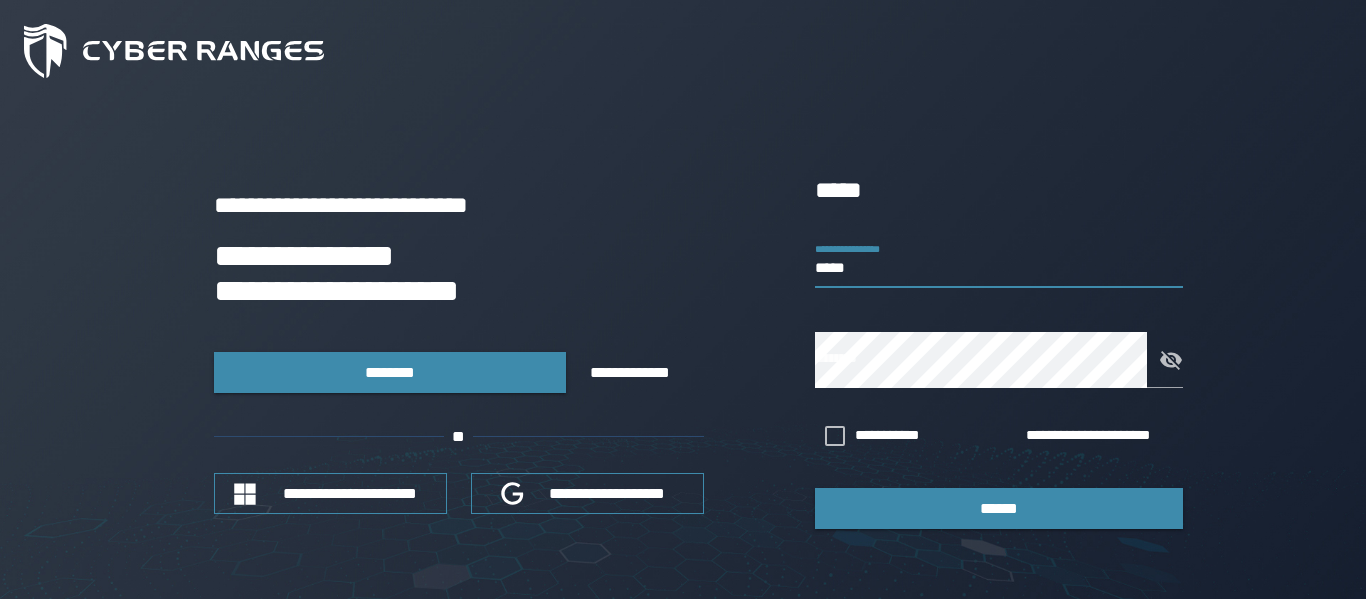 scroll, scrollTop: 0, scrollLeft: 0, axis: both 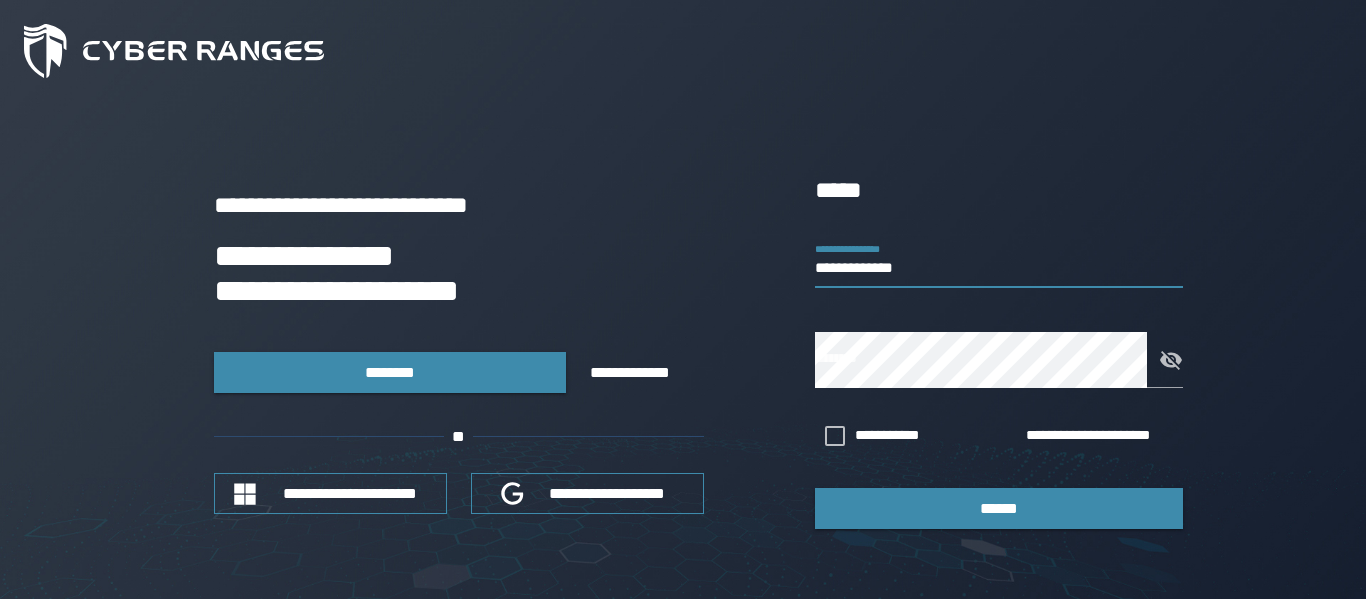 type on "**********" 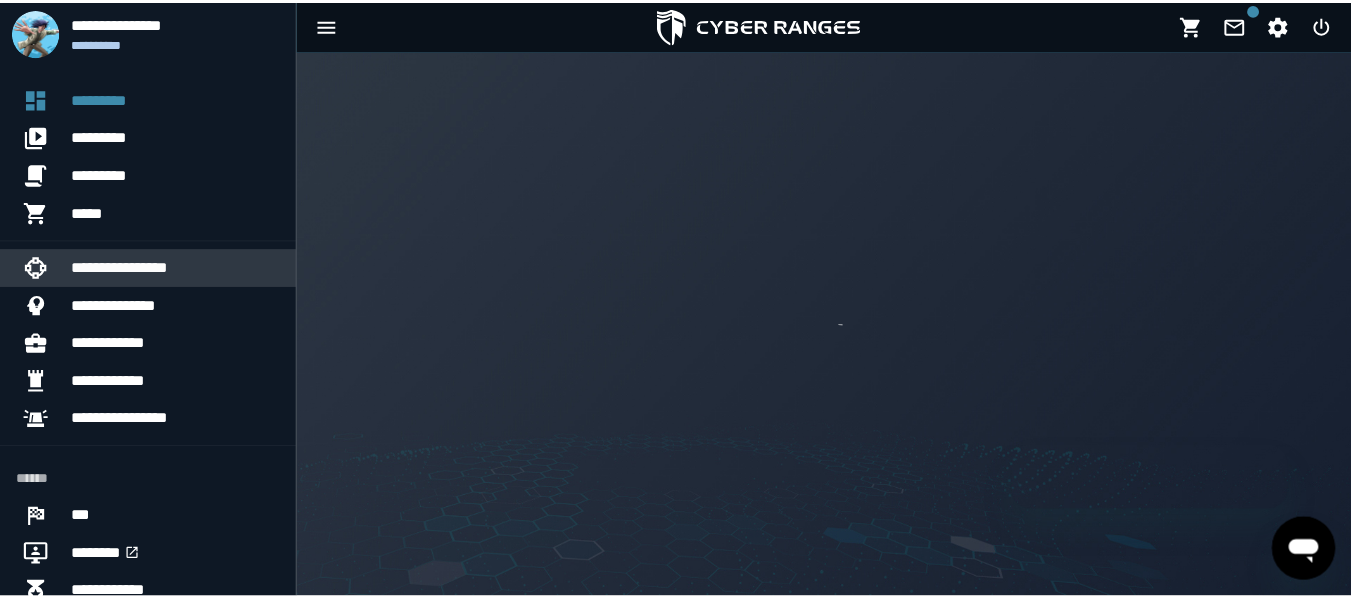 scroll, scrollTop: 0, scrollLeft: 0, axis: both 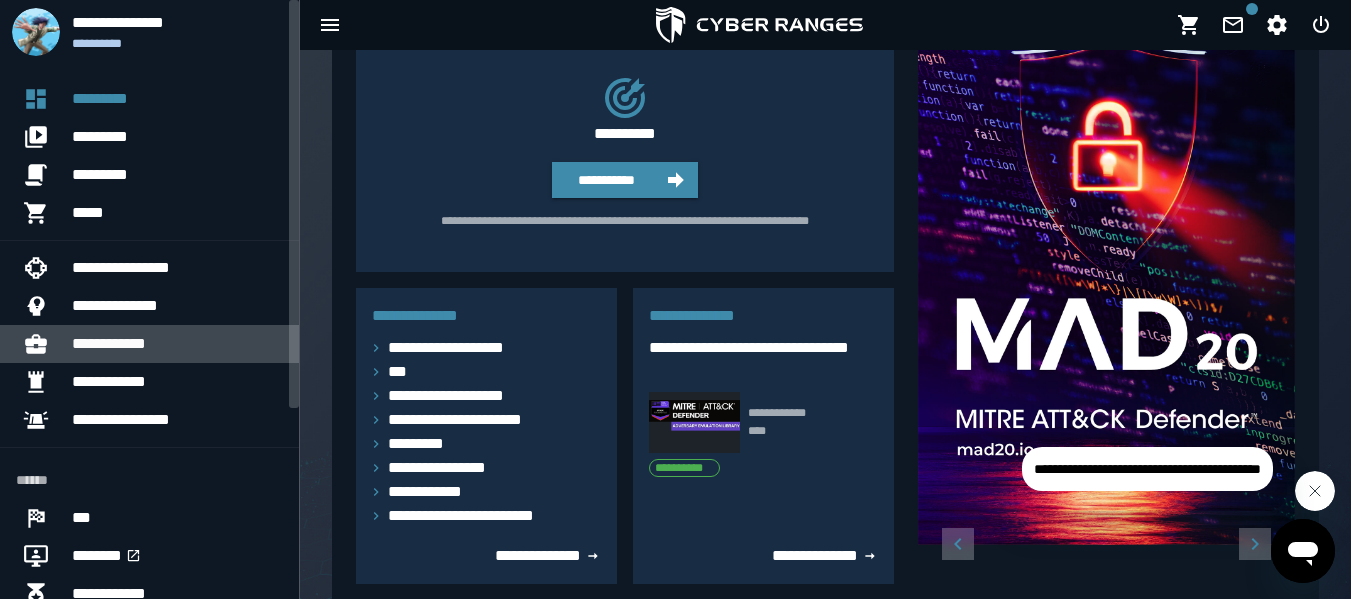 click on "**********" at bounding box center (177, 344) 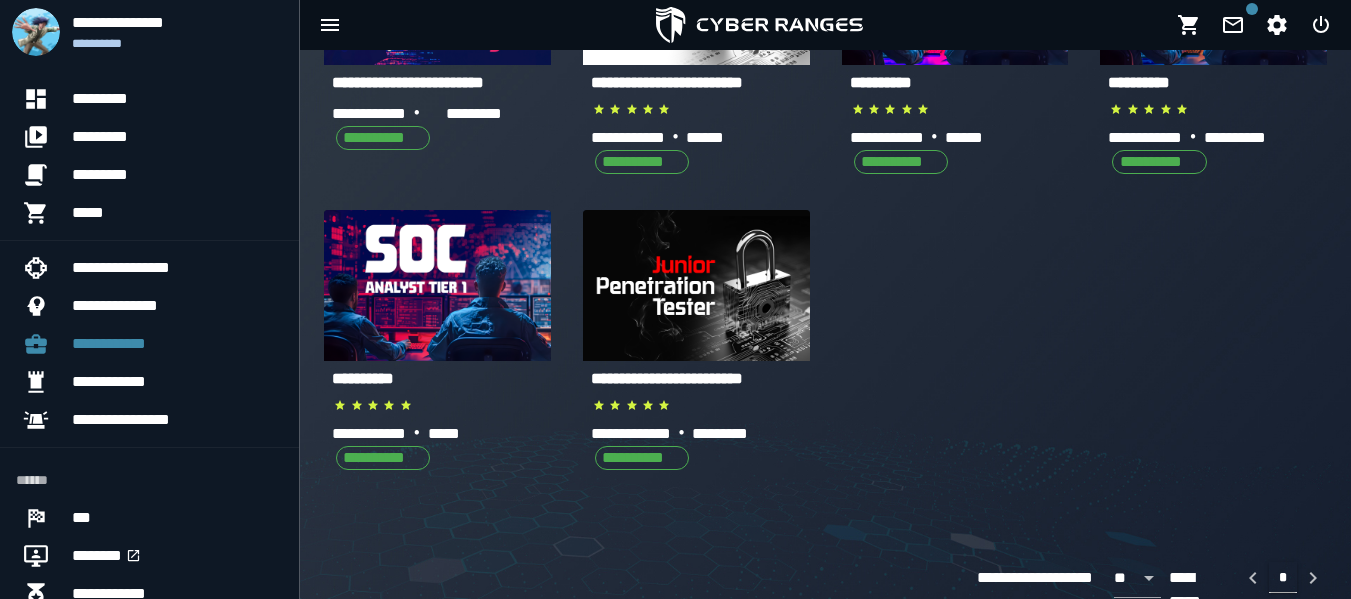 scroll, scrollTop: 258, scrollLeft: 0, axis: vertical 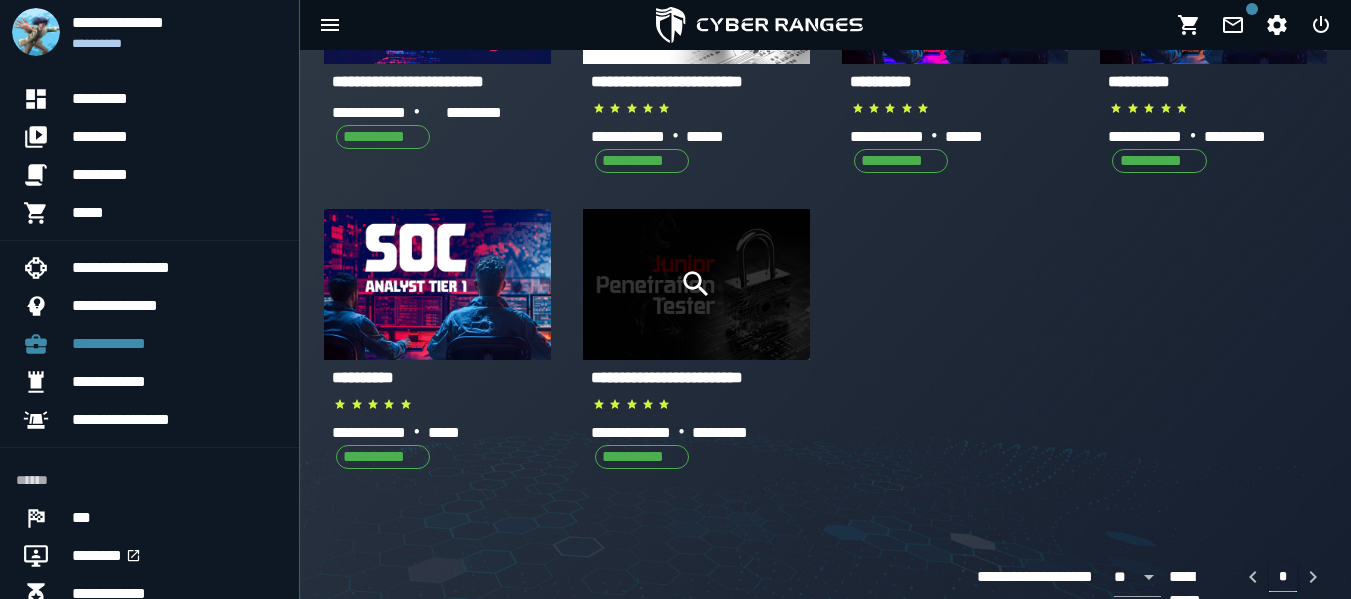 click 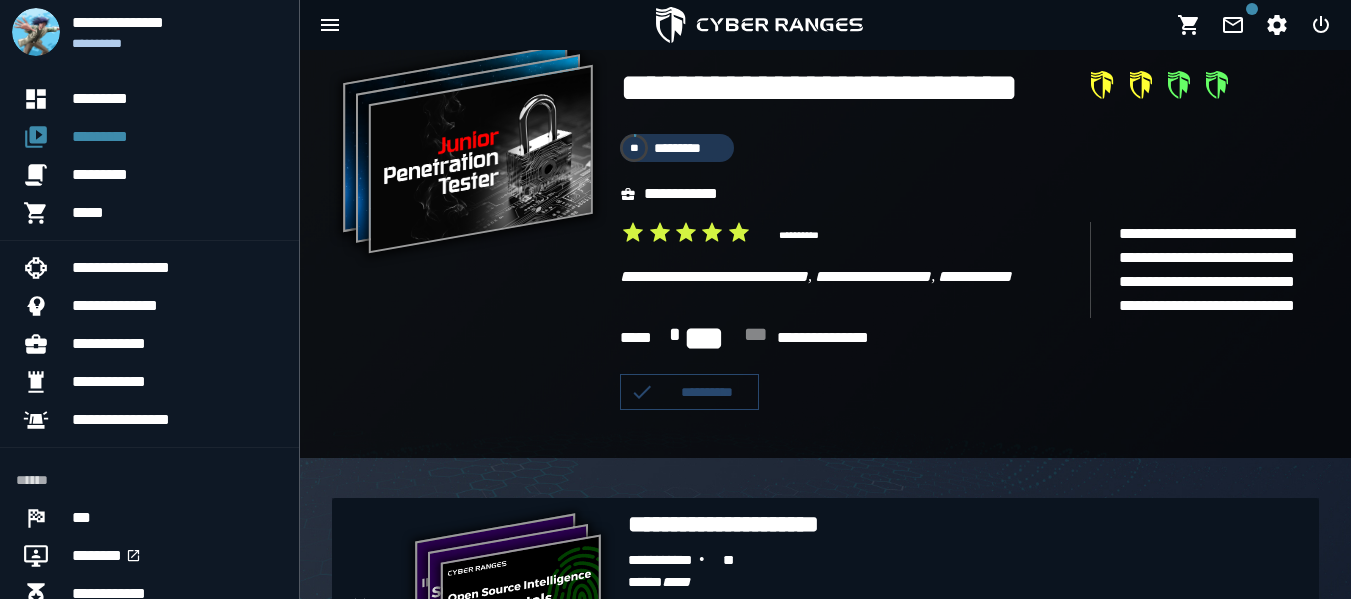 scroll, scrollTop: 0, scrollLeft: 0, axis: both 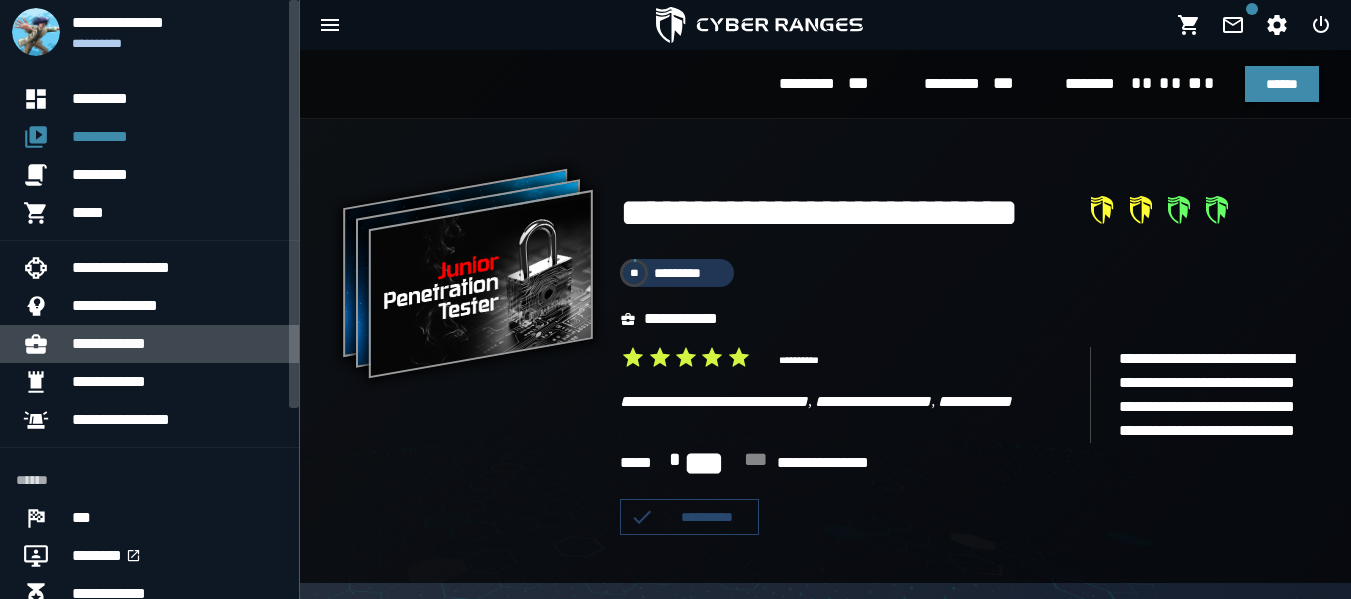 click on "**********" at bounding box center [177, 344] 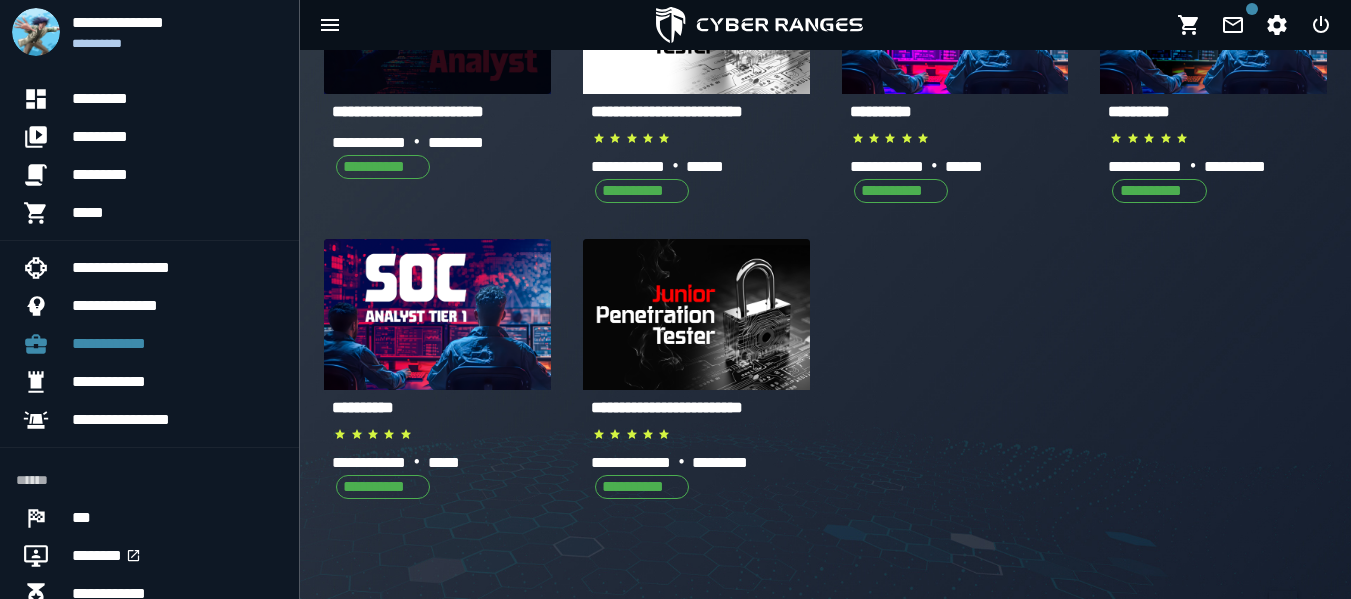 scroll, scrollTop: 229, scrollLeft: 0, axis: vertical 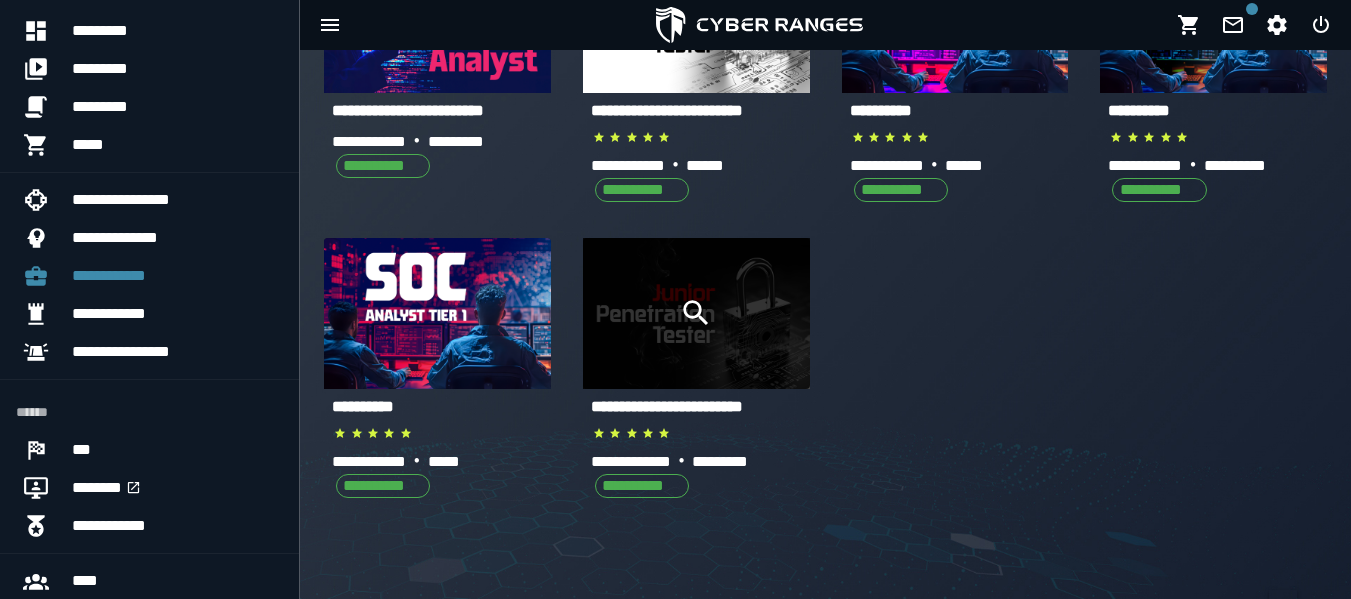 click 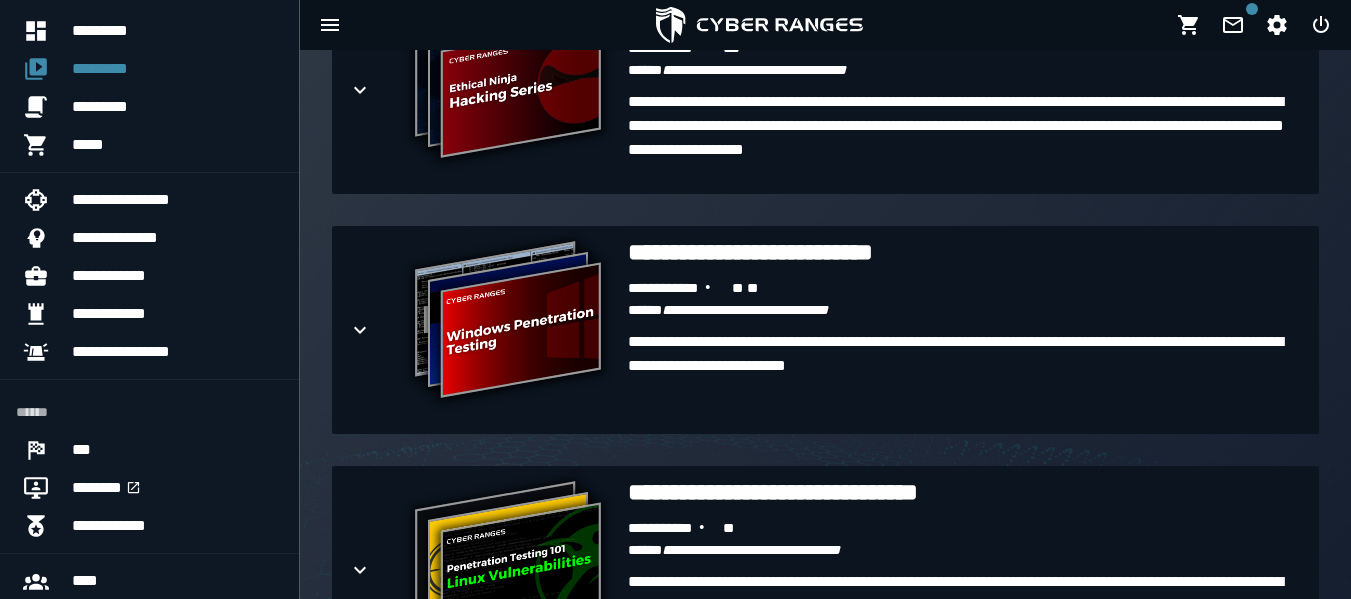 scroll, scrollTop: 1840, scrollLeft: 0, axis: vertical 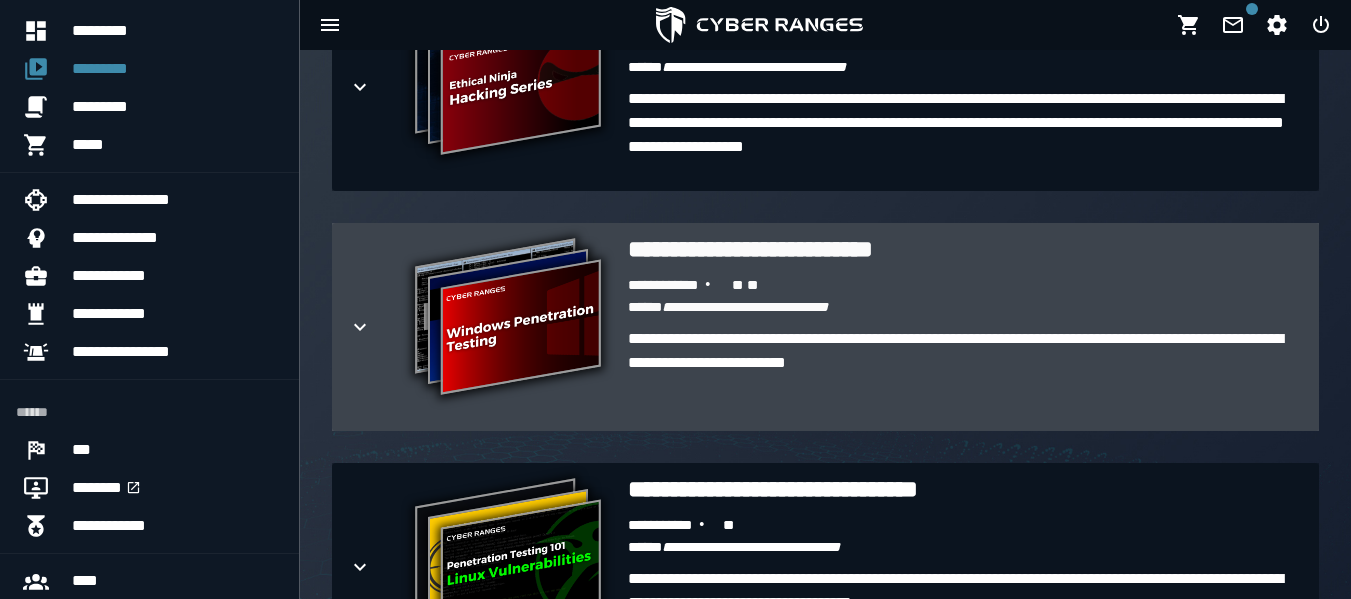 click on "**********" at bounding box center [741, 308] 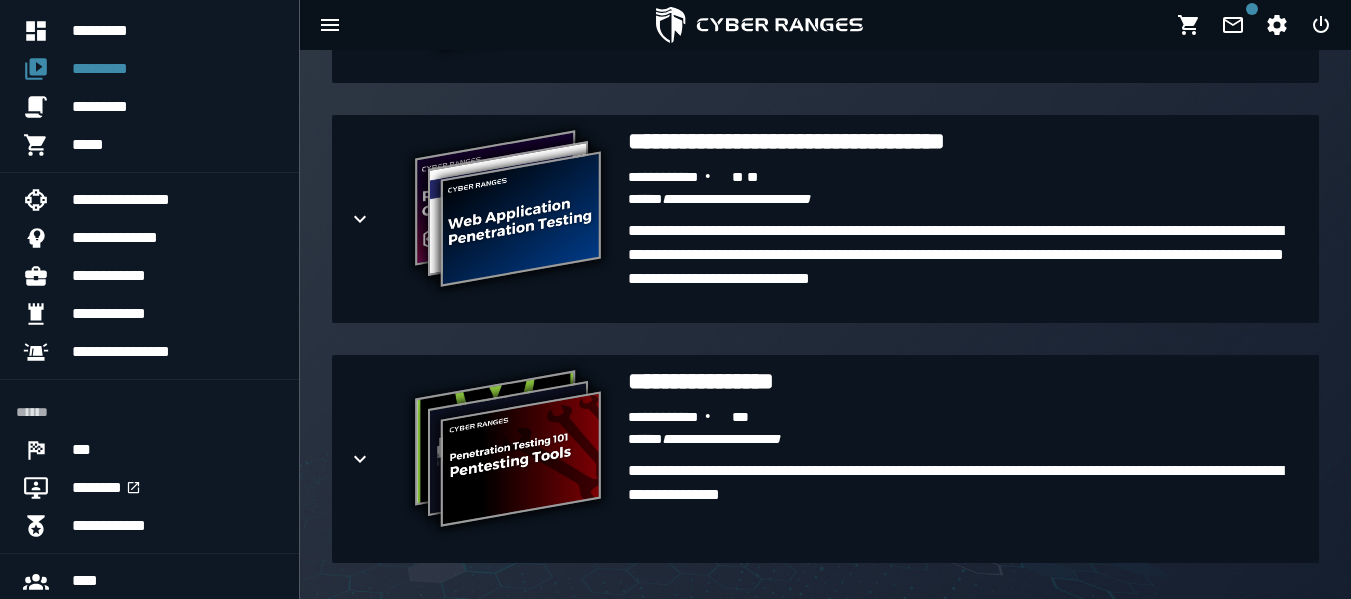 scroll, scrollTop: 4771, scrollLeft: 0, axis: vertical 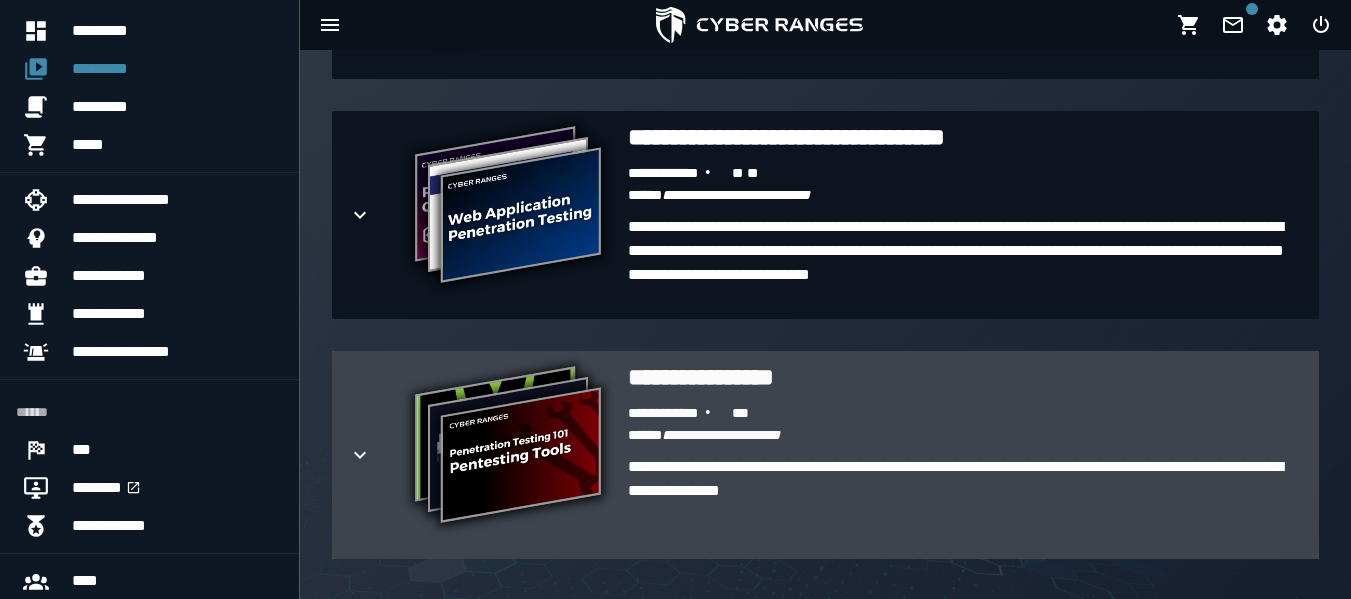 click on "**********" at bounding box center [680, 414] 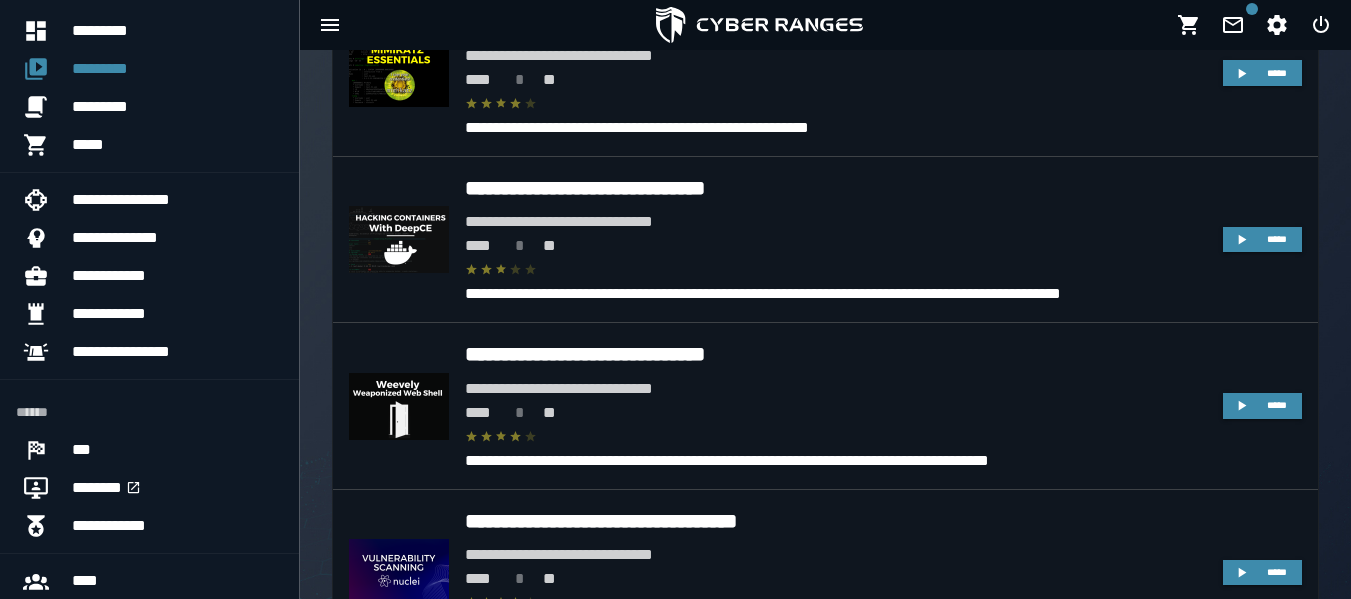 scroll, scrollTop: 6437, scrollLeft: 0, axis: vertical 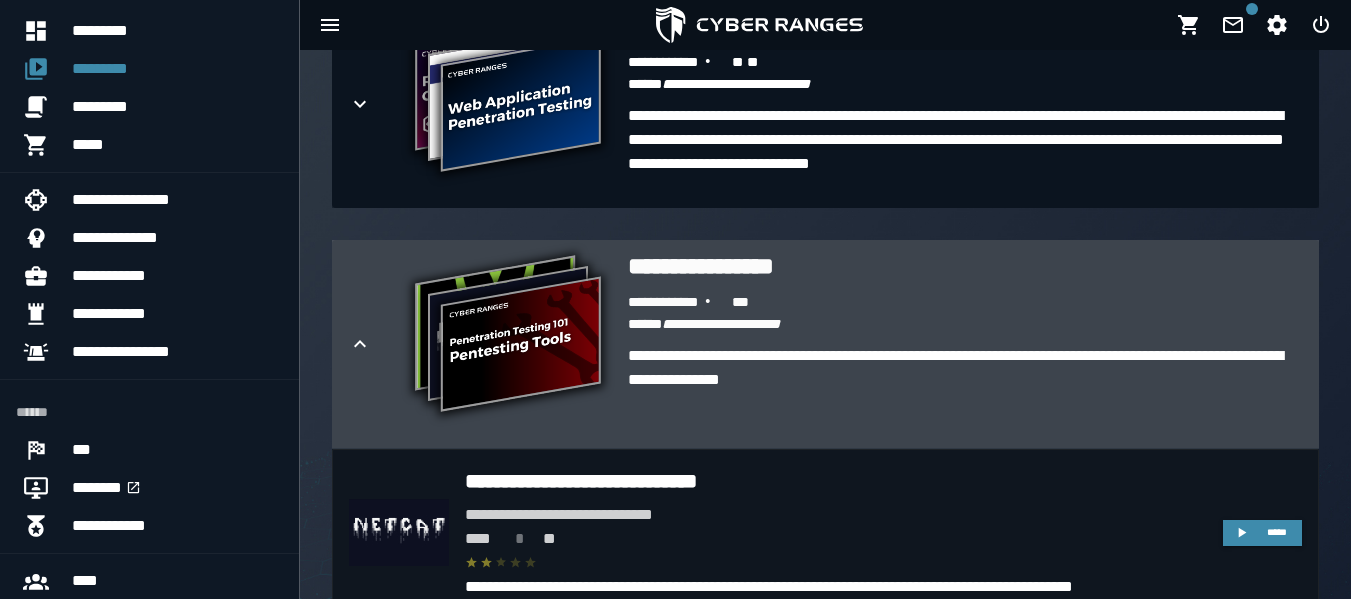 click at bounding box center (376, 344) 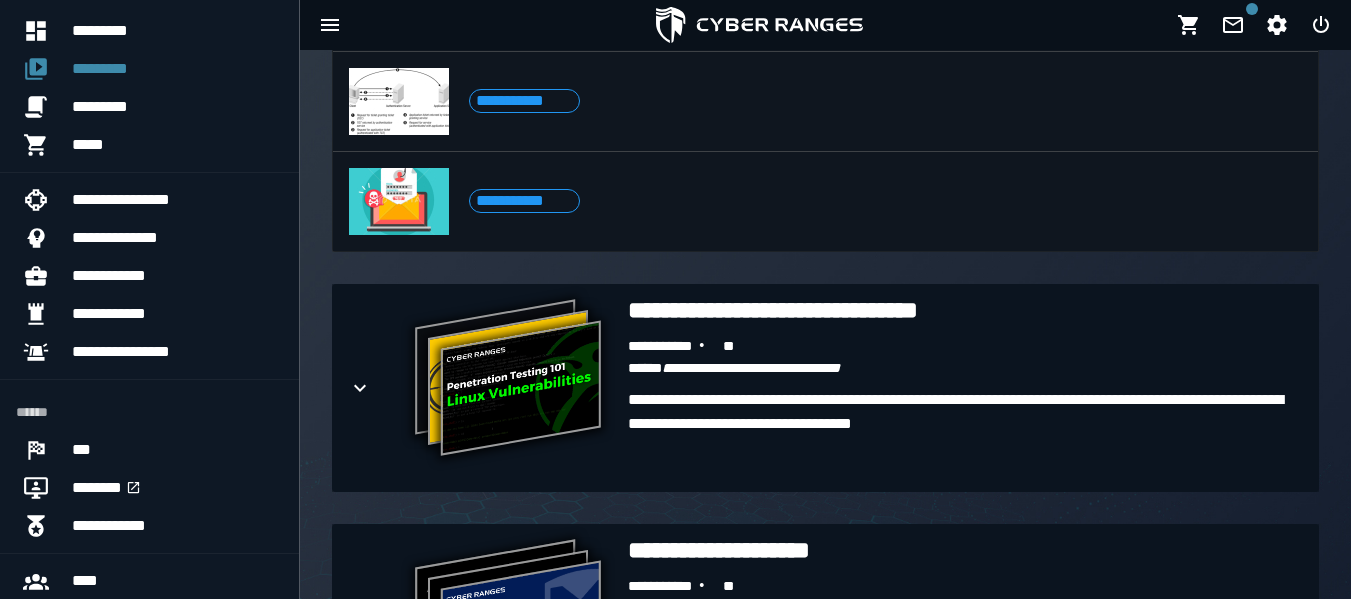 scroll, scrollTop: 3636, scrollLeft: 0, axis: vertical 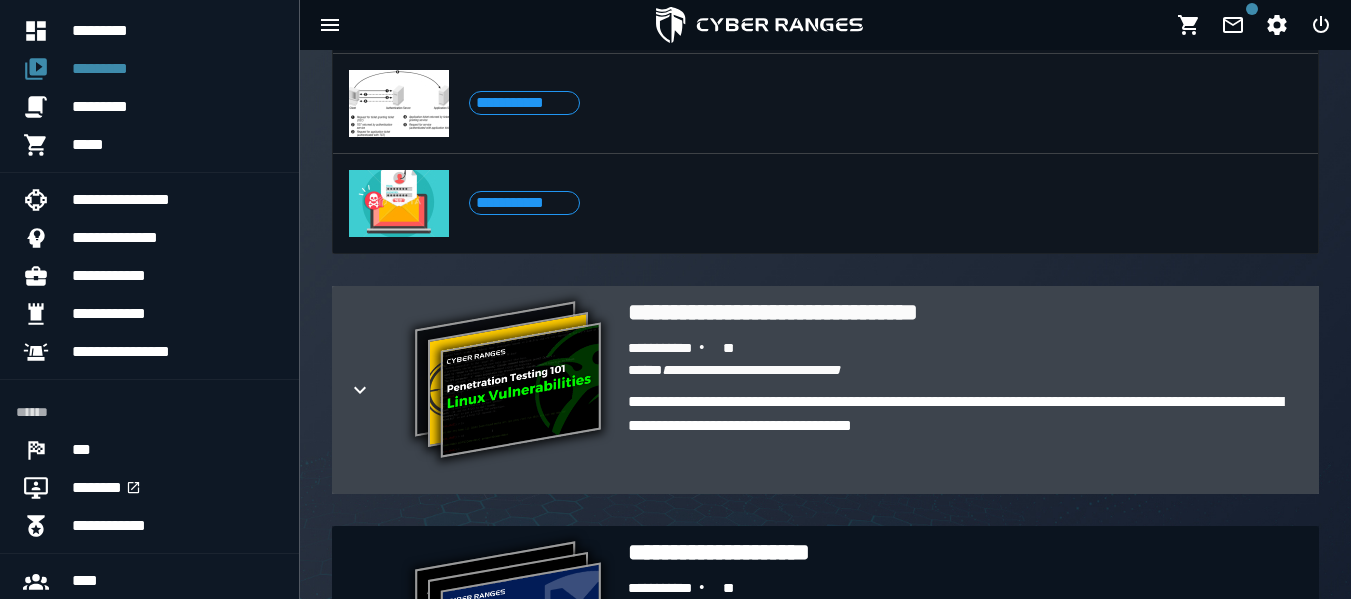 click on "**********" at bounding box center [508, 382] 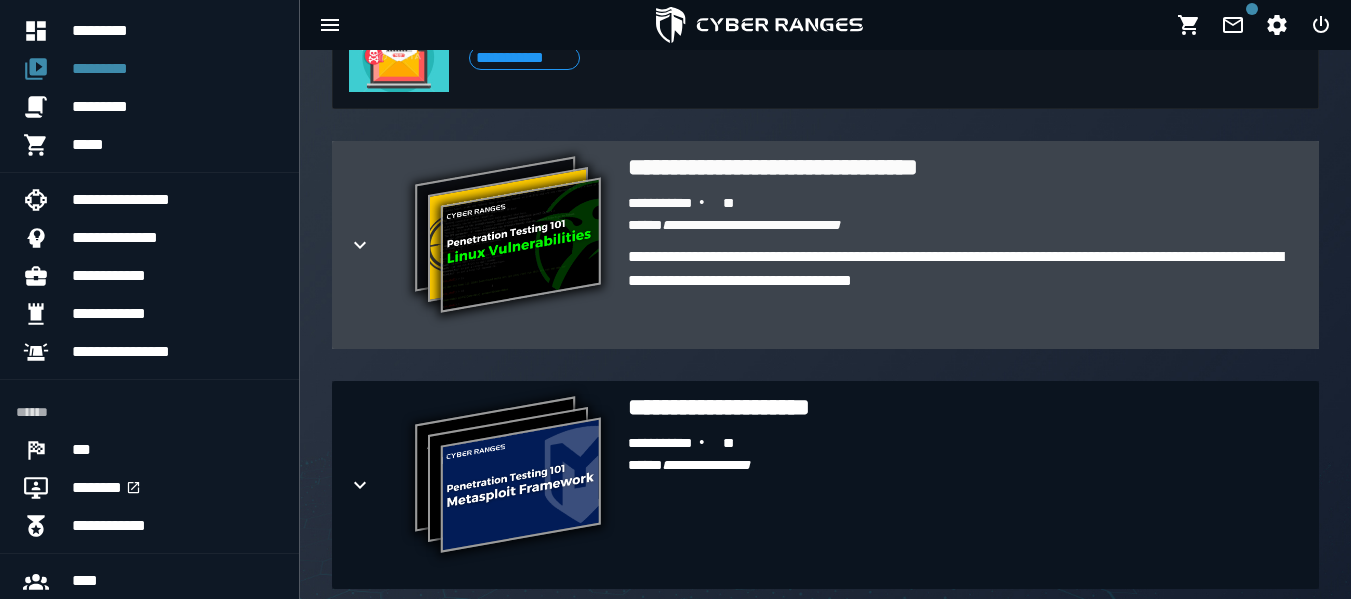 scroll, scrollTop: 3787, scrollLeft: 0, axis: vertical 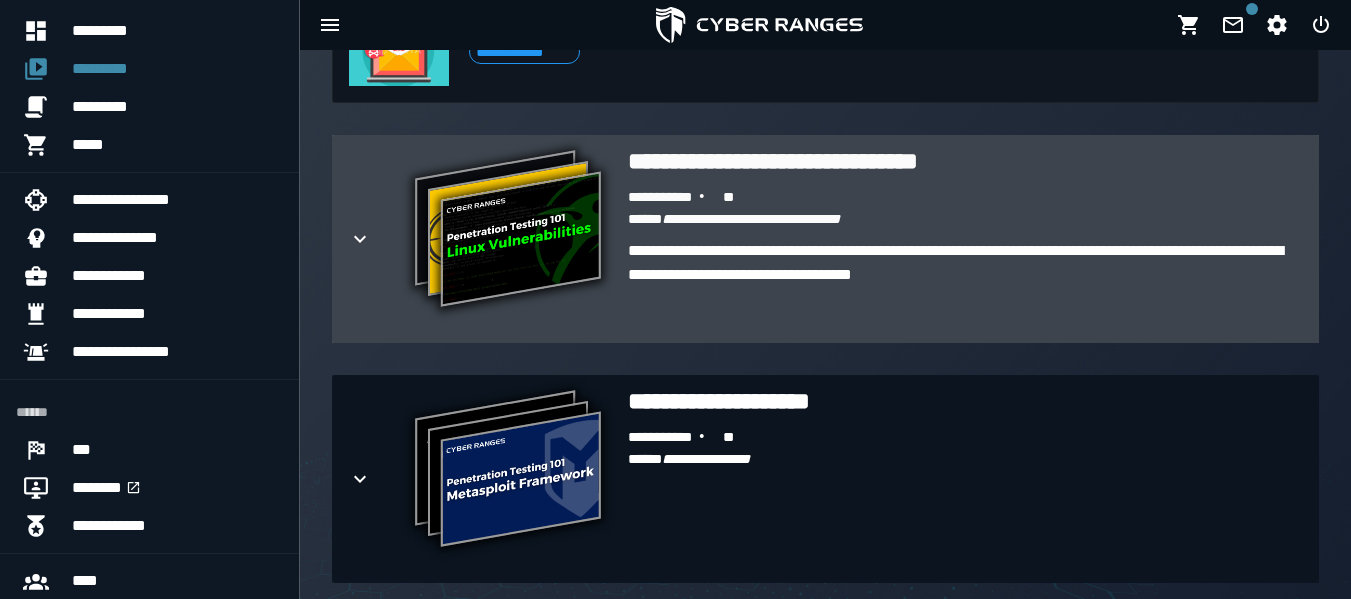 click 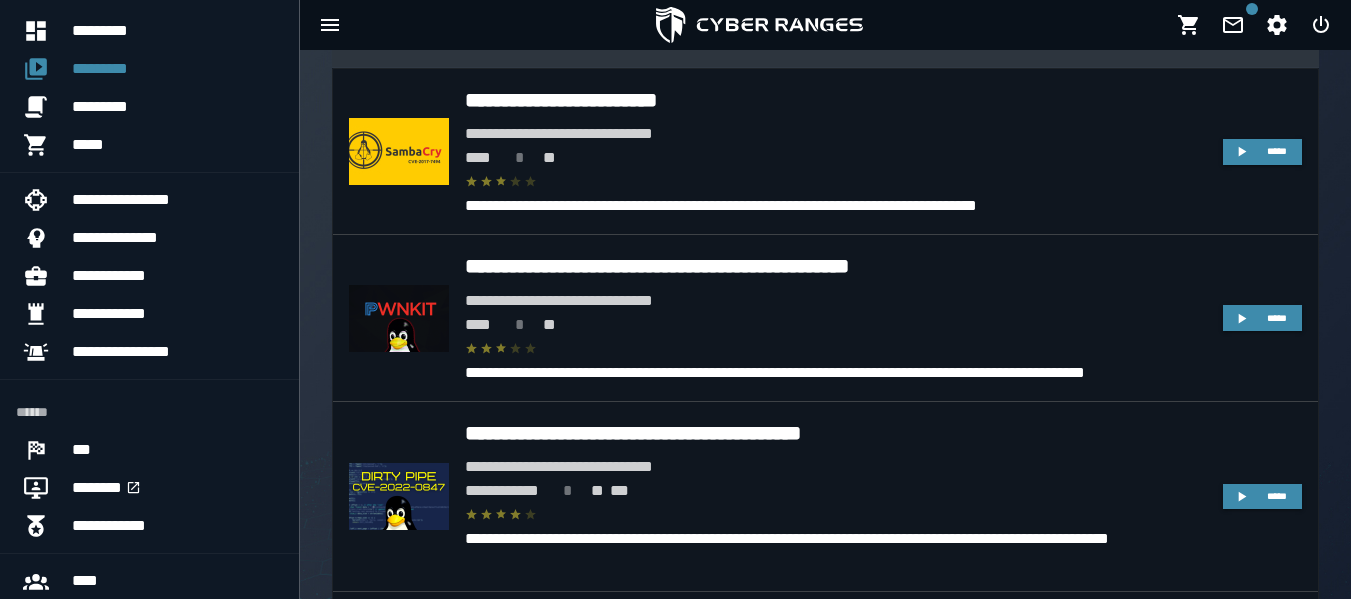 scroll, scrollTop: 4062, scrollLeft: 0, axis: vertical 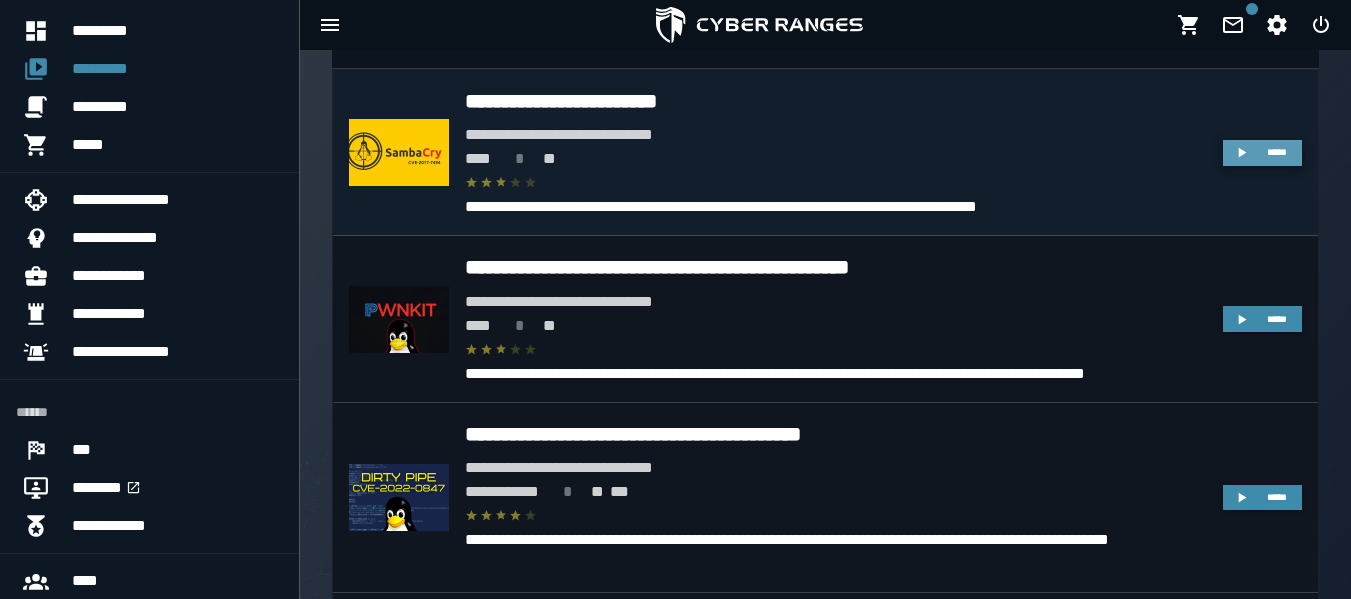 click 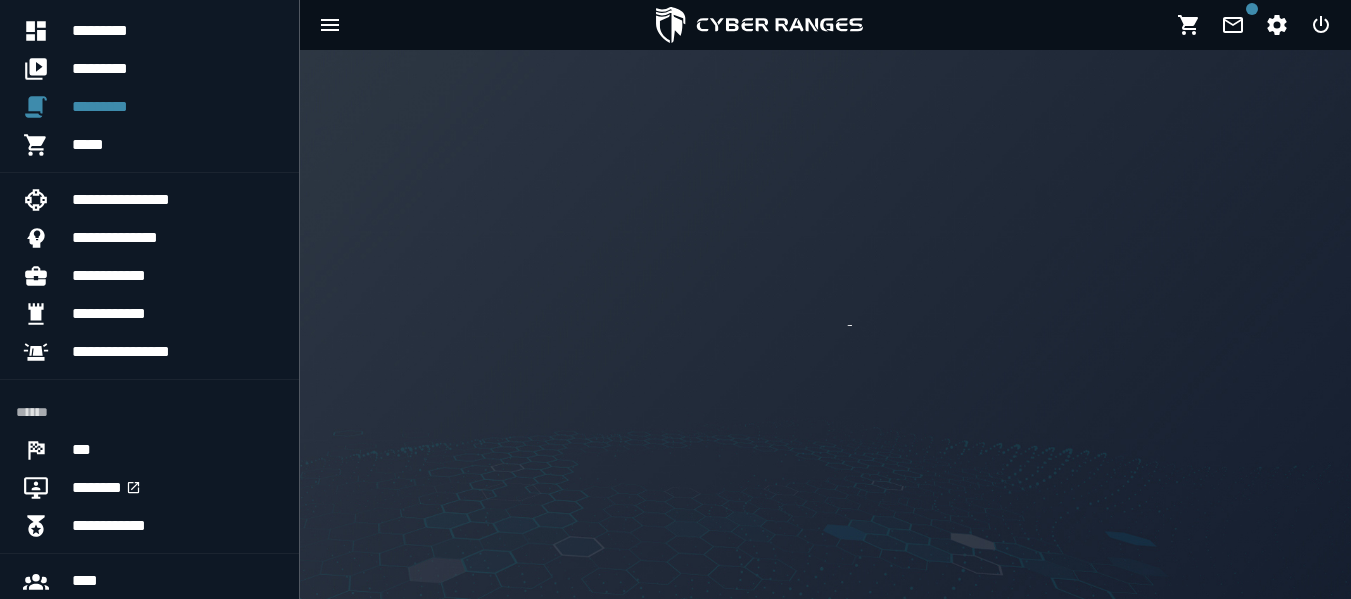 scroll, scrollTop: 0, scrollLeft: 0, axis: both 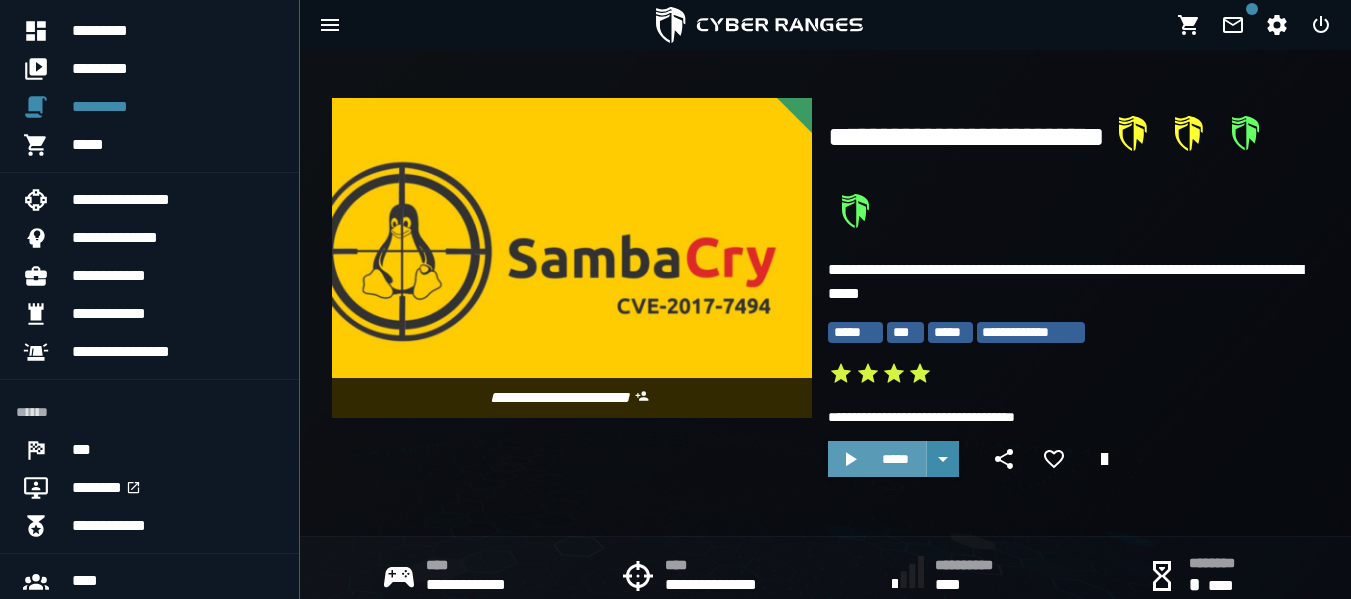 click on "*****" at bounding box center (895, 459) 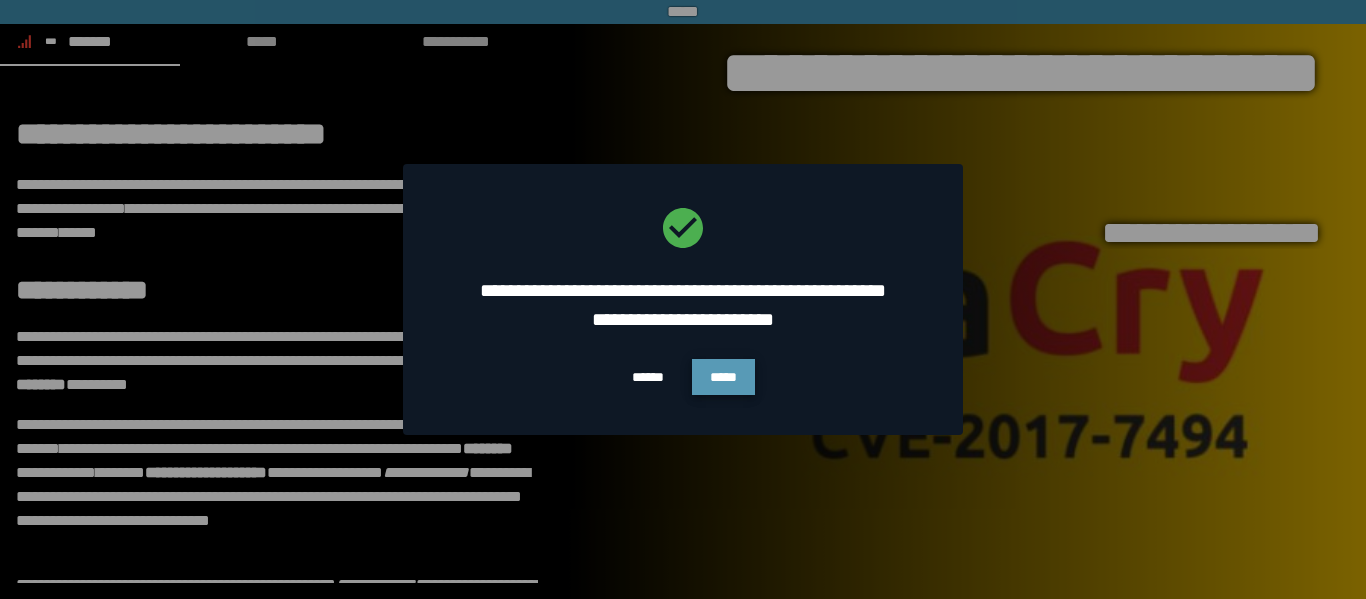 click on "*****" at bounding box center (723, 377) 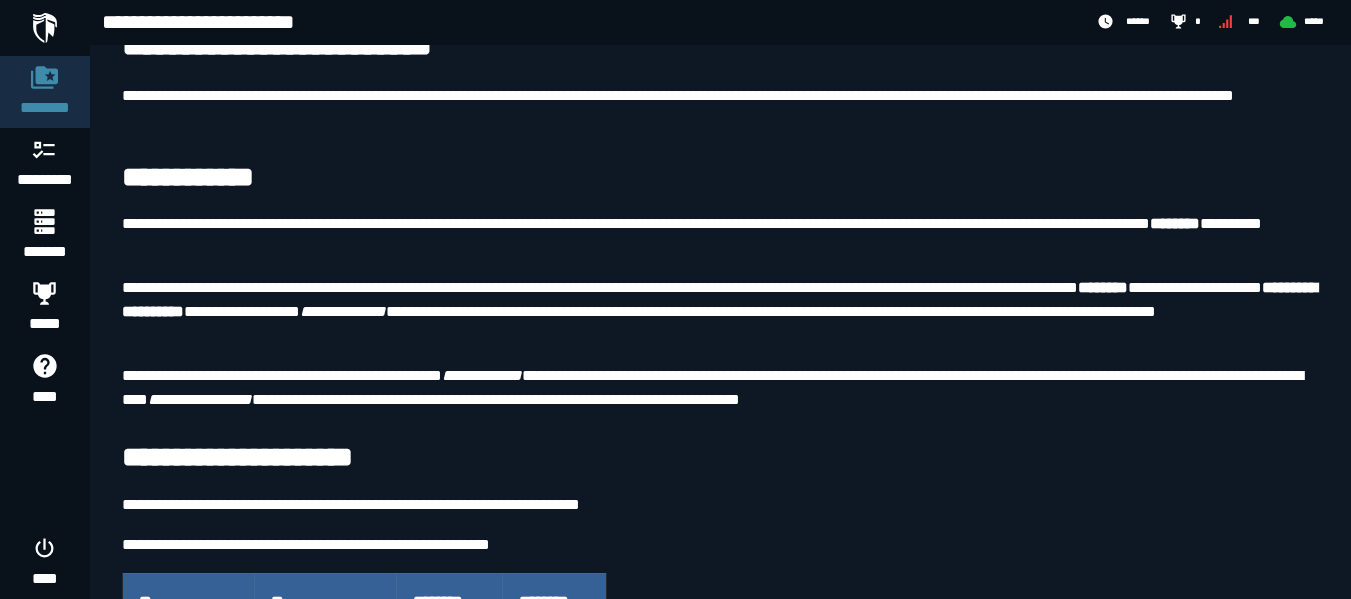 scroll, scrollTop: 0, scrollLeft: 0, axis: both 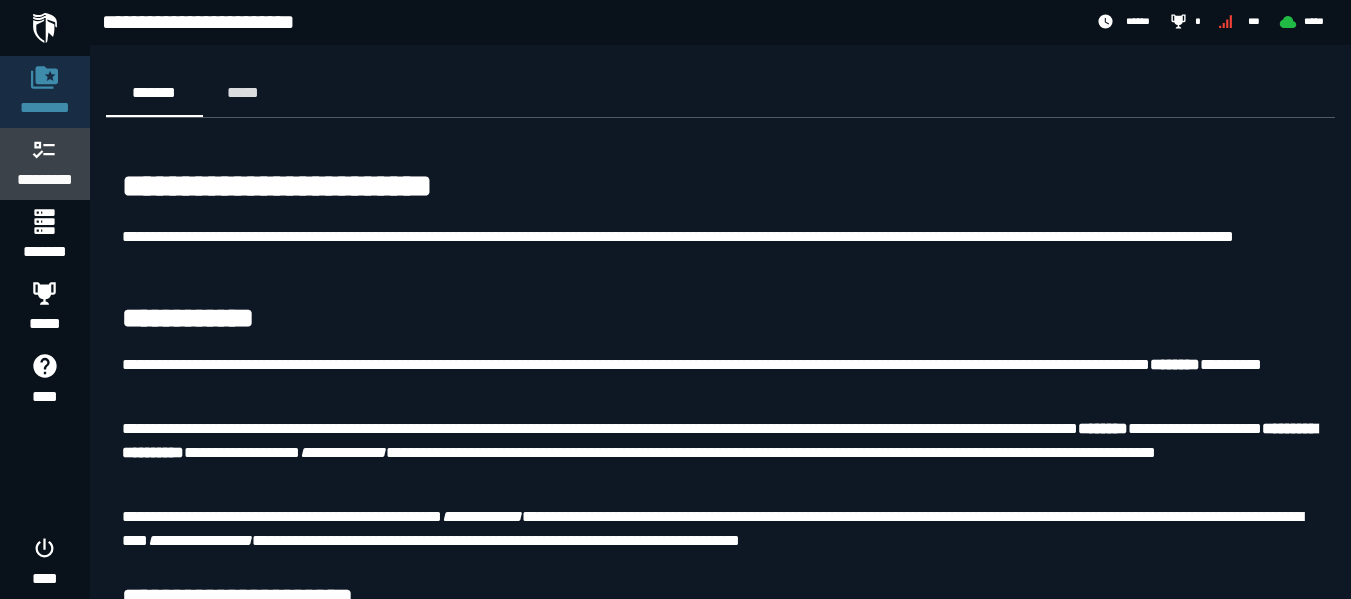 click 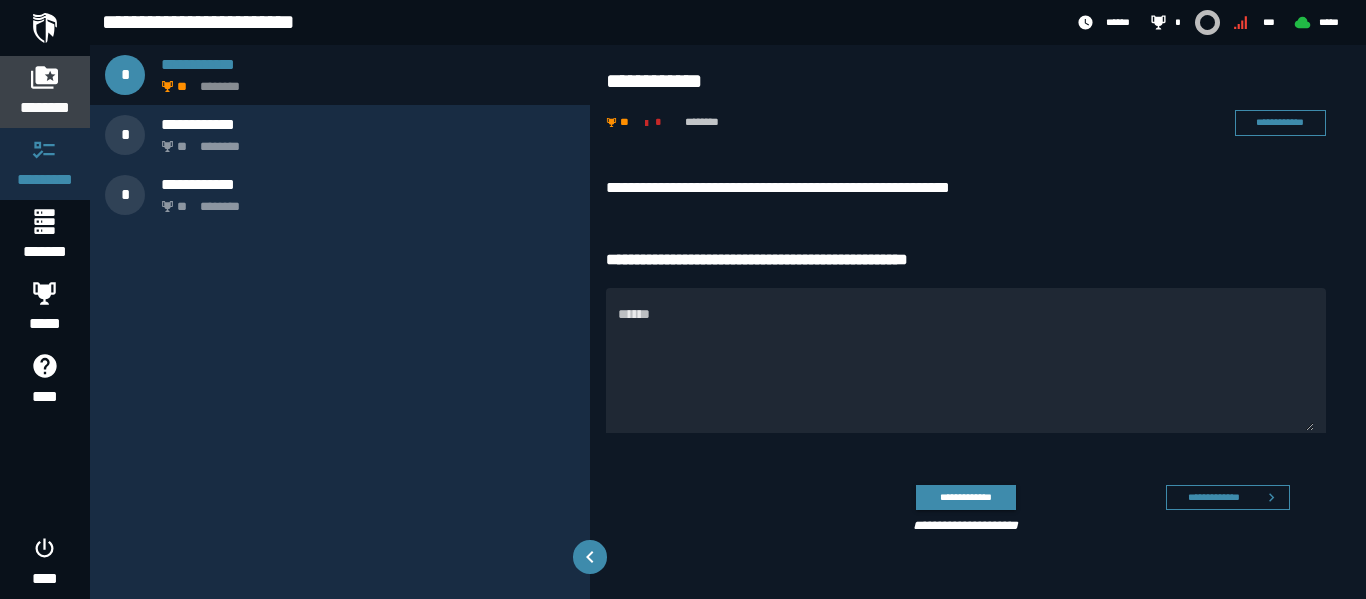 click on "********" at bounding box center (45, 108) 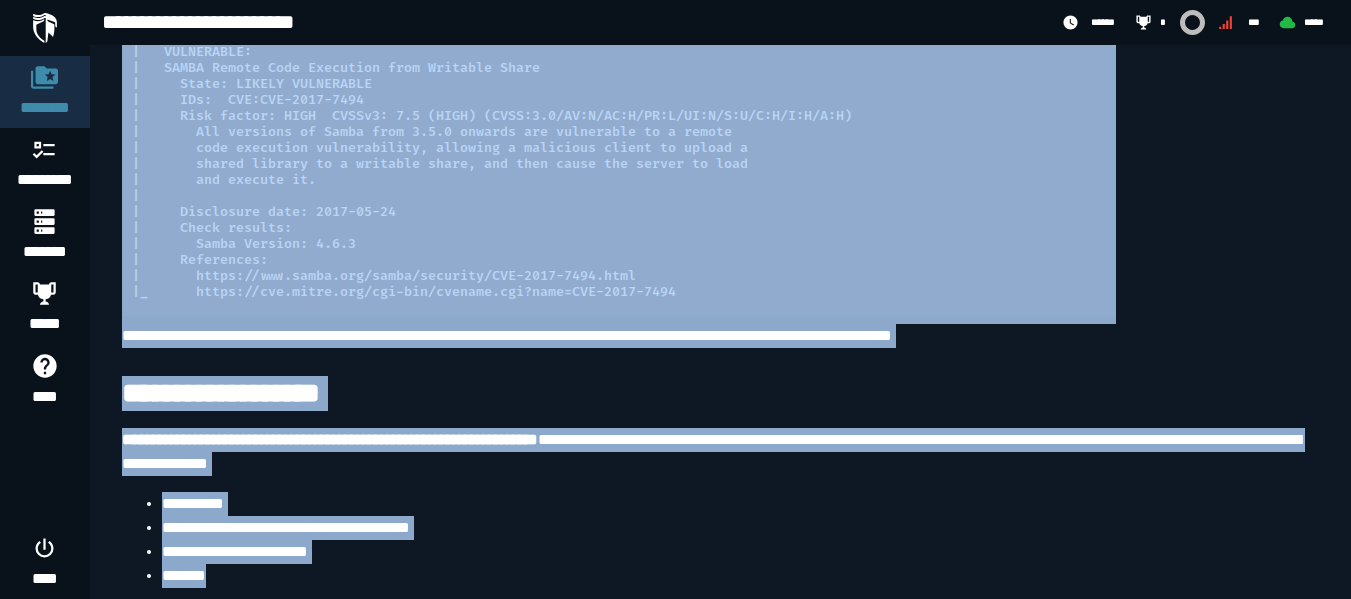 scroll, scrollTop: 2281, scrollLeft: 0, axis: vertical 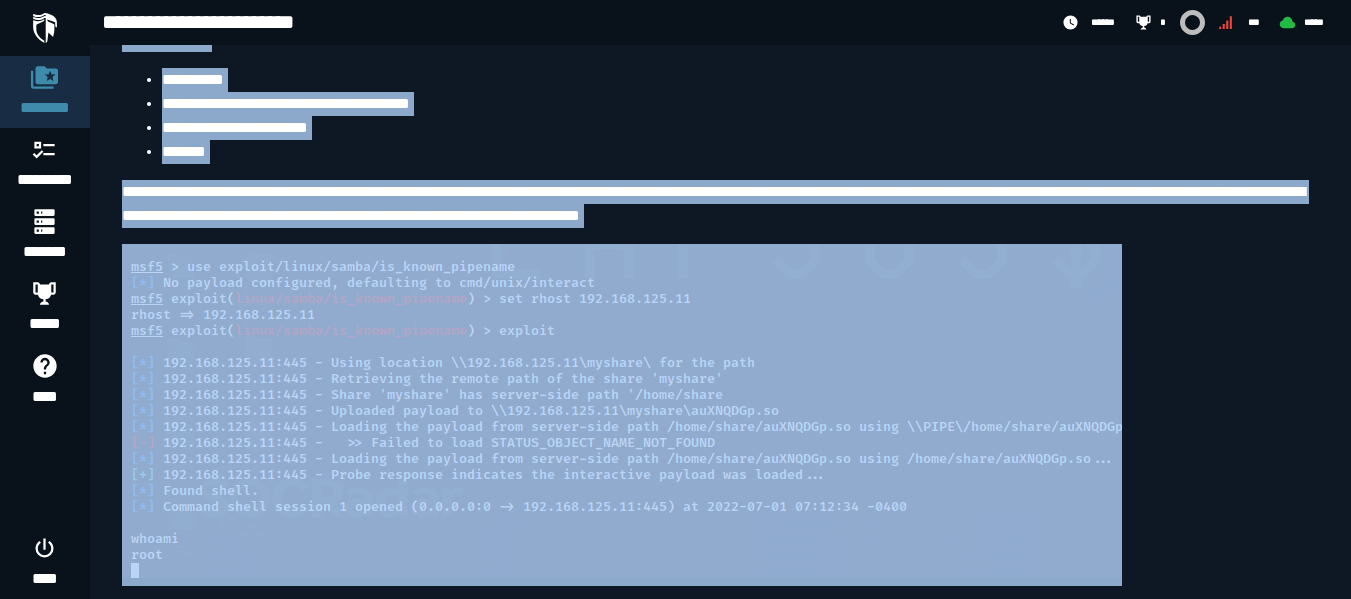 drag, startPoint x: 116, startPoint y: 186, endPoint x: 636, endPoint y: 491, distance: 602.8474 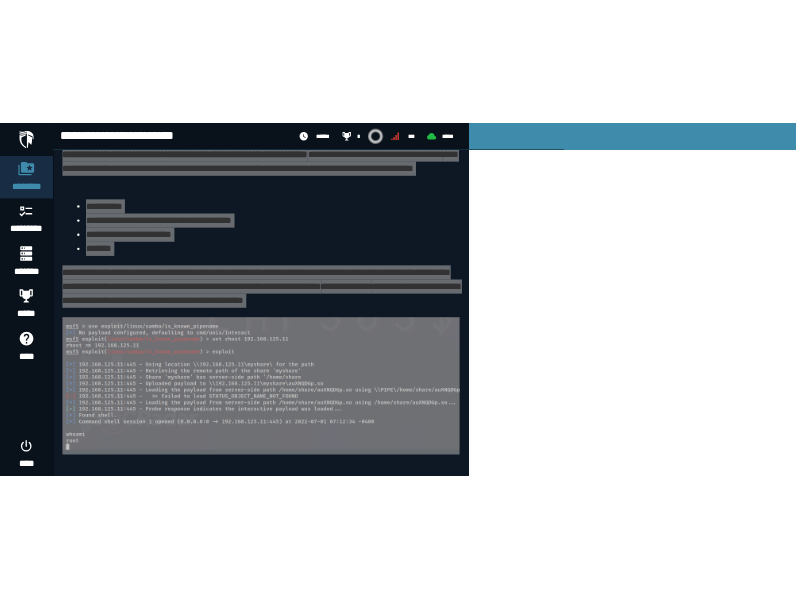scroll, scrollTop: 2151, scrollLeft: 0, axis: vertical 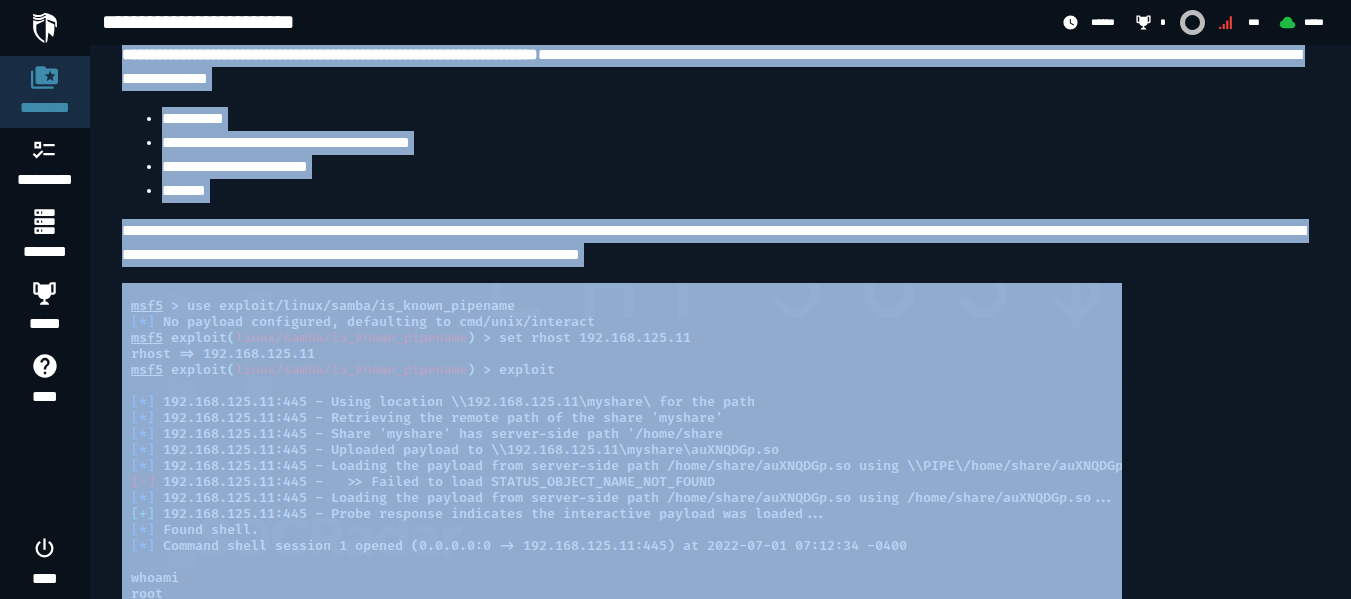 copy on "**********" 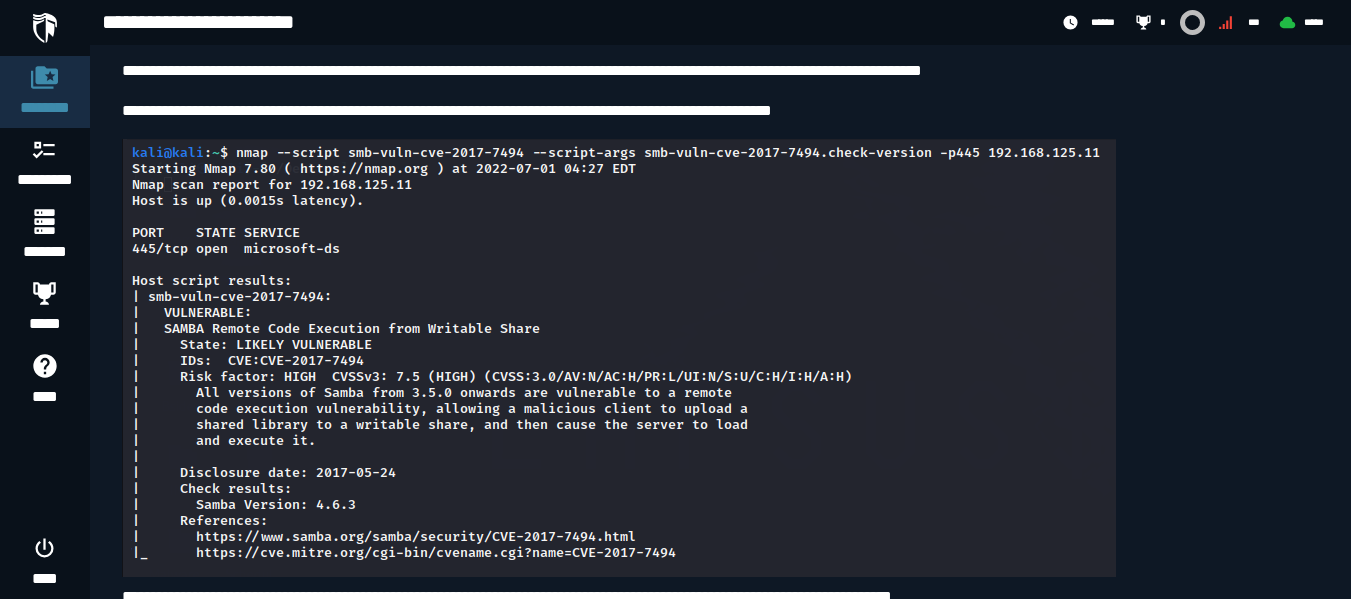 scroll, scrollTop: 1595, scrollLeft: 0, axis: vertical 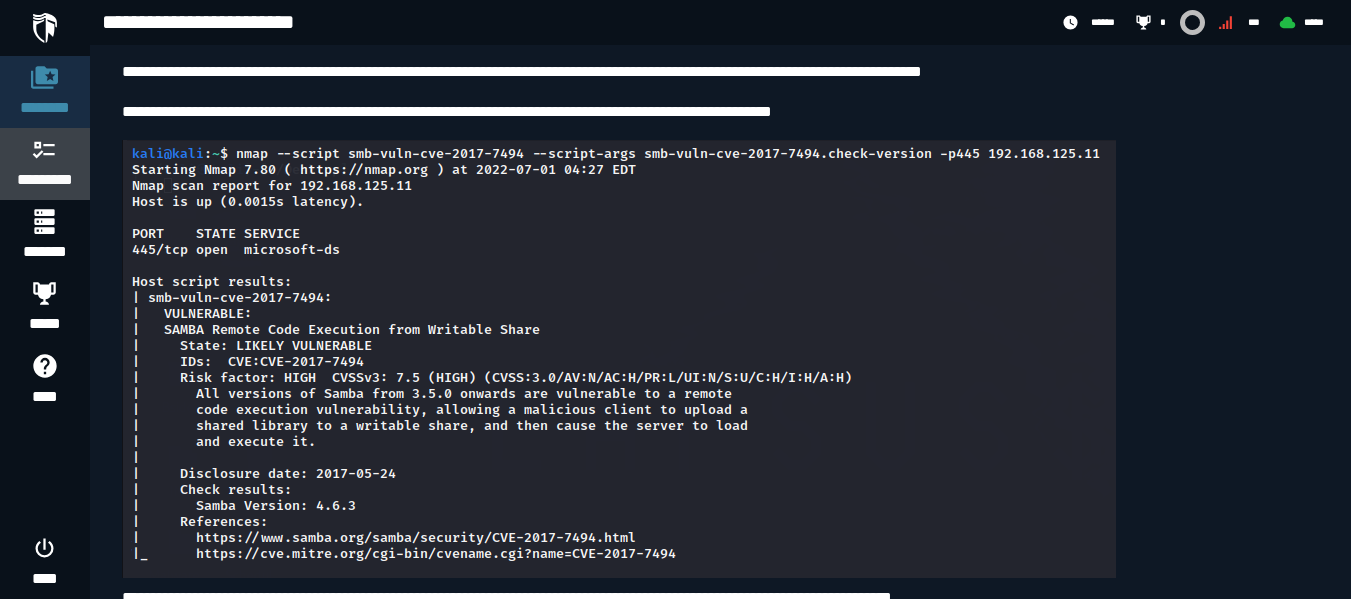 click on "*********" at bounding box center [45, 180] 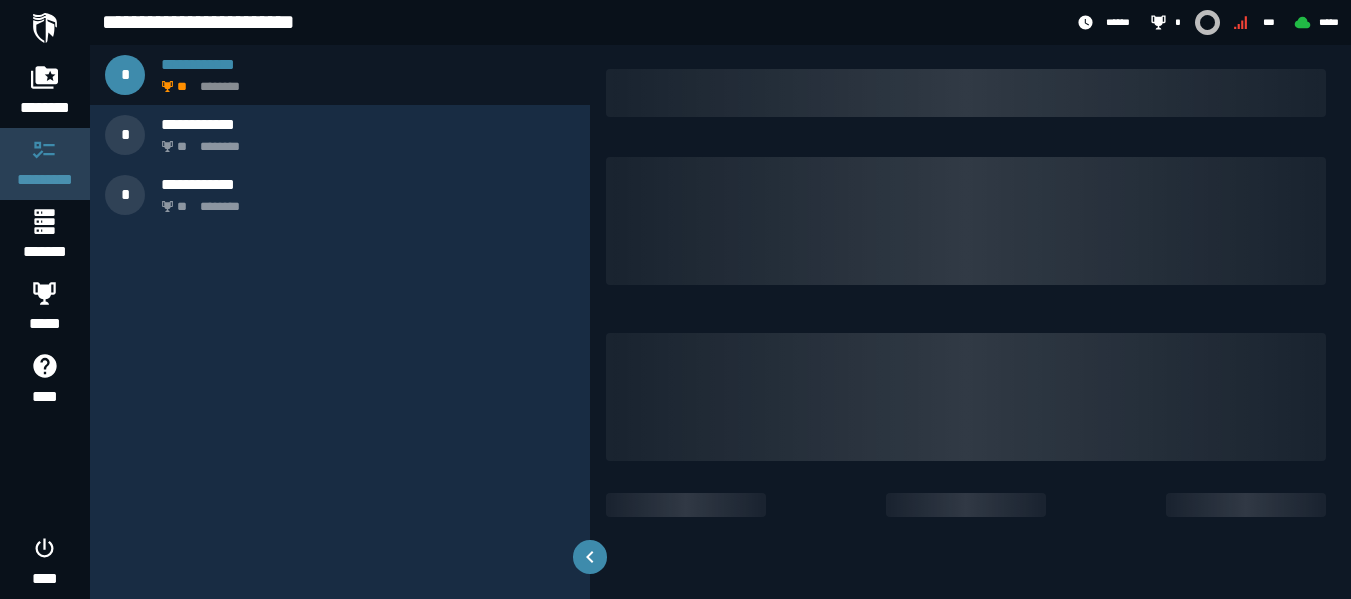 scroll, scrollTop: 0, scrollLeft: 0, axis: both 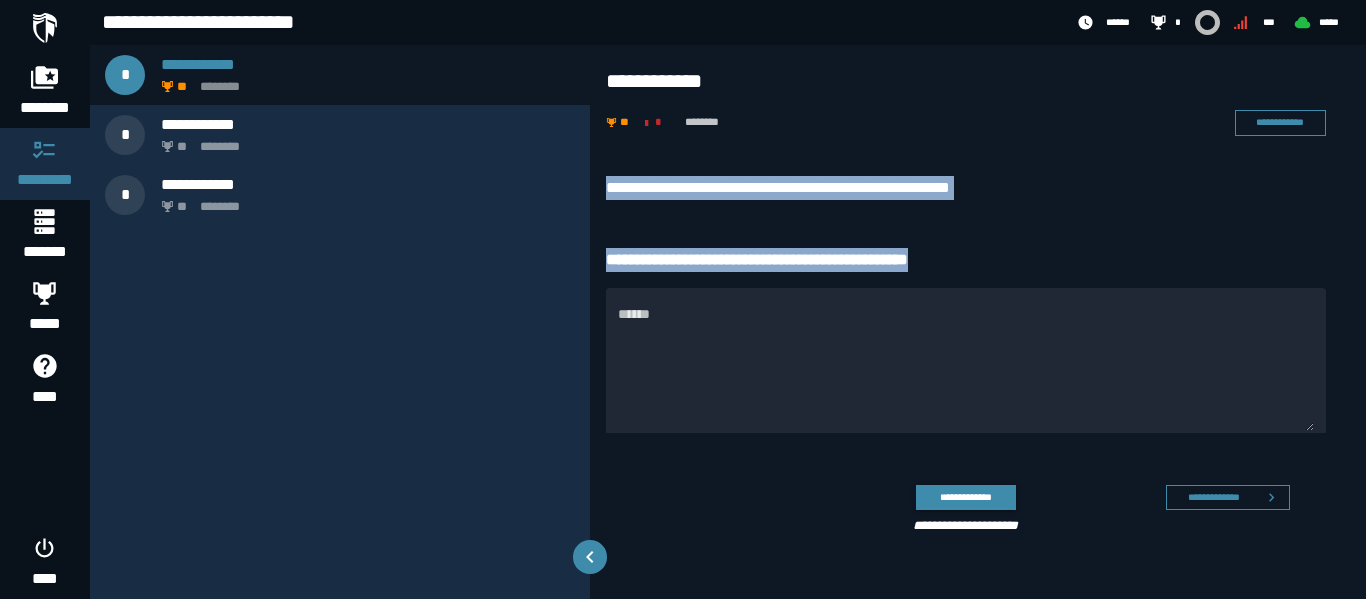 drag, startPoint x: 609, startPoint y: 160, endPoint x: 975, endPoint y: 232, distance: 373.01474 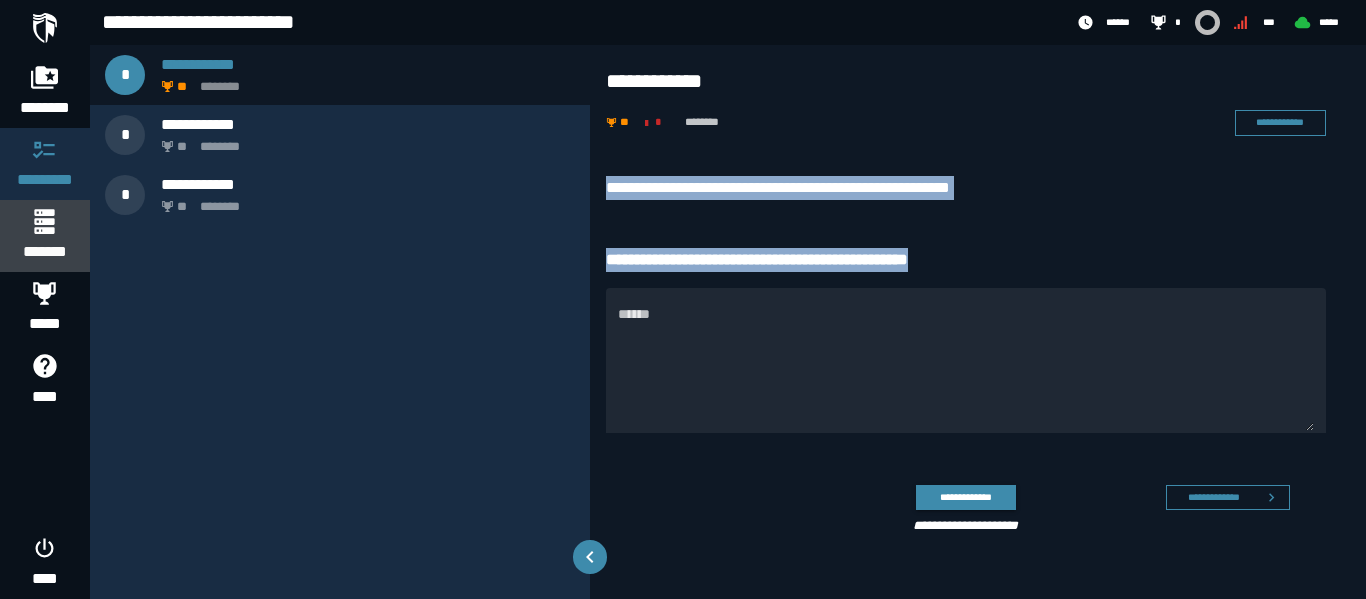 click on "*******" at bounding box center (44, 252) 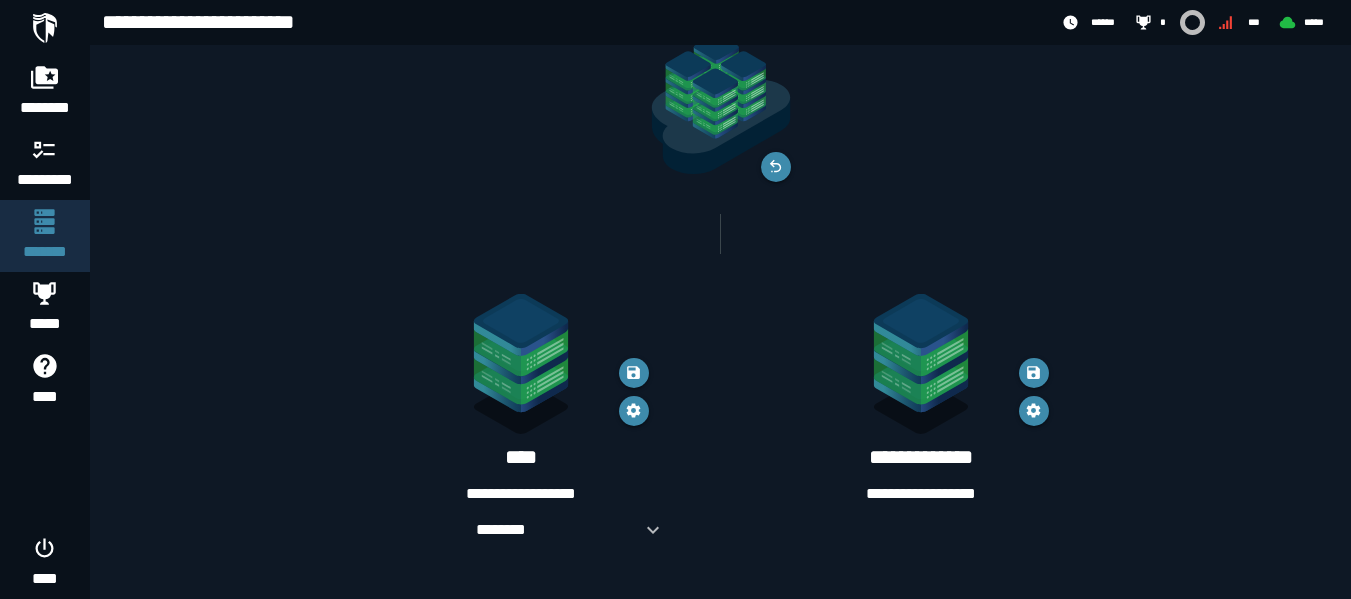 scroll, scrollTop: 92, scrollLeft: 0, axis: vertical 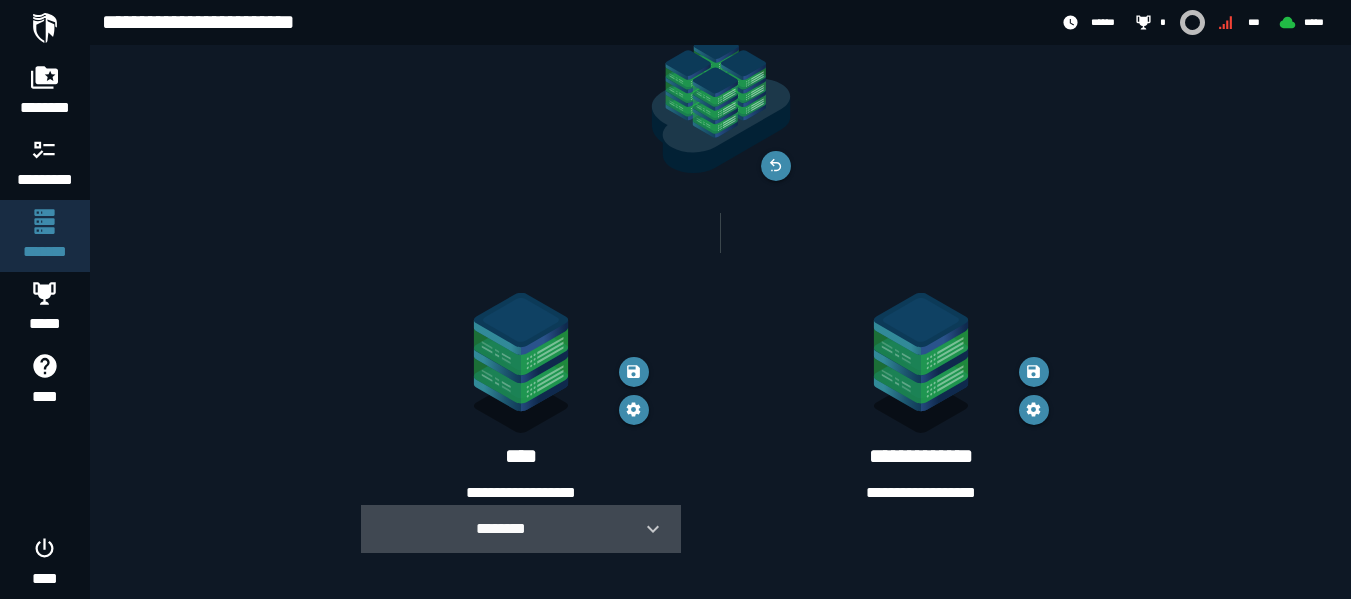 click on "********" at bounding box center (501, 528) 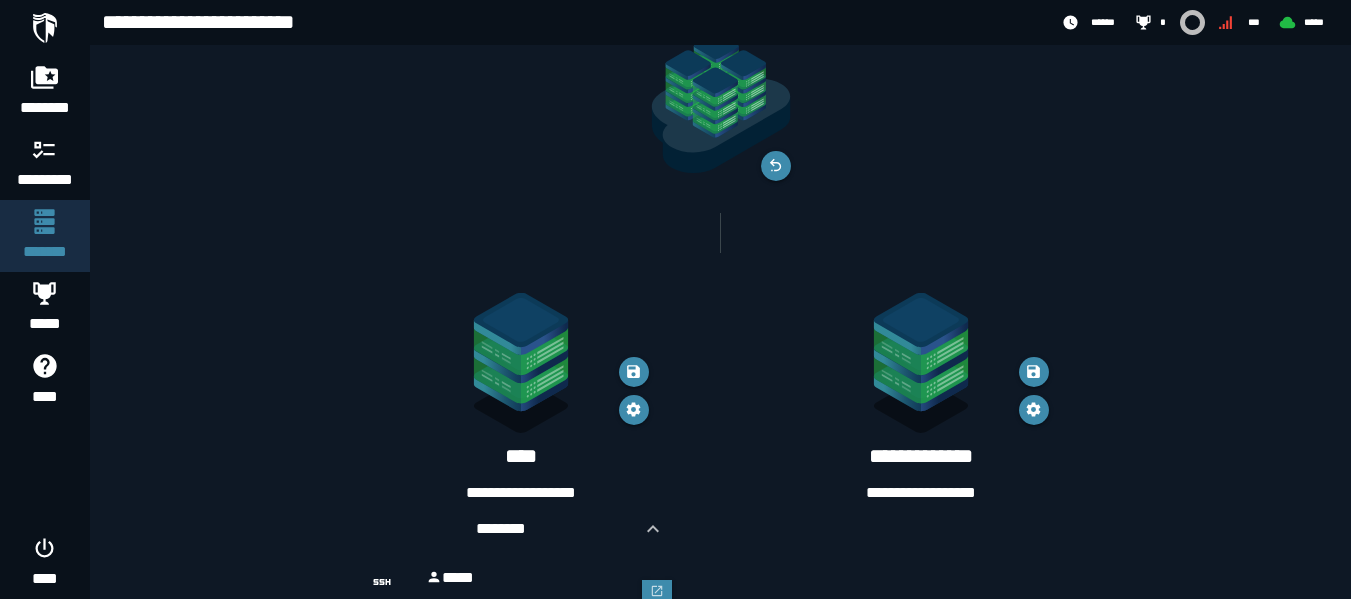 scroll, scrollTop: 174, scrollLeft: 0, axis: vertical 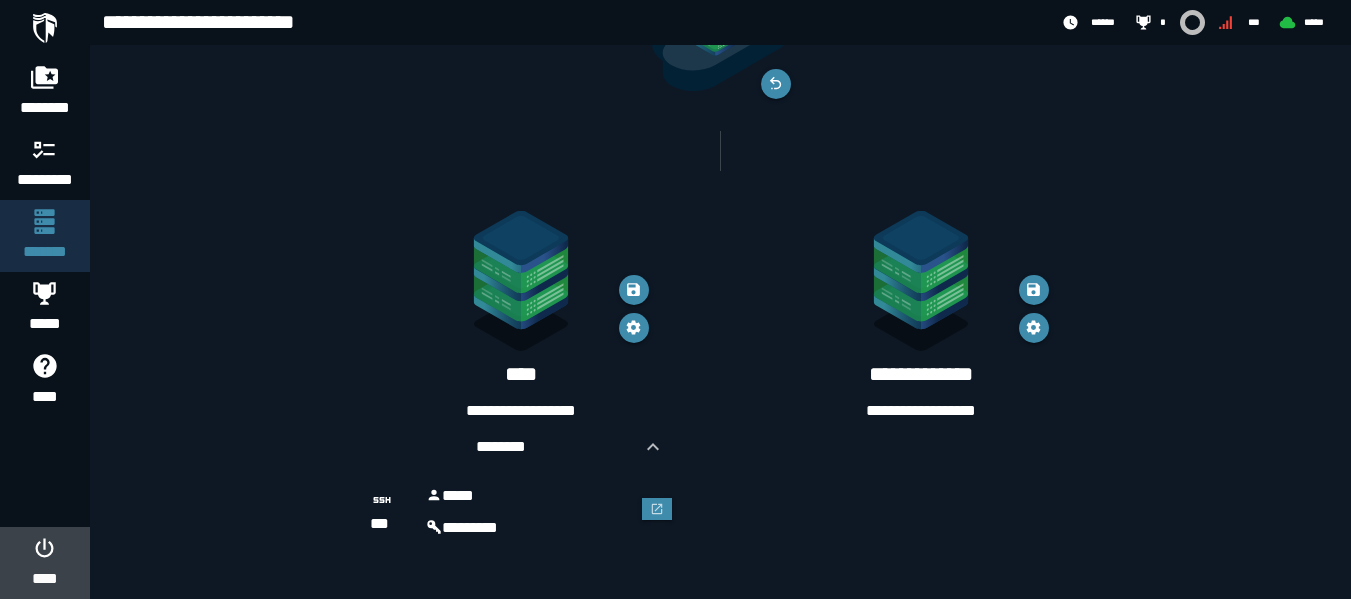 click on "****" 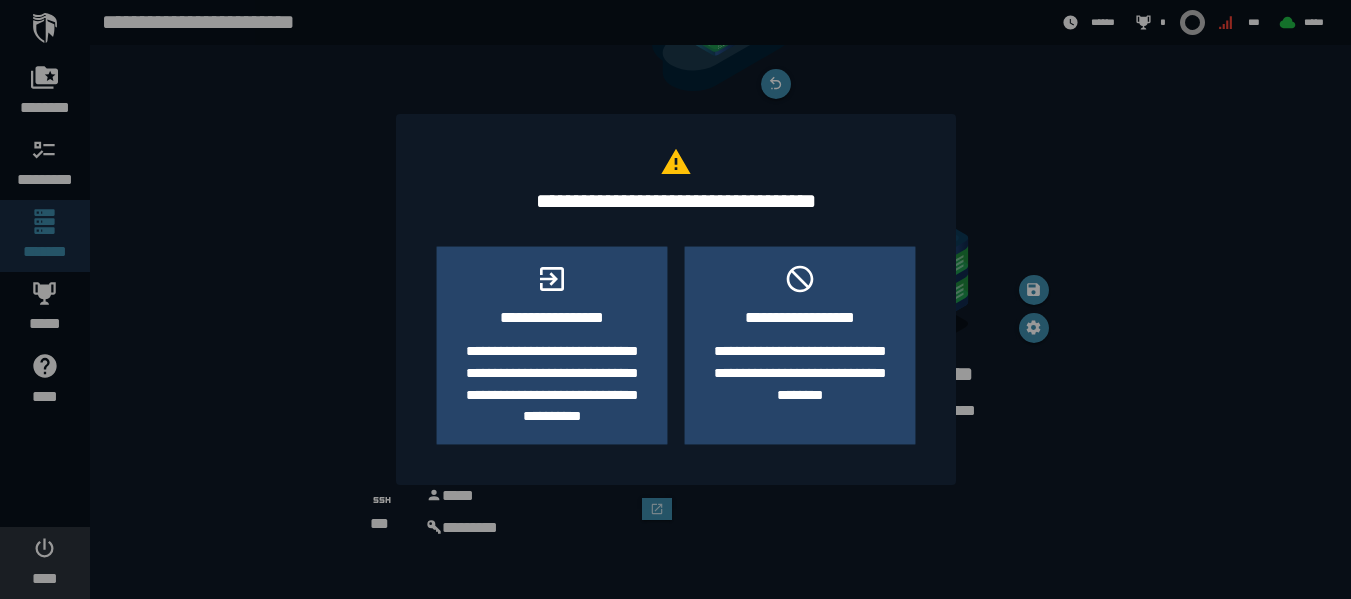 scroll, scrollTop: 0, scrollLeft: 0, axis: both 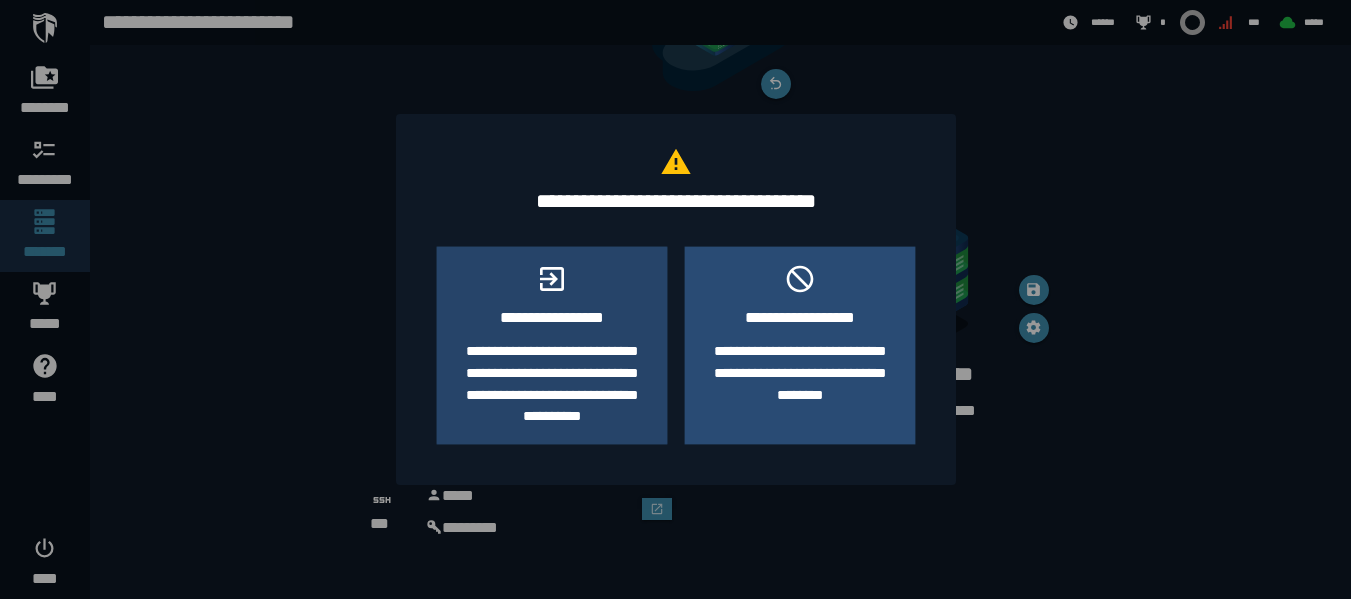 click on "**********" 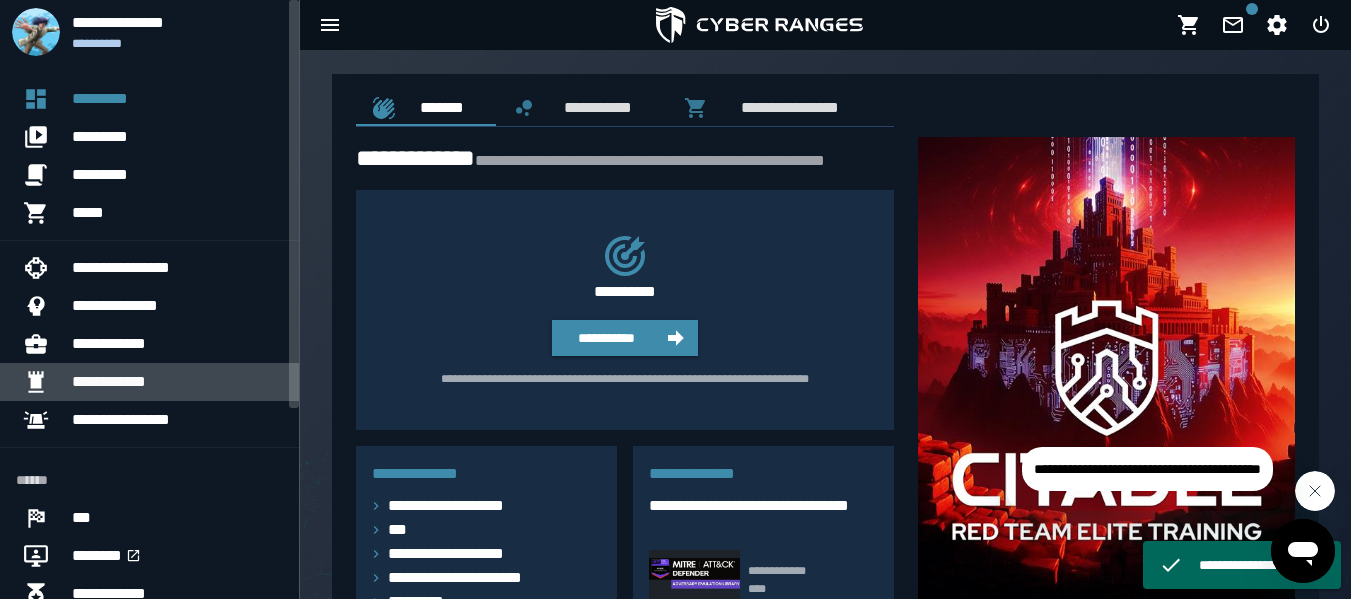 click on "**********" 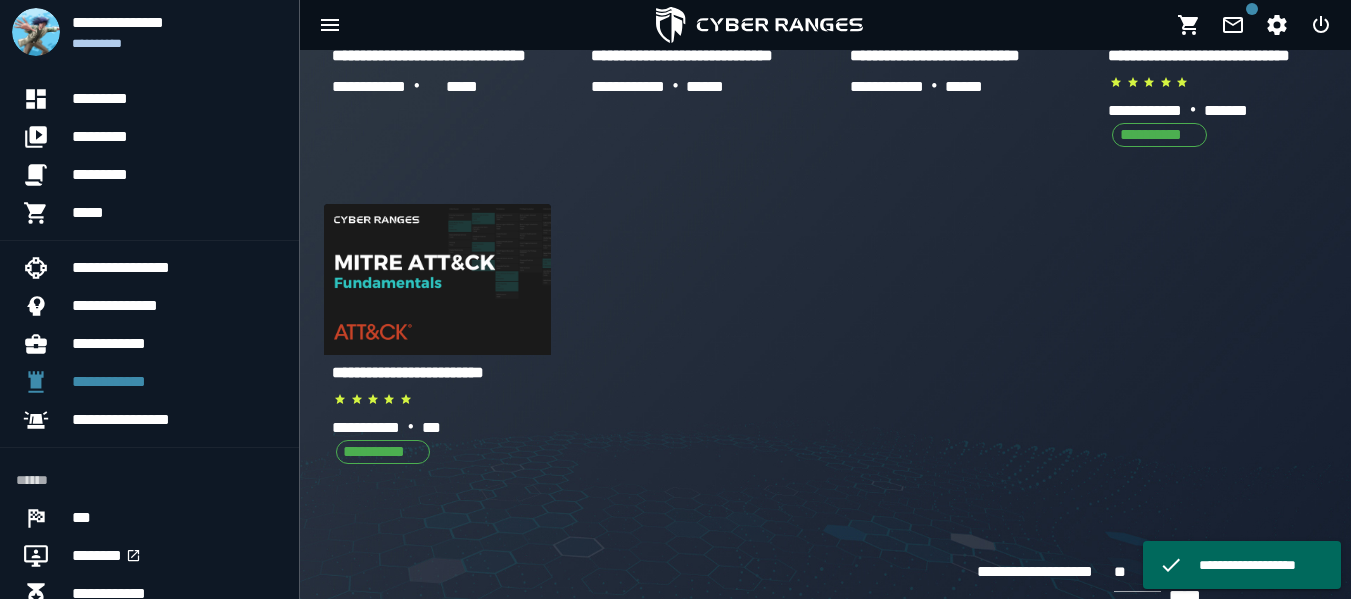 scroll, scrollTop: 245, scrollLeft: 0, axis: vertical 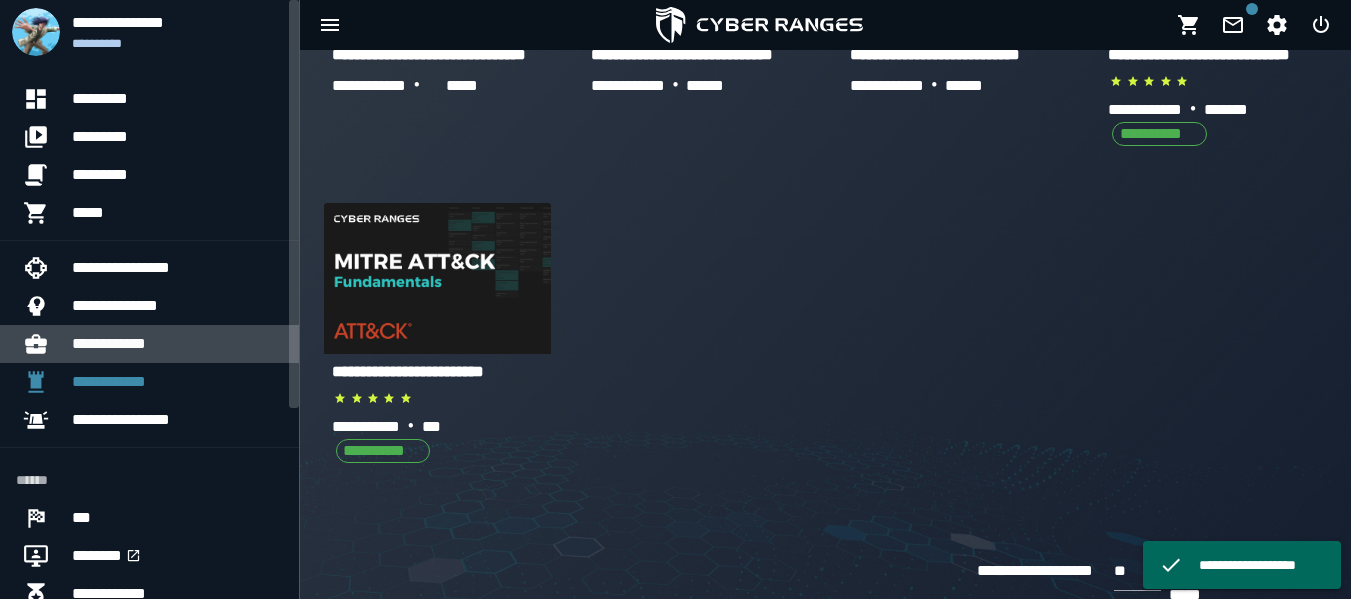 click on "**********" at bounding box center [177, 344] 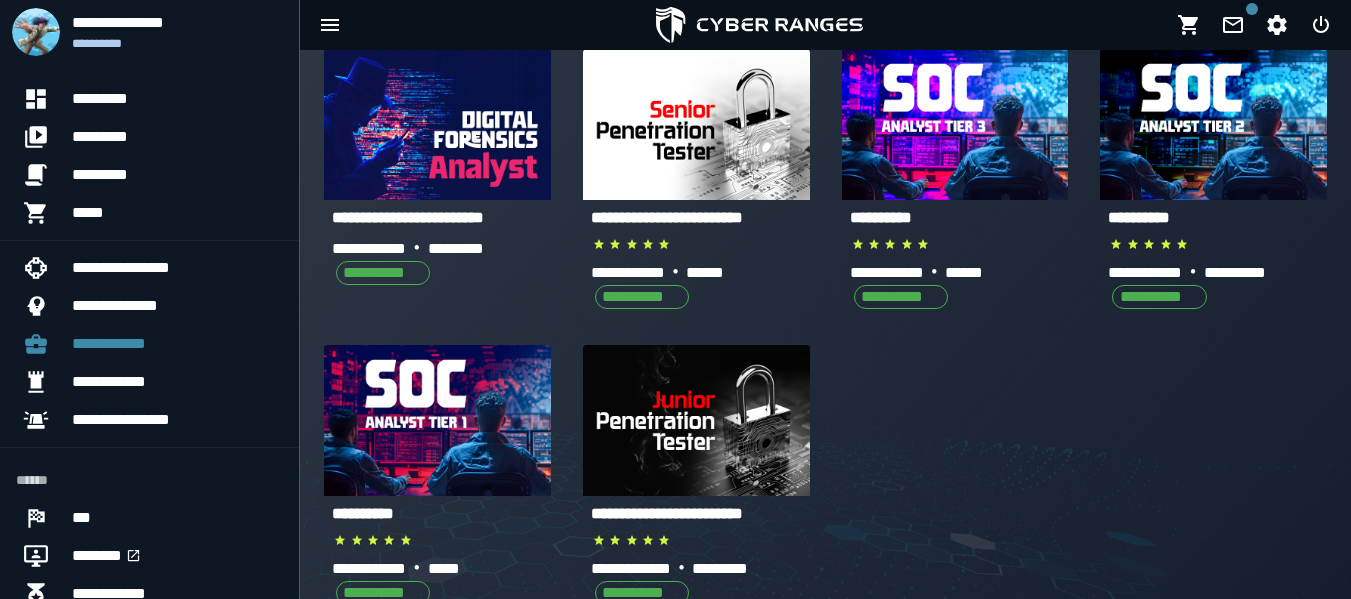 scroll, scrollTop: 206, scrollLeft: 0, axis: vertical 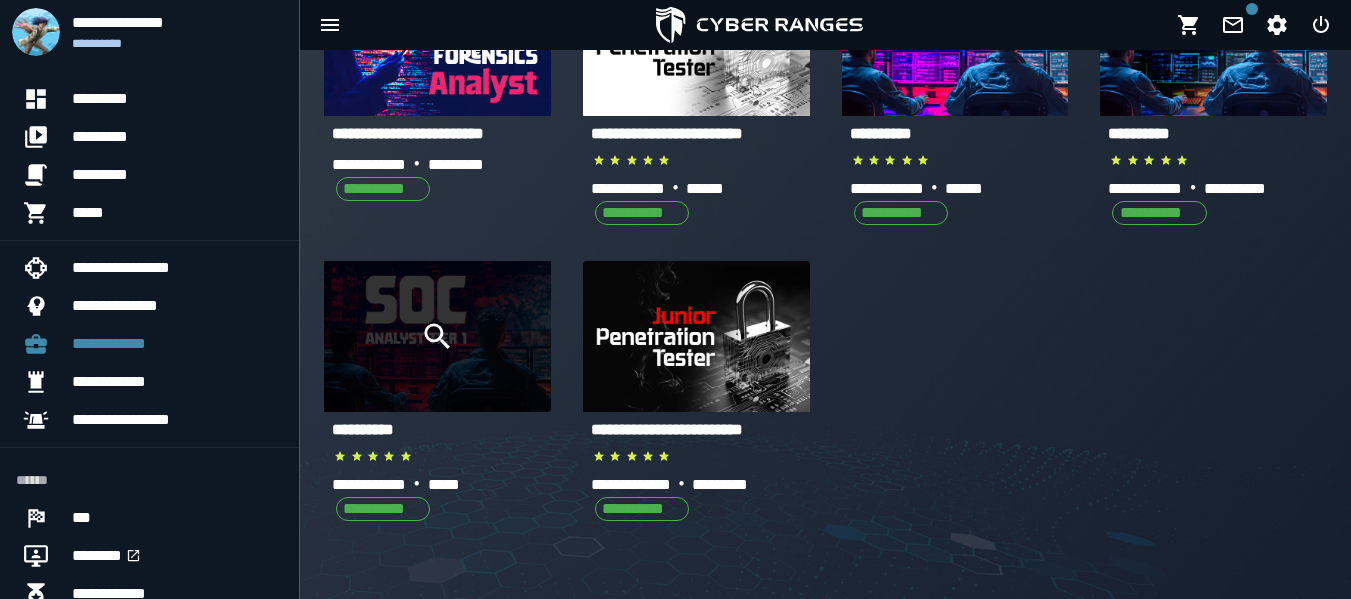 click 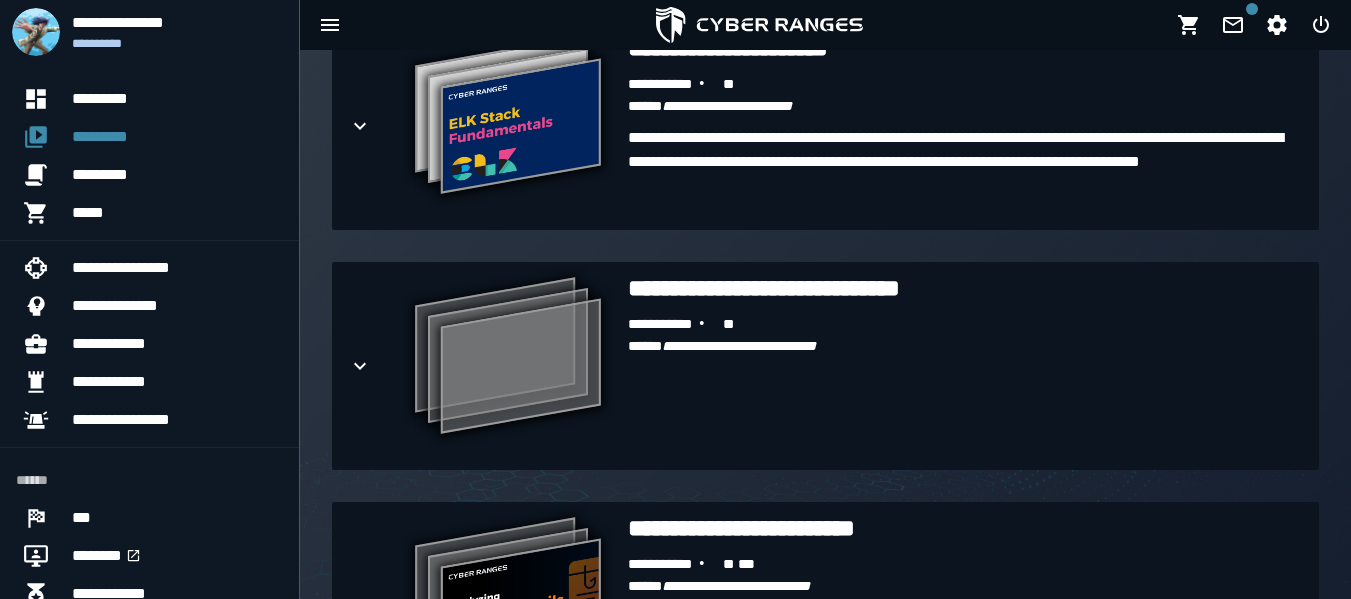 scroll, scrollTop: 2624, scrollLeft: 0, axis: vertical 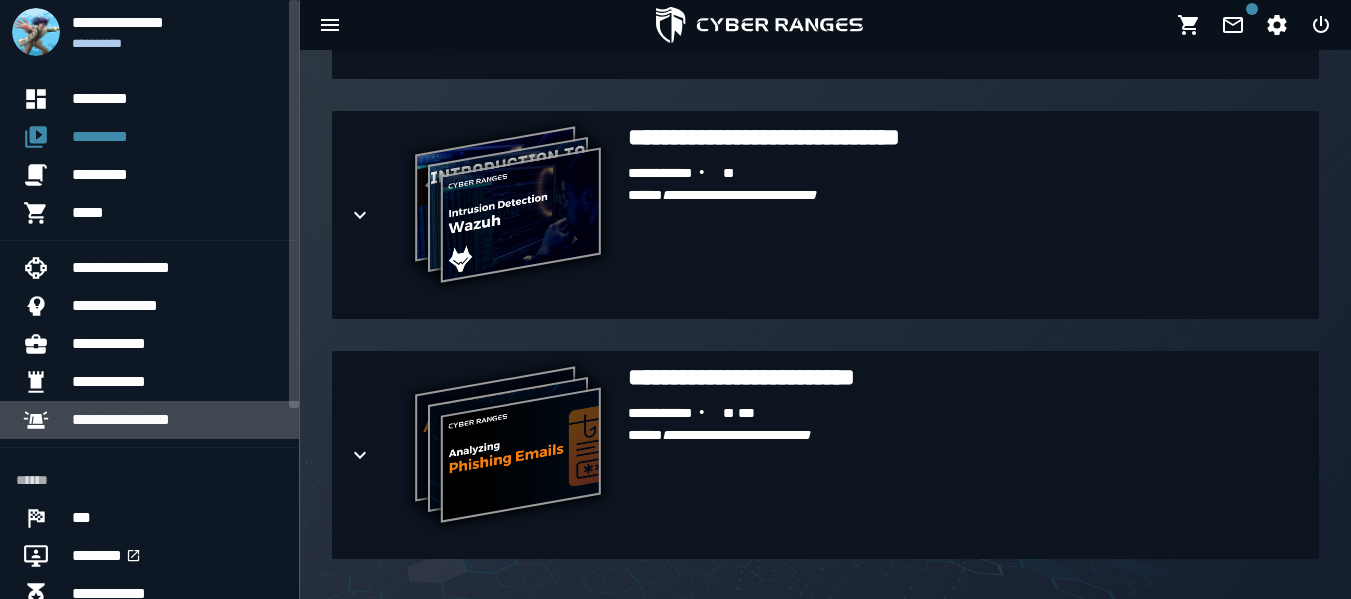 click on "**********" at bounding box center [177, 420] 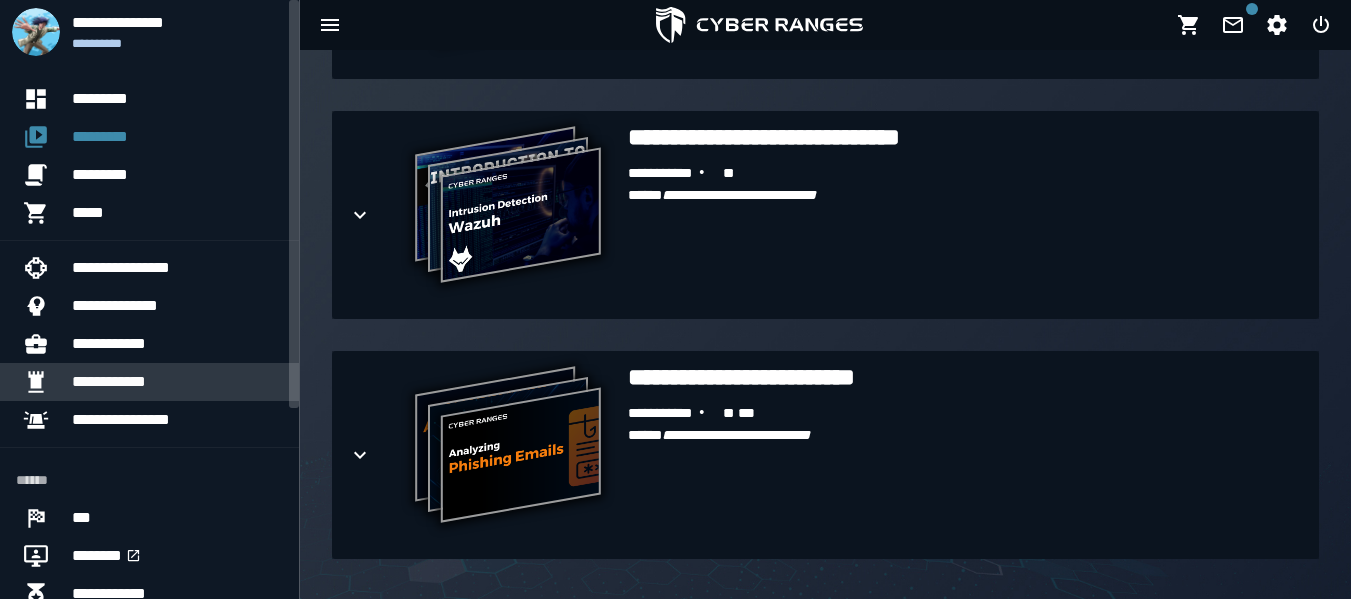 scroll, scrollTop: 0, scrollLeft: 0, axis: both 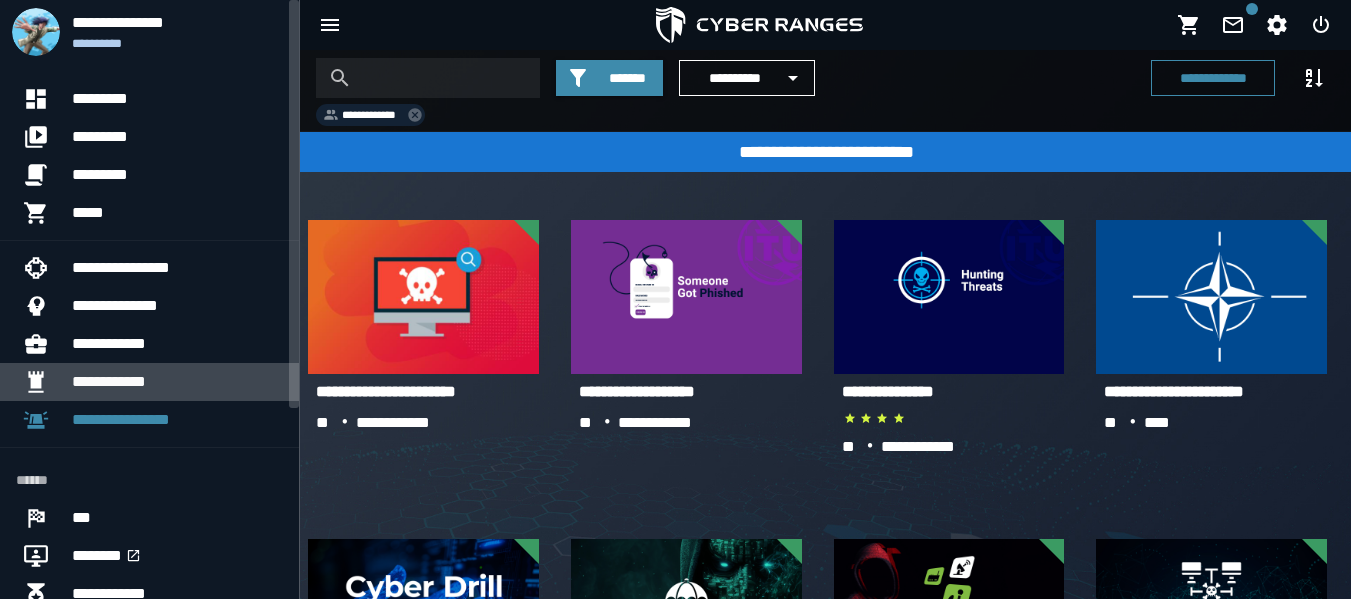 click on "**********" at bounding box center [177, 382] 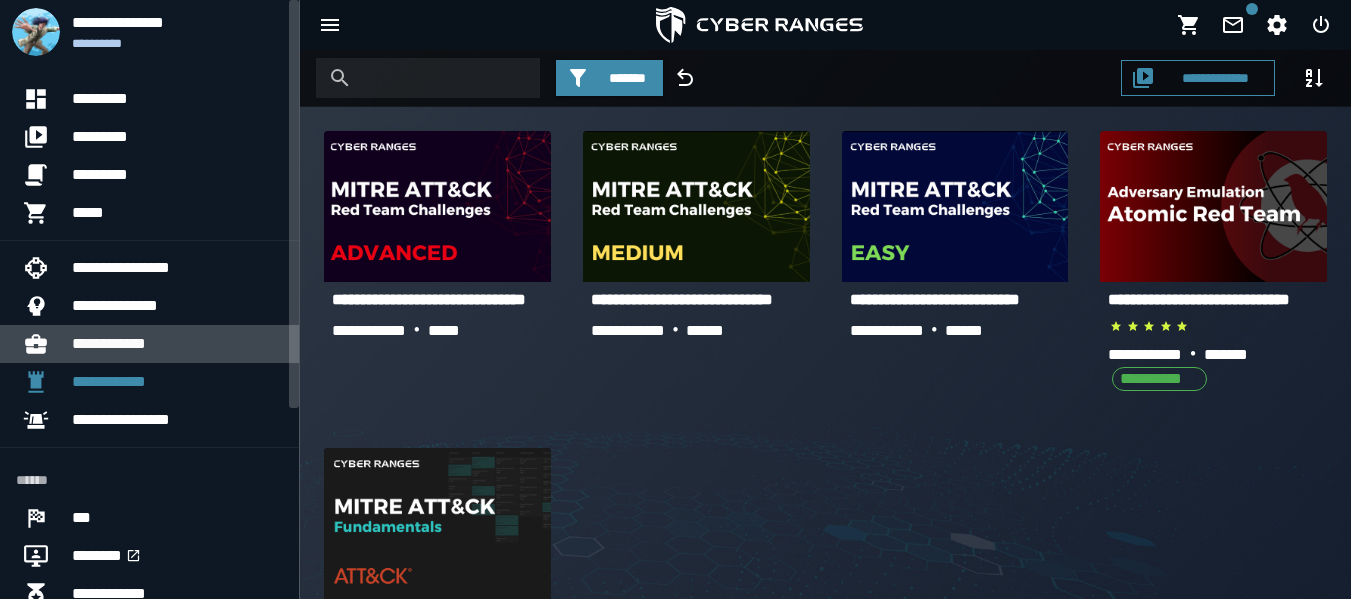 click on "**********" at bounding box center (177, 344) 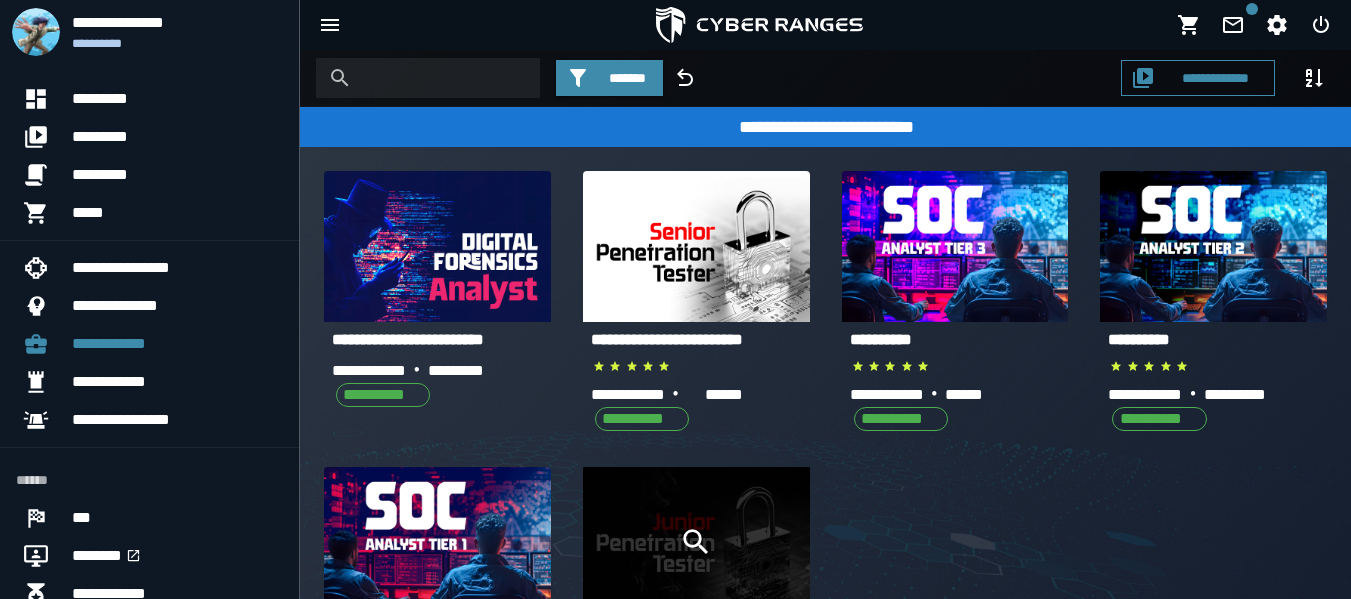 click 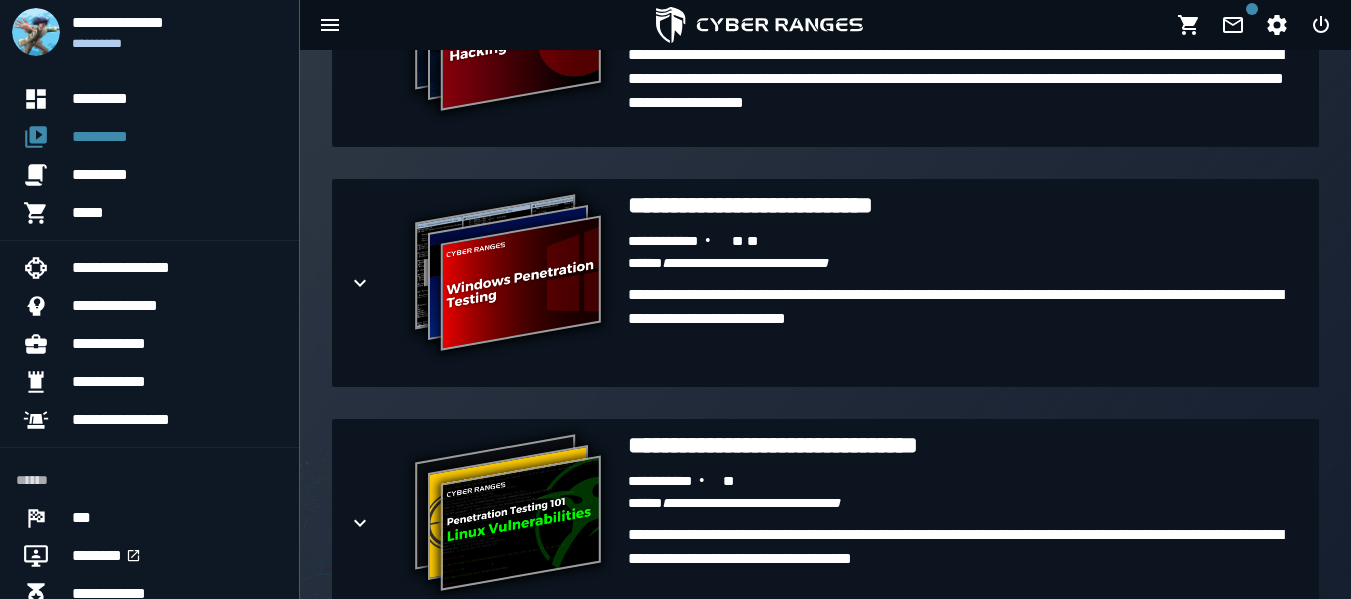 scroll, scrollTop: 1885, scrollLeft: 0, axis: vertical 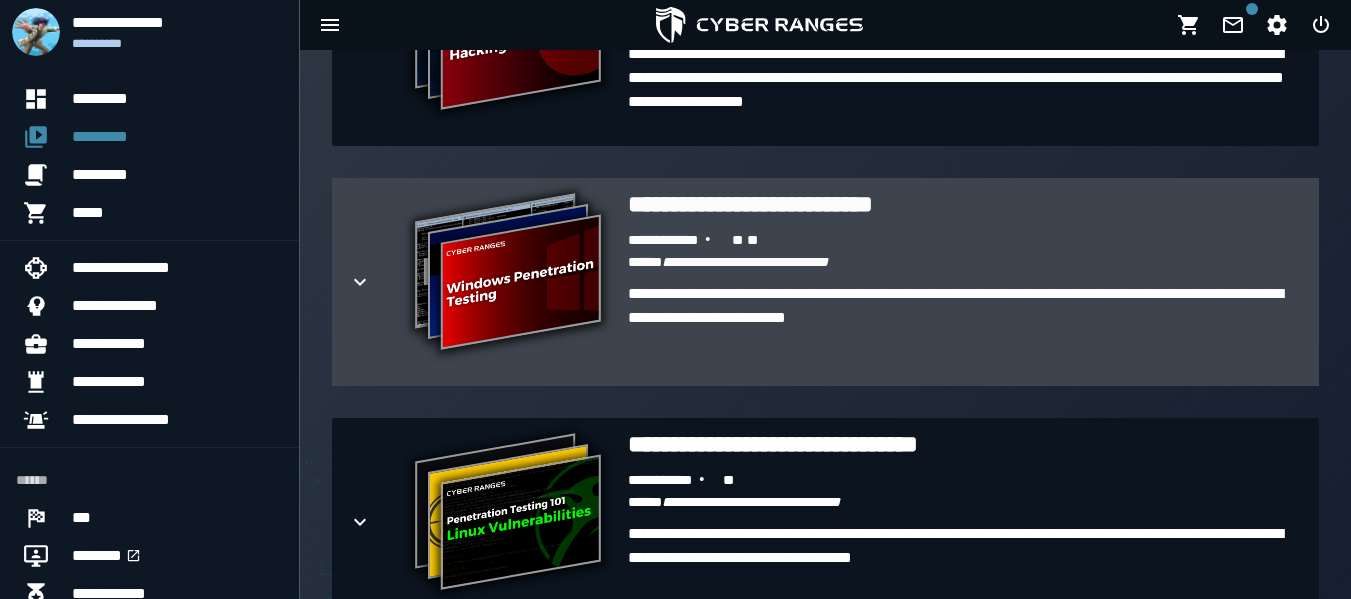 click on "**********" at bounding box center (508, 274) 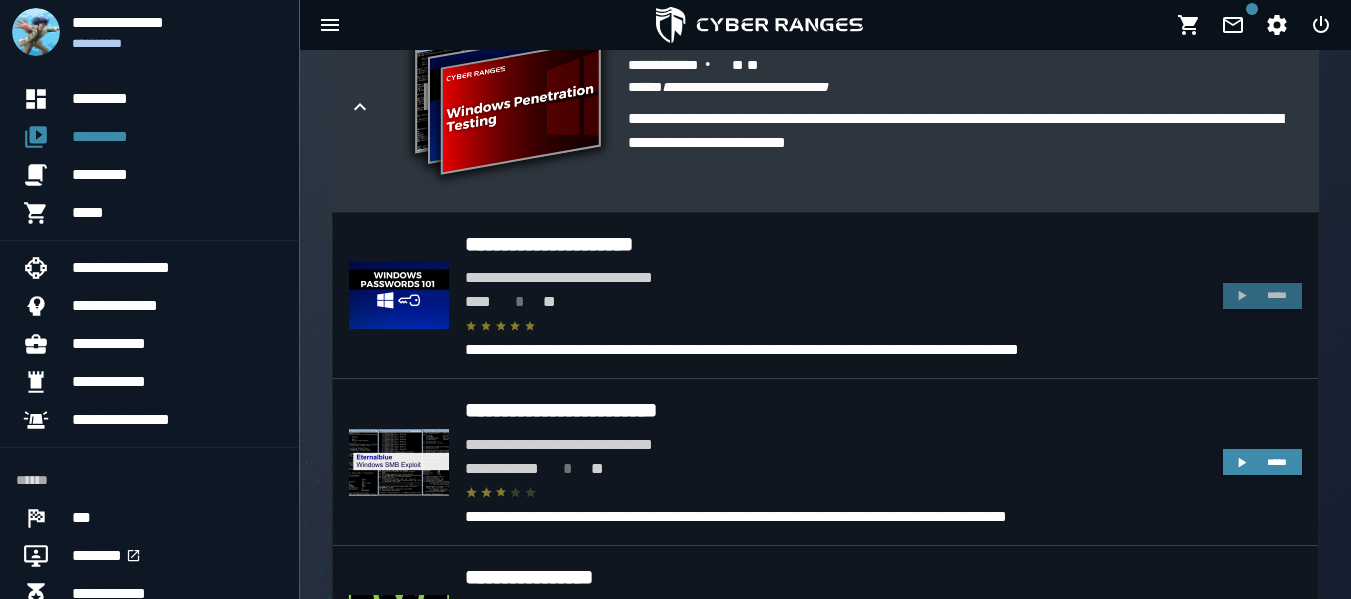 scroll, scrollTop: 2061, scrollLeft: 0, axis: vertical 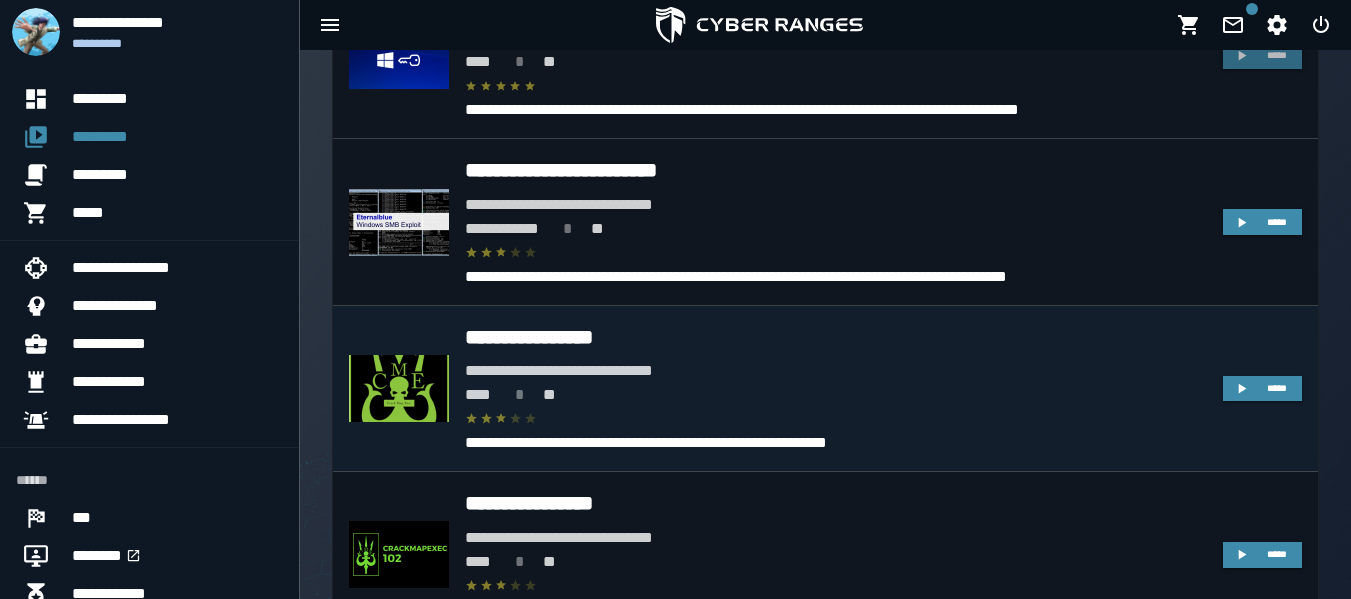 click on "**********" at bounding box center (836, 337) 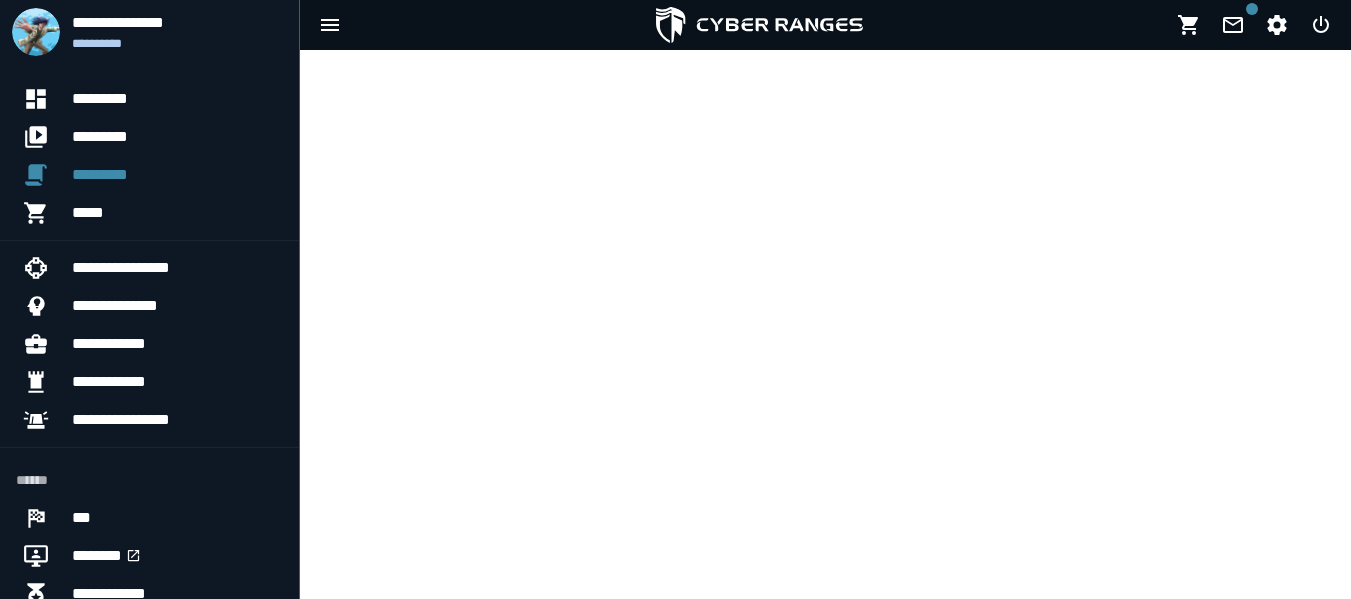 scroll, scrollTop: 0, scrollLeft: 0, axis: both 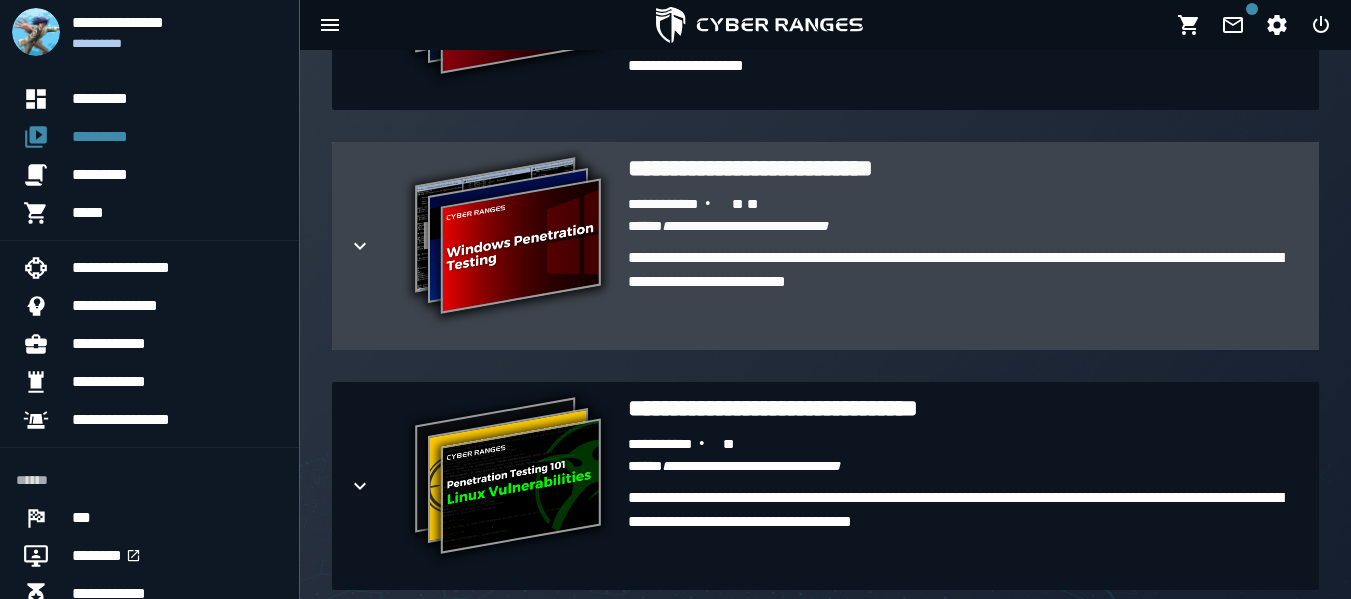 click on "**********" at bounding box center (508, 238) 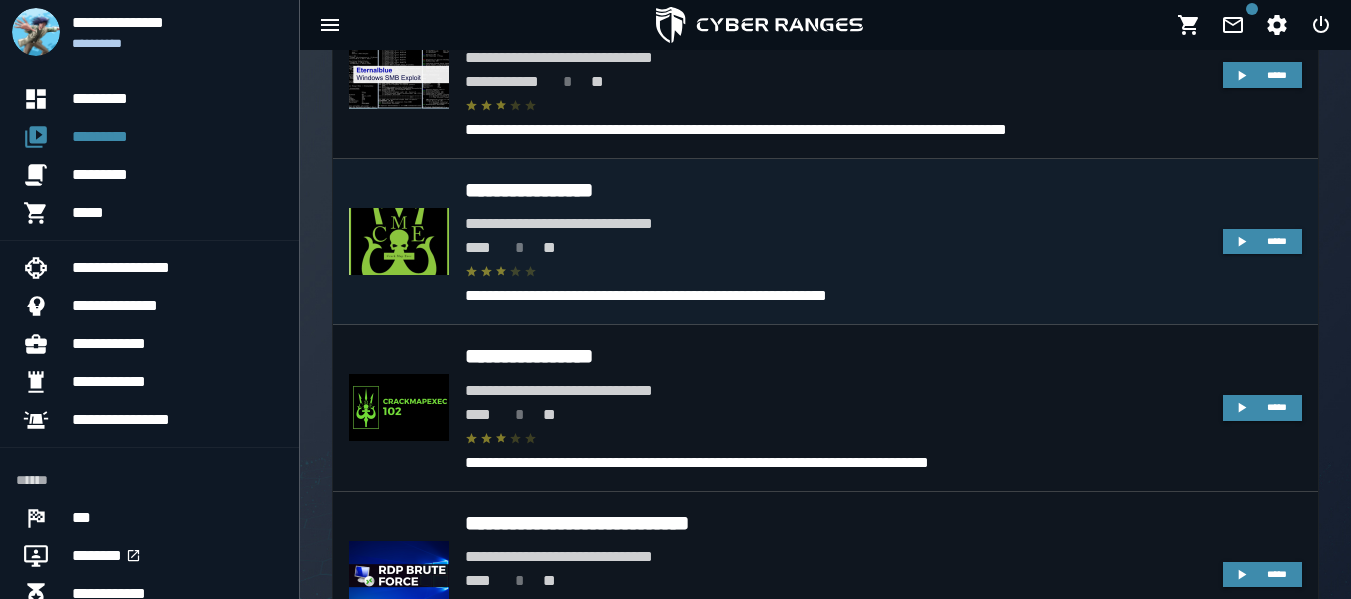 scroll, scrollTop: 2454, scrollLeft: 0, axis: vertical 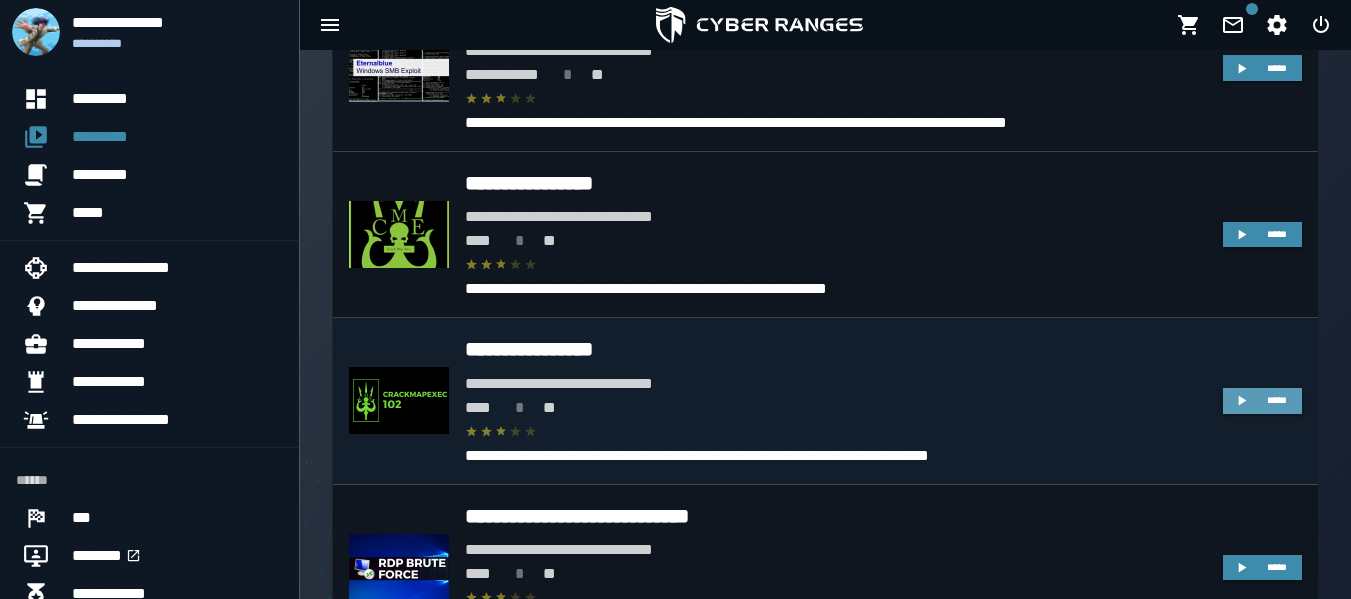 click 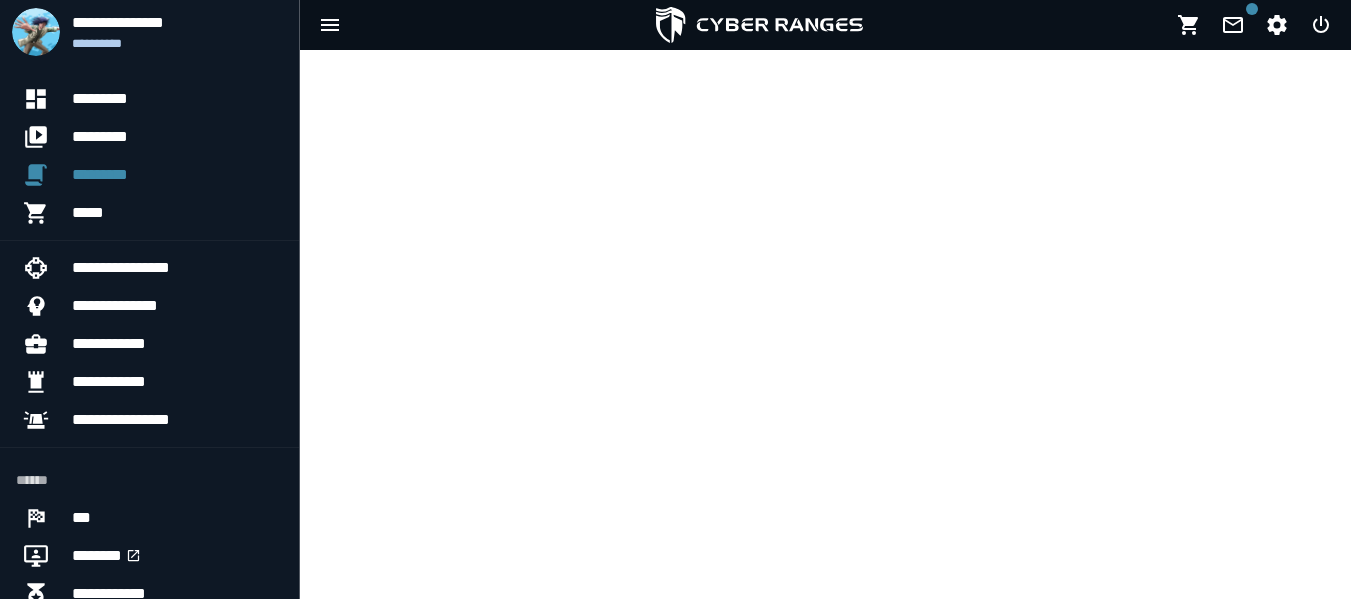 scroll, scrollTop: 0, scrollLeft: 0, axis: both 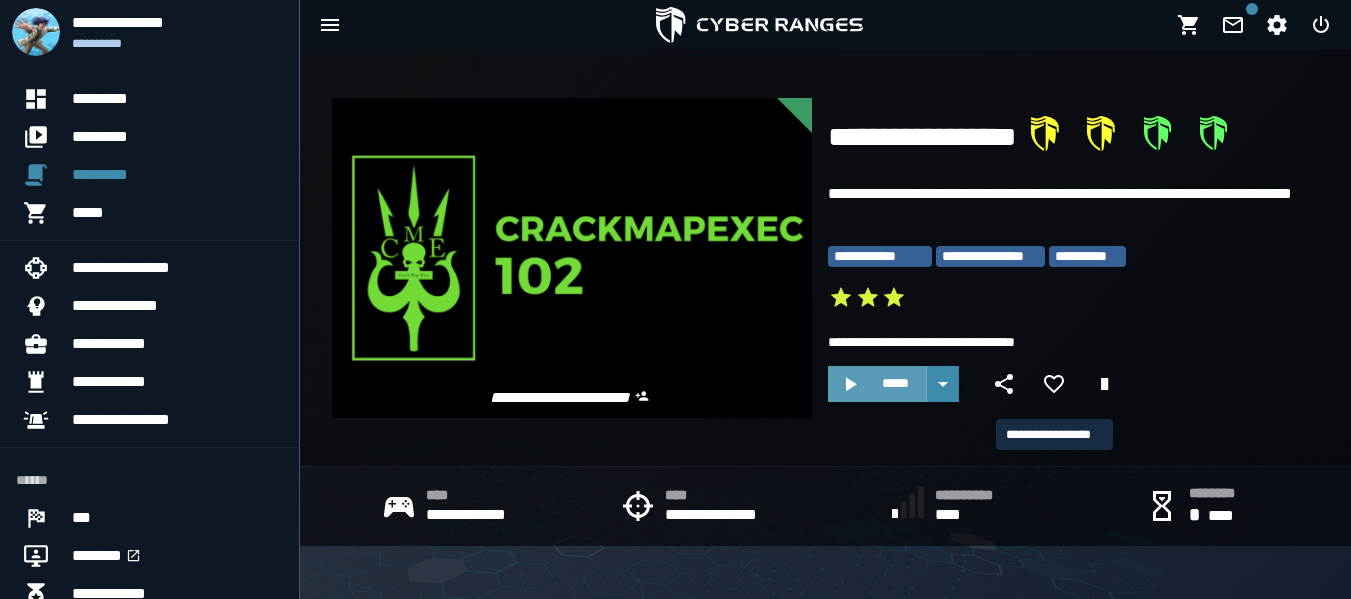 click on "*****" at bounding box center (877, 384) 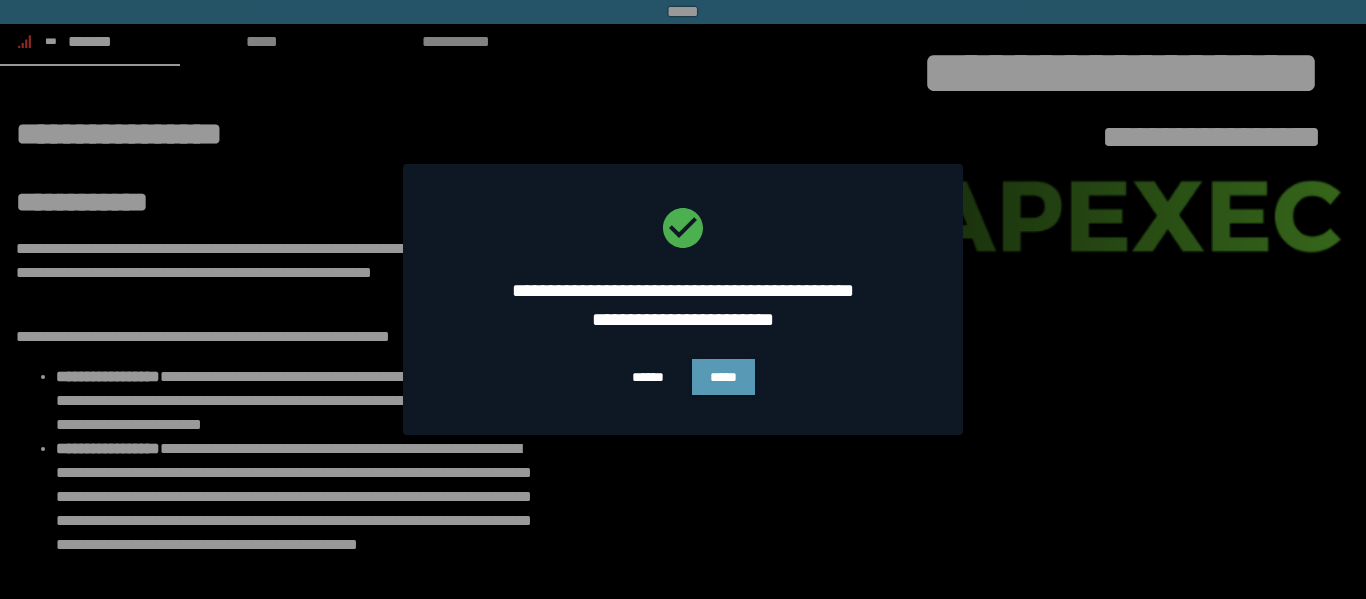 click on "*****" at bounding box center [723, 377] 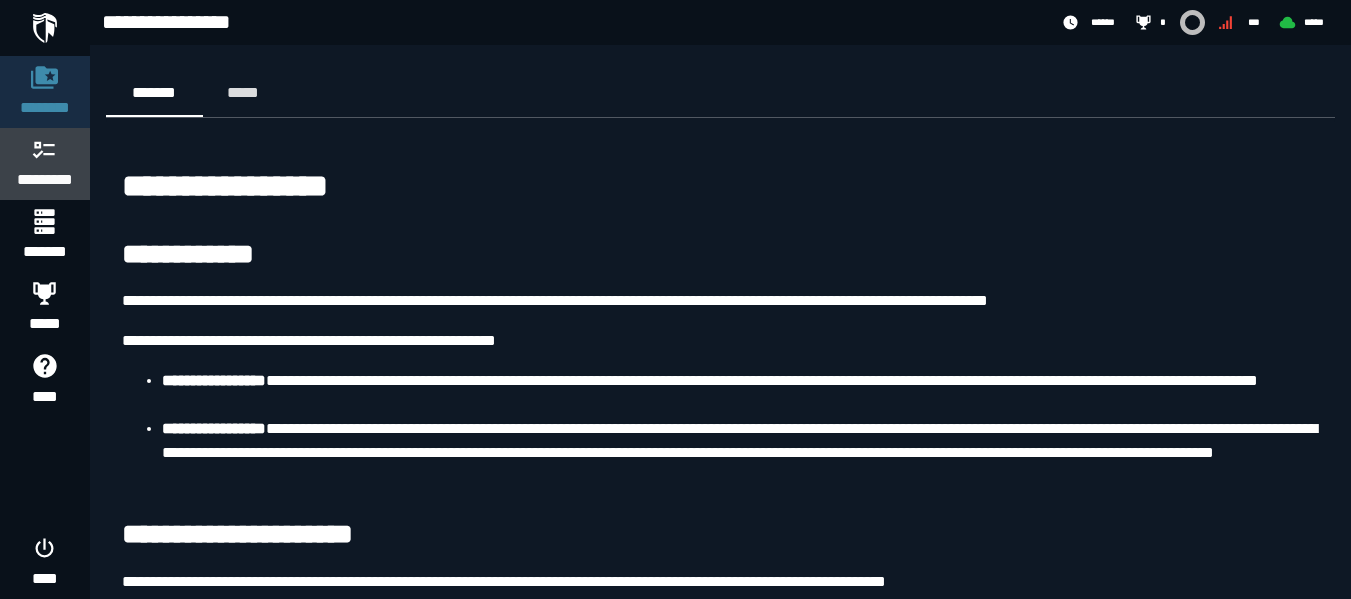 click on "*********" at bounding box center (45, 180) 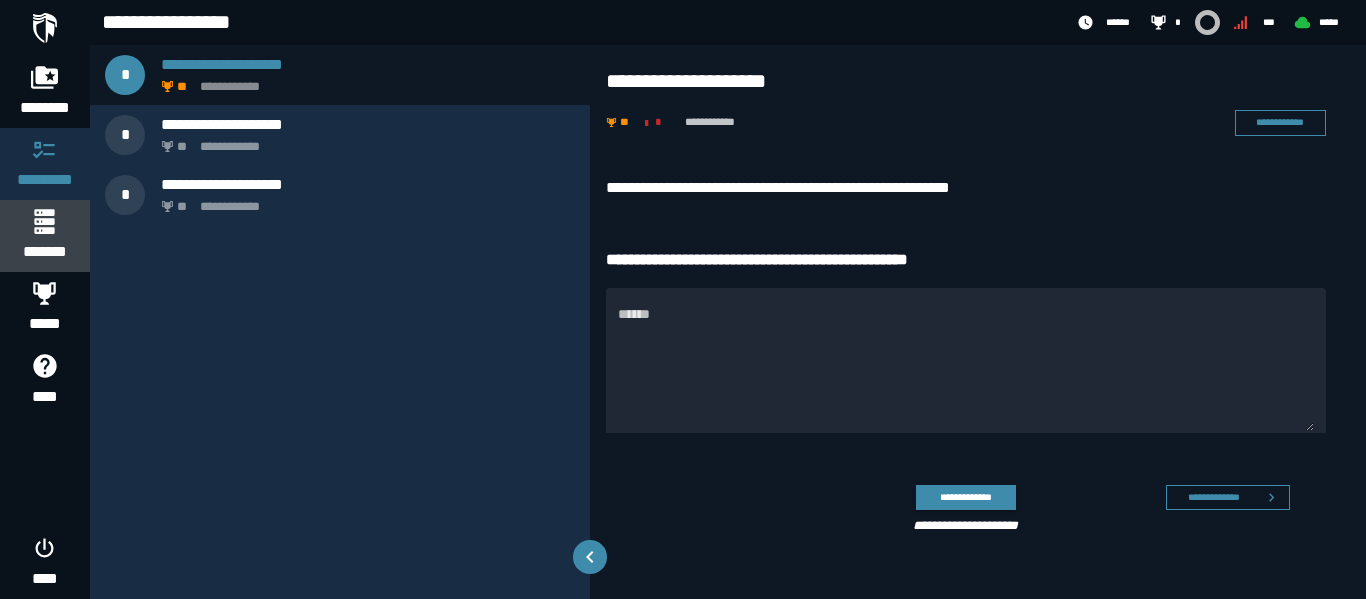 click 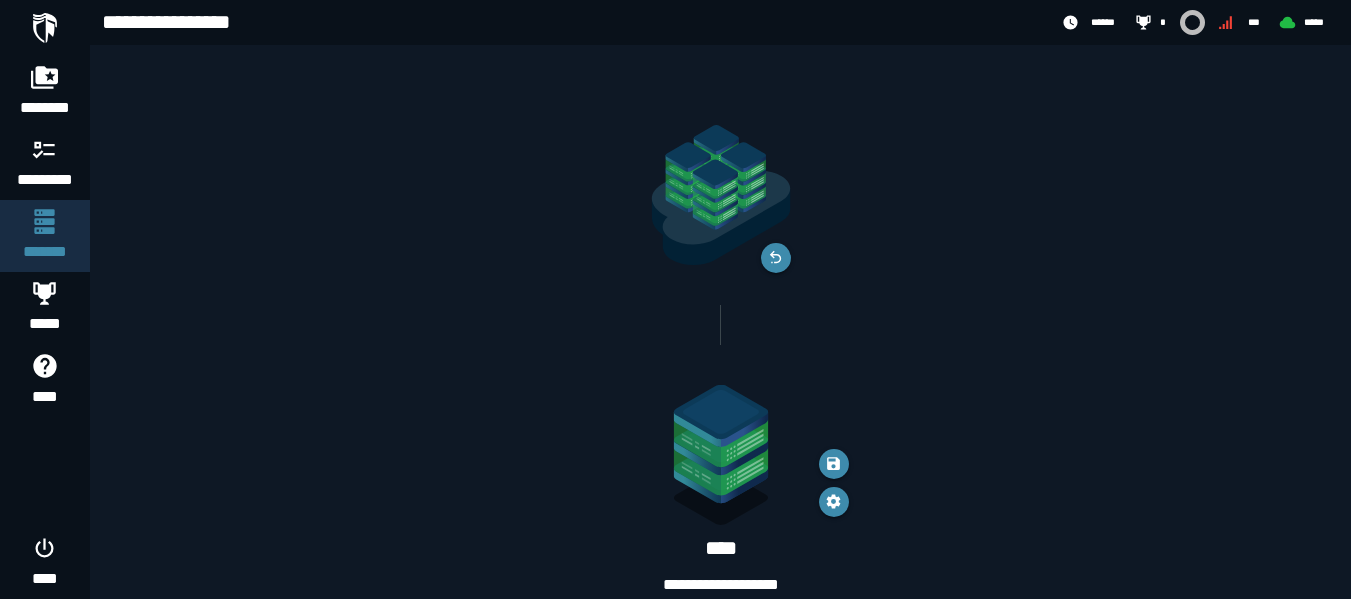 scroll, scrollTop: 92, scrollLeft: 0, axis: vertical 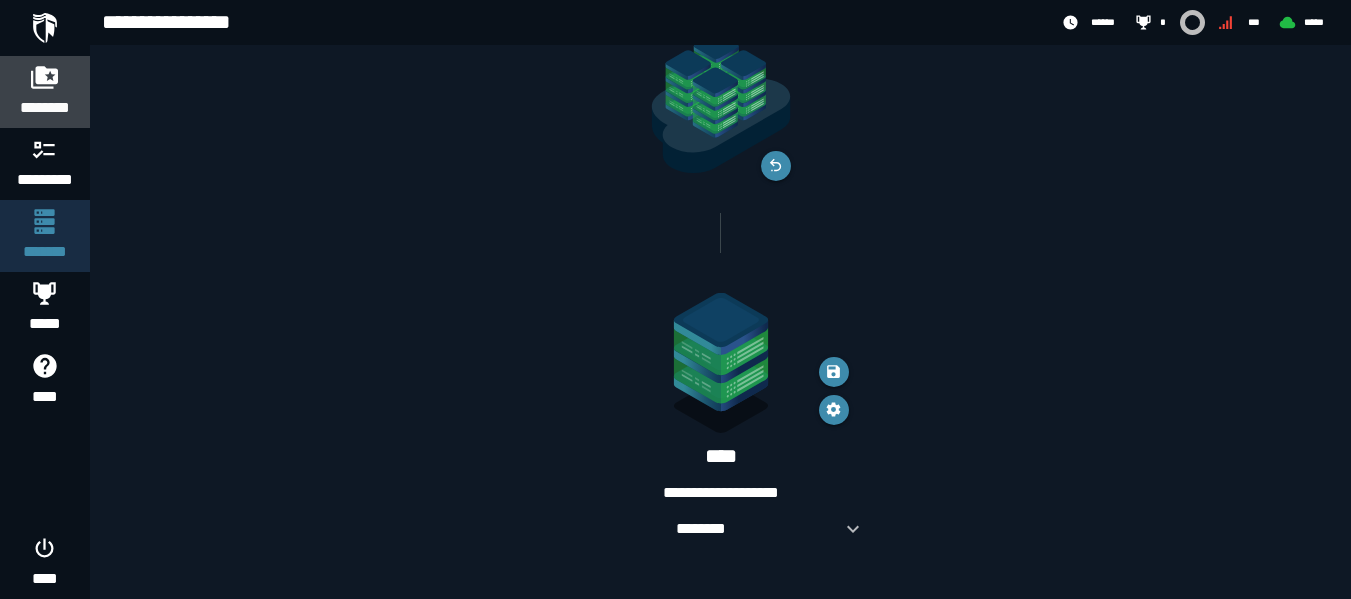 click on "********" 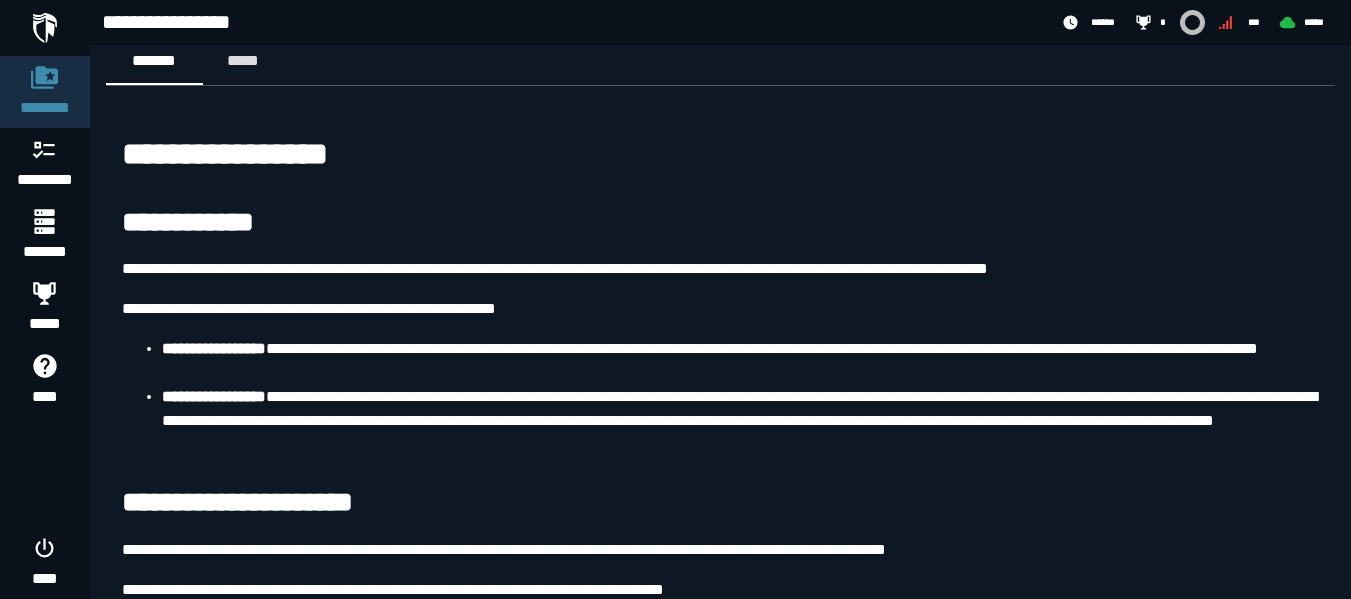 scroll, scrollTop: 0, scrollLeft: 0, axis: both 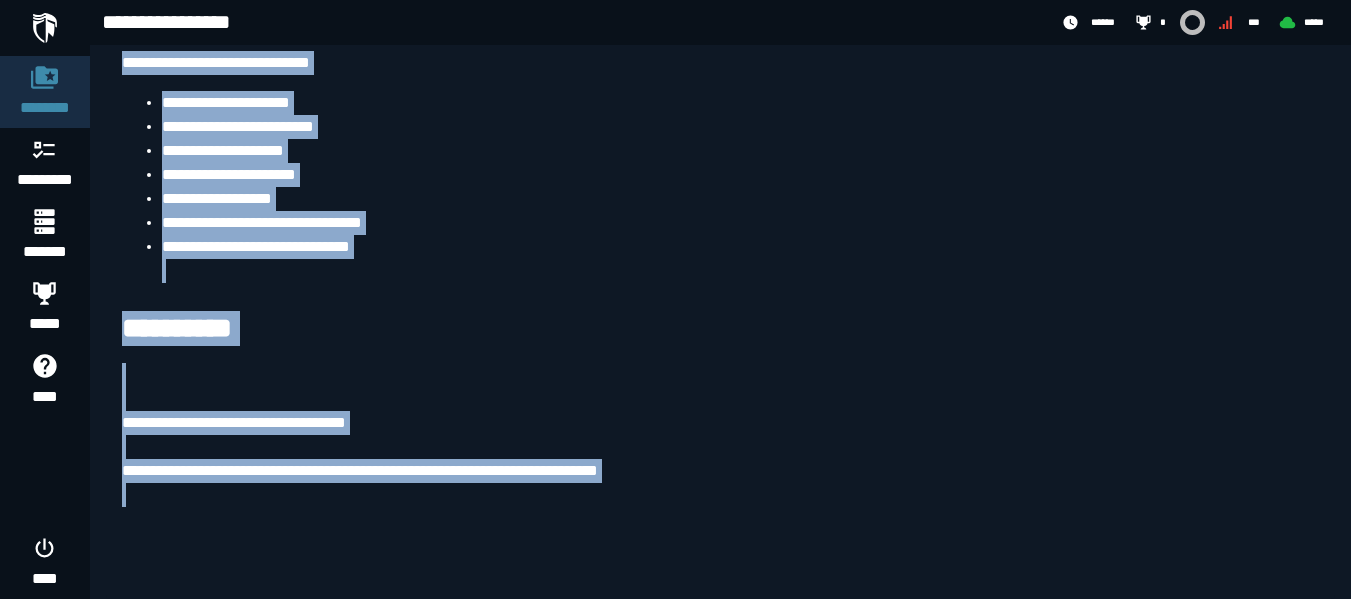 drag, startPoint x: 119, startPoint y: 163, endPoint x: 290, endPoint y: 498, distance: 376.11966 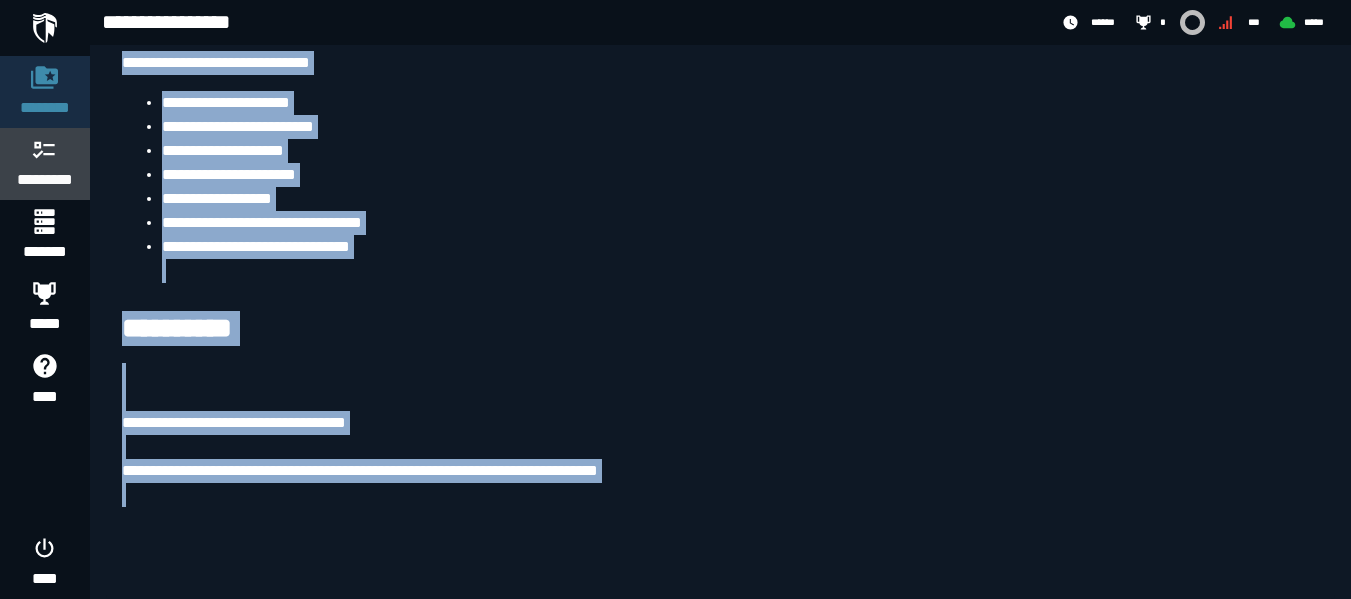 click on "*********" at bounding box center (45, 164) 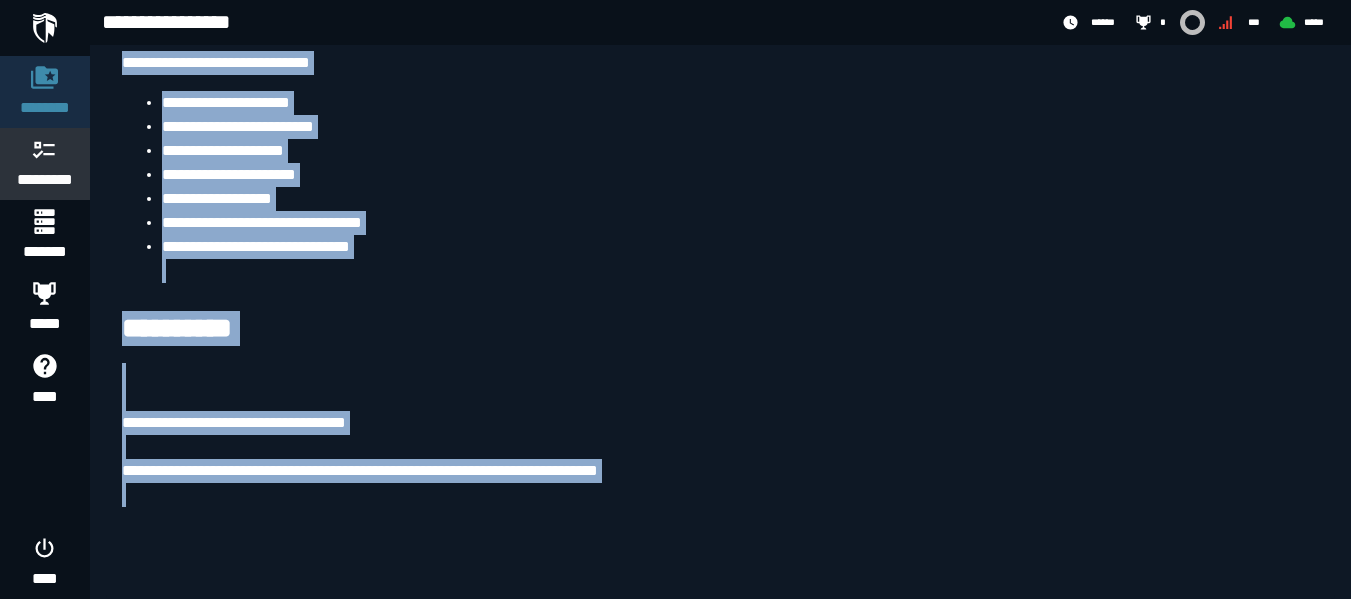 scroll, scrollTop: 0, scrollLeft: 0, axis: both 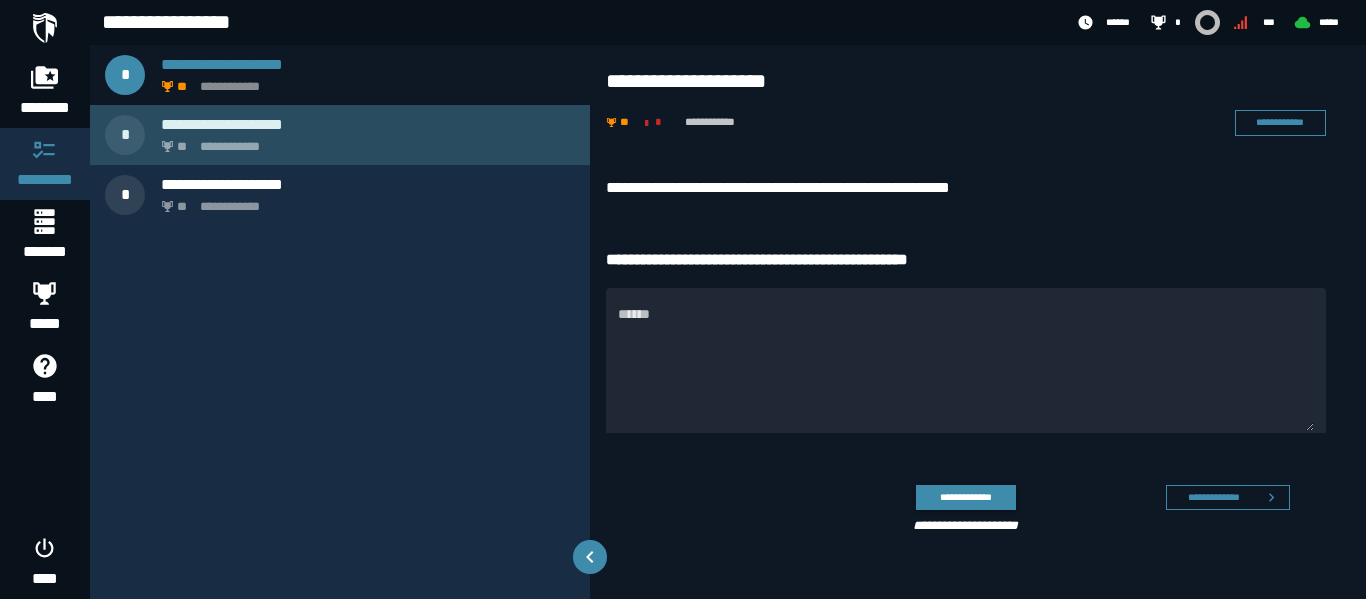 click on "**********" at bounding box center (364, 141) 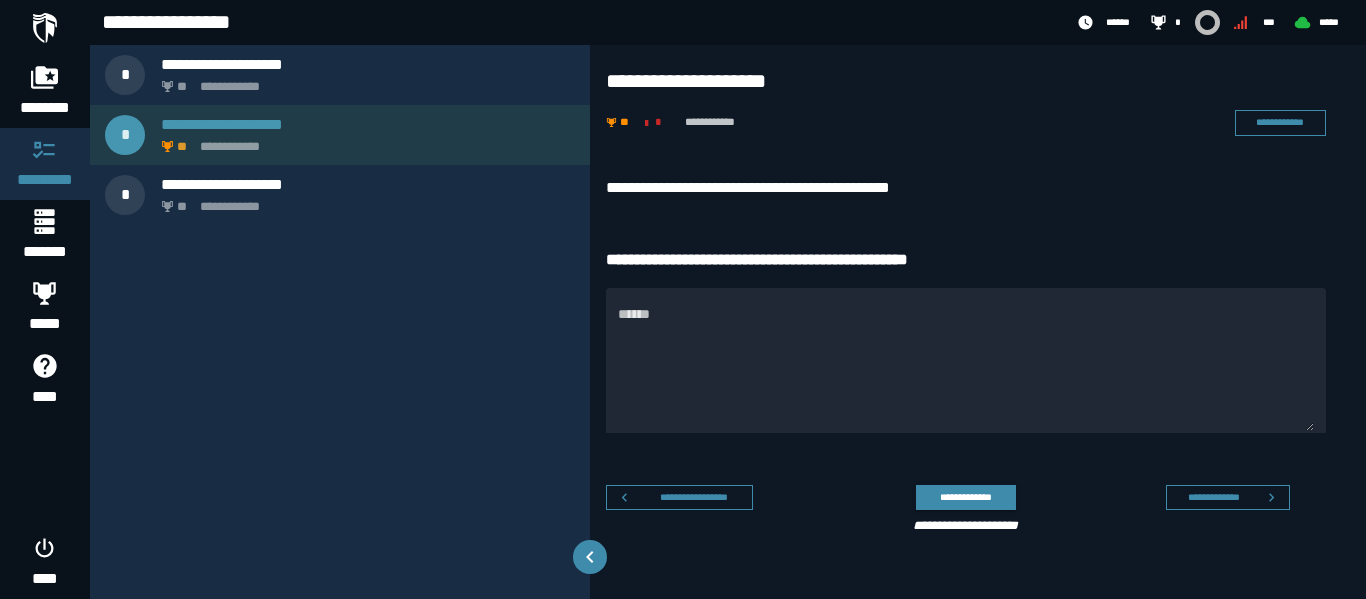 click on "**********" at bounding box center (364, 141) 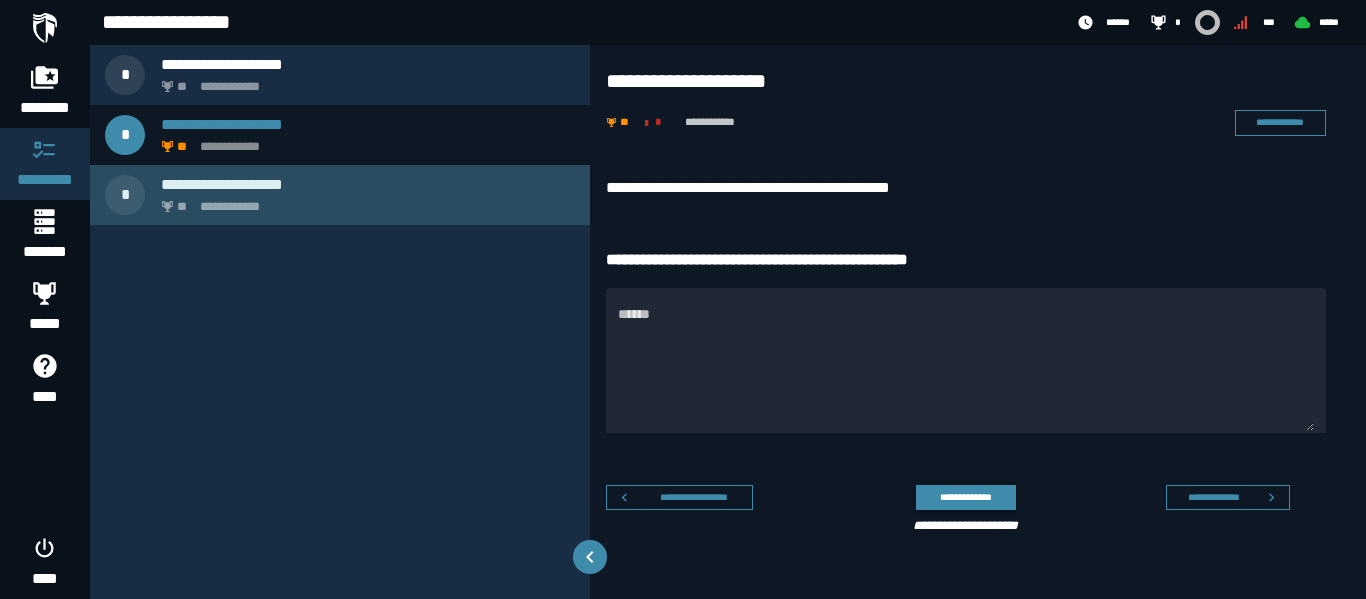 click on "**********" 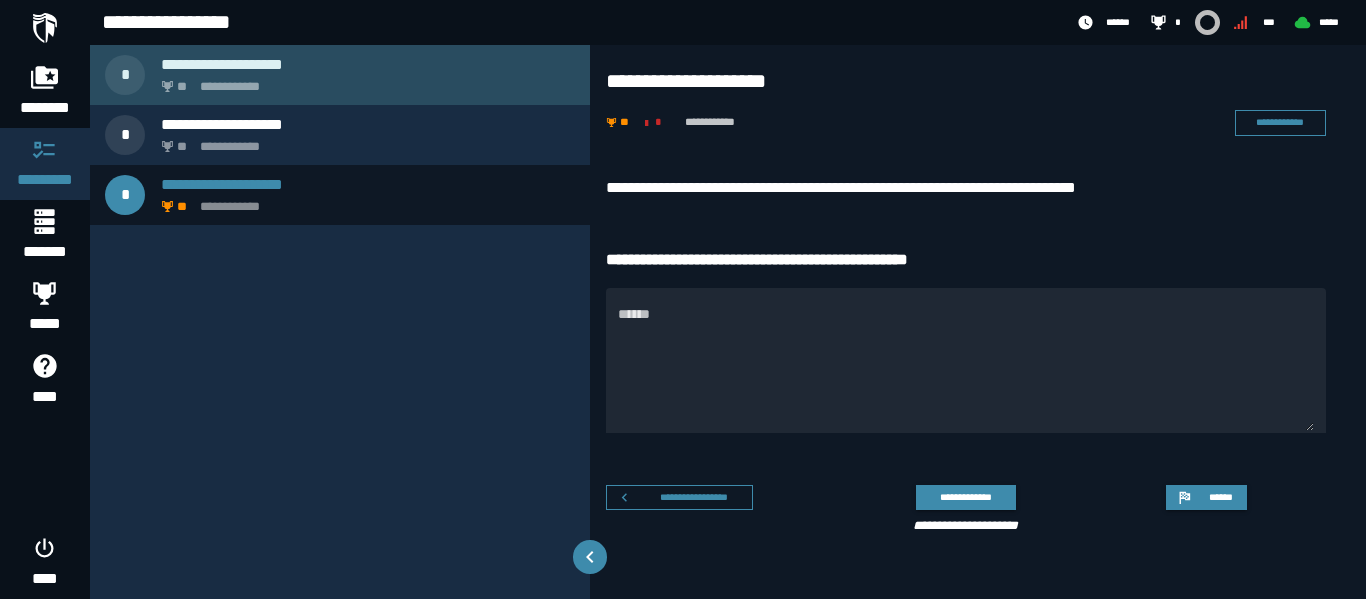 click on "**********" 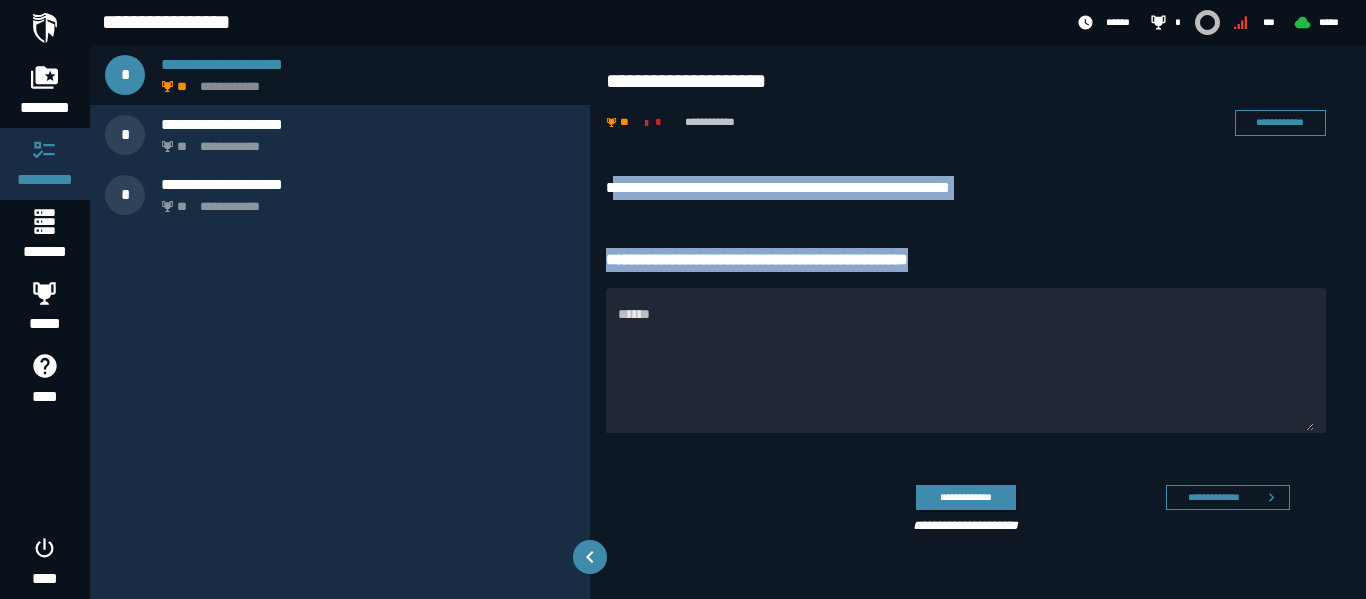 drag, startPoint x: 620, startPoint y: 164, endPoint x: 972, endPoint y: 251, distance: 362.59207 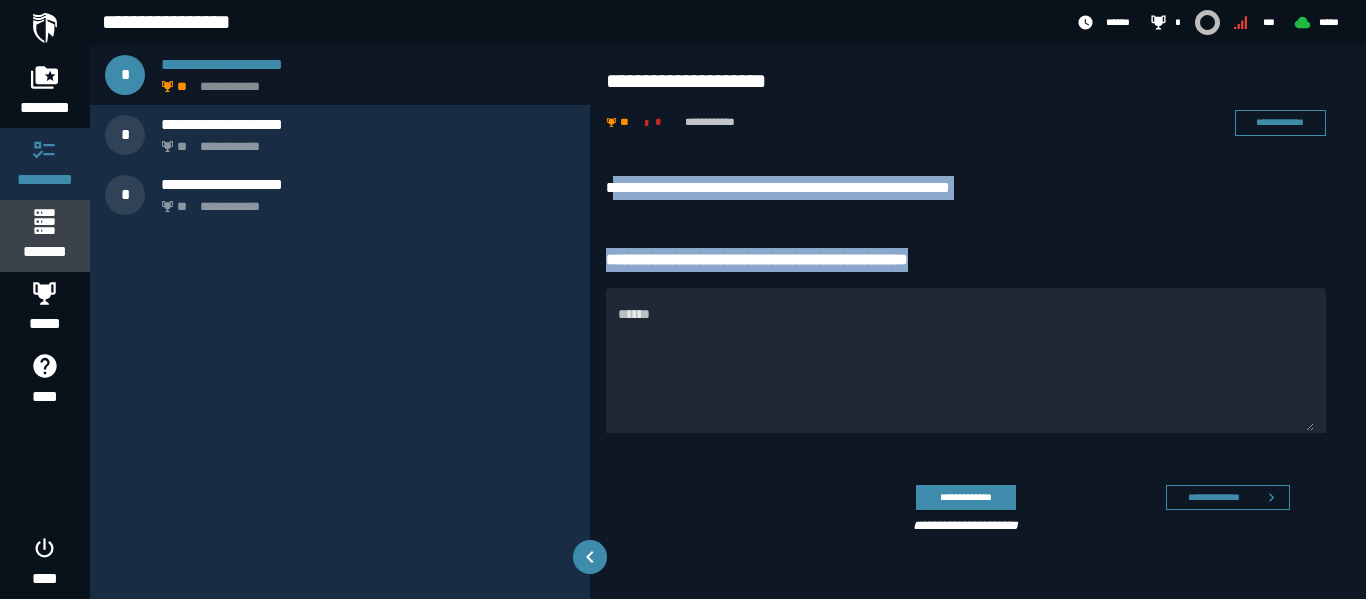 click on "*******" at bounding box center [44, 252] 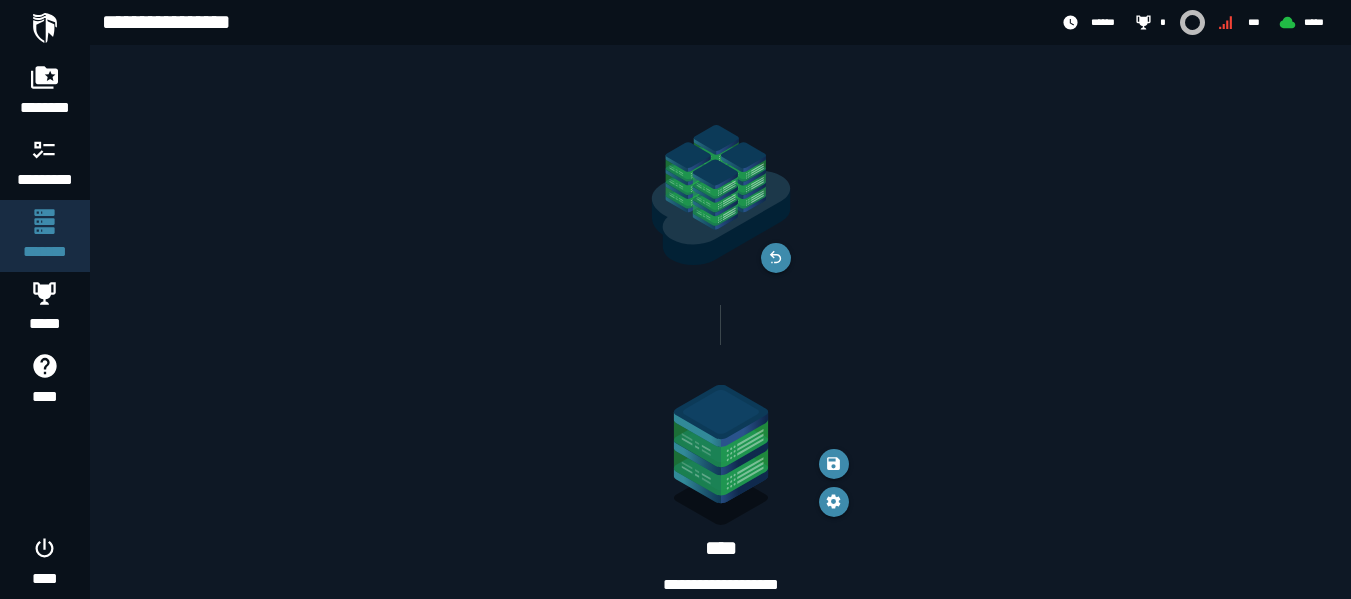 scroll, scrollTop: 92, scrollLeft: 0, axis: vertical 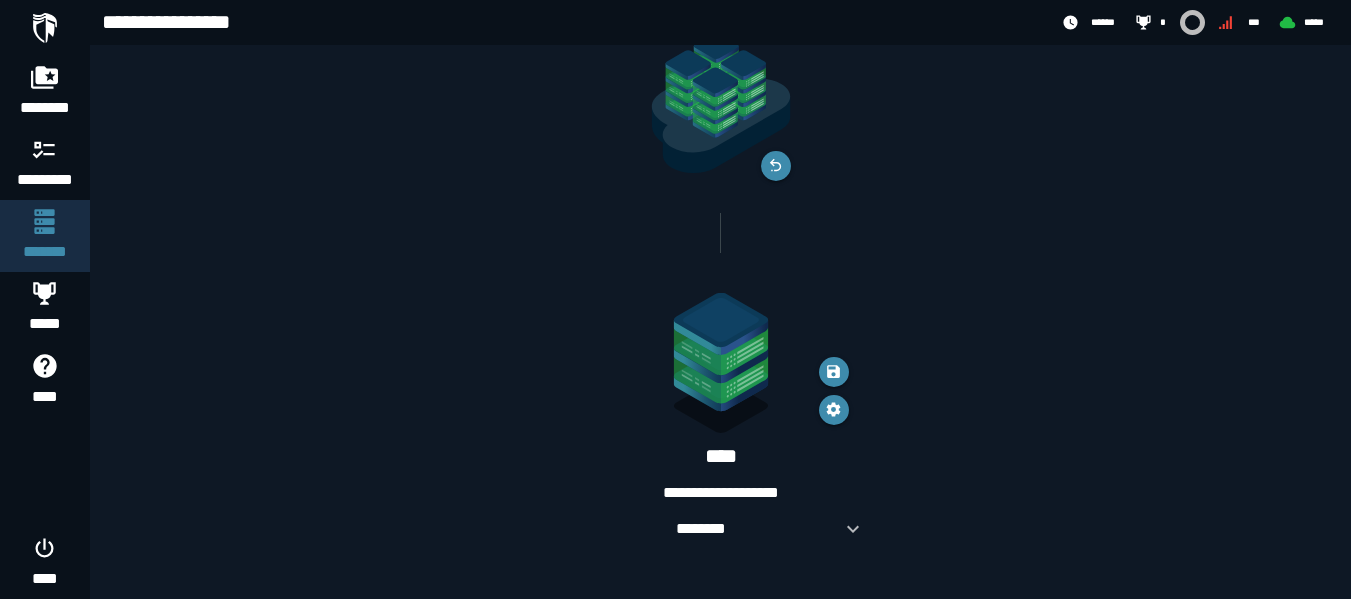 click on "**********" at bounding box center (721, 493) 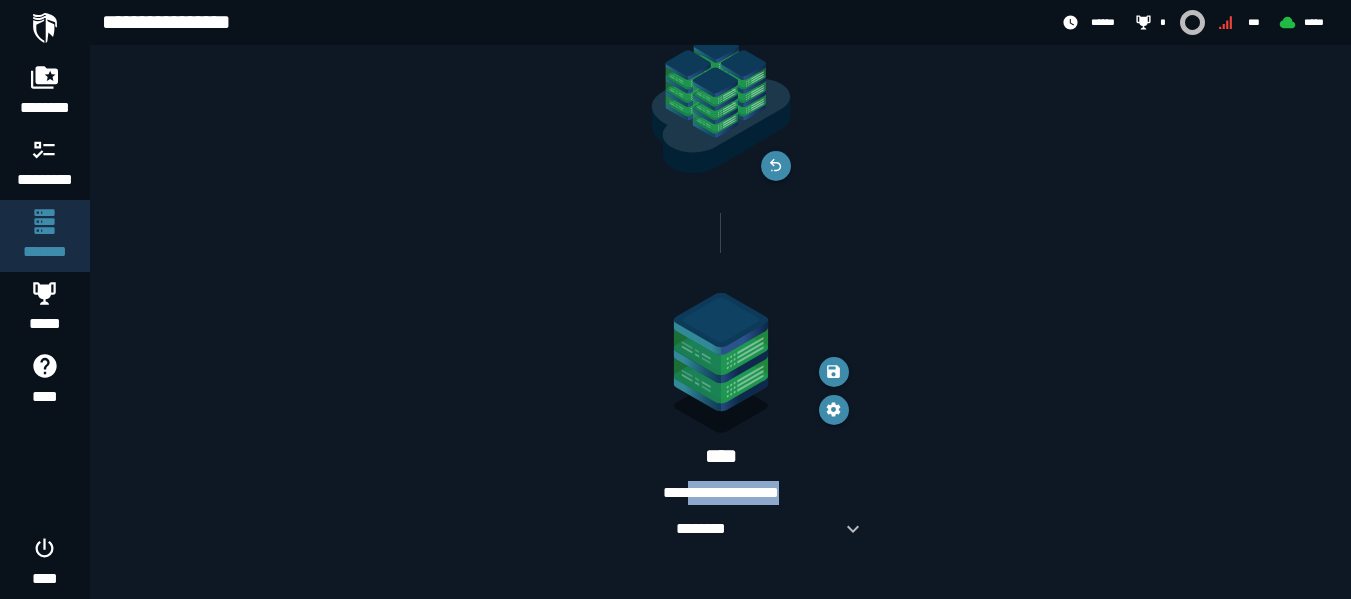 click on "**********" at bounding box center [721, 493] 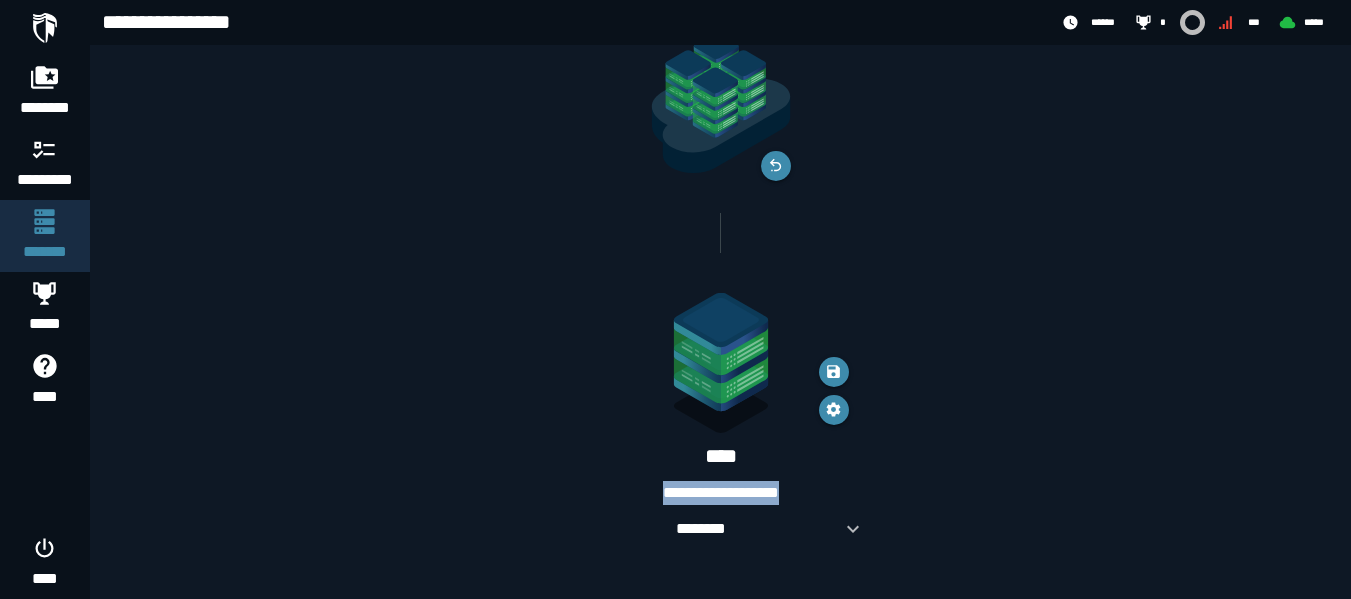 click on "**********" at bounding box center [721, 493] 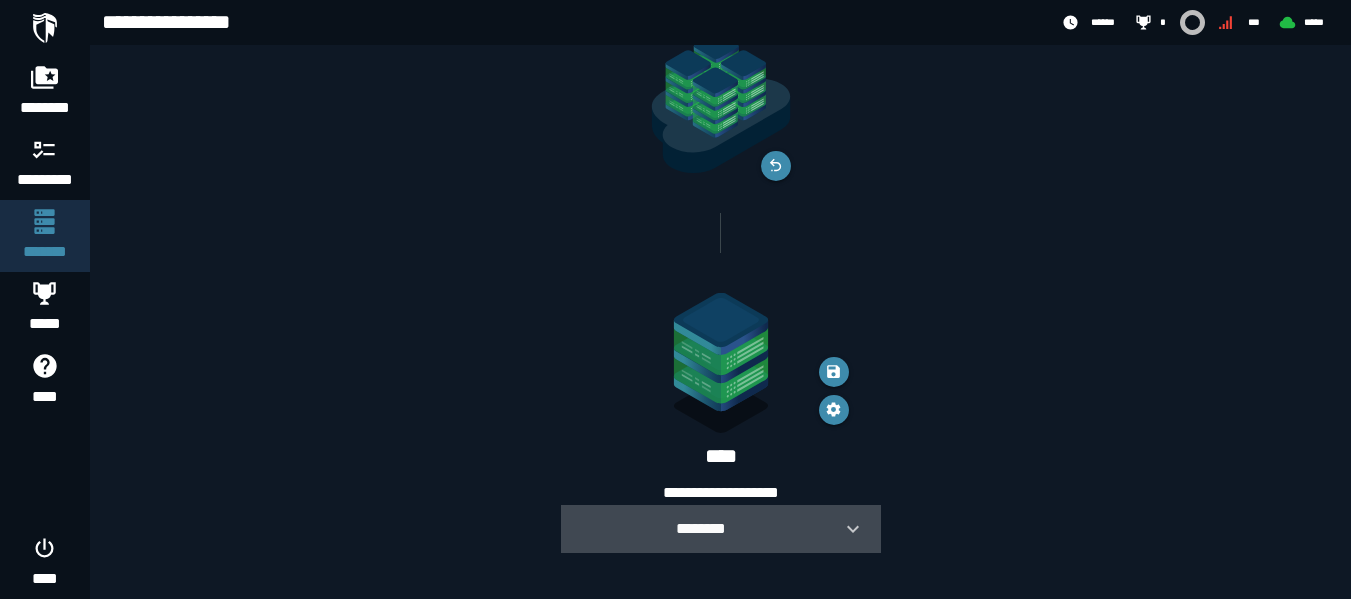click on "********" at bounding box center (701, 529) 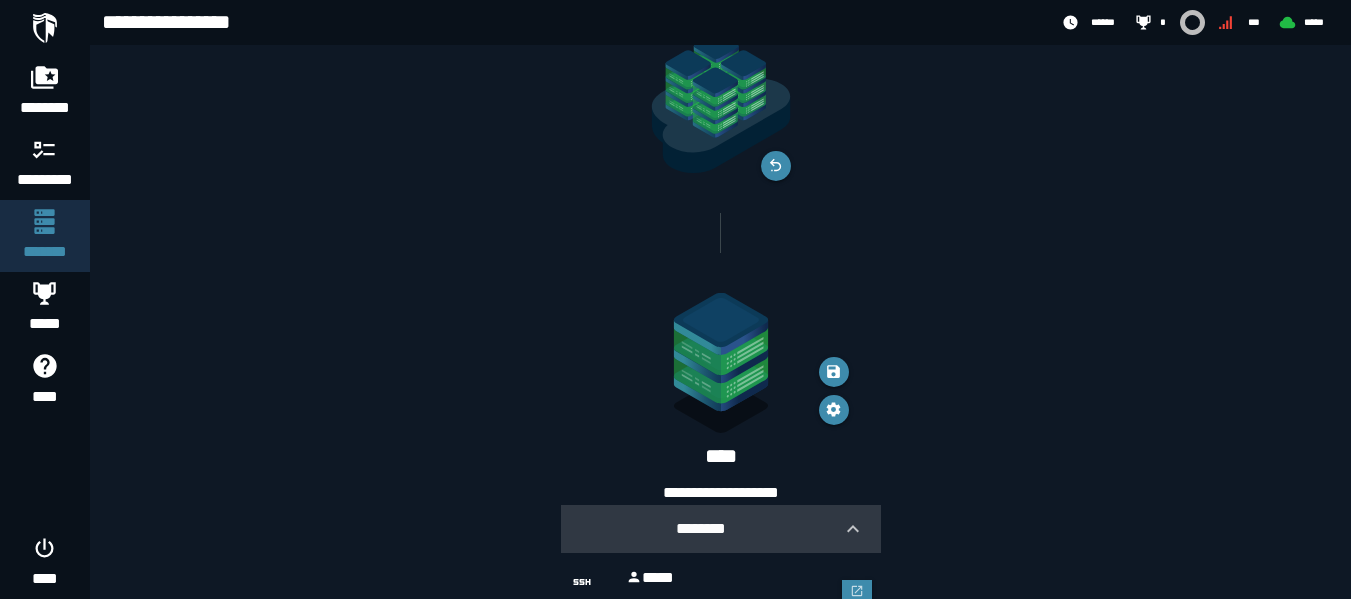 scroll, scrollTop: 174, scrollLeft: 0, axis: vertical 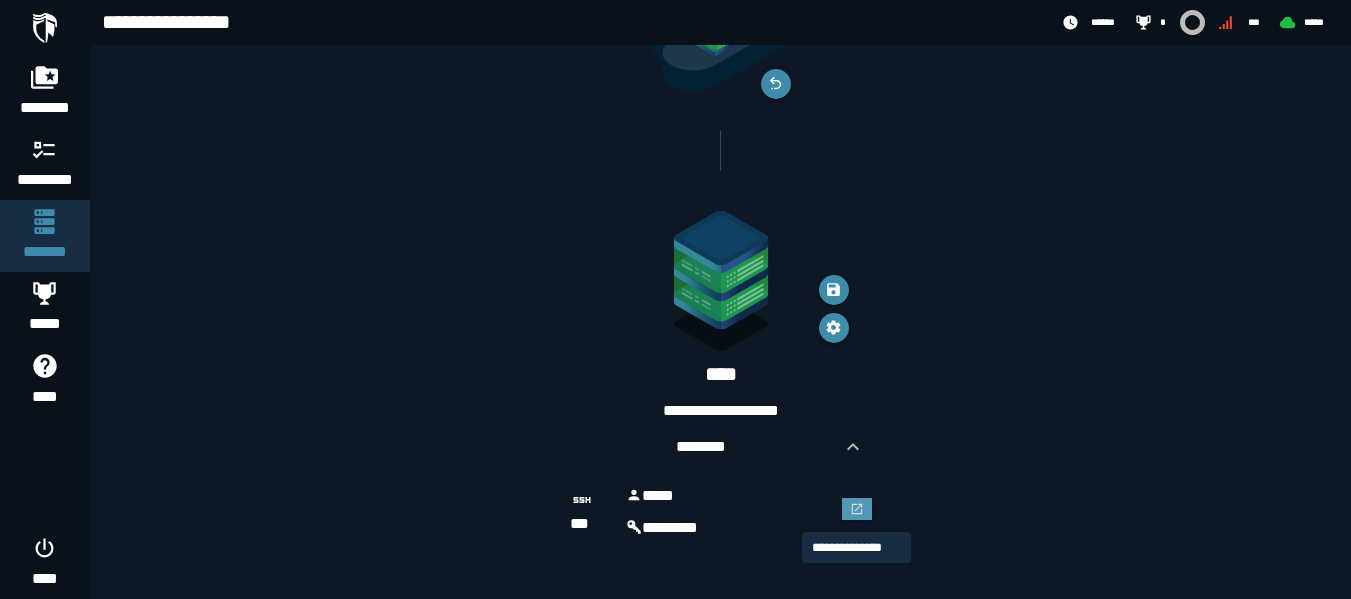 click 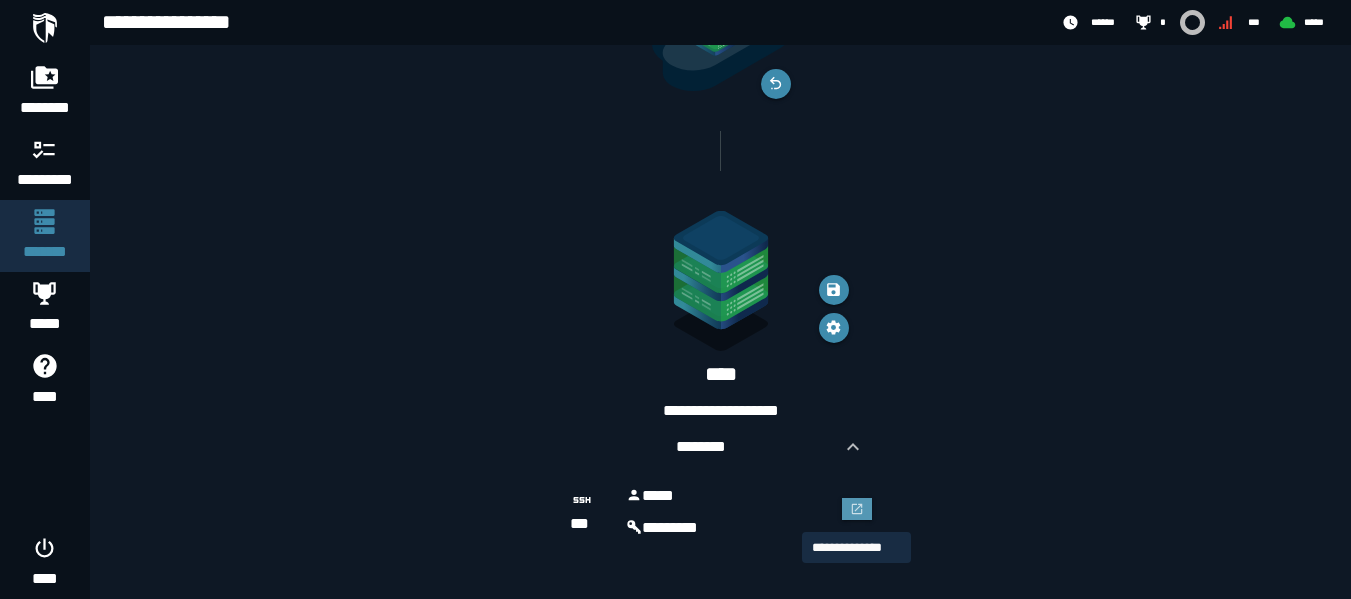 scroll, scrollTop: 0, scrollLeft: 0, axis: both 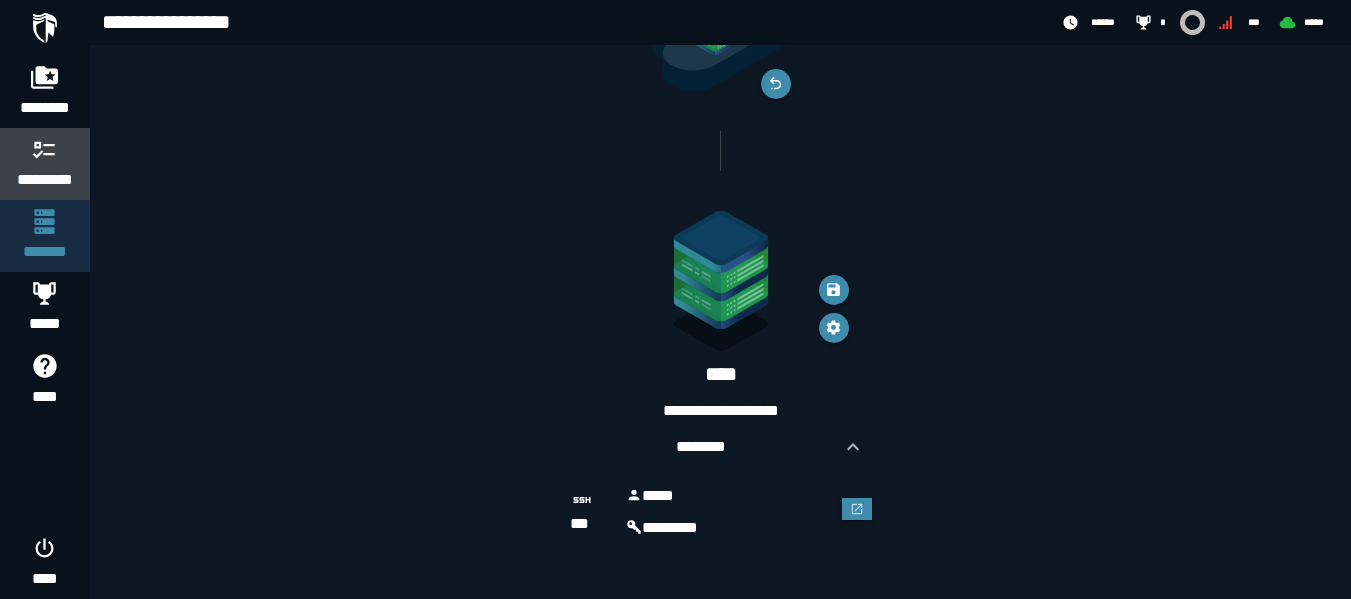 click at bounding box center (45, 149) 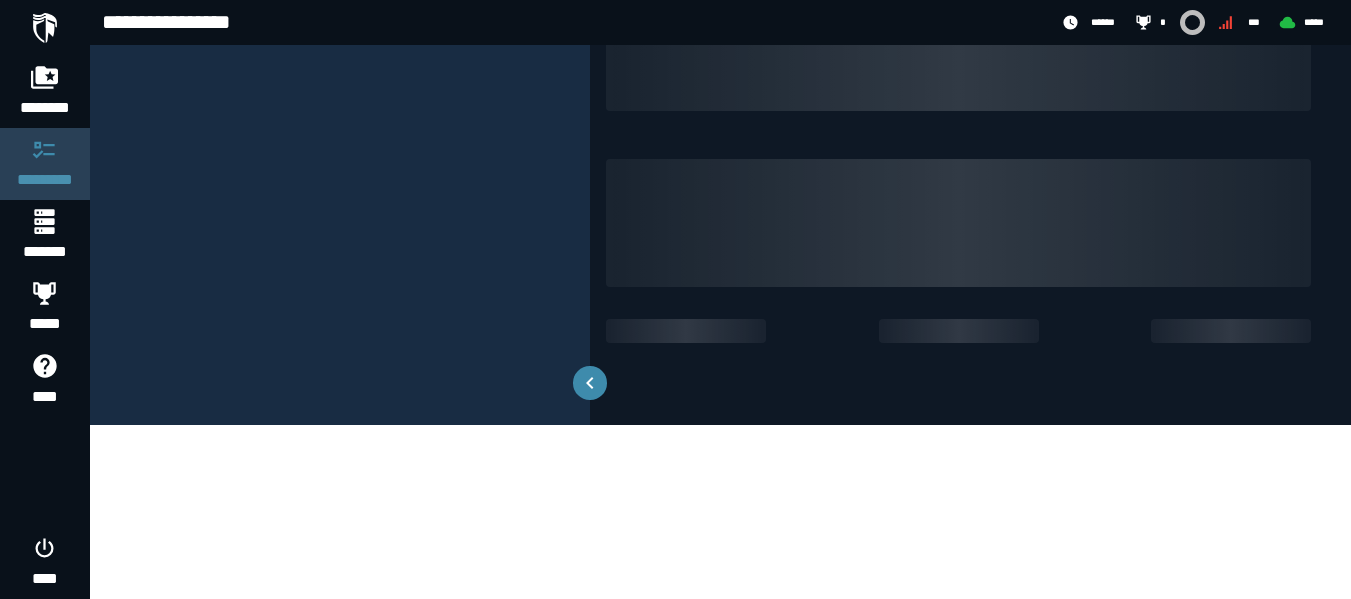 scroll, scrollTop: 0, scrollLeft: 0, axis: both 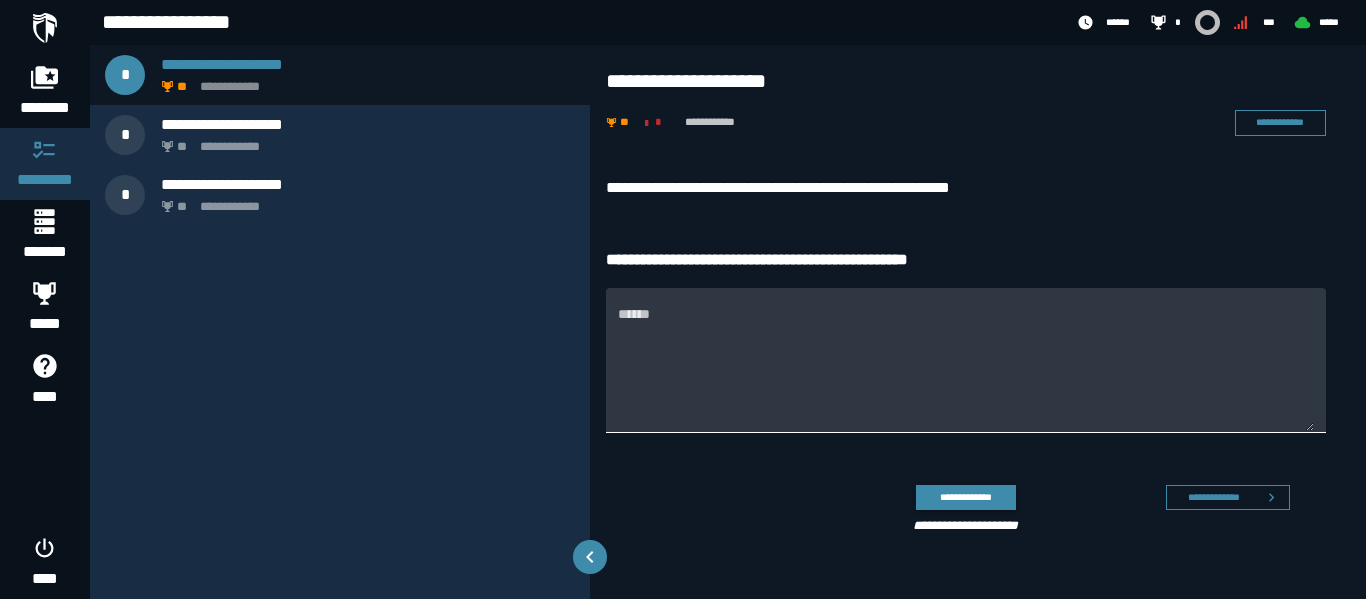 click on "******" at bounding box center (966, 360) 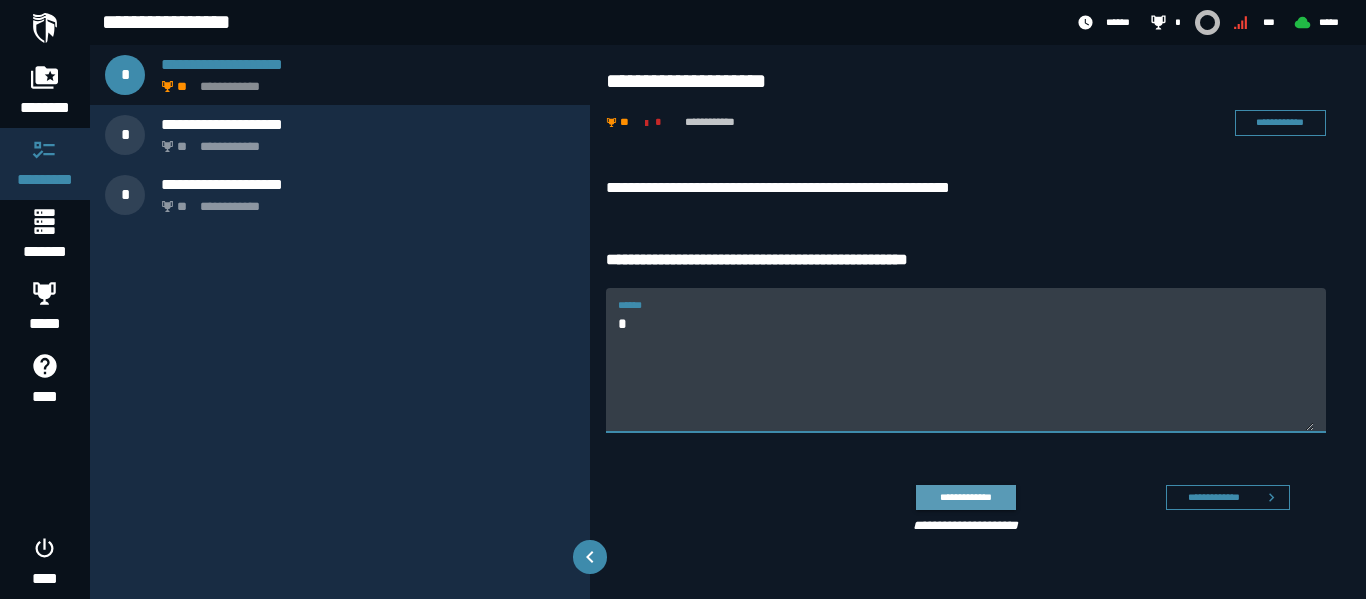 type on "*" 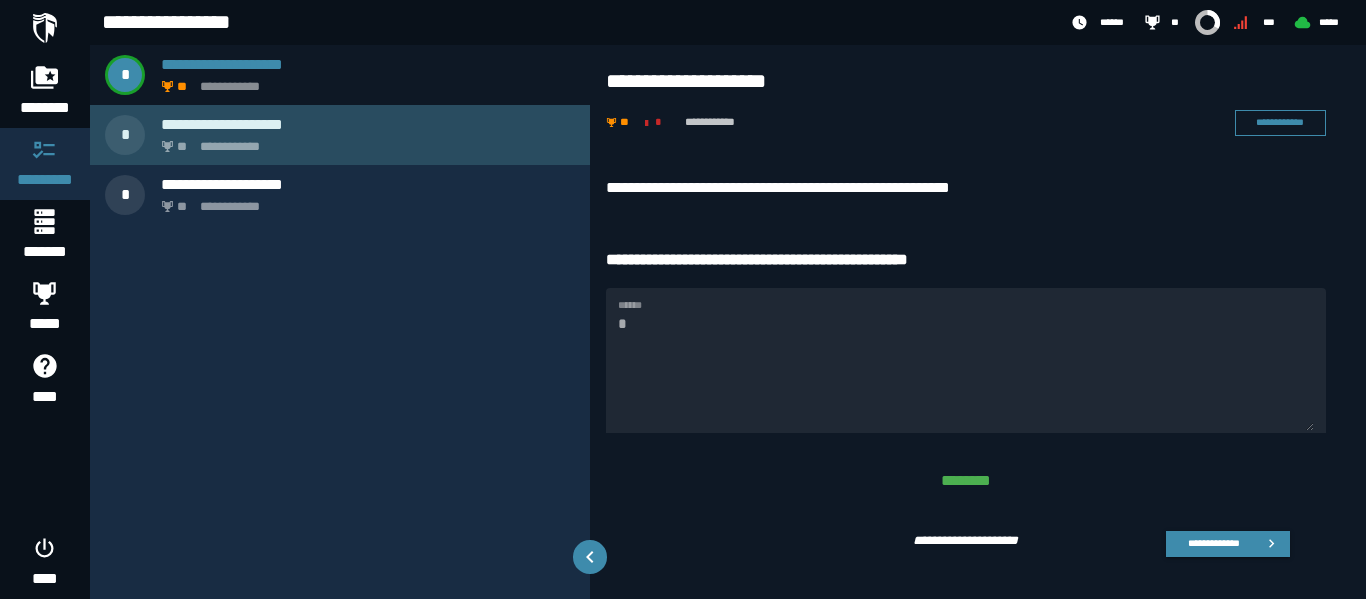 click on "**********" at bounding box center (368, 124) 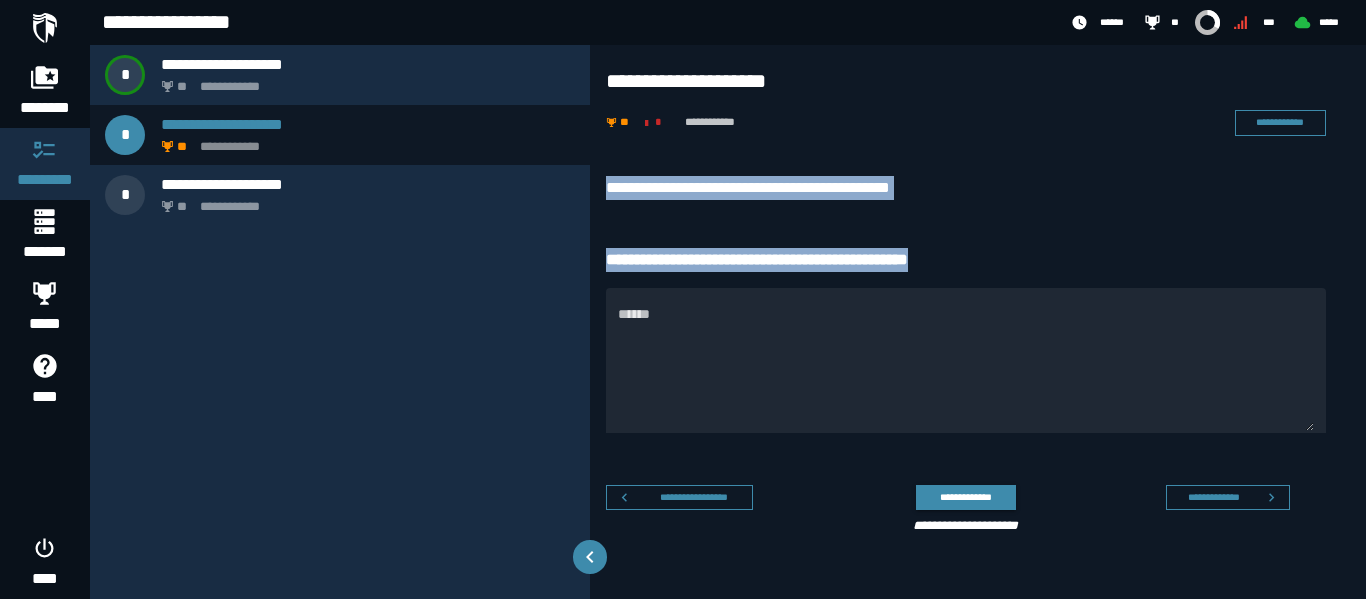 drag, startPoint x: 596, startPoint y: 161, endPoint x: 978, endPoint y: 249, distance: 392.0051 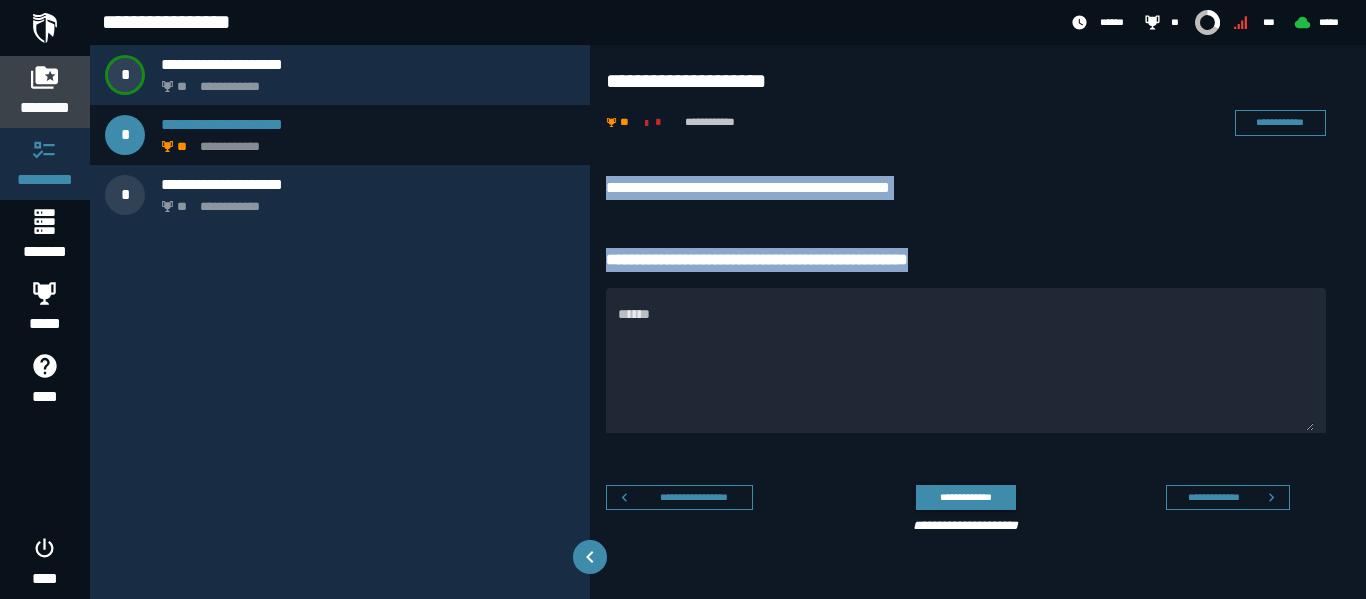 click 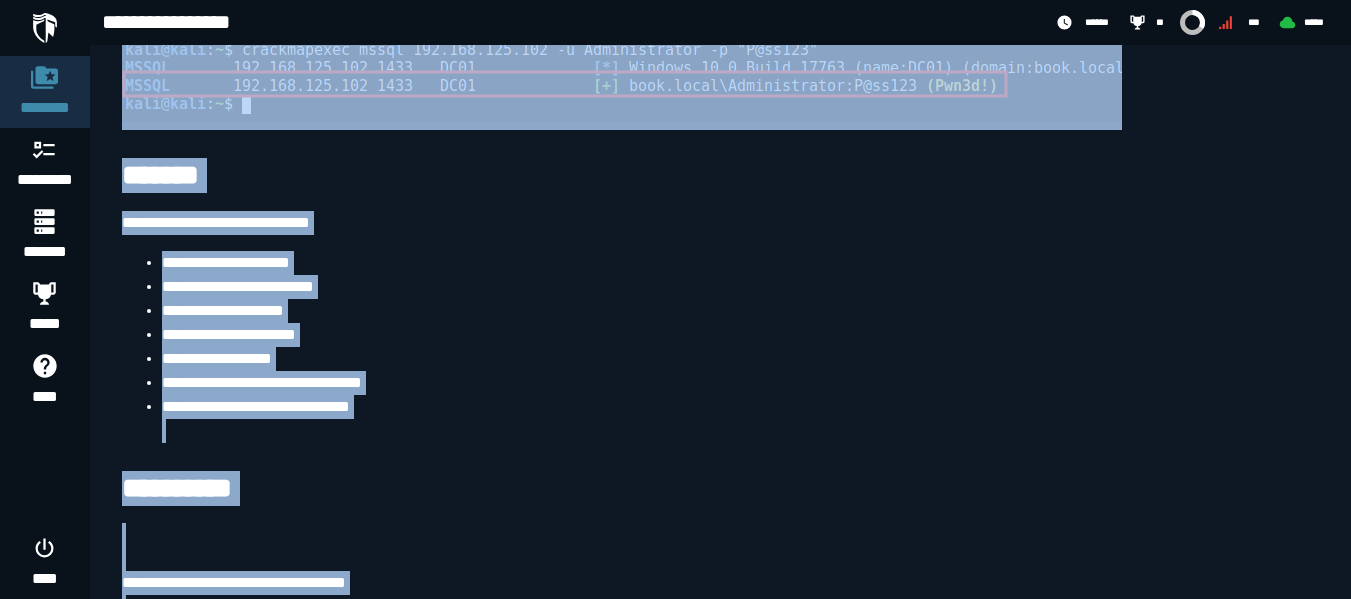 scroll, scrollTop: 8084, scrollLeft: 0, axis: vertical 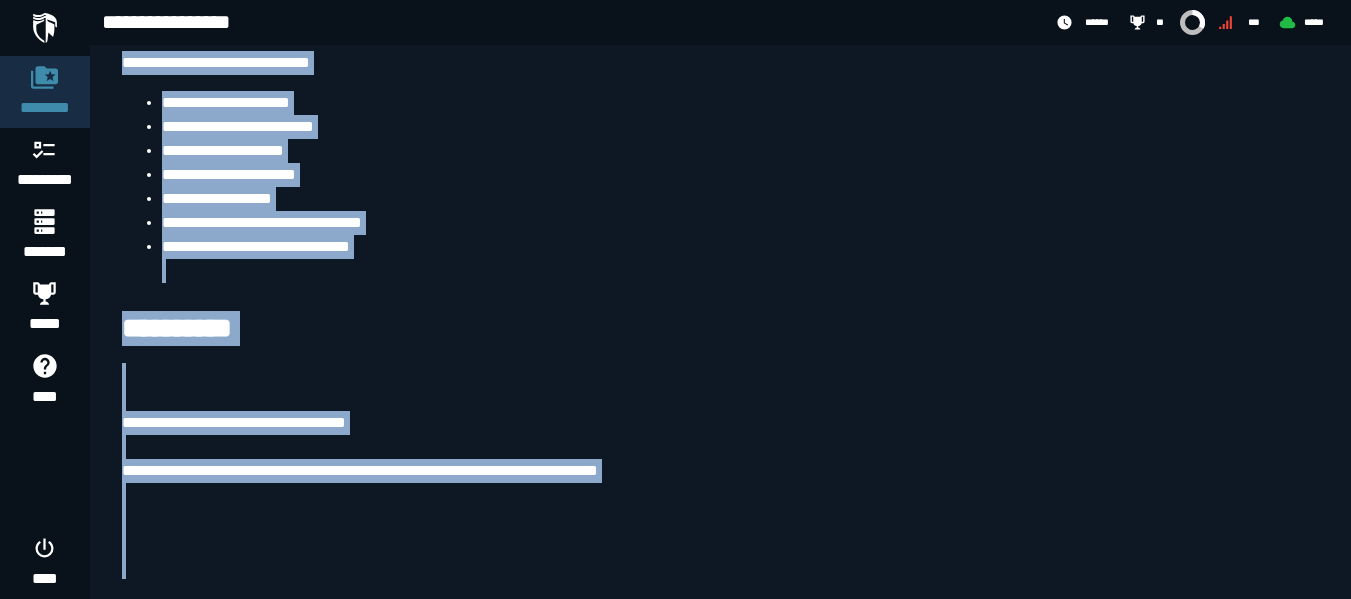 drag, startPoint x: 131, startPoint y: 141, endPoint x: 419, endPoint y: 646, distance: 581.351 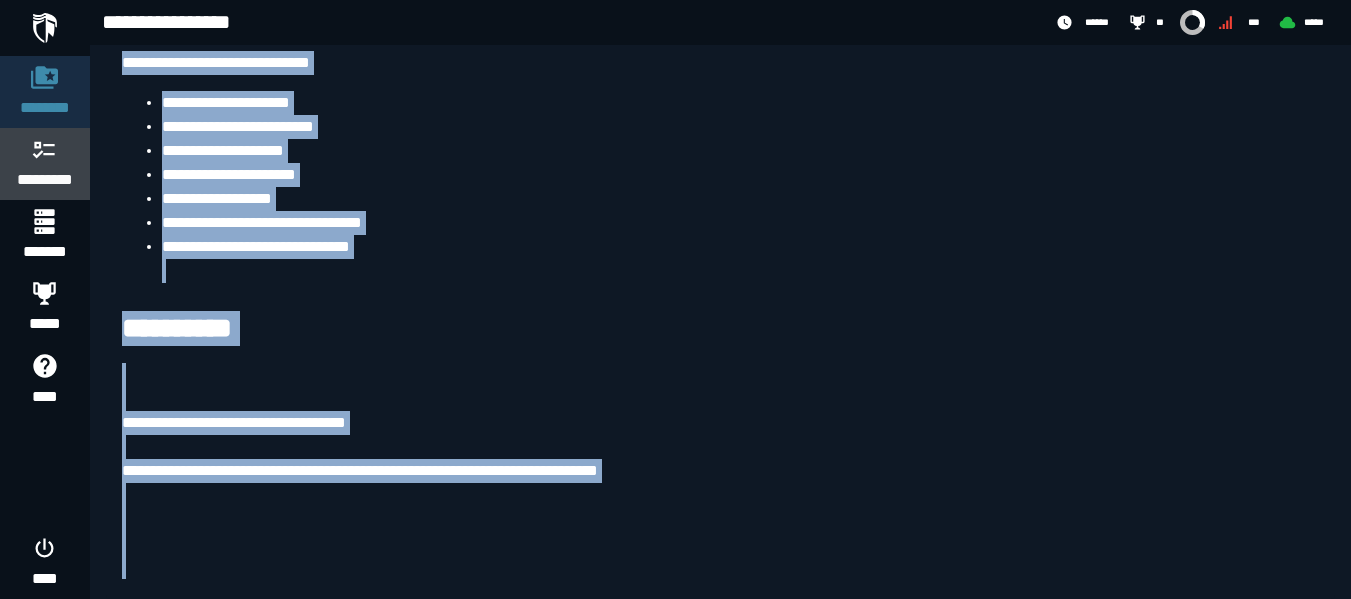 click on "*********" at bounding box center [45, 164] 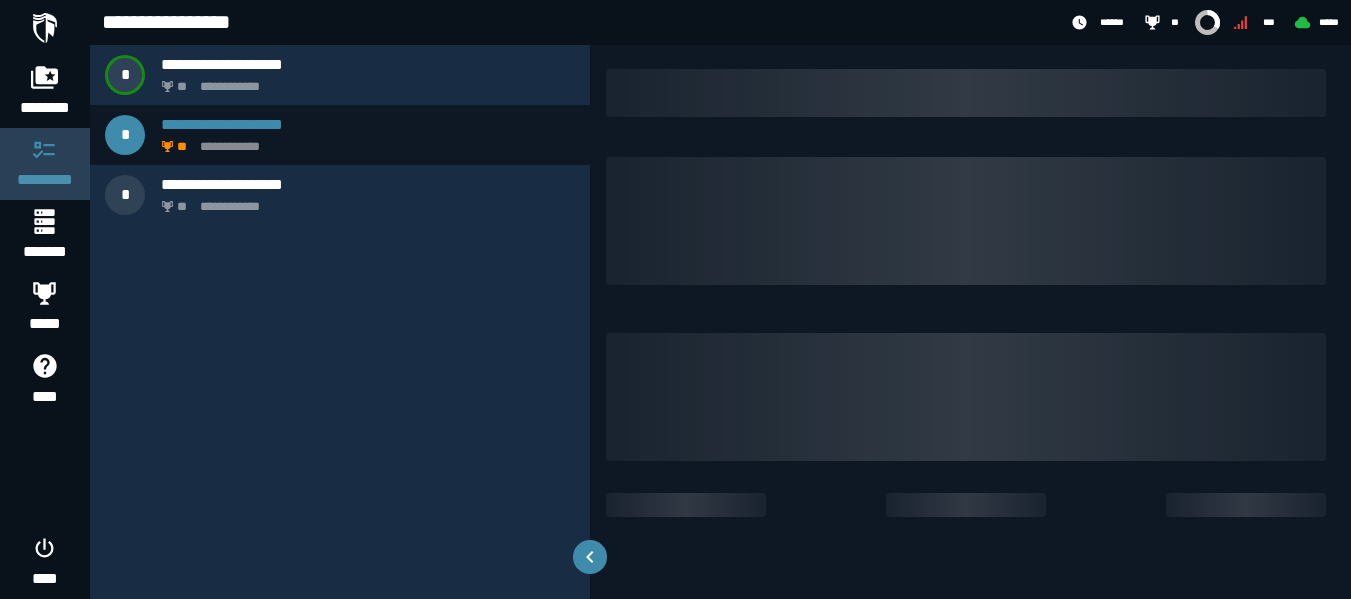 scroll, scrollTop: 0, scrollLeft: 0, axis: both 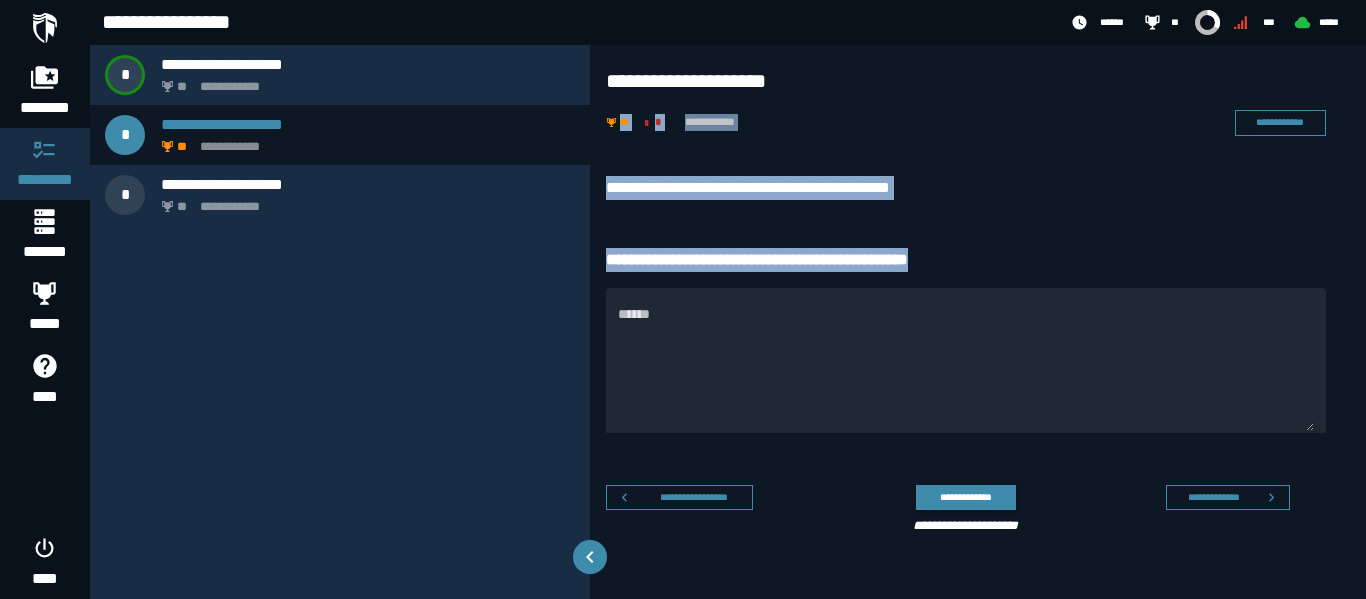 drag, startPoint x: 595, startPoint y: 153, endPoint x: 1013, endPoint y: 252, distance: 429.56372 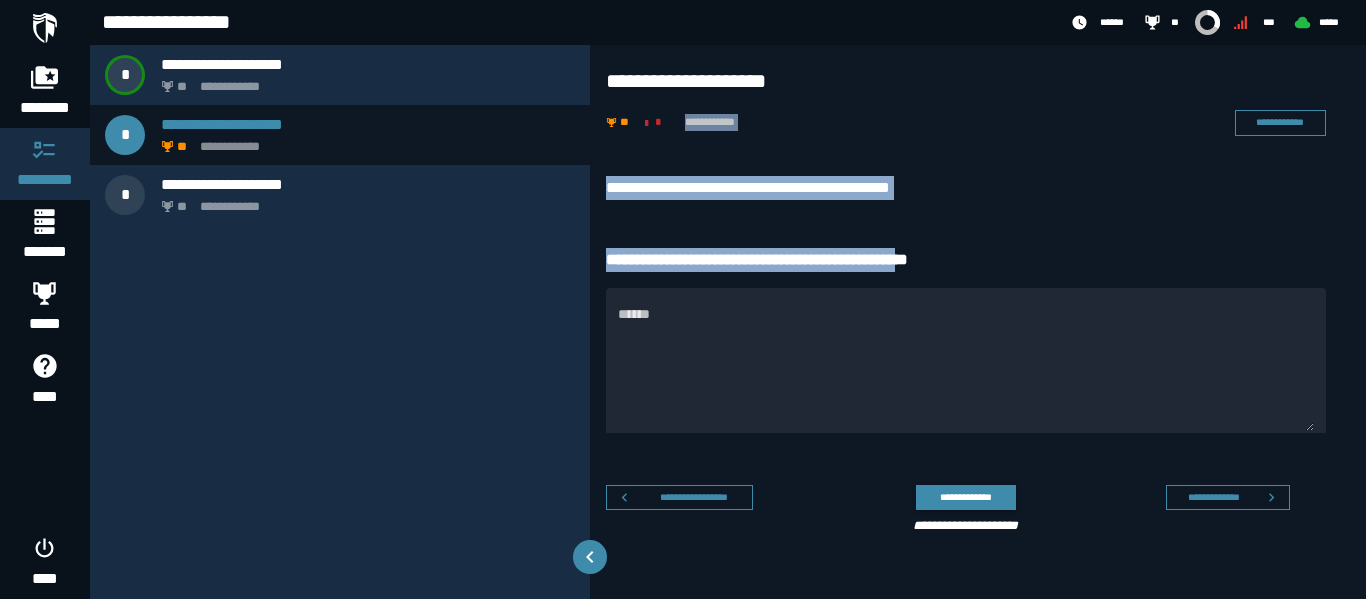 drag, startPoint x: 658, startPoint y: 157, endPoint x: 960, endPoint y: 254, distance: 317.19553 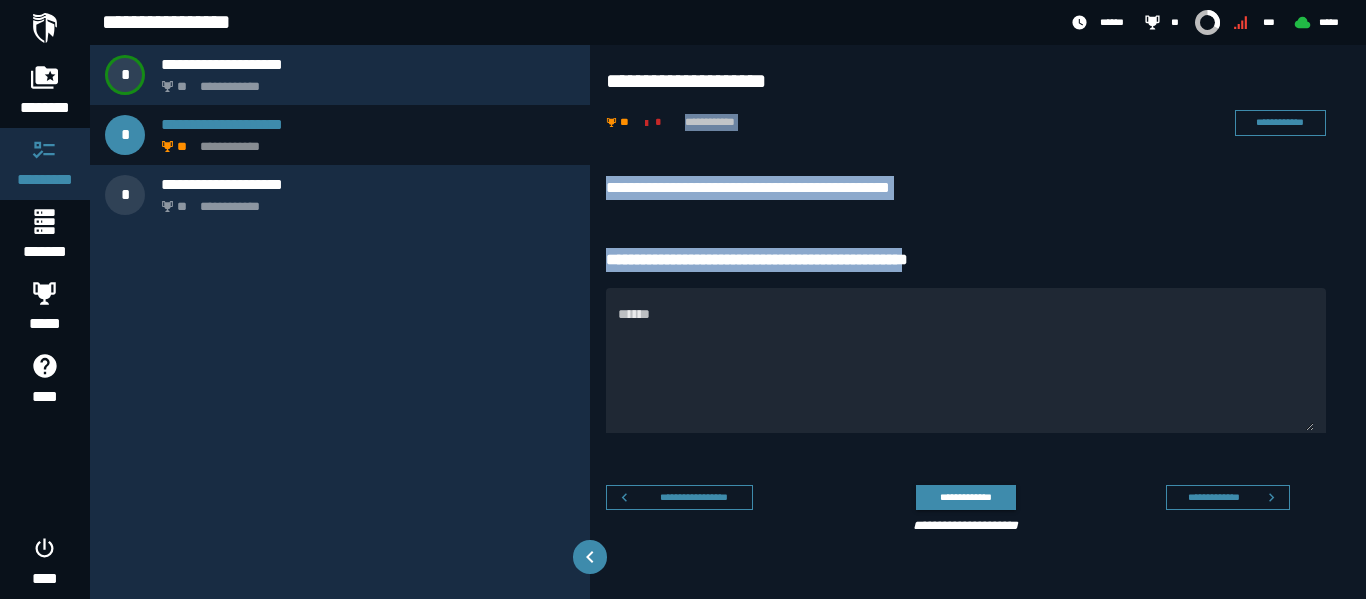 click on "**********" at bounding box center [966, 260] 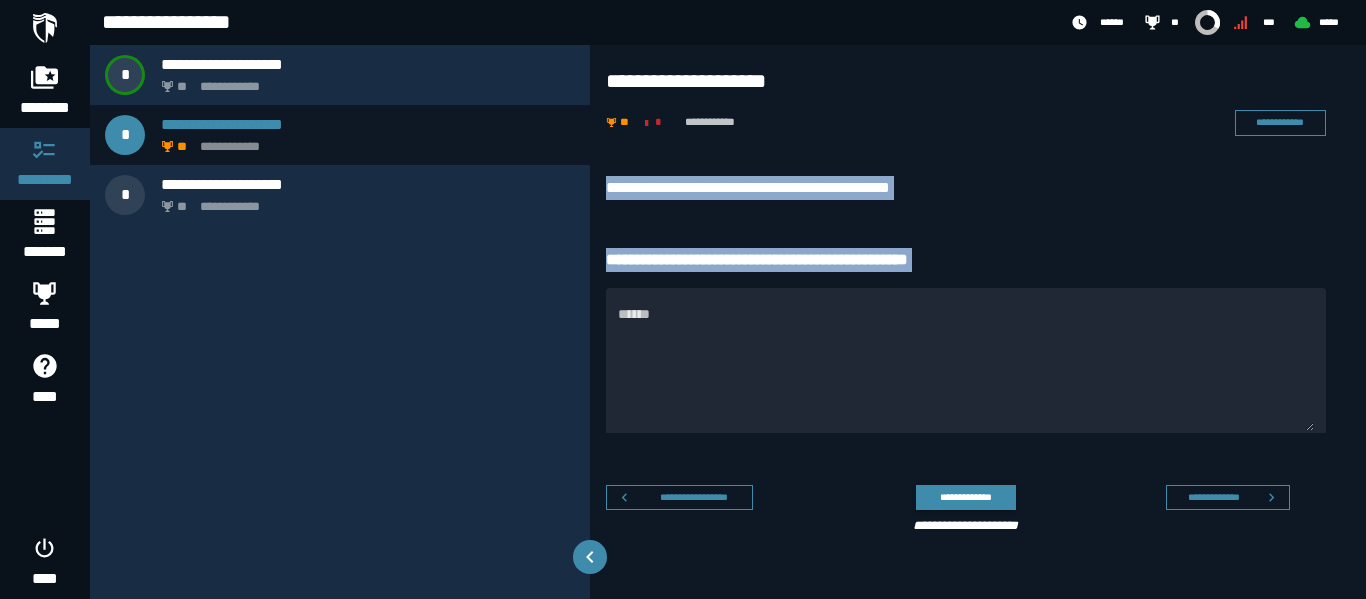 drag, startPoint x: 605, startPoint y: 190, endPoint x: 971, endPoint y: 272, distance: 375.07333 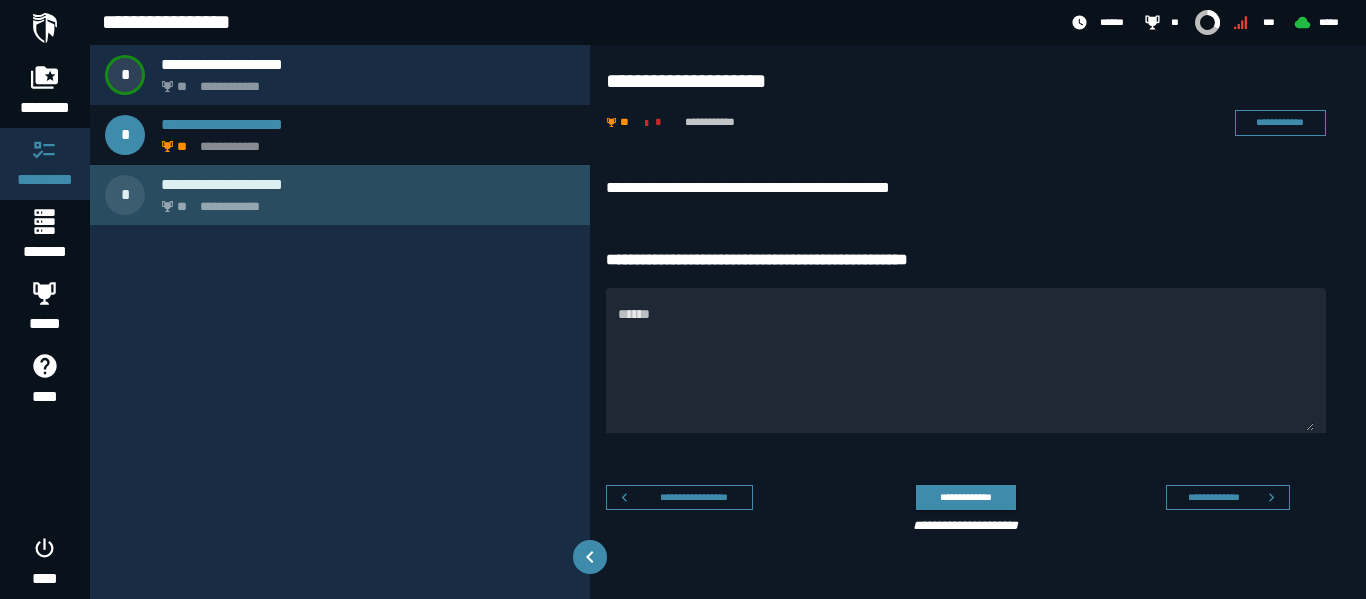 click on "**********" at bounding box center (364, 201) 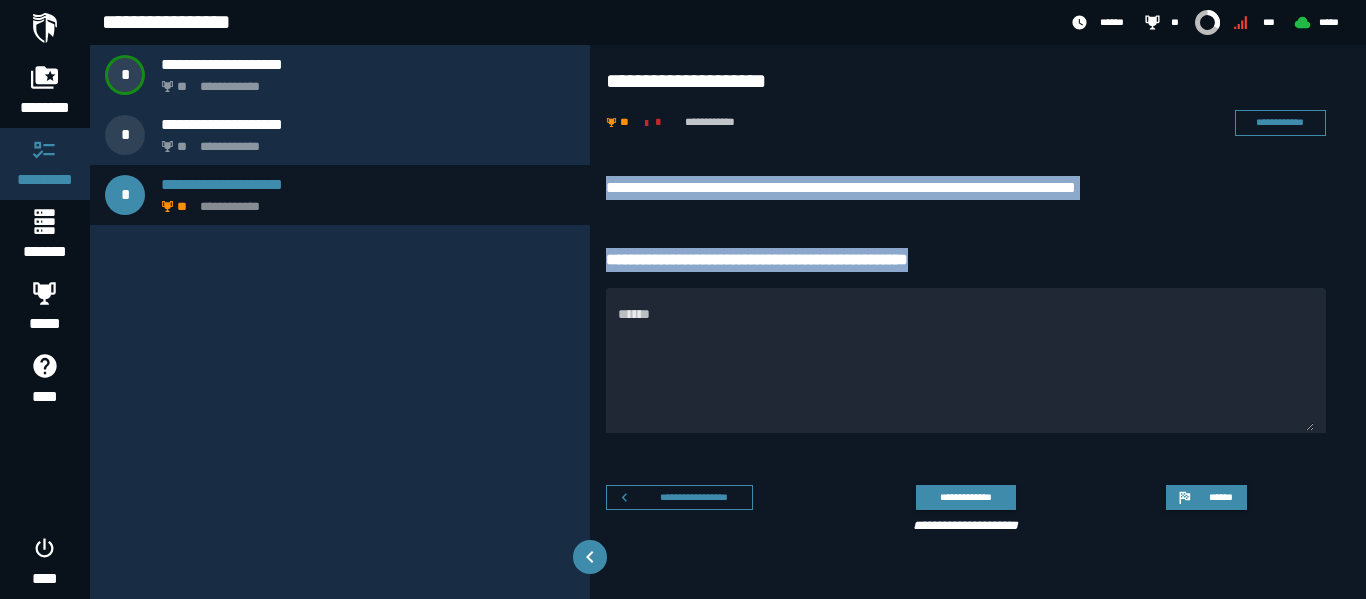 drag, startPoint x: 609, startPoint y: 169, endPoint x: 982, endPoint y: 249, distance: 381.48264 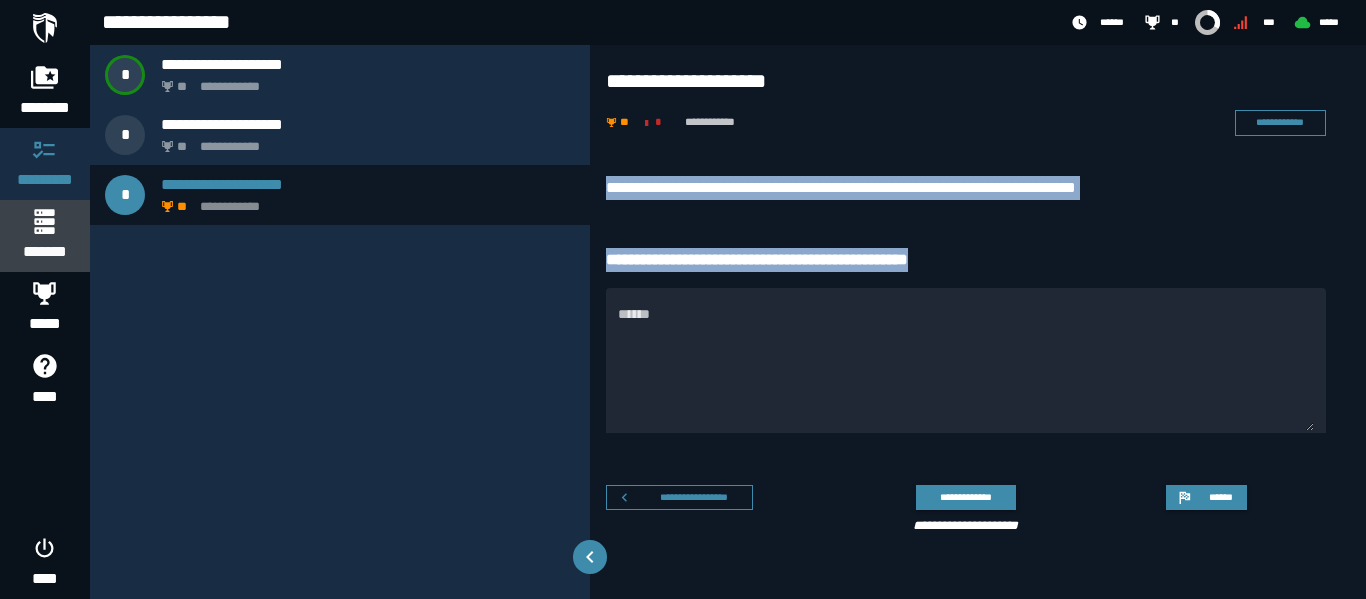 click on "*******" at bounding box center [44, 252] 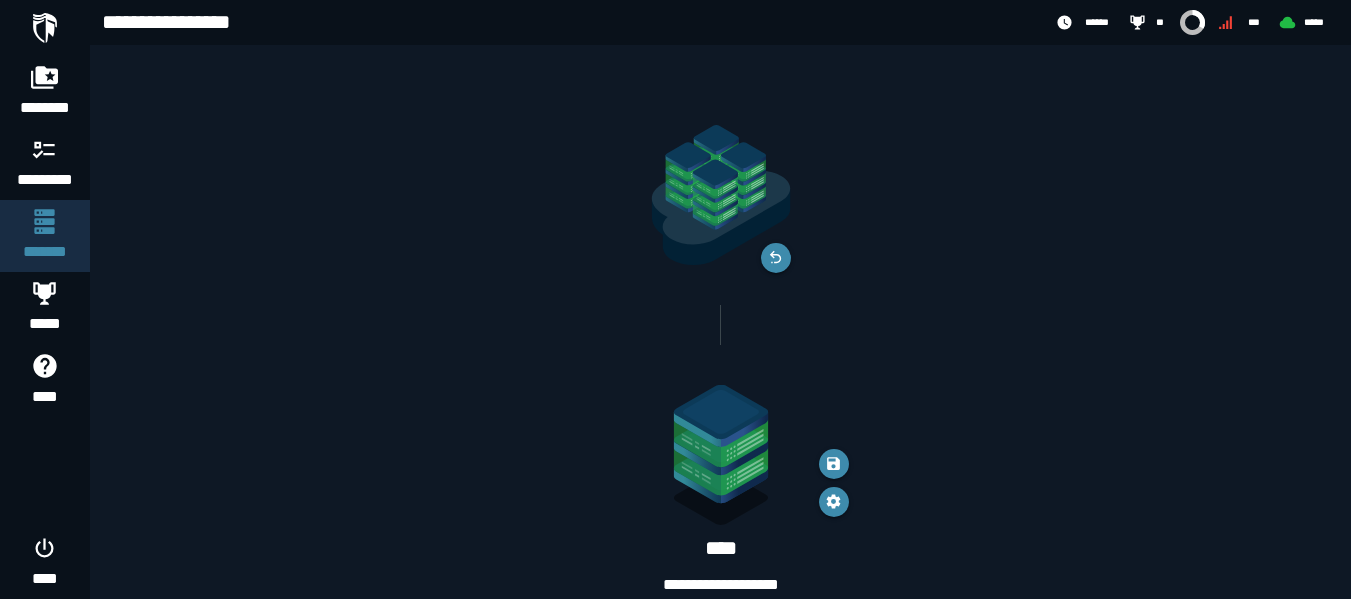 scroll, scrollTop: 92, scrollLeft: 0, axis: vertical 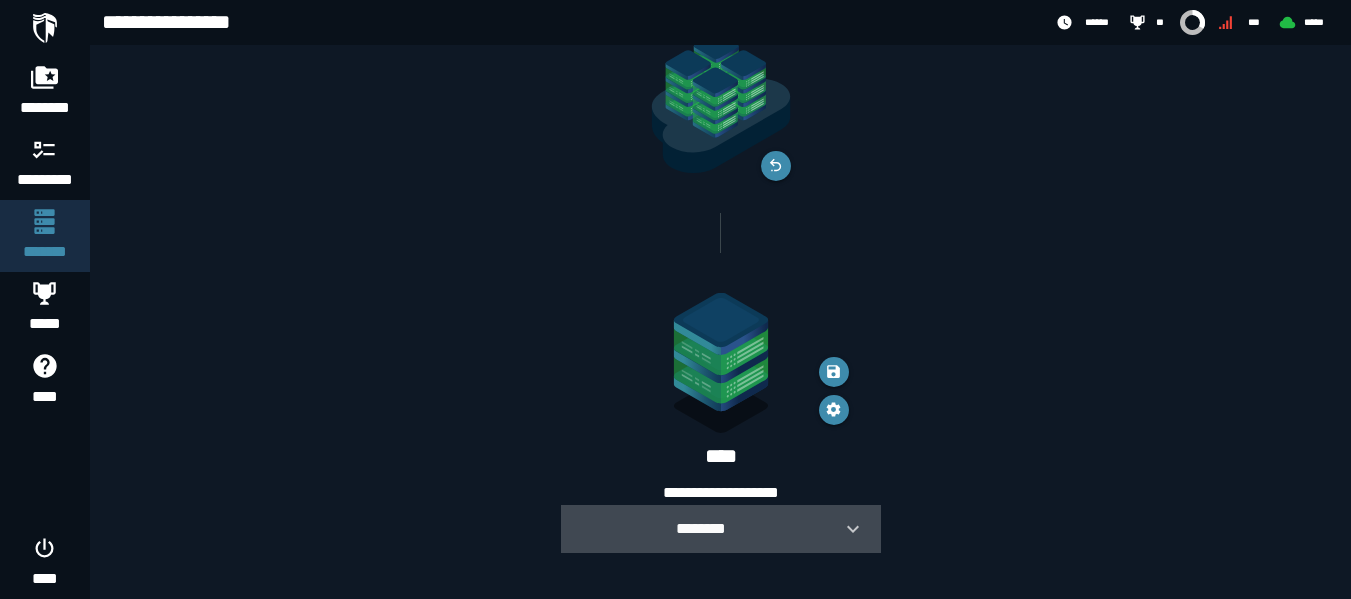 click 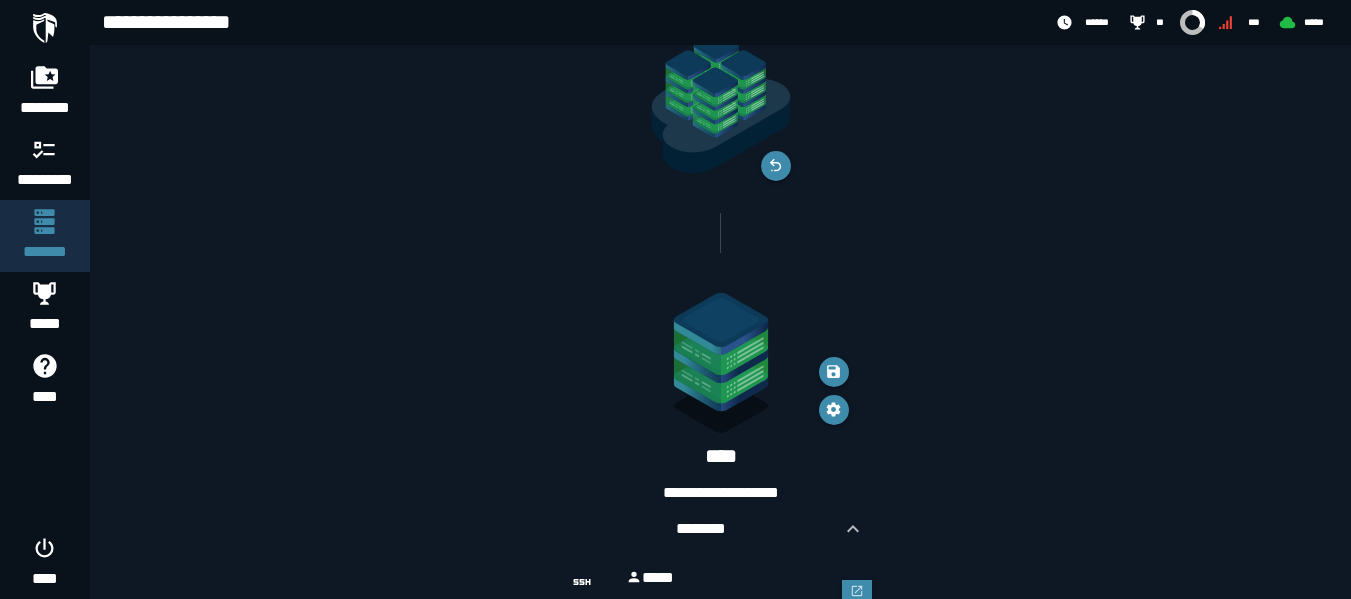 scroll, scrollTop: 174, scrollLeft: 0, axis: vertical 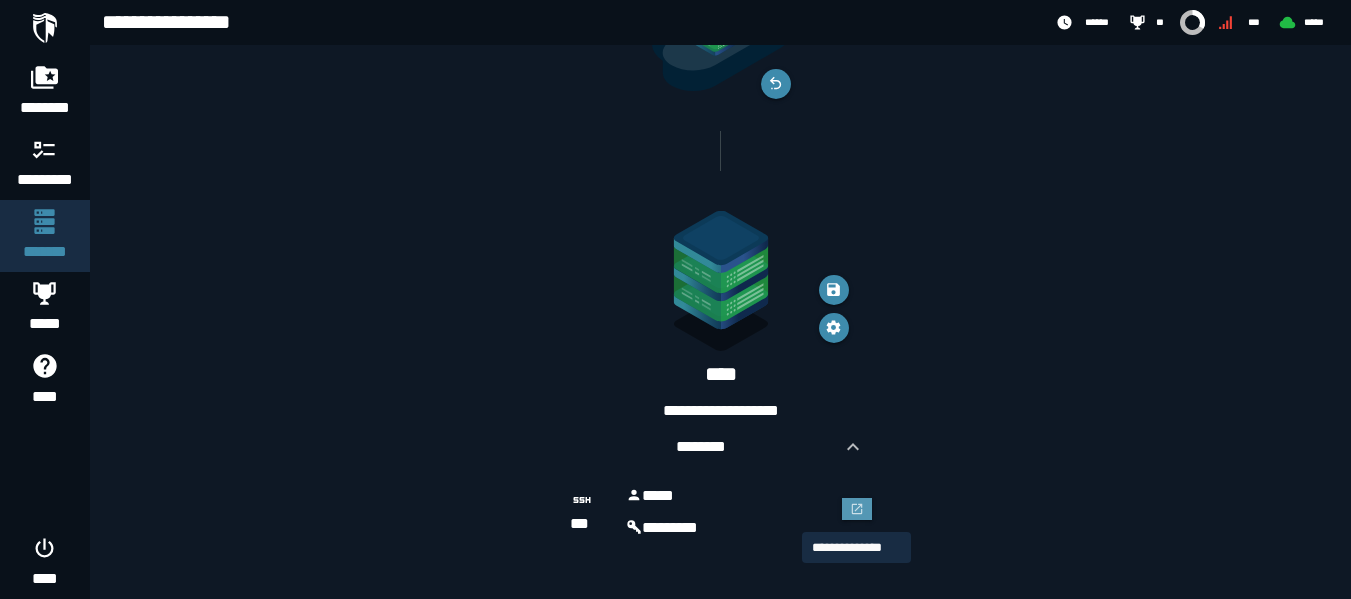 click 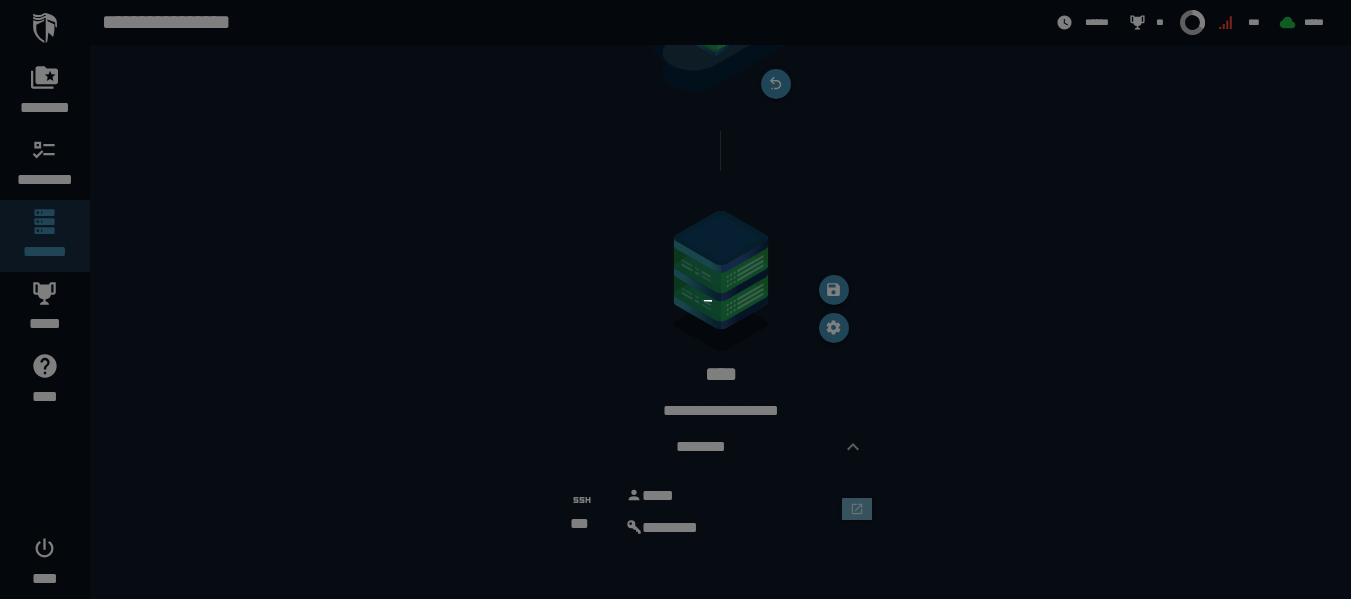 scroll, scrollTop: 0, scrollLeft: 0, axis: both 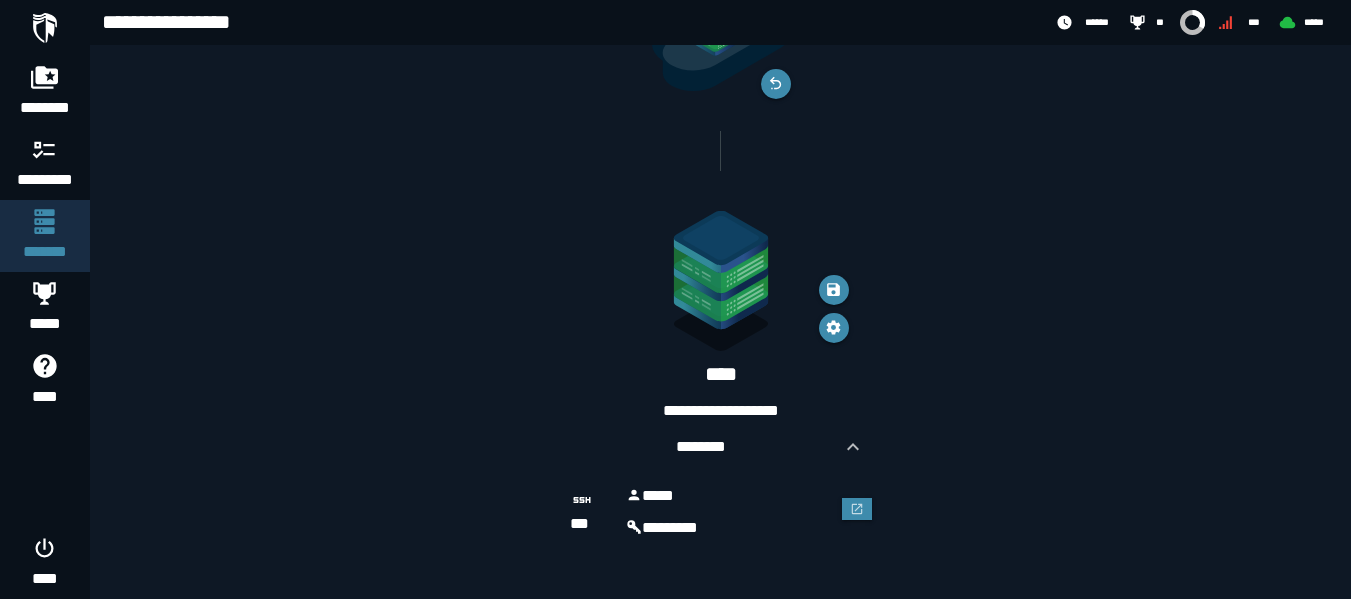 click on "**********" at bounding box center [721, 411] 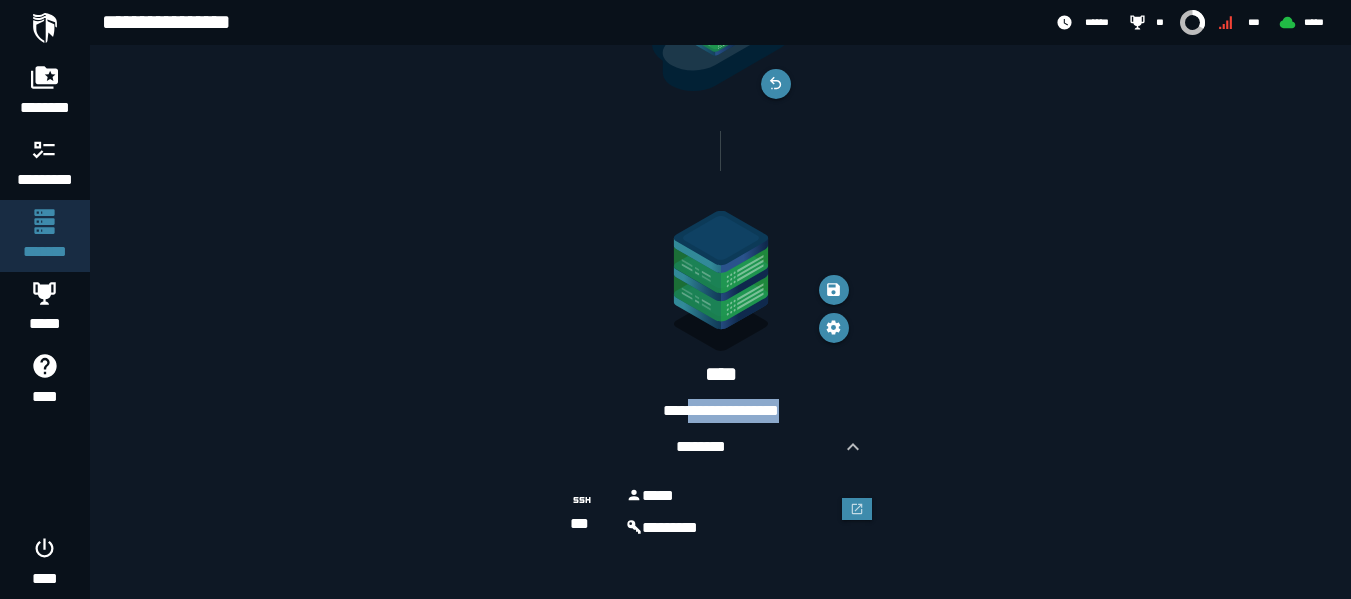 click on "**********" at bounding box center [721, 411] 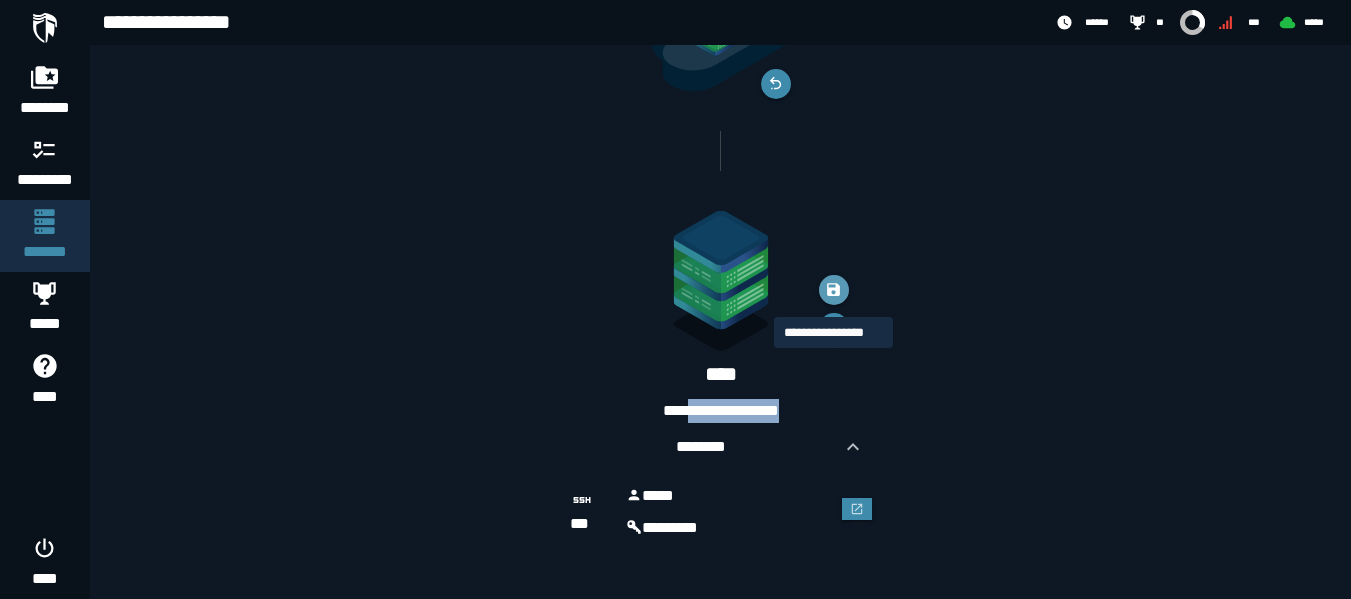 click 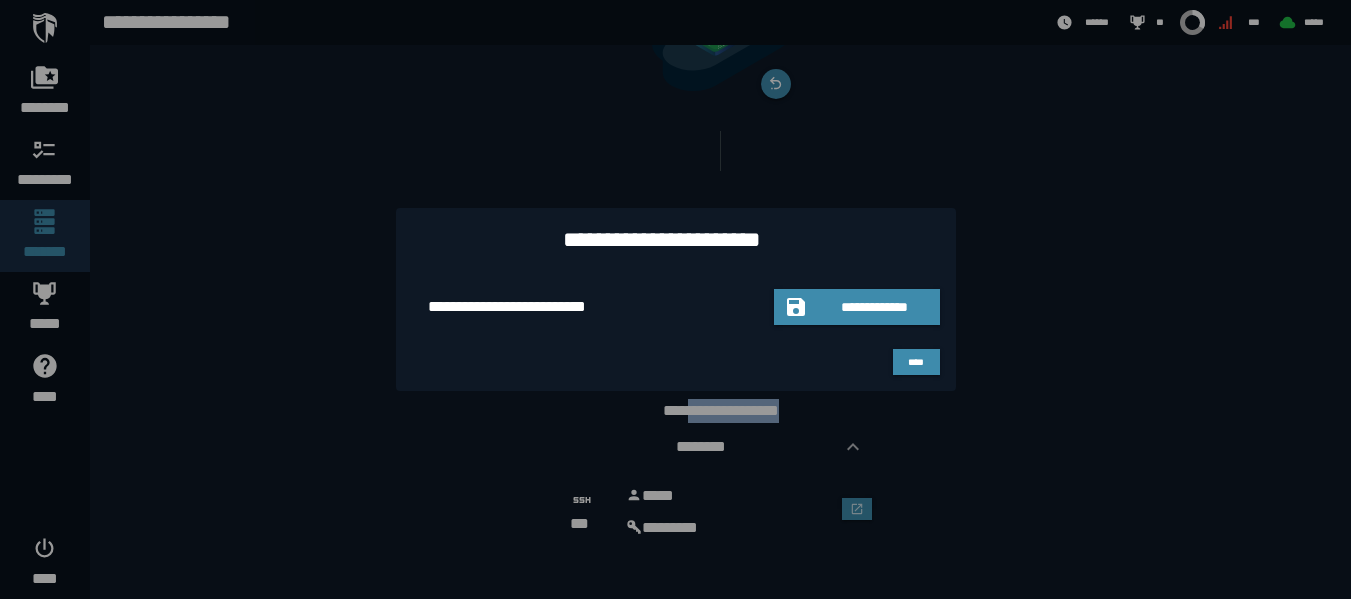 scroll, scrollTop: 0, scrollLeft: 0, axis: both 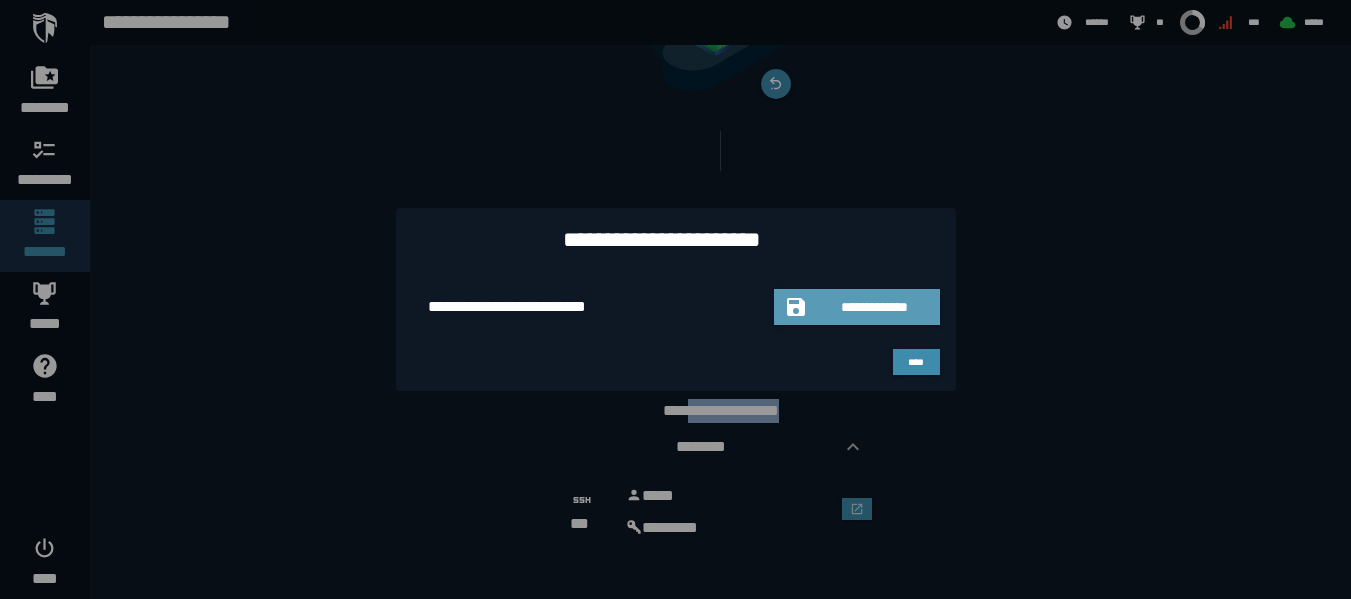 click on "**********" at bounding box center (875, 307) 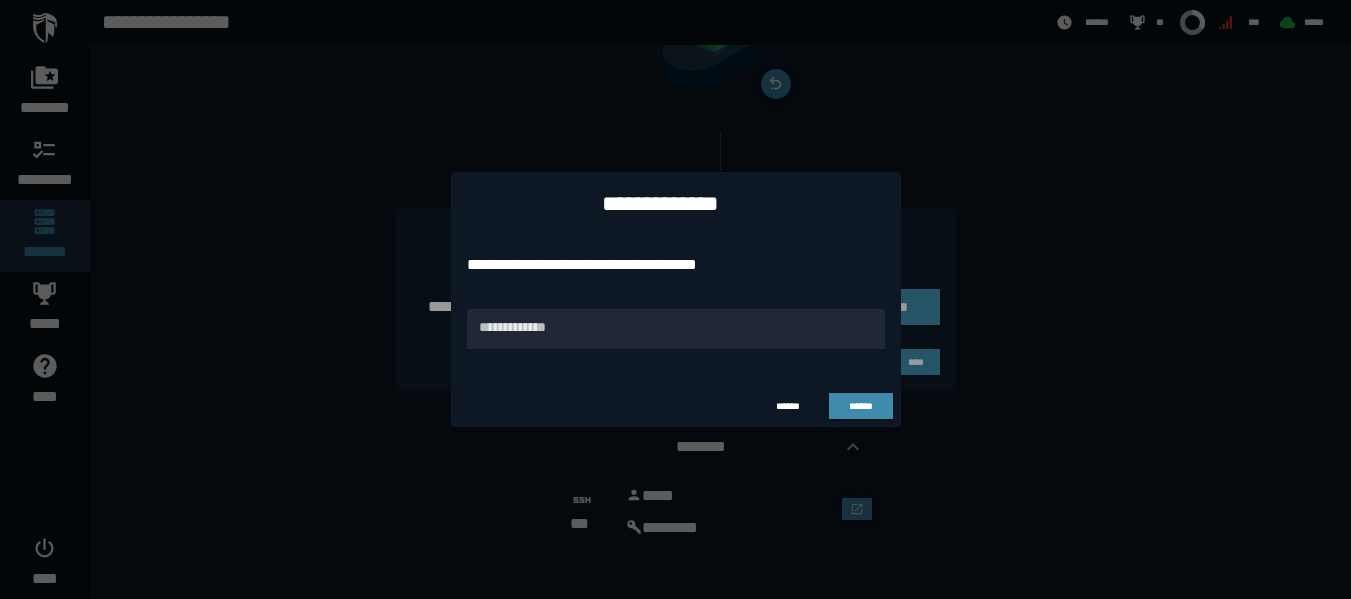 click at bounding box center (676, 359) 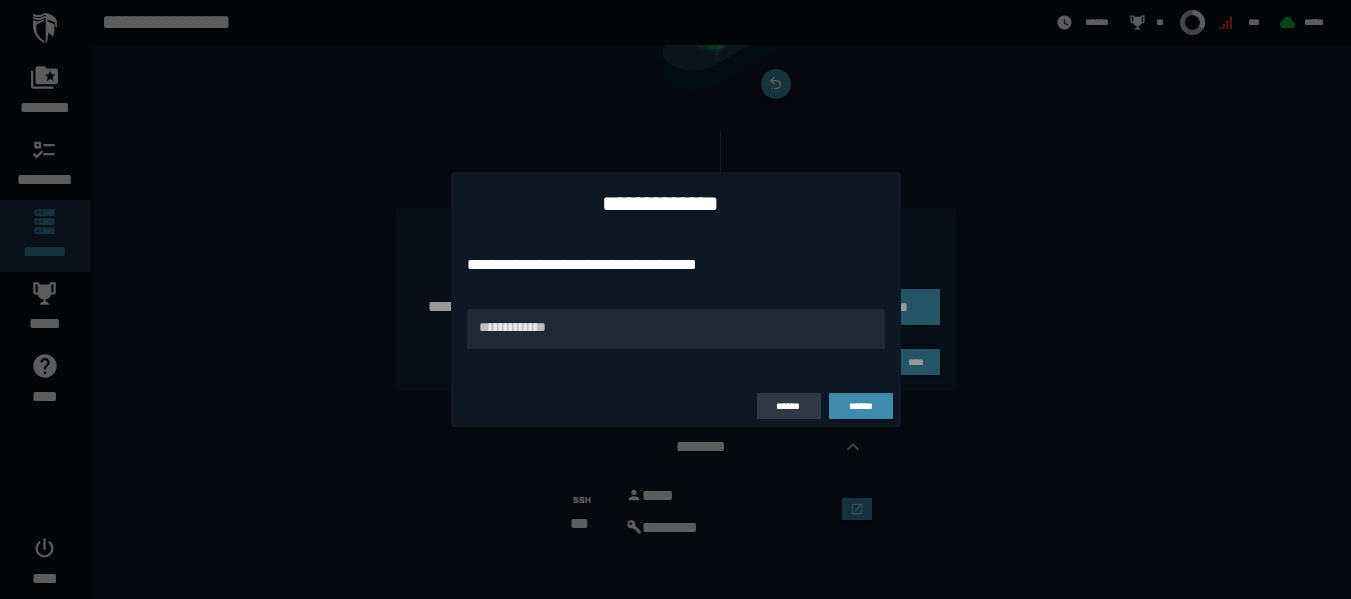 click on "******" at bounding box center (789, 406) 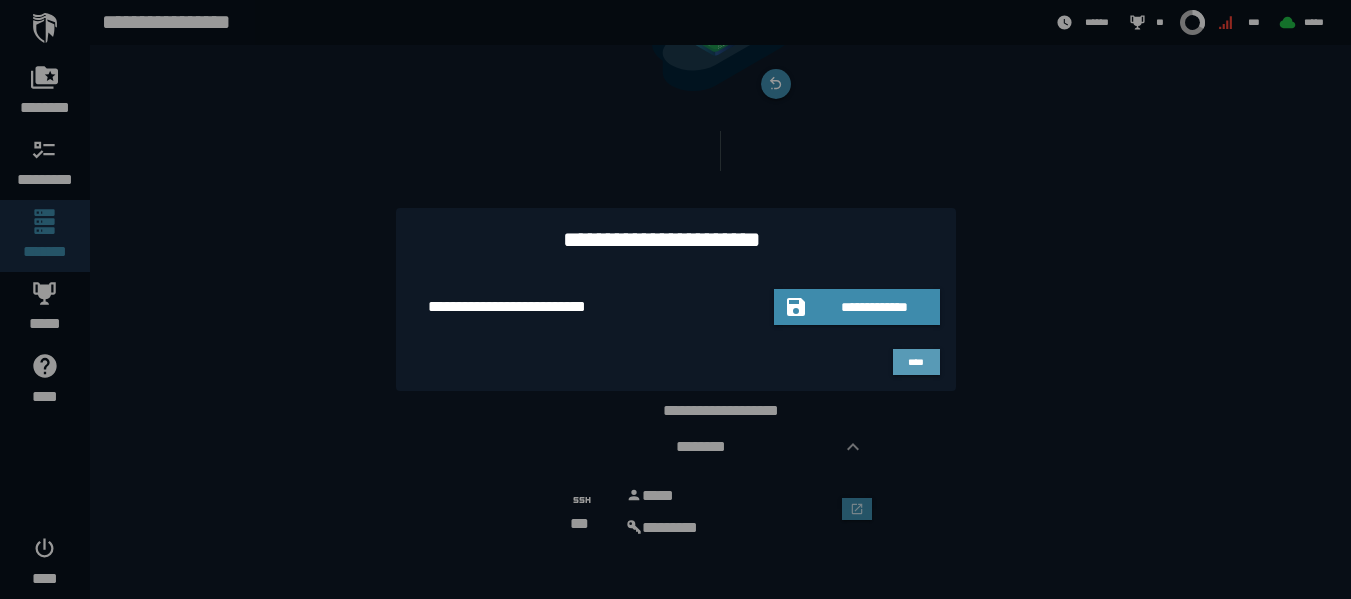 click on "****" at bounding box center [916, 362] 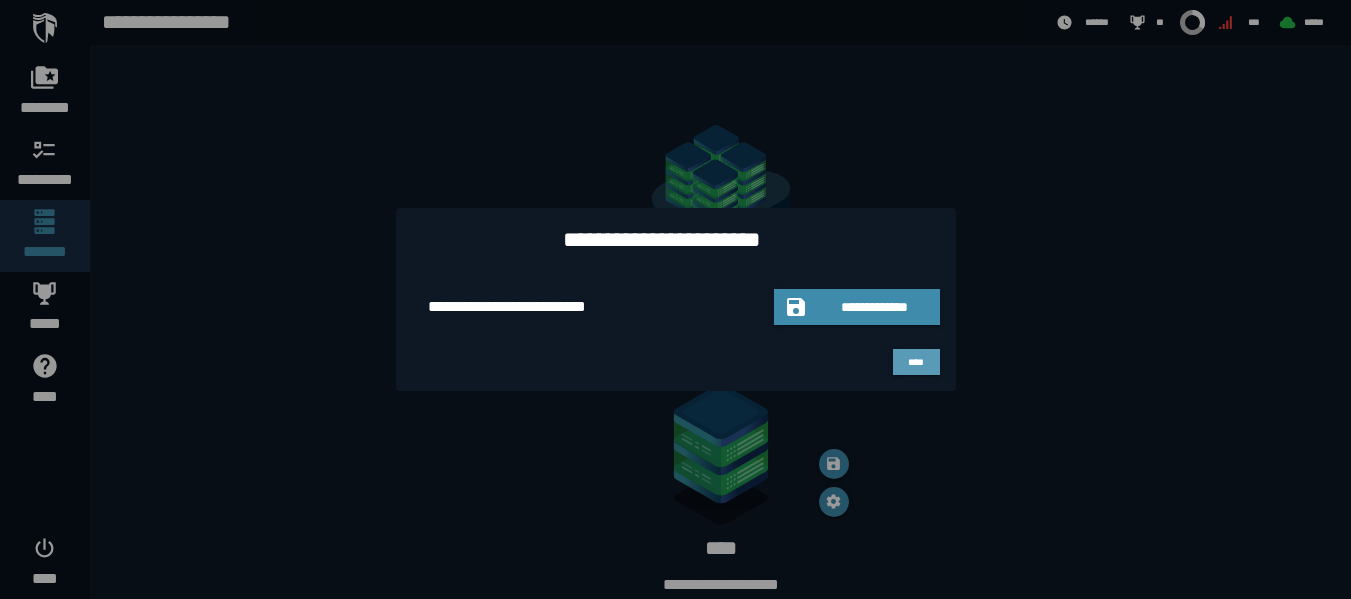 scroll, scrollTop: 174, scrollLeft: 0, axis: vertical 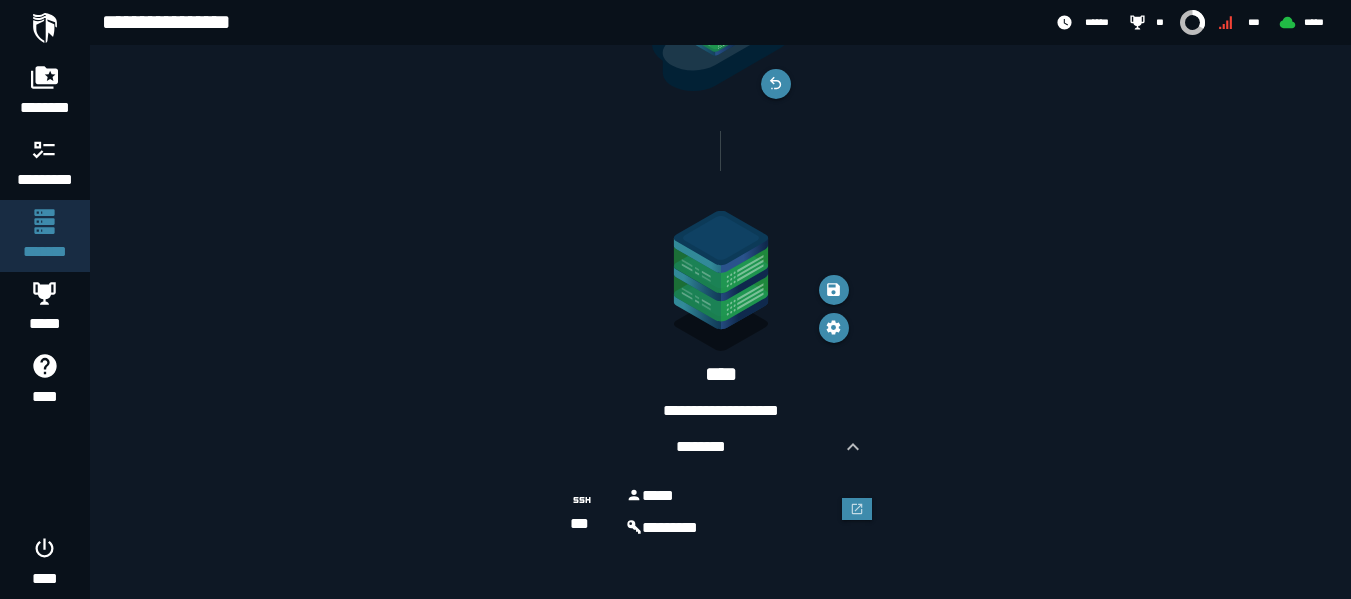 click on "**********" at bounding box center [721, 411] 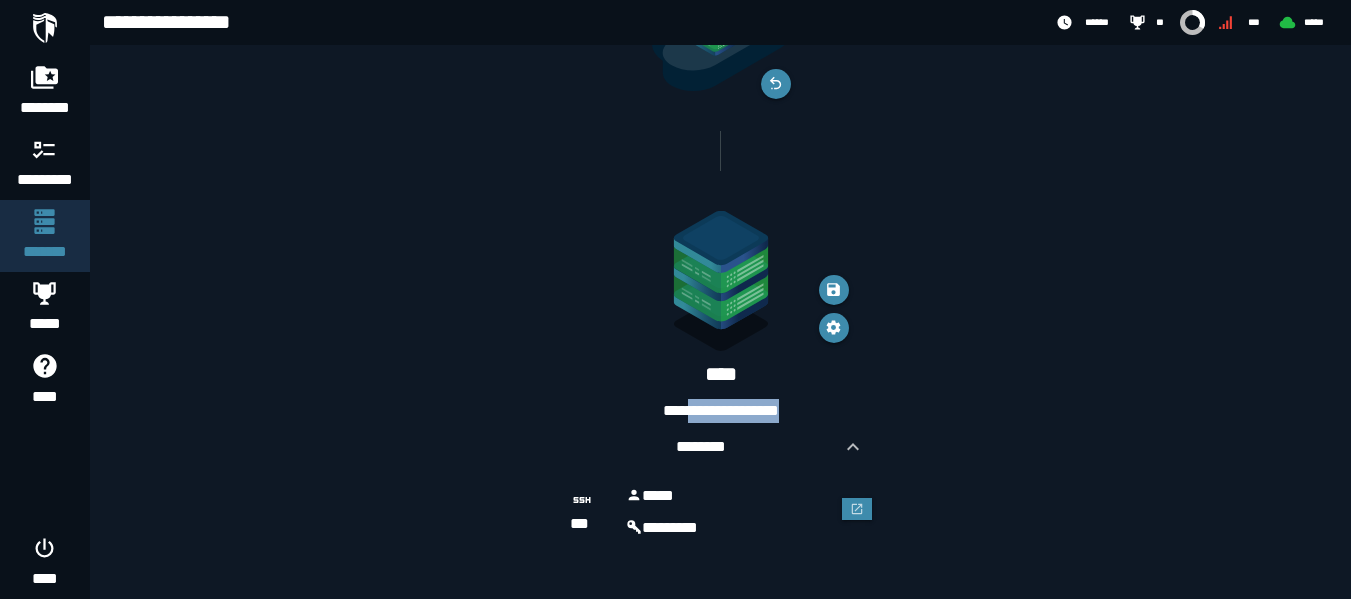 click on "**********" at bounding box center [721, 411] 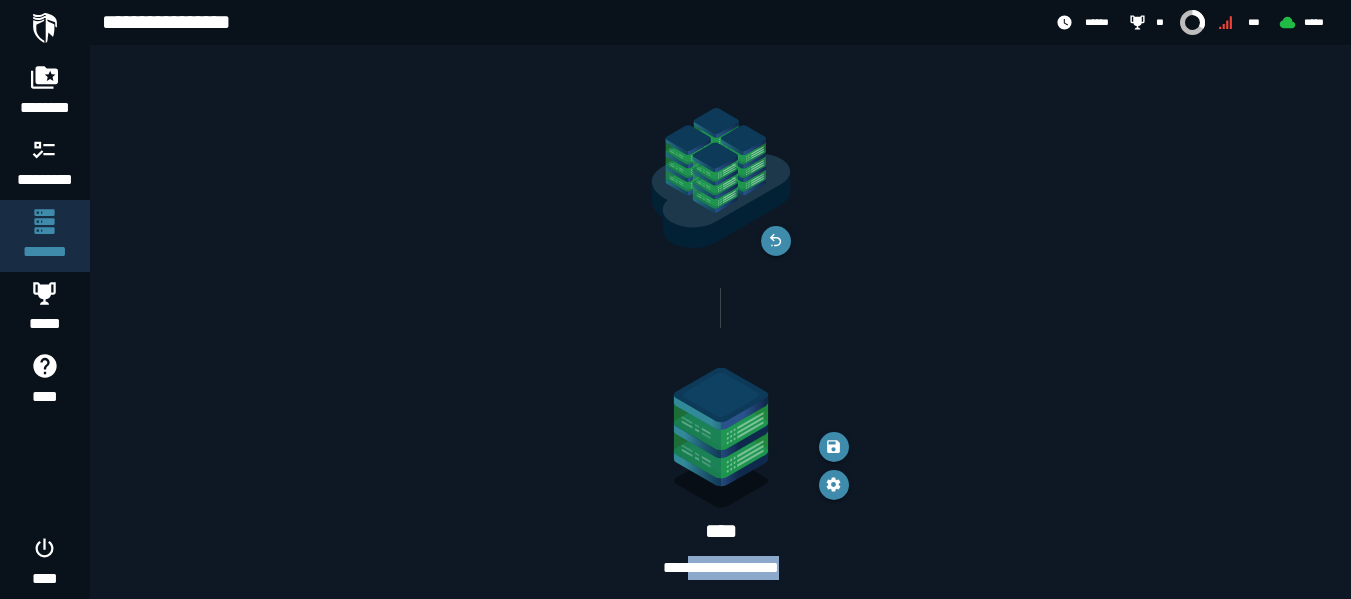 scroll, scrollTop: 0, scrollLeft: 0, axis: both 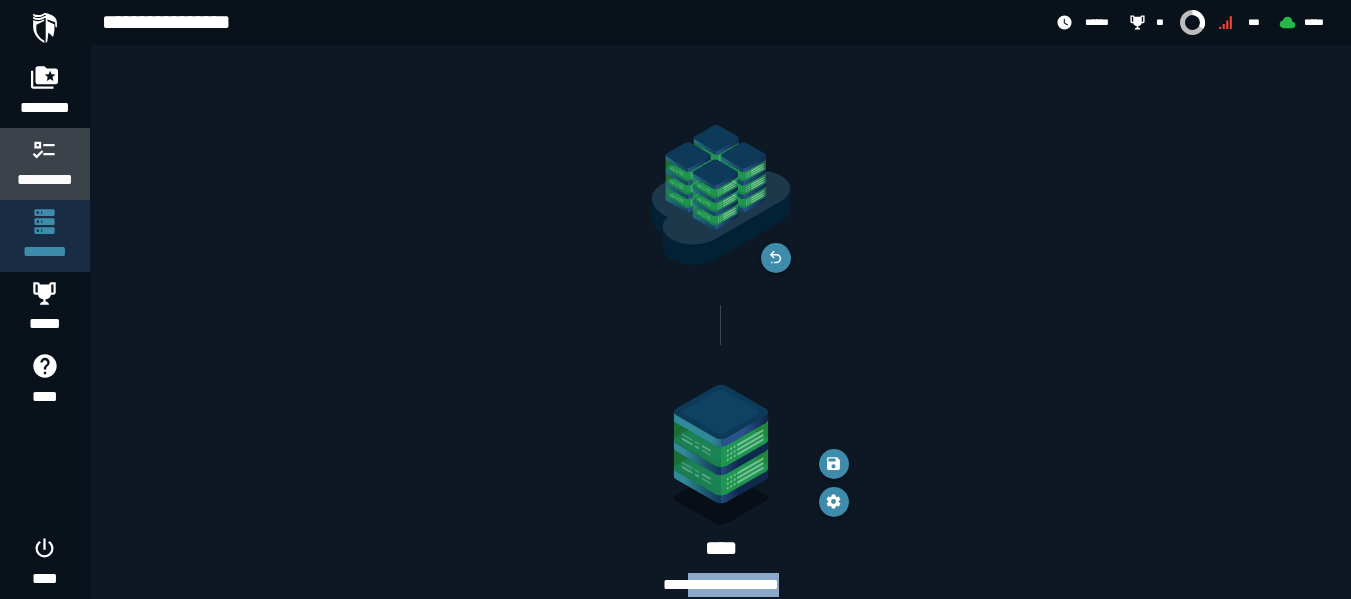 click 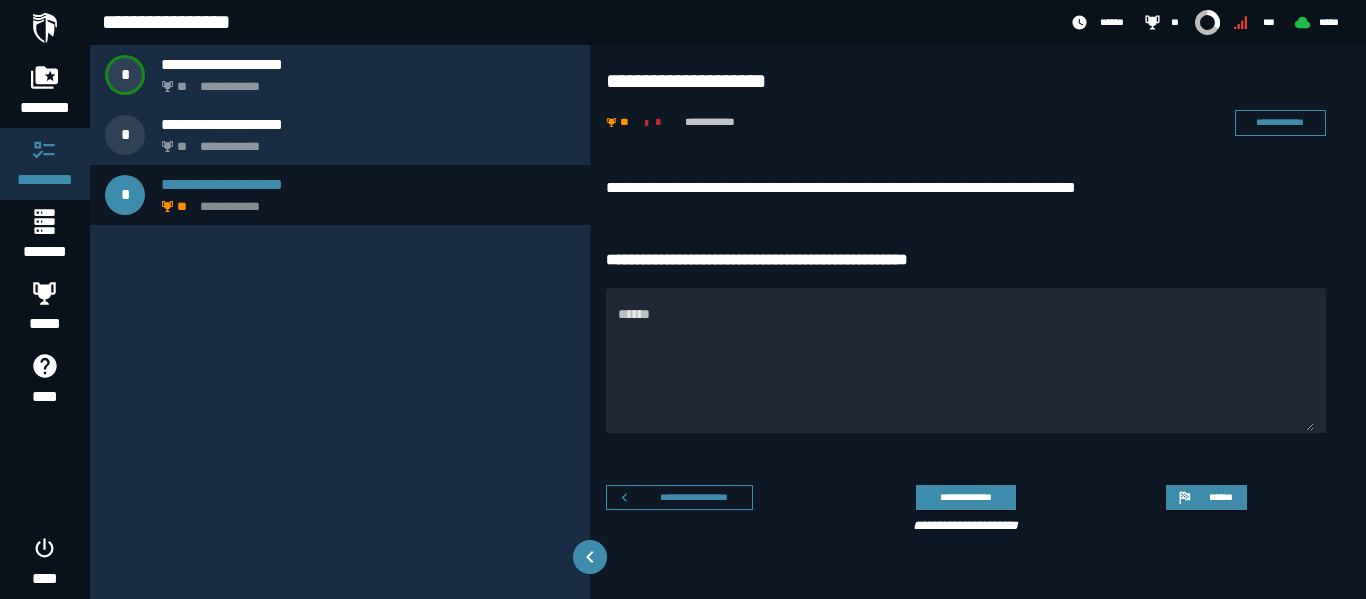 click on "**********" at bounding box center [978, 359] 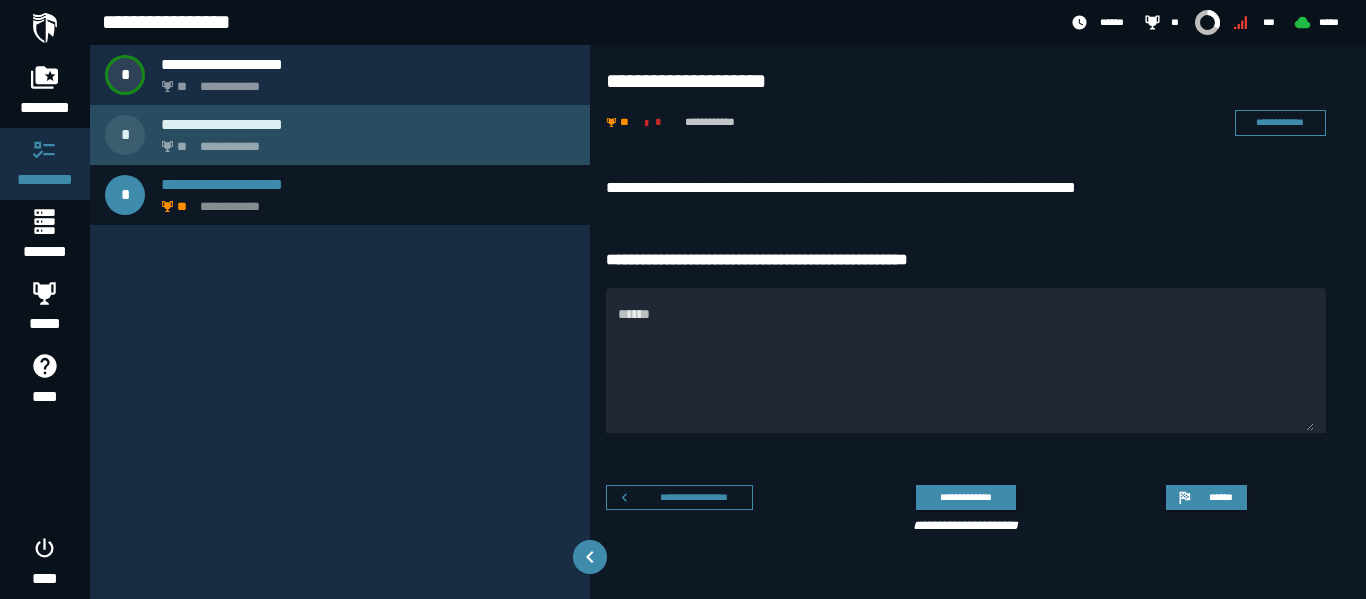 click on "**********" at bounding box center (340, 135) 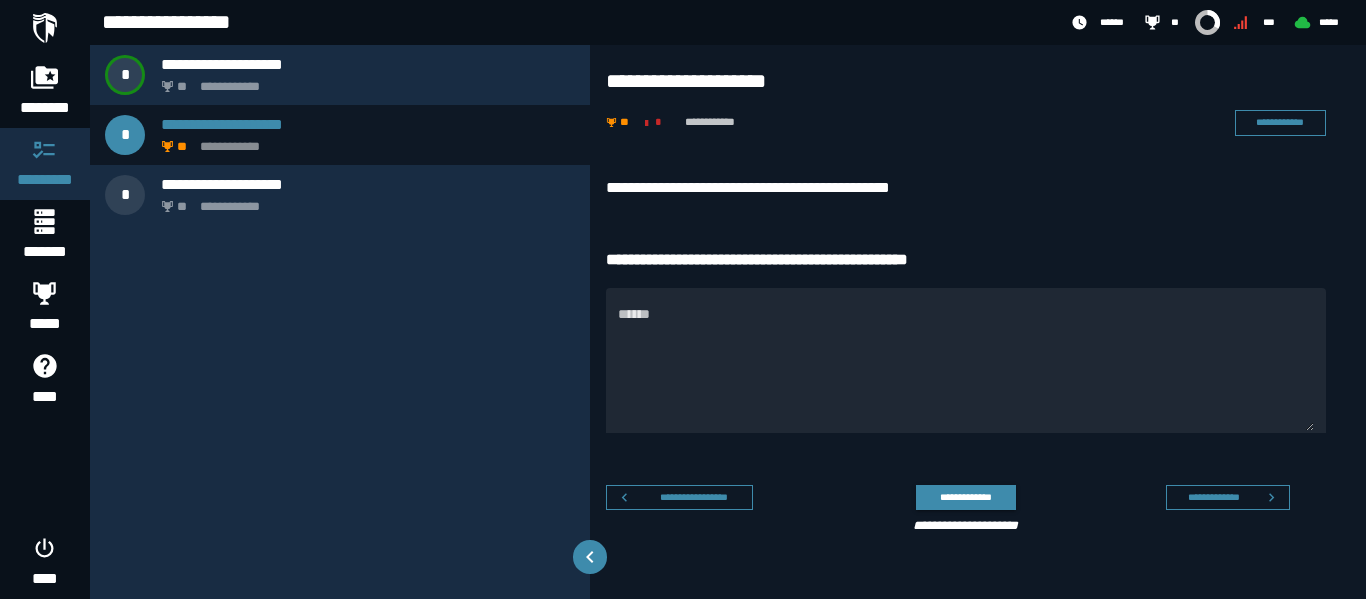 click on "**********" at bounding box center (966, 188) 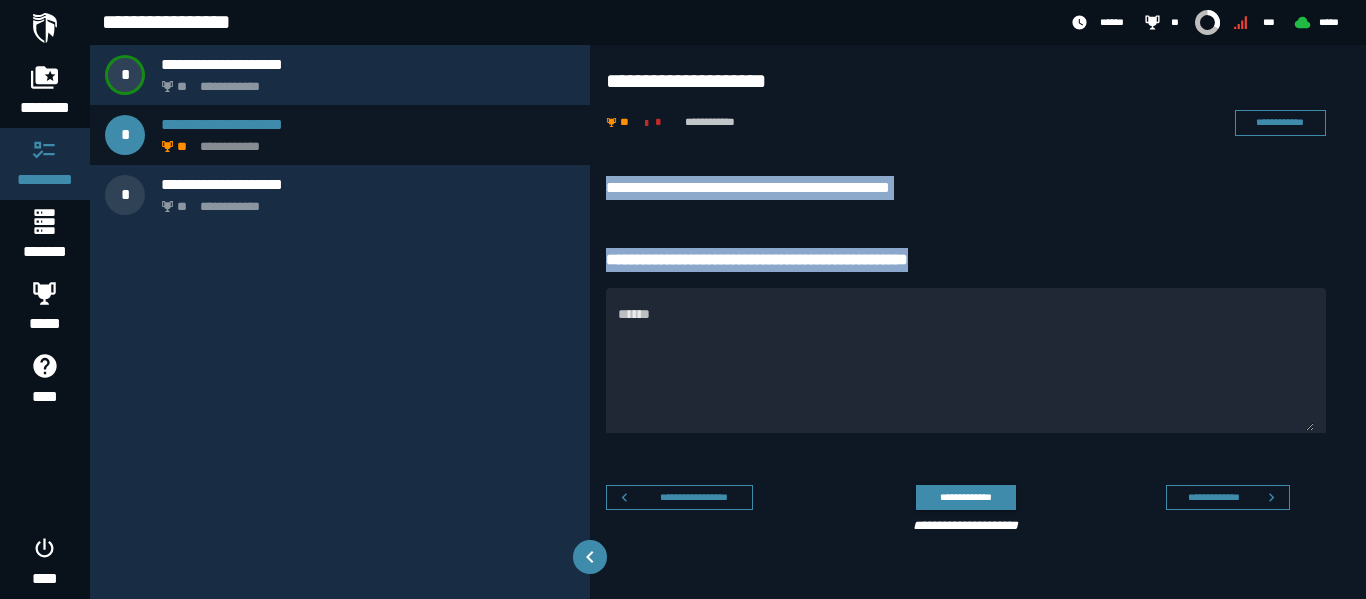 drag, startPoint x: 599, startPoint y: 171, endPoint x: 1000, endPoint y: 239, distance: 406.72473 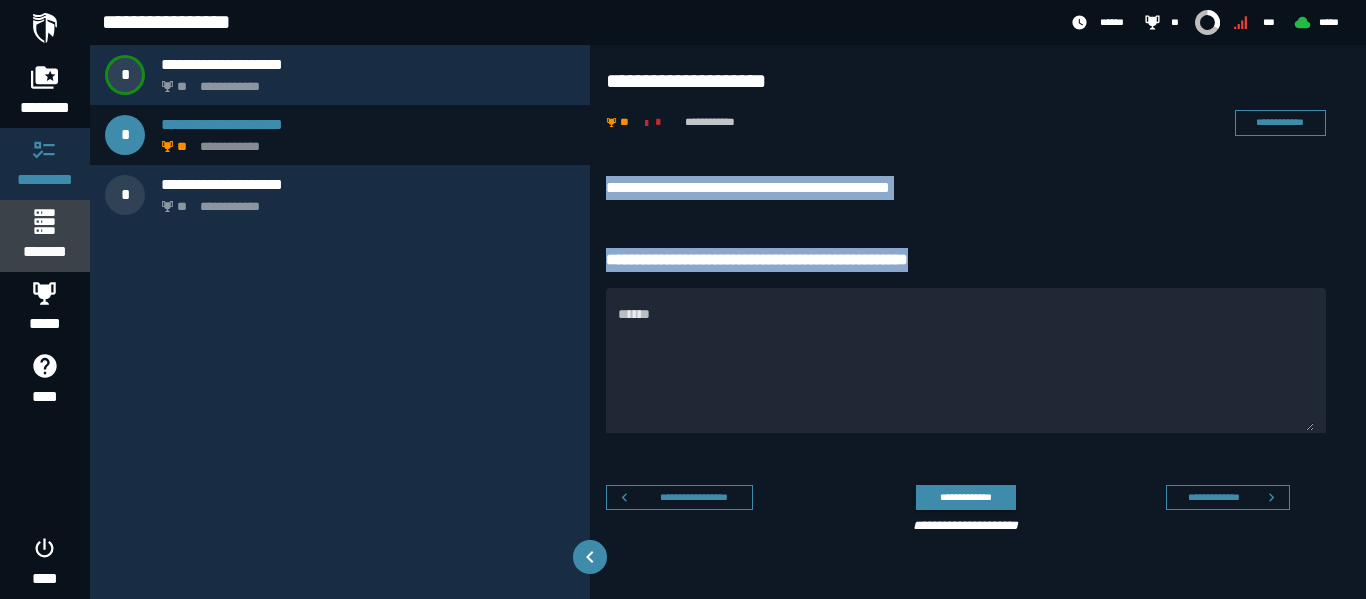 click at bounding box center (44, 221) 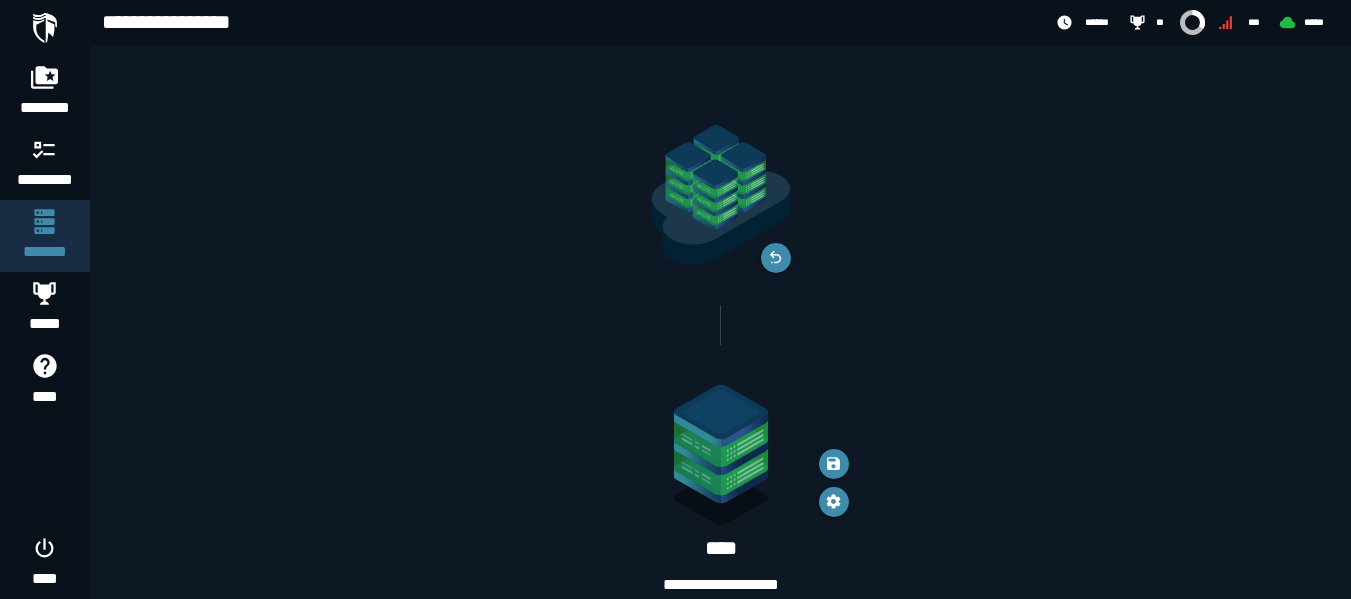 scroll, scrollTop: 92, scrollLeft: 0, axis: vertical 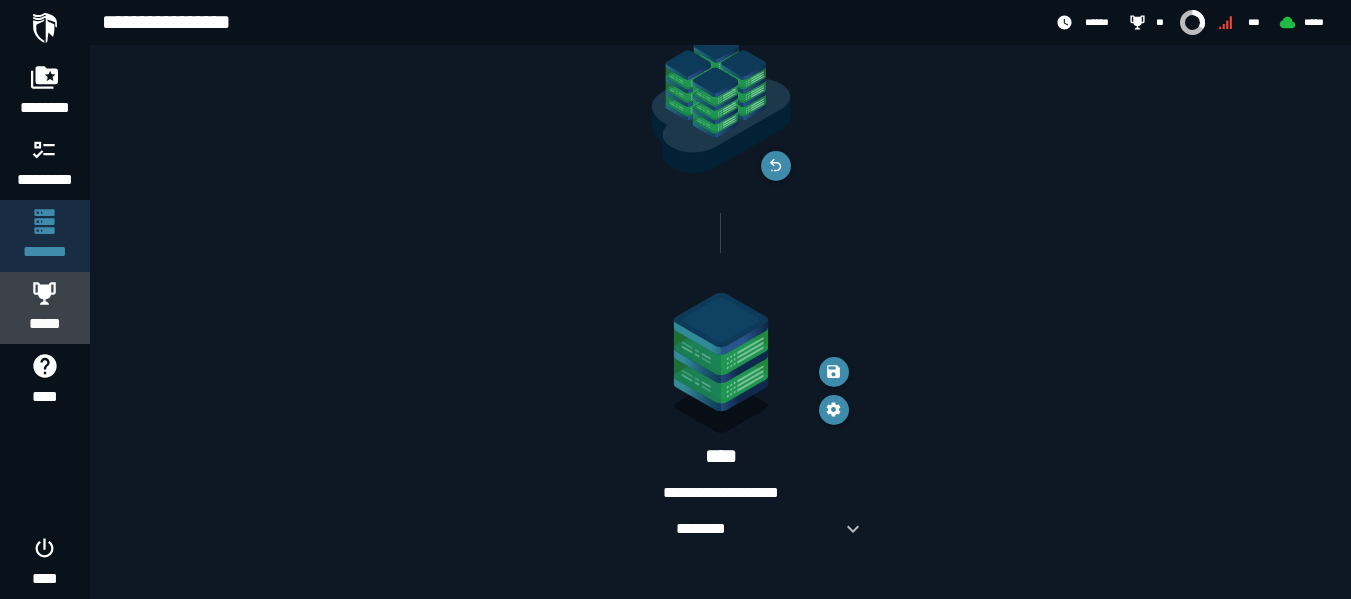 click 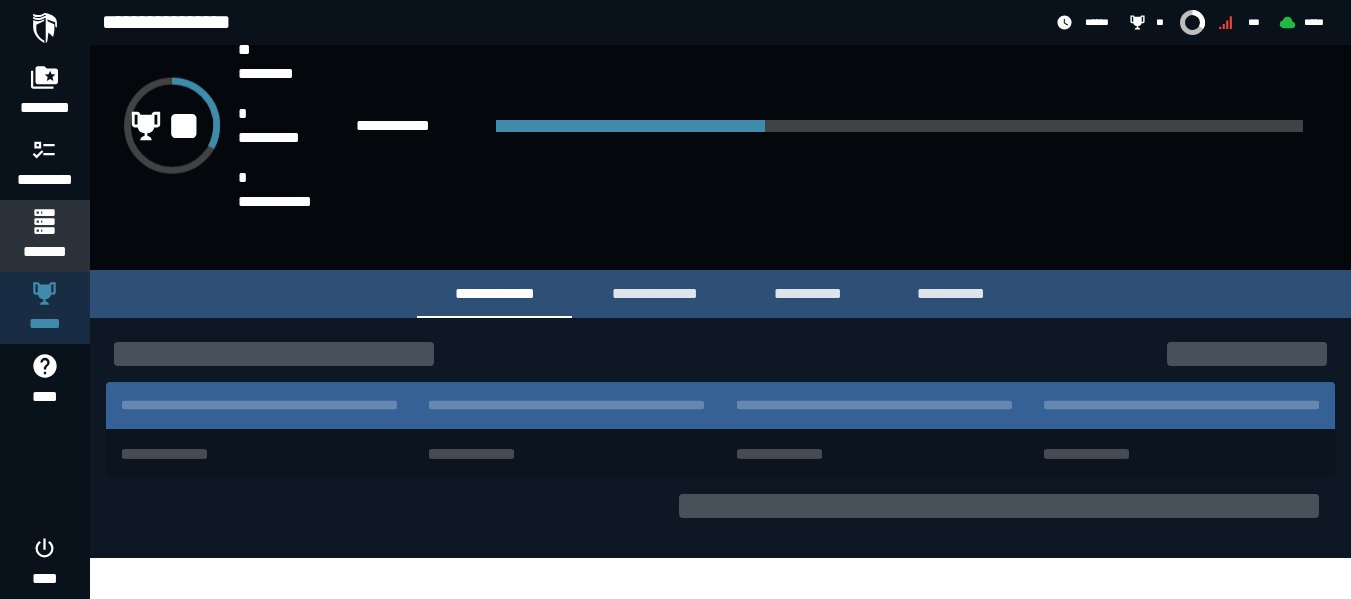 scroll, scrollTop: 0, scrollLeft: 0, axis: both 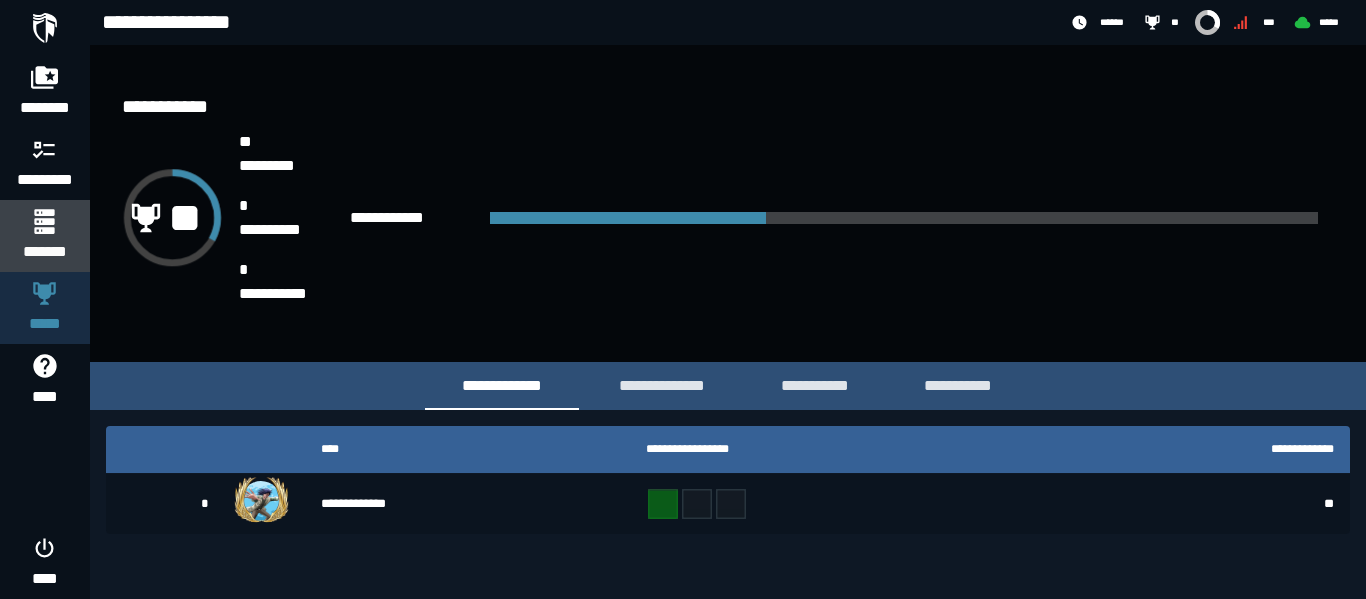 click on "*******" at bounding box center (44, 252) 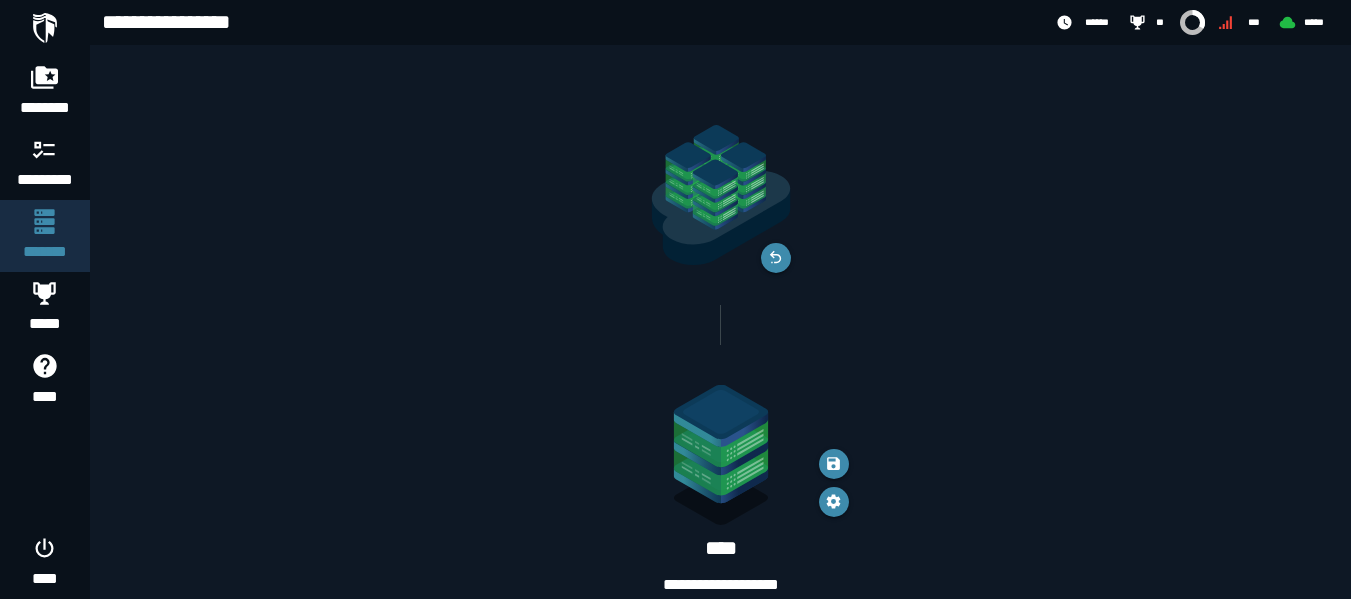 click 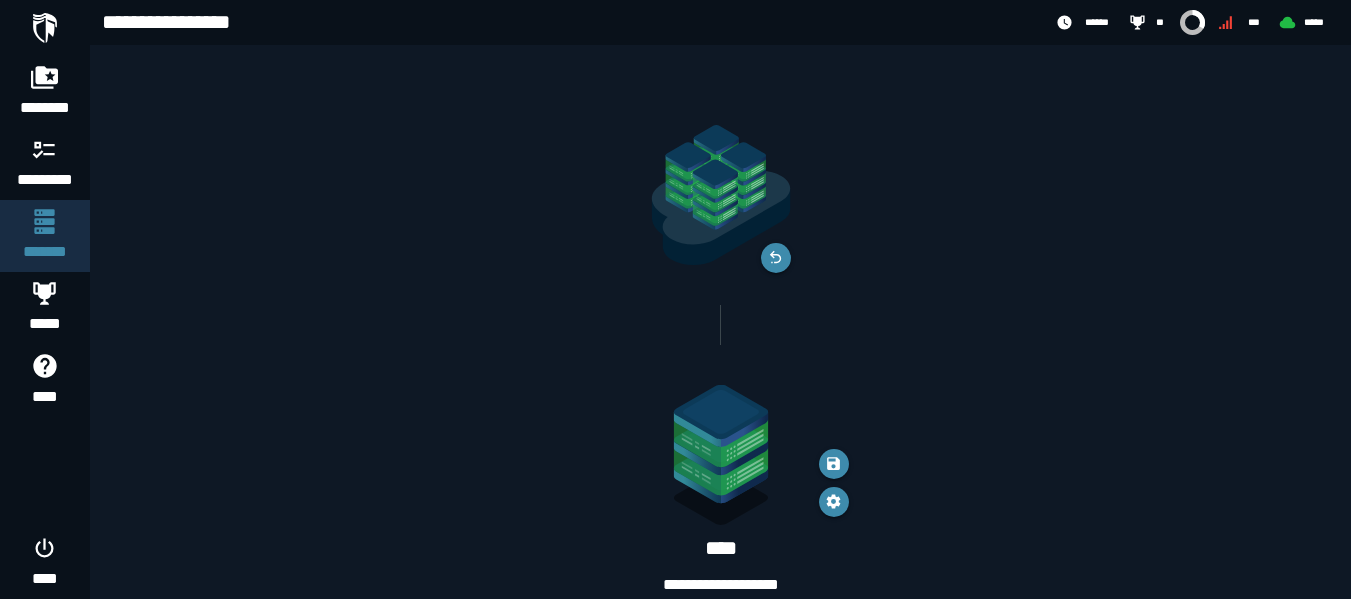 scroll, scrollTop: 92, scrollLeft: 0, axis: vertical 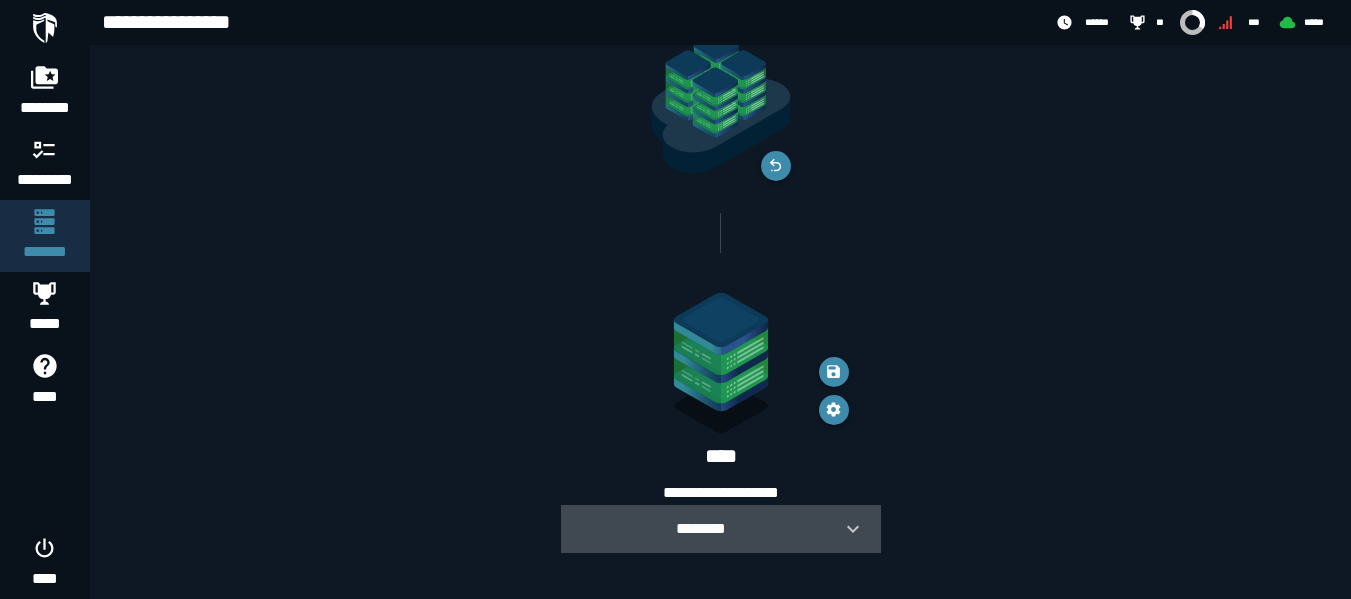 click on "********" at bounding box center [701, 528] 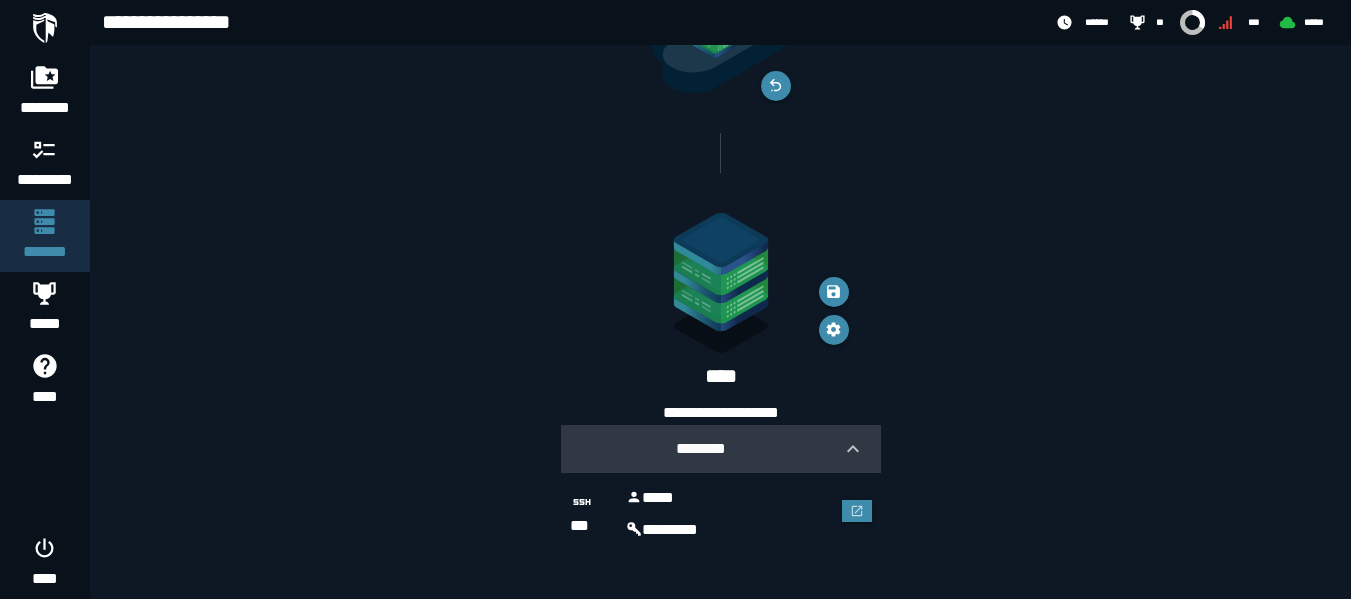 scroll, scrollTop: 174, scrollLeft: 0, axis: vertical 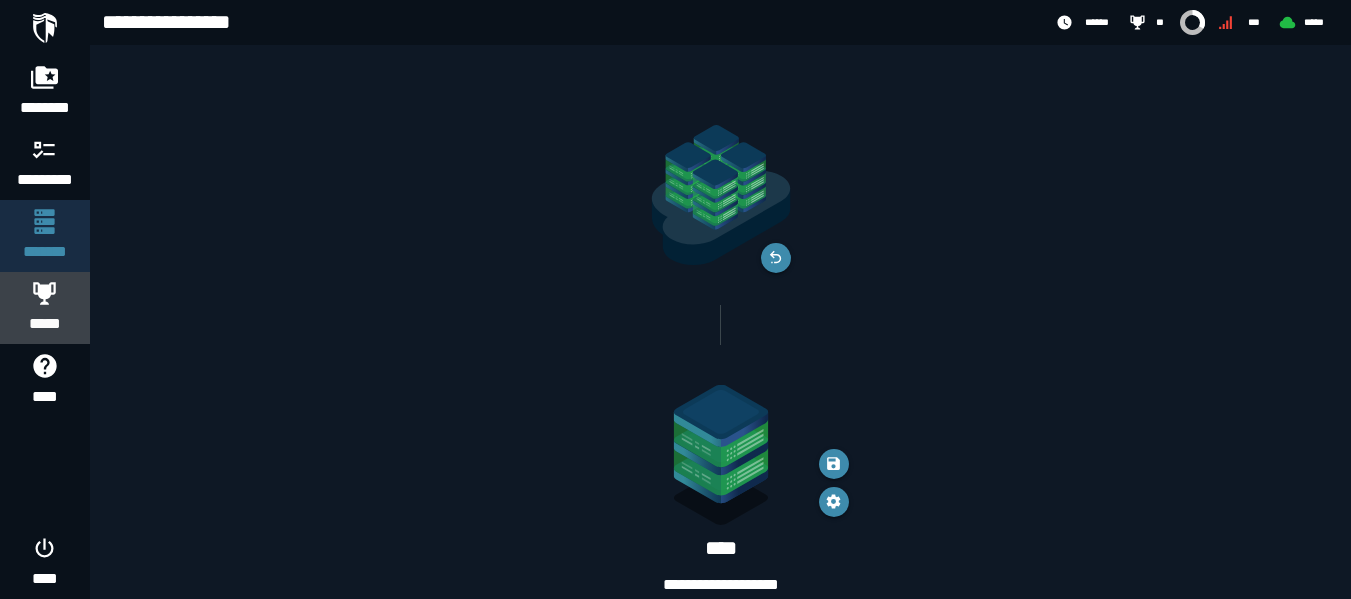 click on "*****" 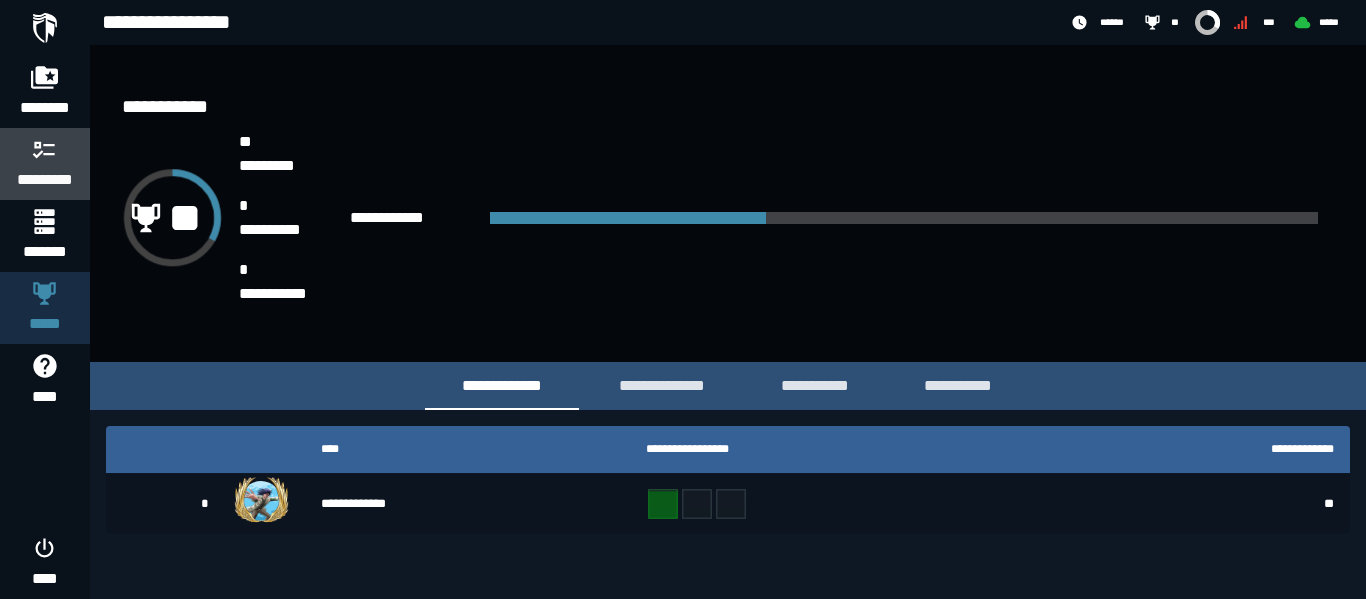 click on "*********" at bounding box center [45, 180] 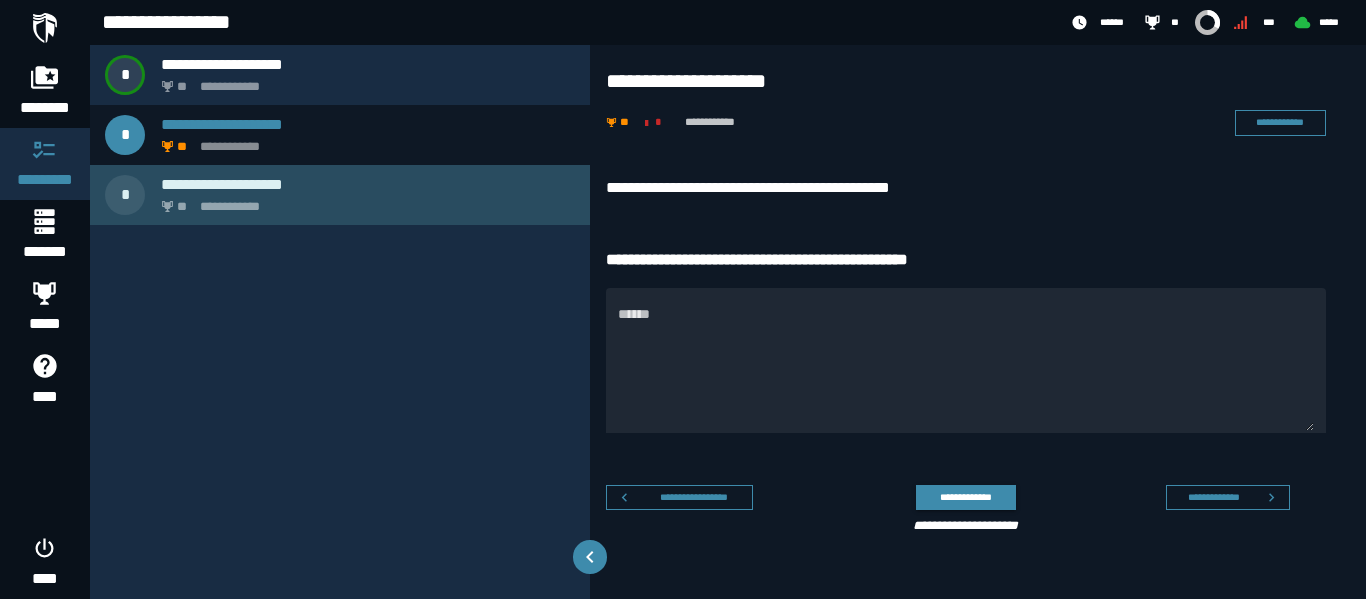 click on "**********" 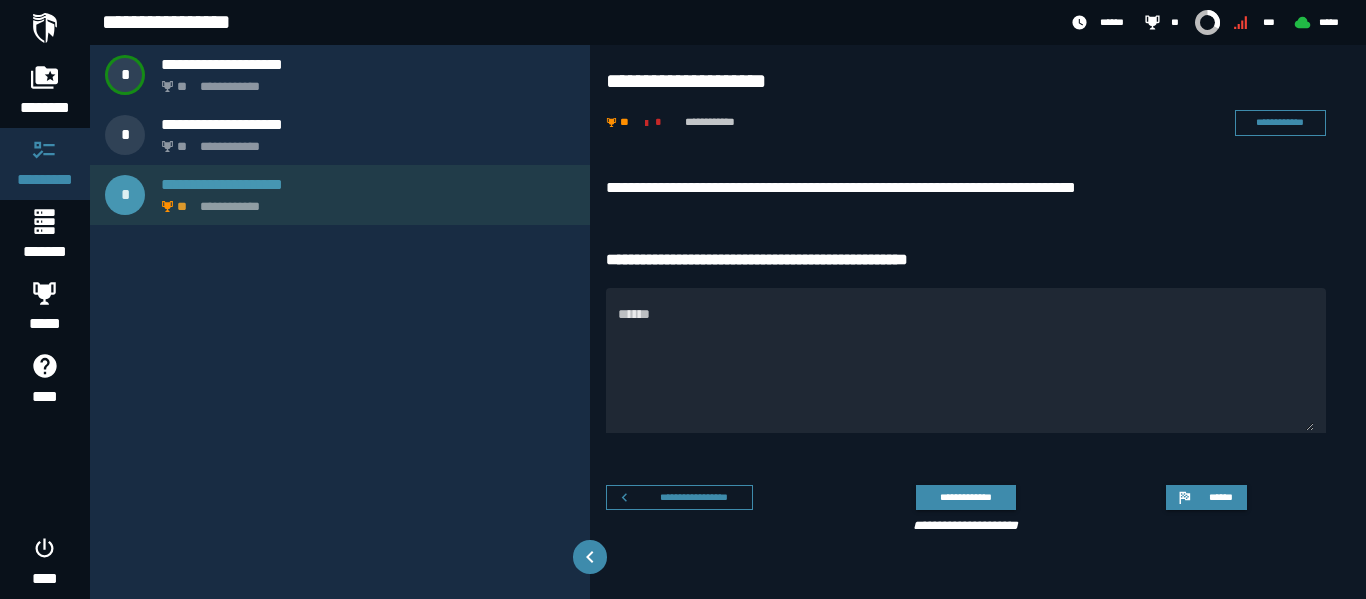 click on "**********" at bounding box center (340, 195) 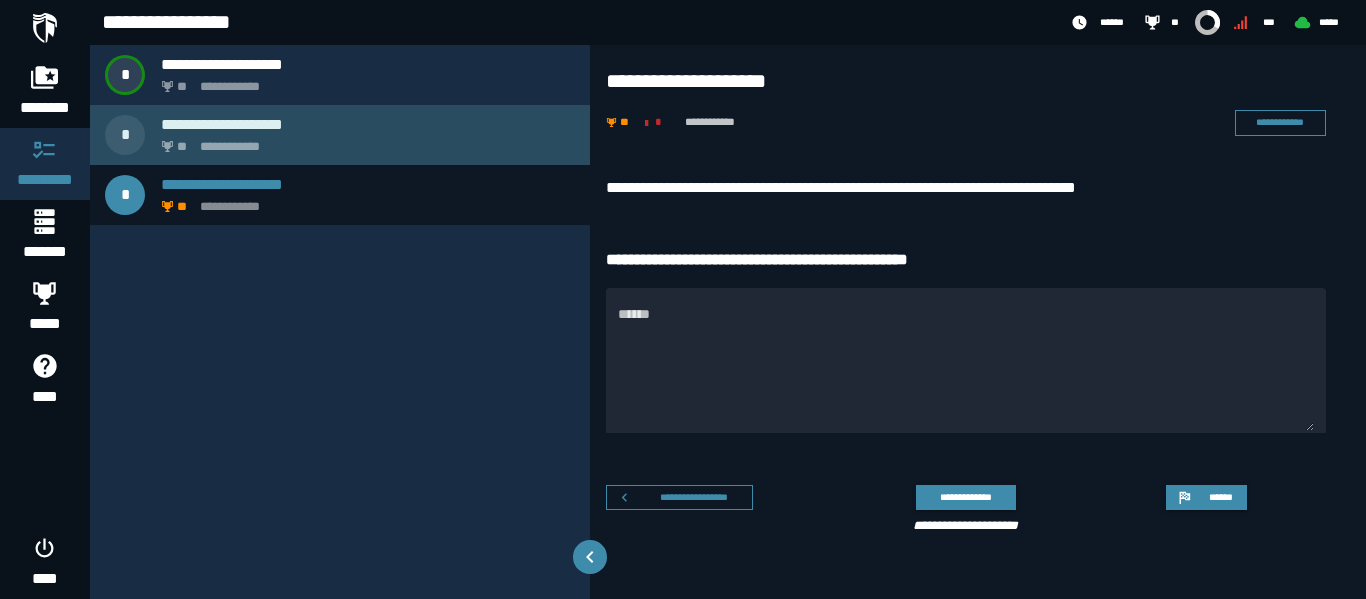 click on "**********" 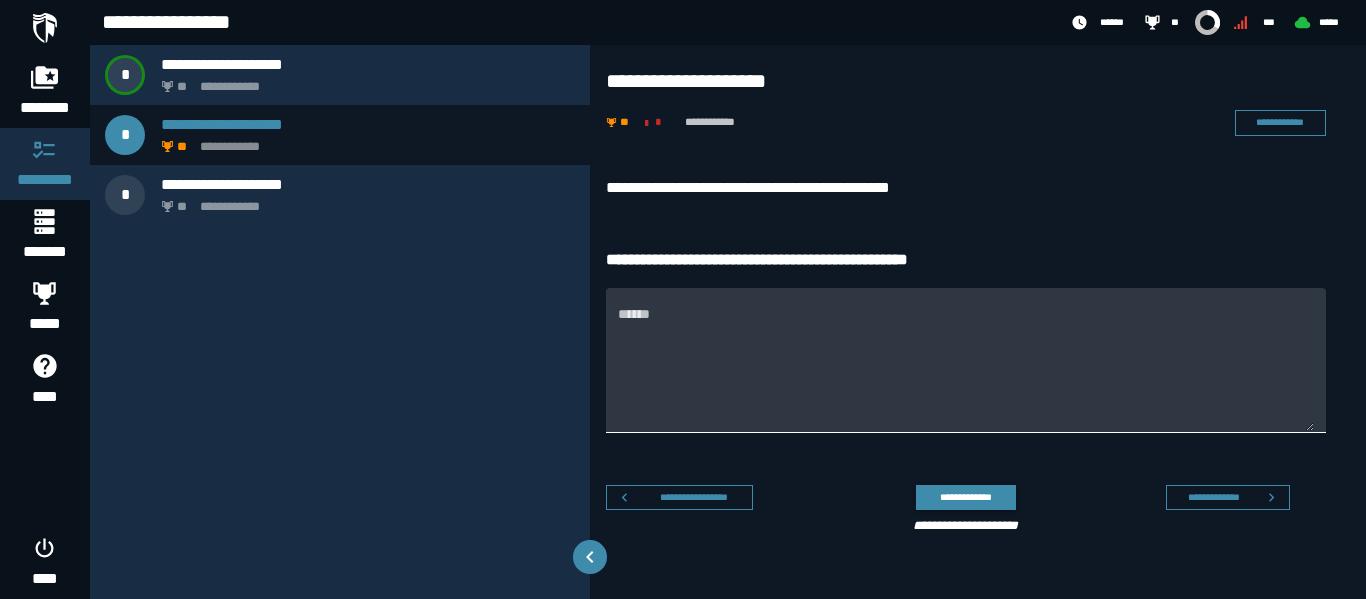 click on "******" at bounding box center (966, 372) 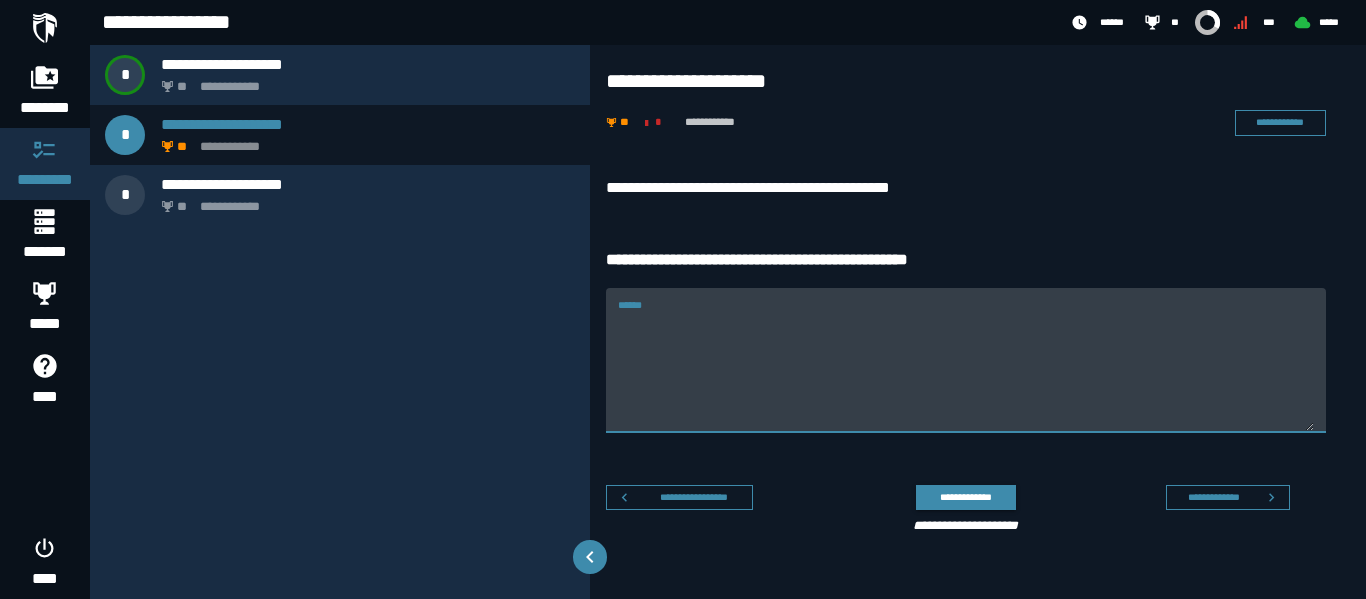 paste on "**********" 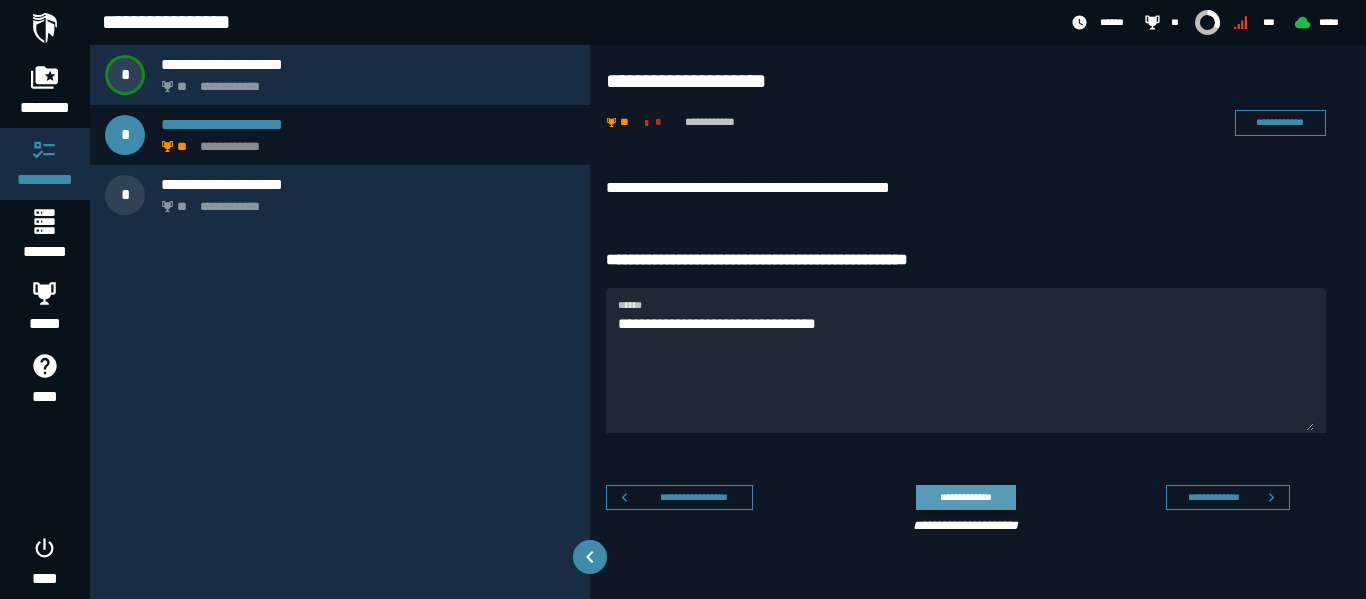 click on "**********" at bounding box center [965, 497] 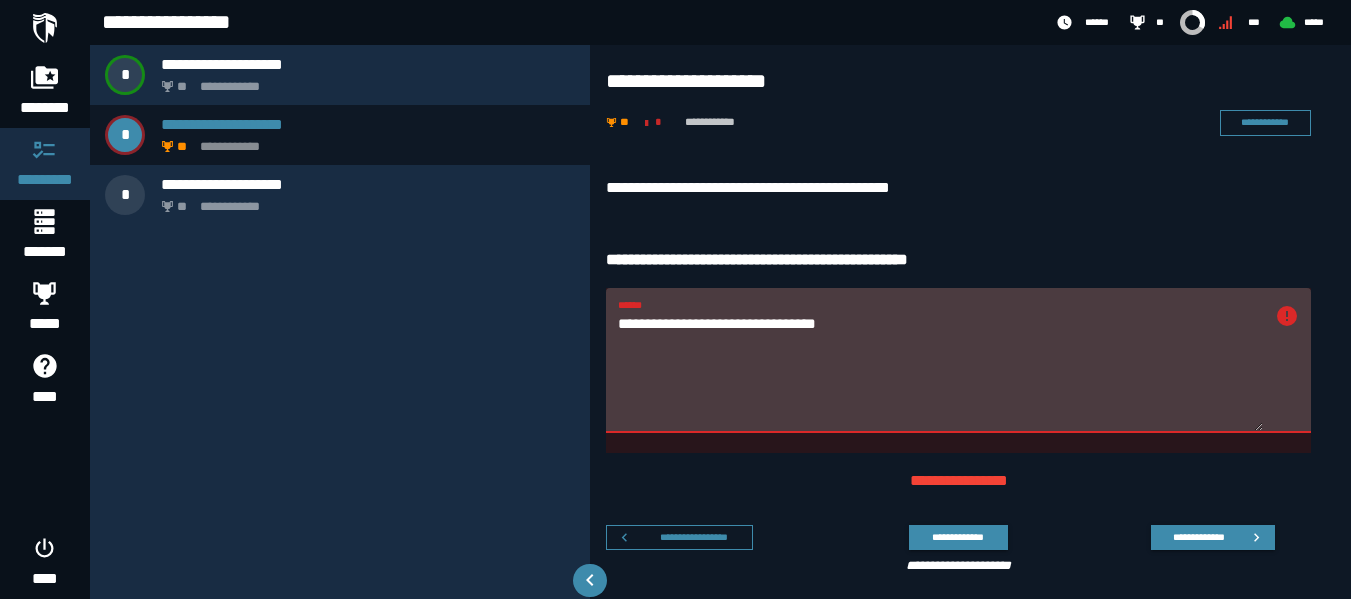 click on "**********" at bounding box center [940, 372] 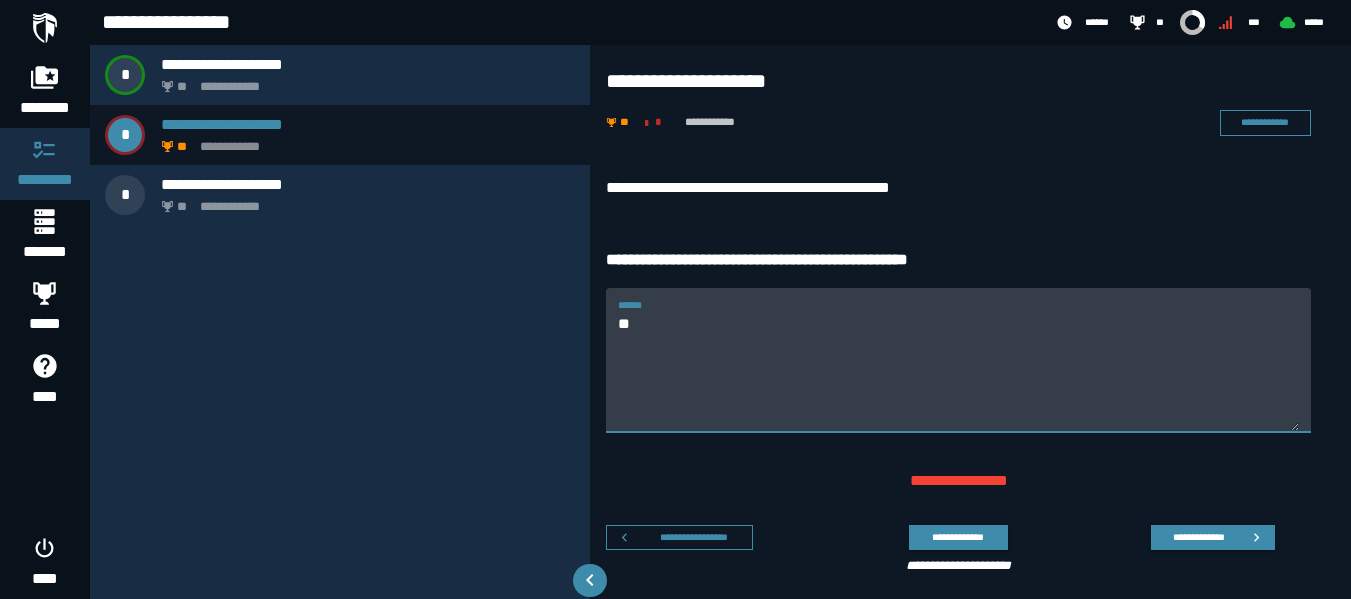 type on "*" 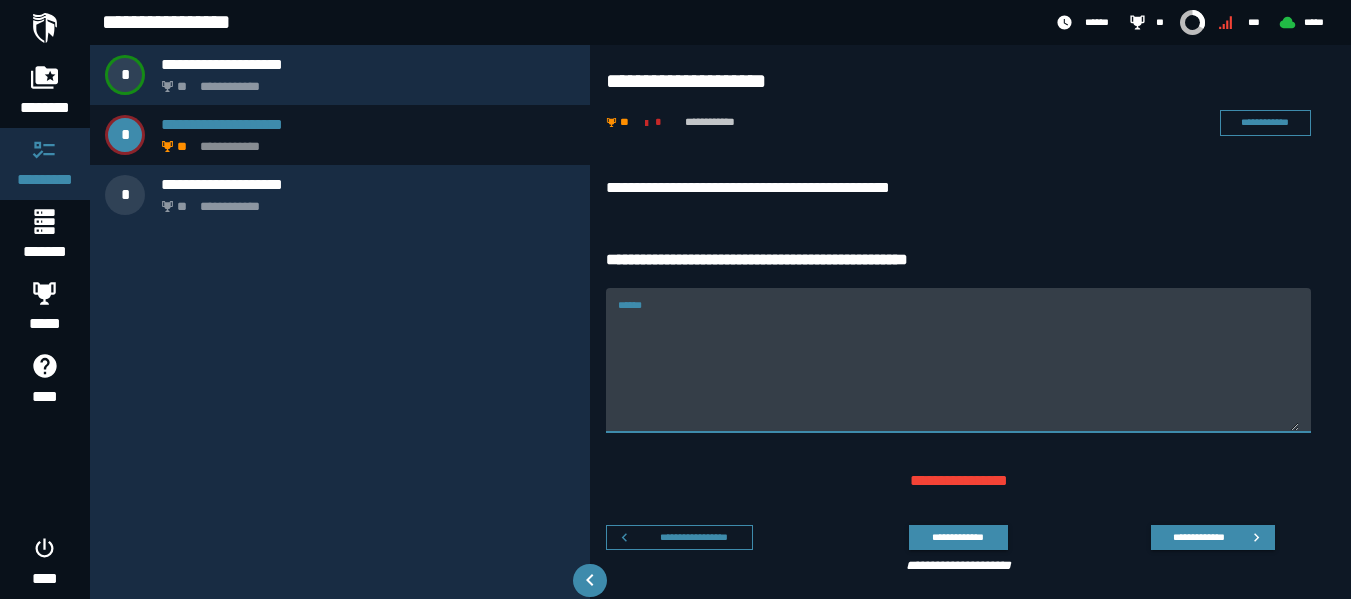 type 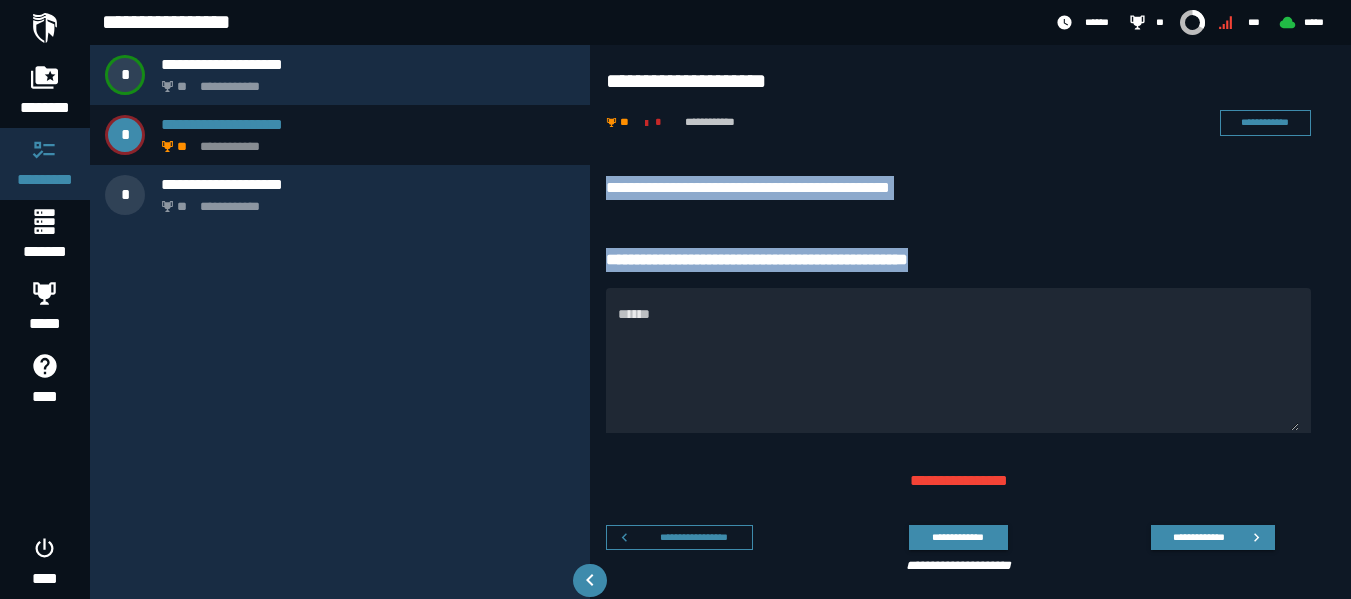 drag, startPoint x: 606, startPoint y: 163, endPoint x: 977, endPoint y: 255, distance: 382.23685 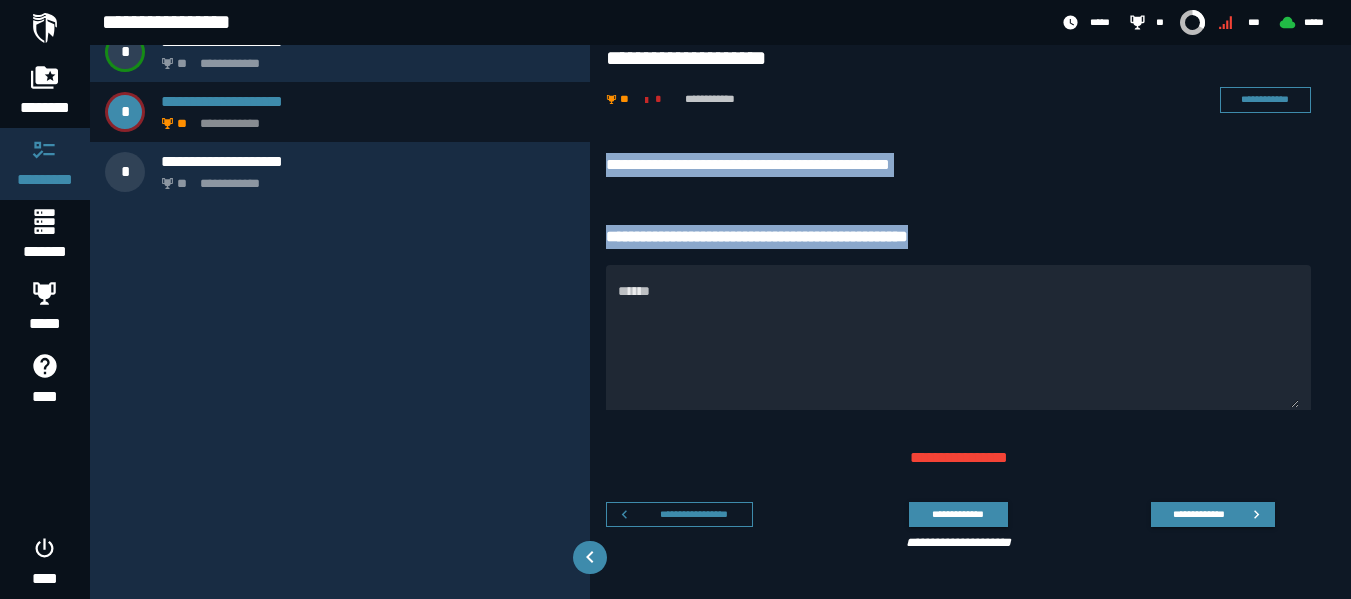 scroll, scrollTop: 0, scrollLeft: 0, axis: both 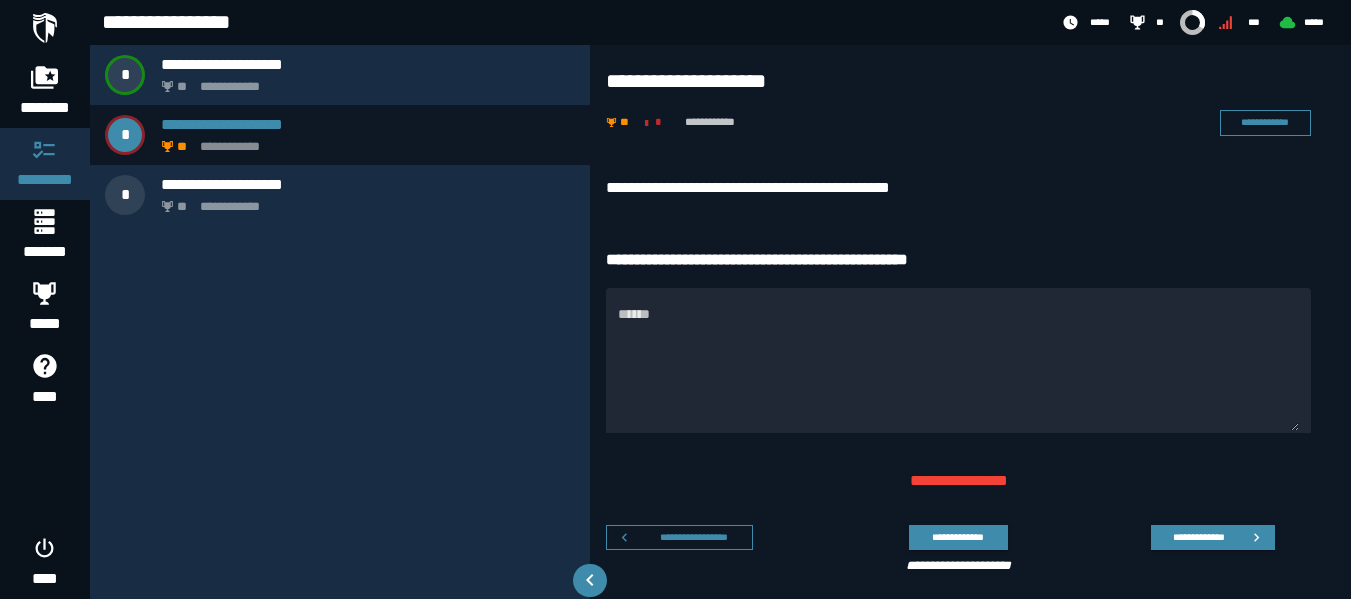 click on "**********" at bounding box center (720, 22) 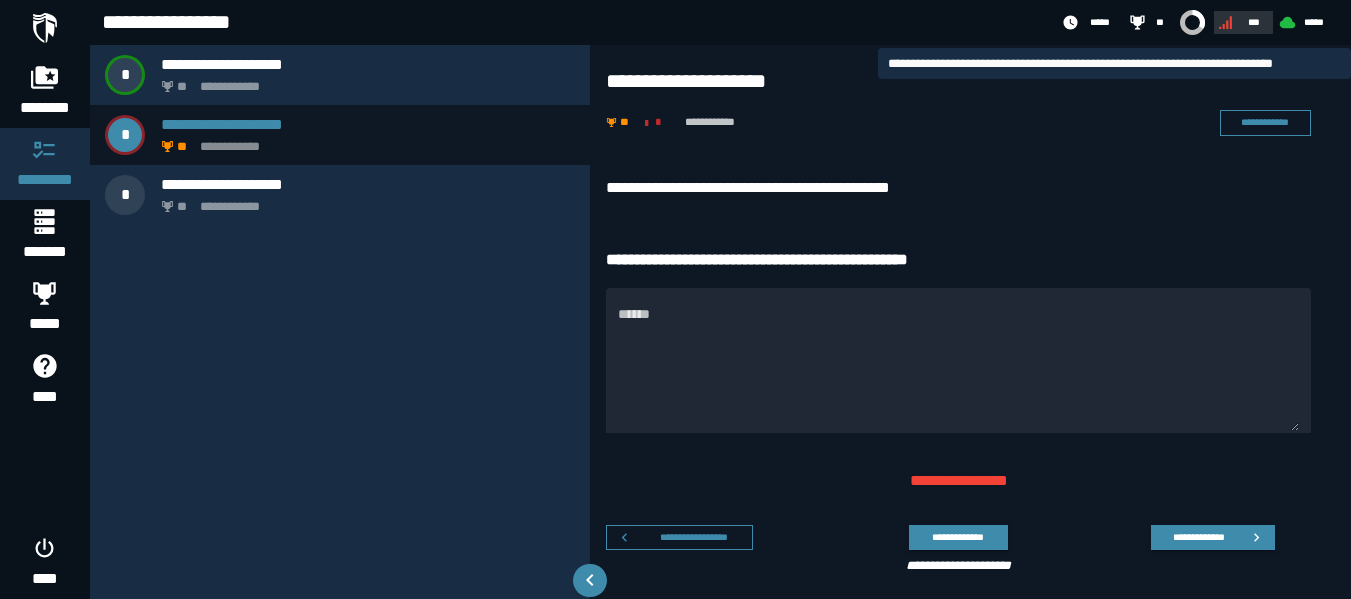 click on "***" at bounding box center (1241, 22) 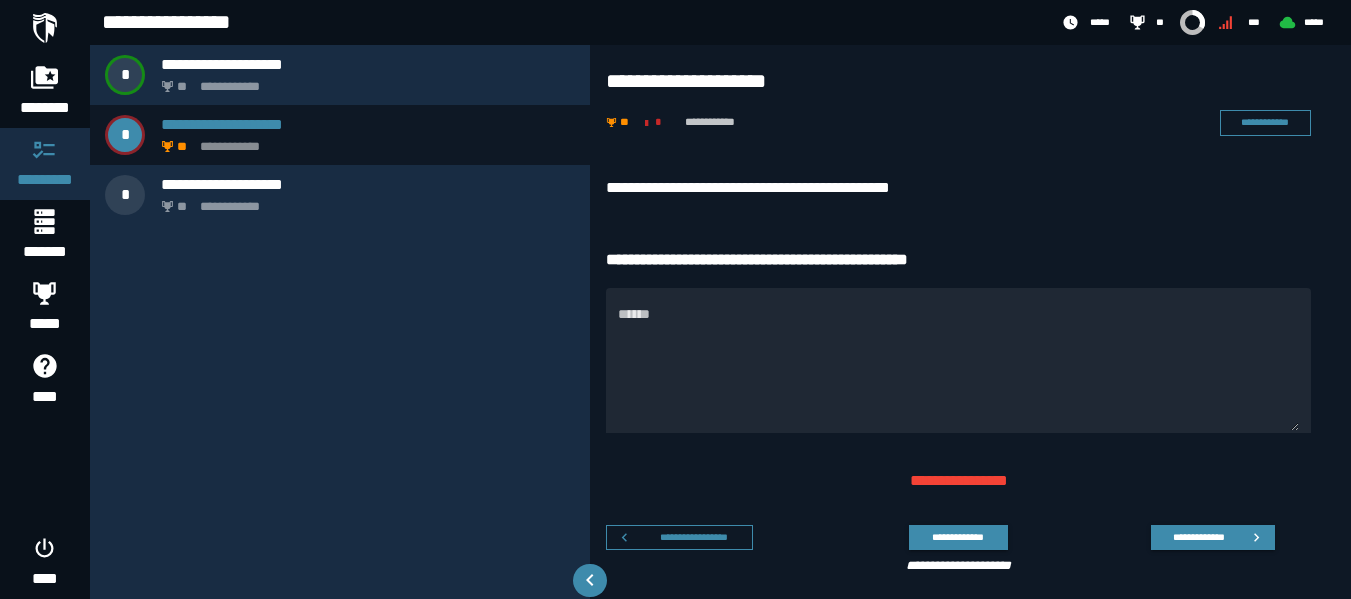 click on "**********" at bounding box center [958, 260] 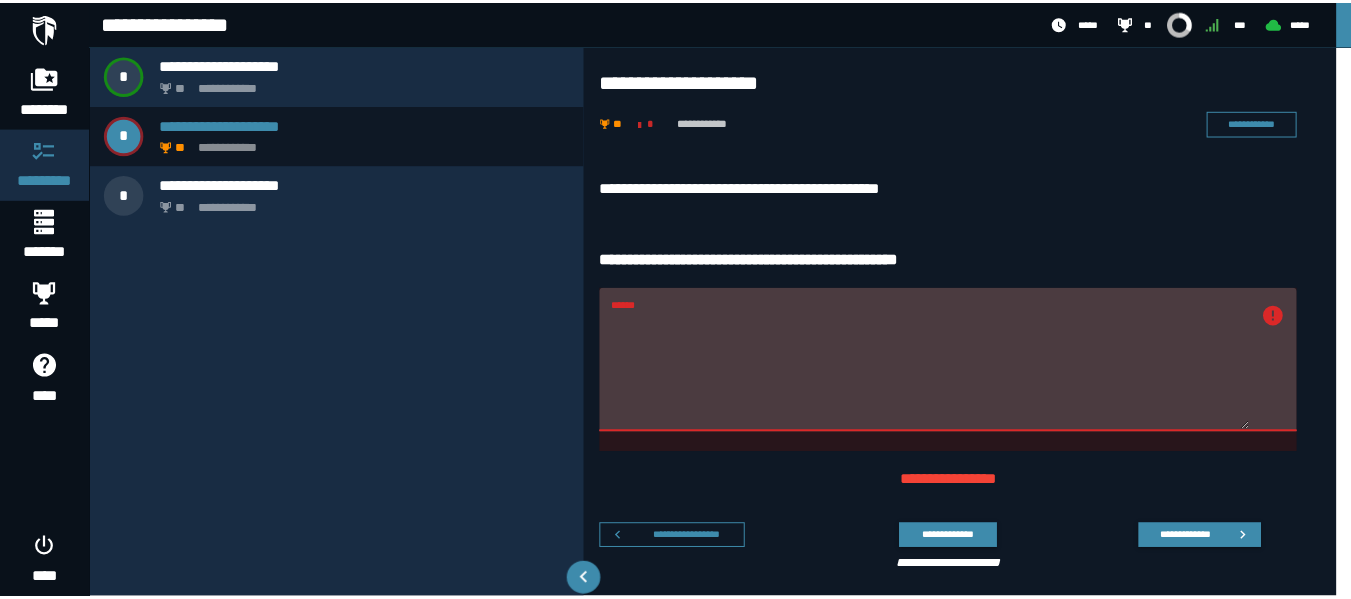 scroll, scrollTop: 0, scrollLeft: 0, axis: both 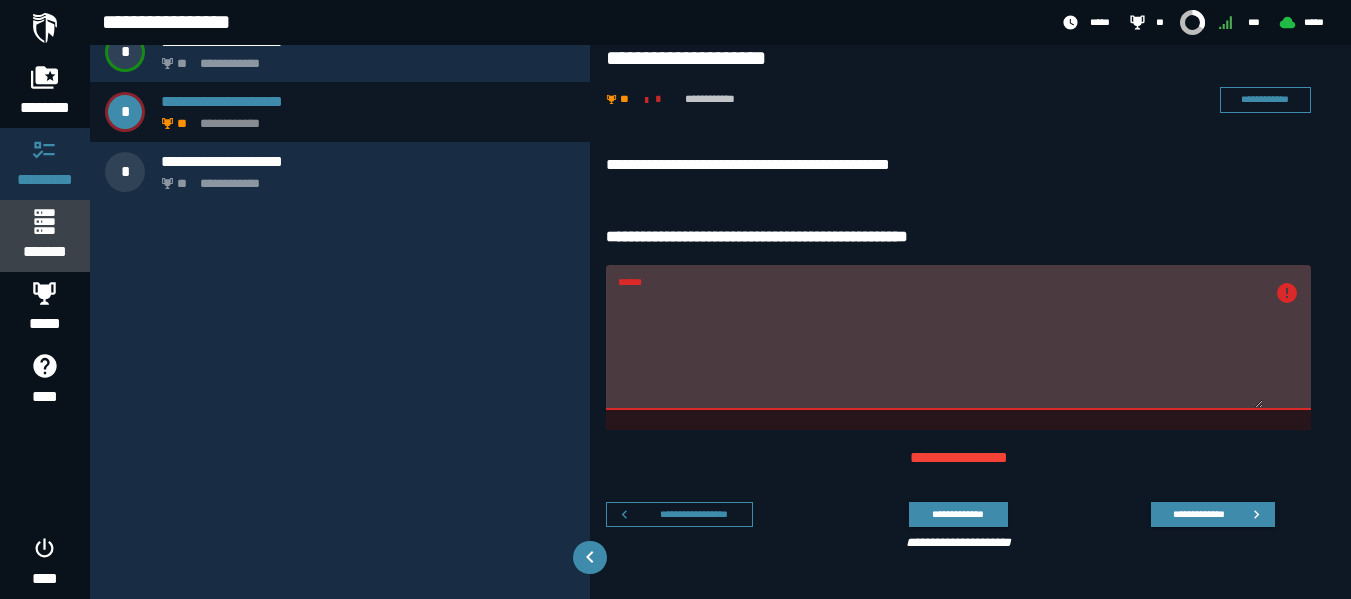 click 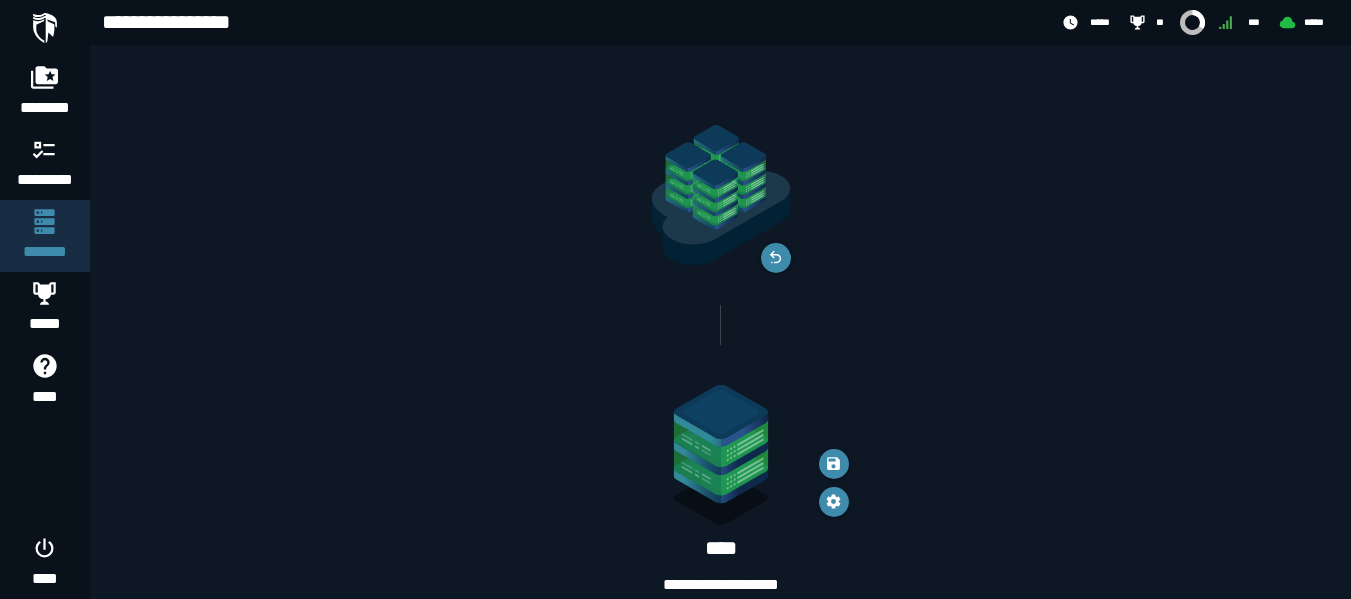 scroll, scrollTop: 92, scrollLeft: 0, axis: vertical 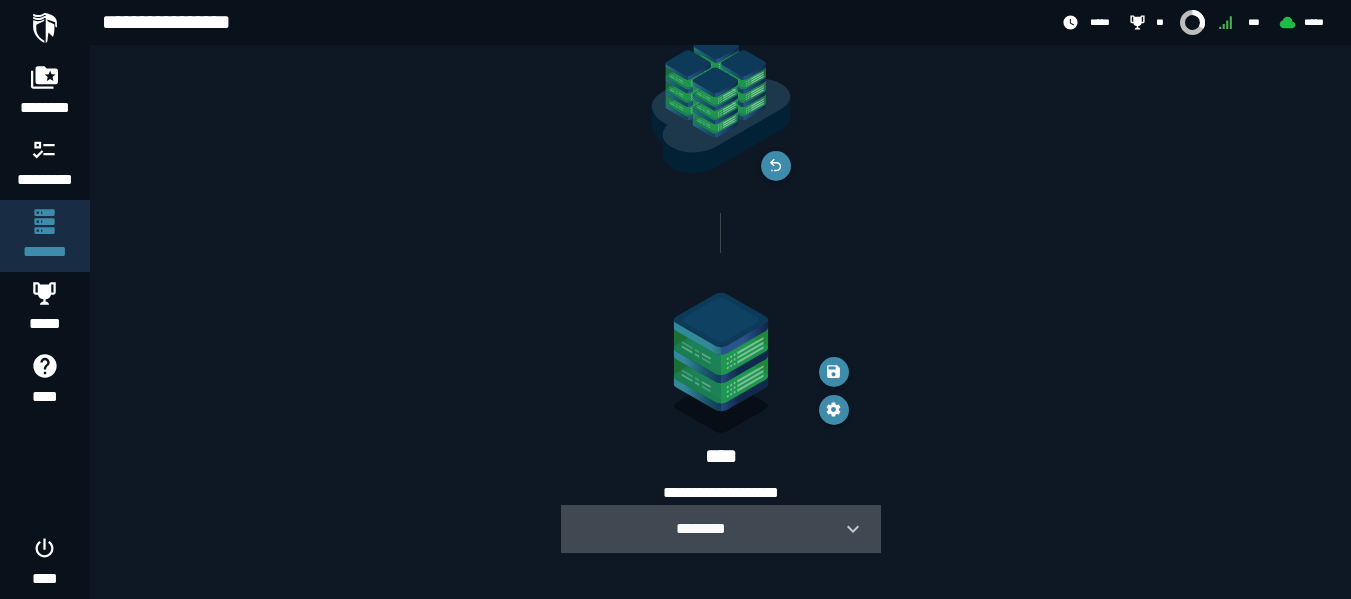 click 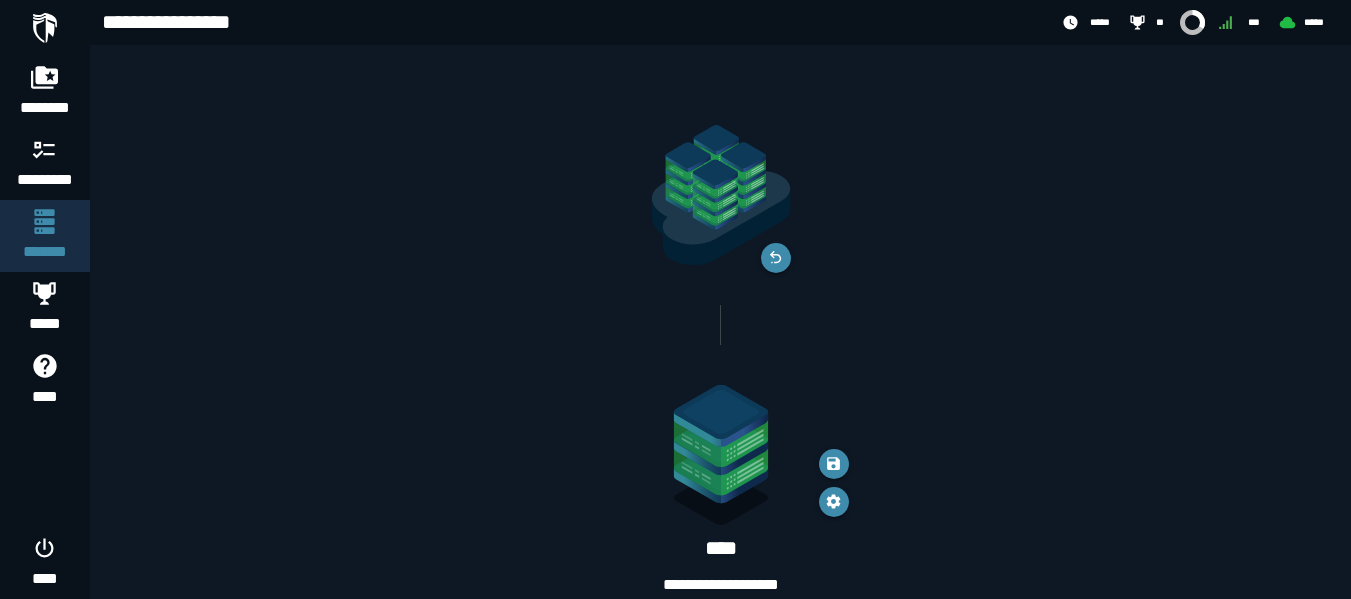 scroll, scrollTop: 174, scrollLeft: 0, axis: vertical 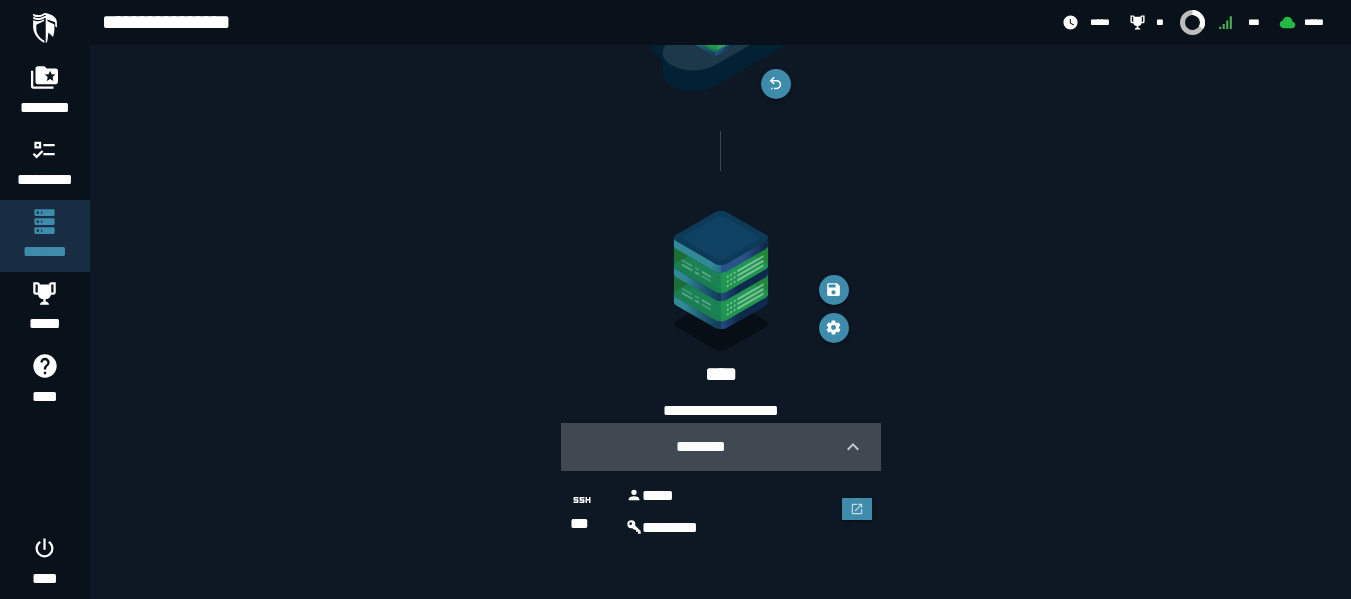 click on "********" at bounding box center [701, 446] 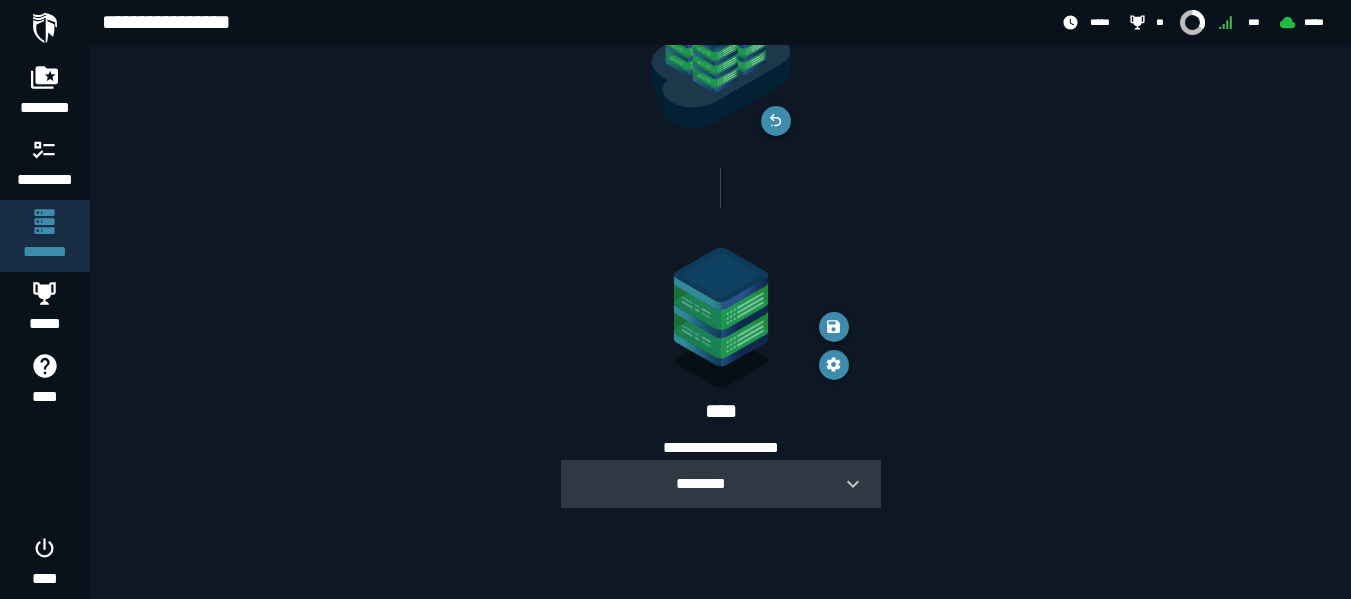scroll, scrollTop: 92, scrollLeft: 0, axis: vertical 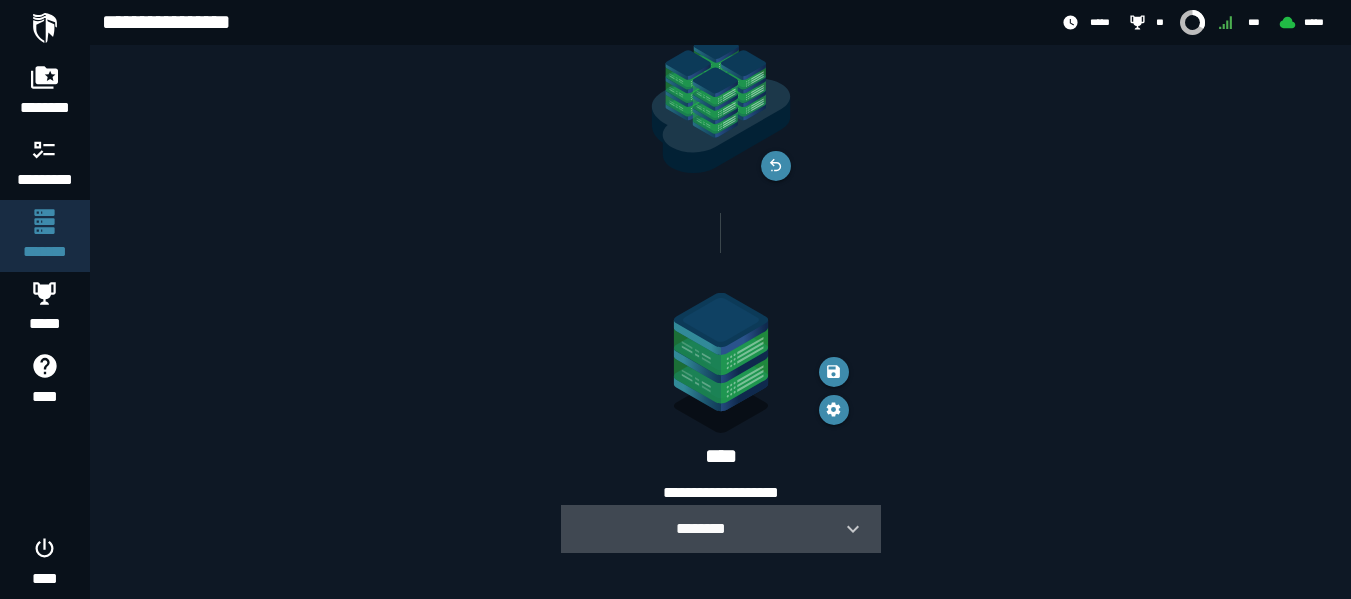click on "********" at bounding box center (701, 529) 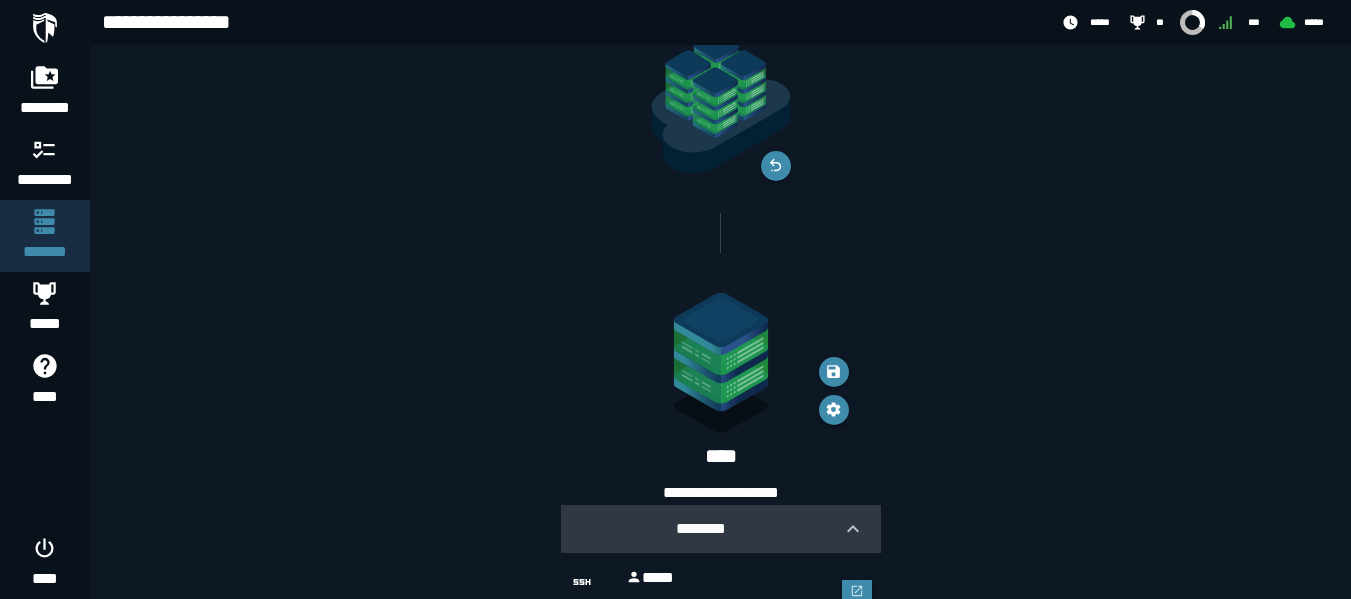 scroll, scrollTop: 174, scrollLeft: 0, axis: vertical 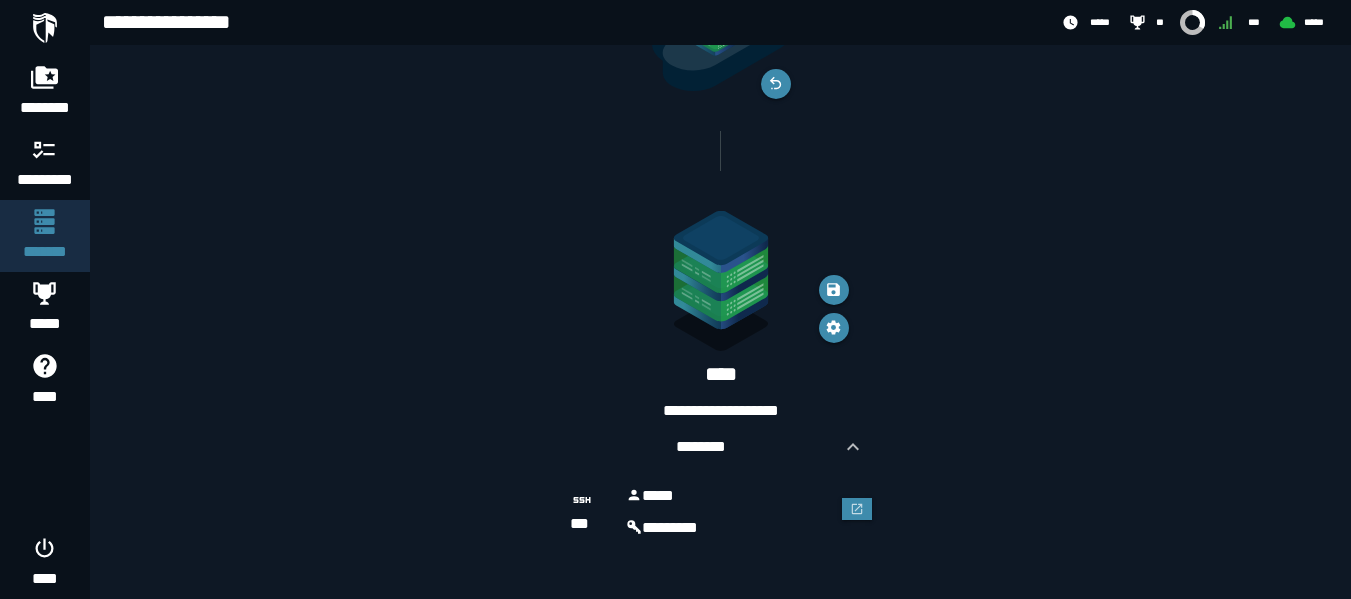 click on "****" at bounding box center (729, 496) 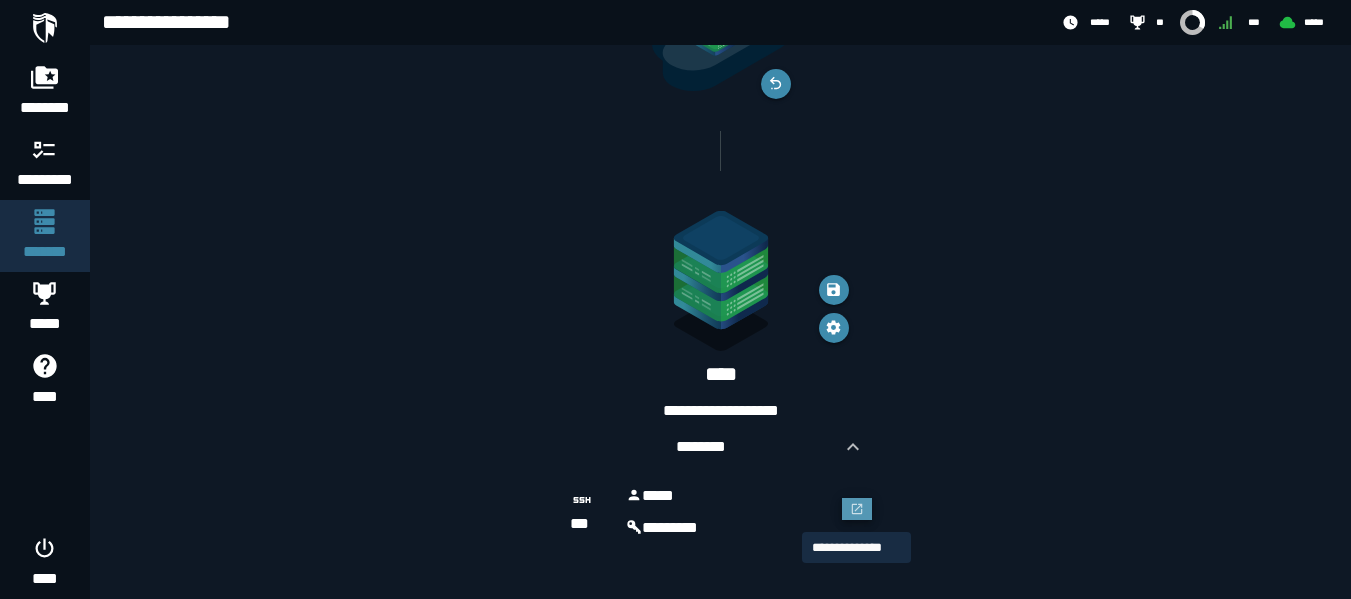 click 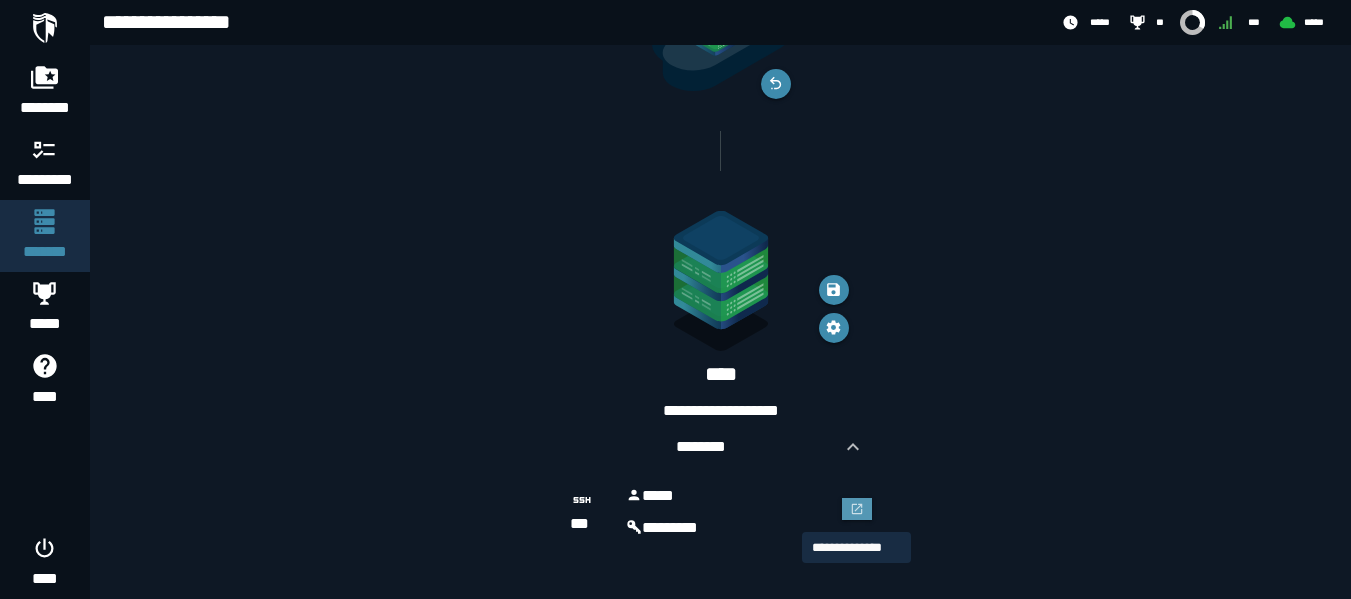 scroll, scrollTop: 0, scrollLeft: 0, axis: both 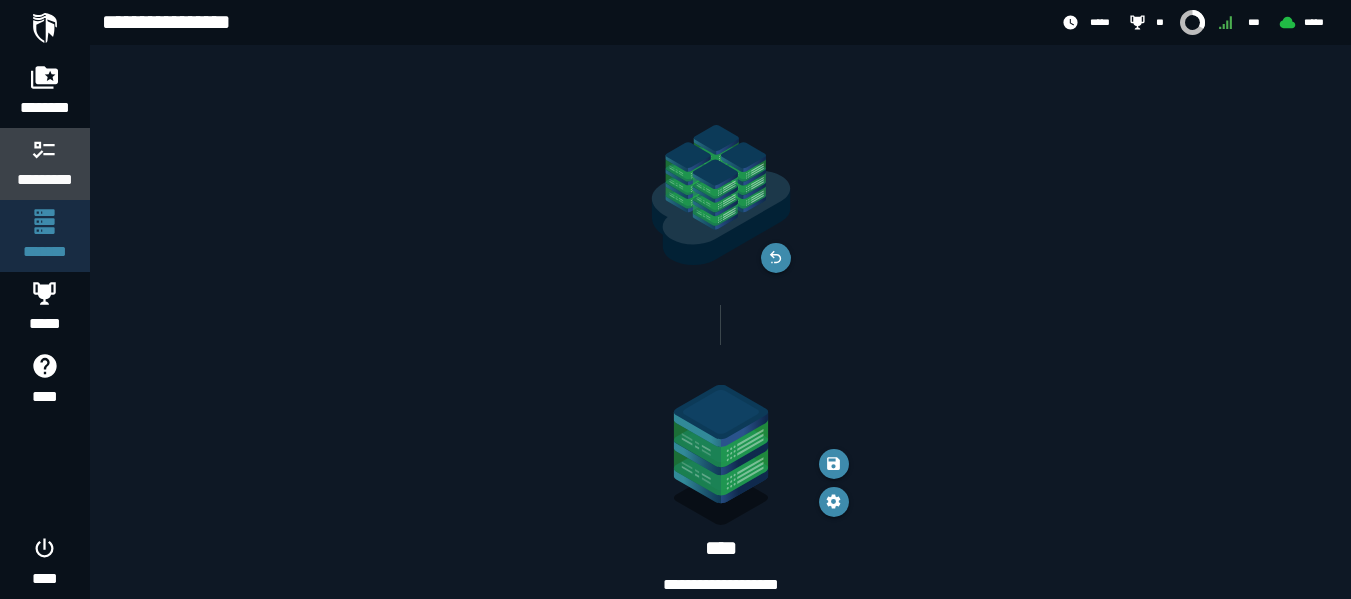 click on "*********" at bounding box center [45, 164] 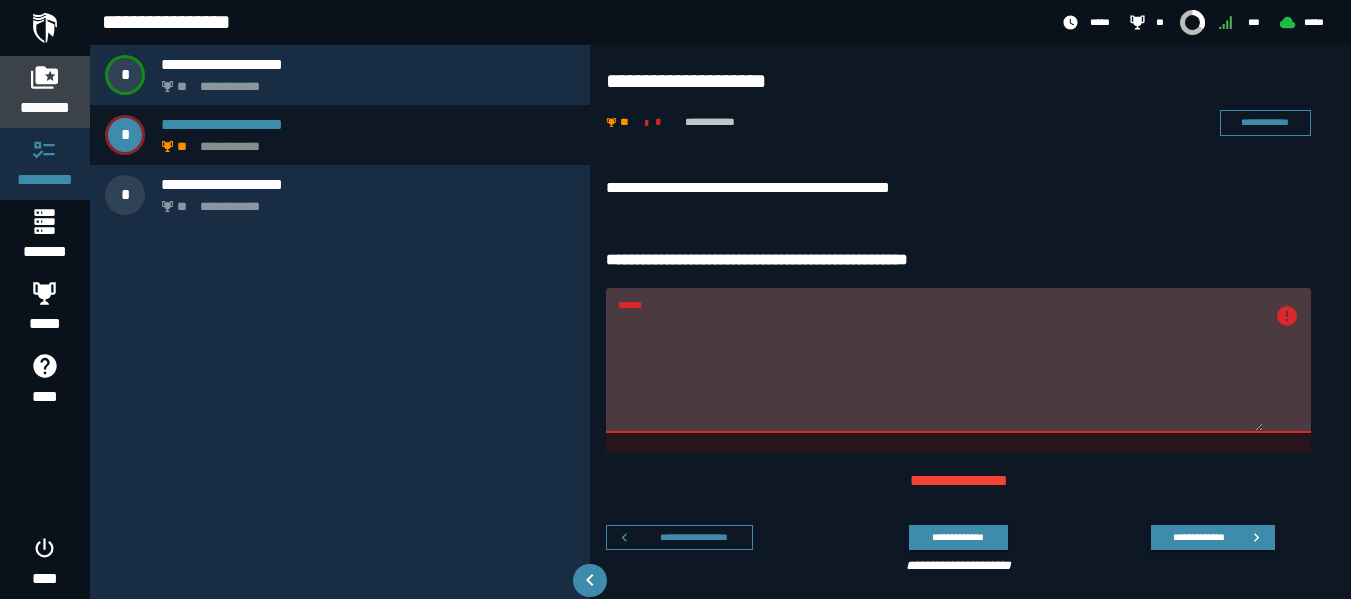 click on "********" at bounding box center [45, 108] 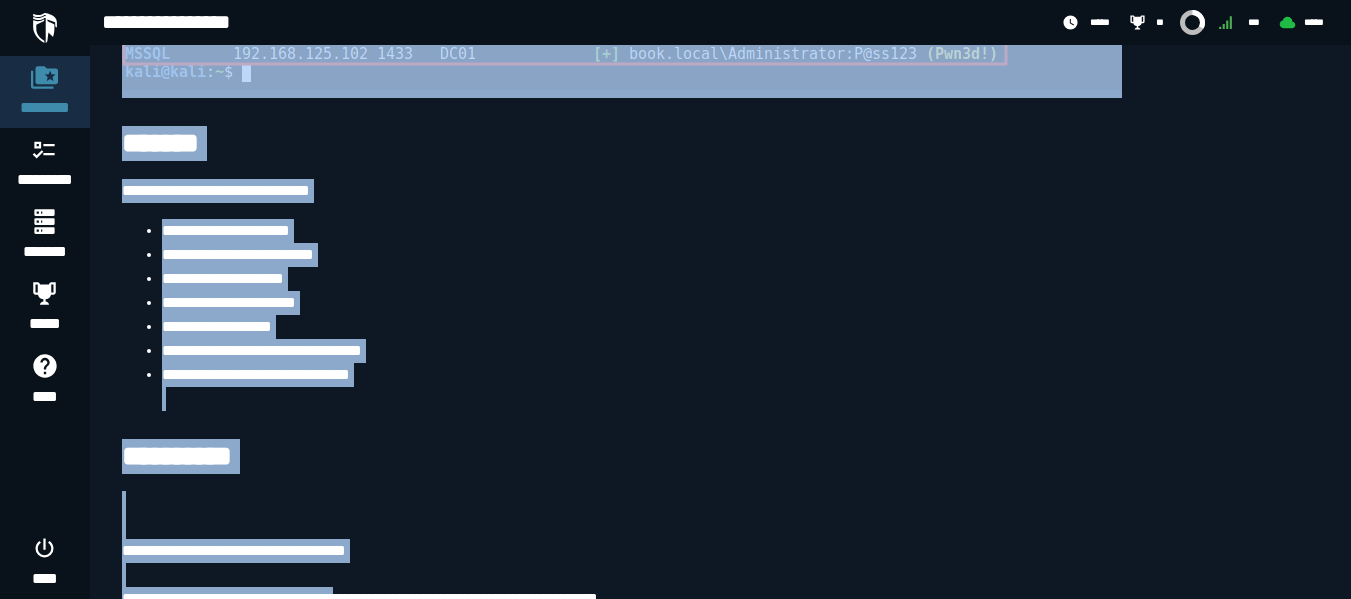 scroll, scrollTop: 8084, scrollLeft: 0, axis: vertical 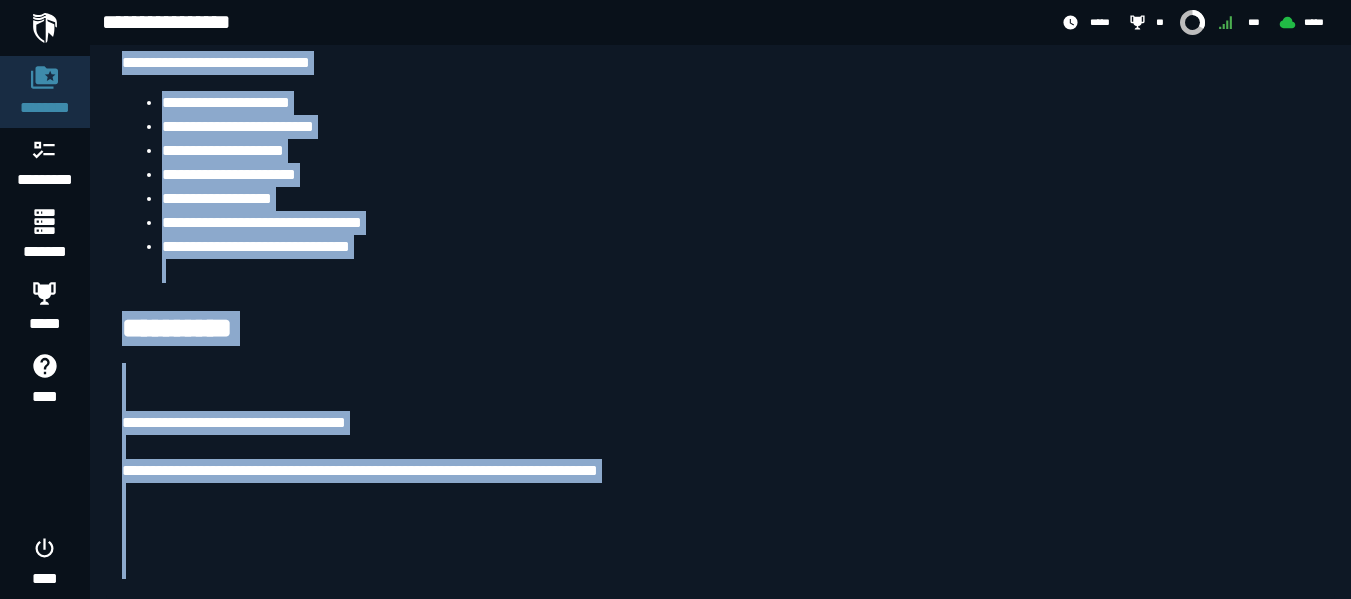 drag, startPoint x: 100, startPoint y: 147, endPoint x: 363, endPoint y: 646, distance: 564.0656 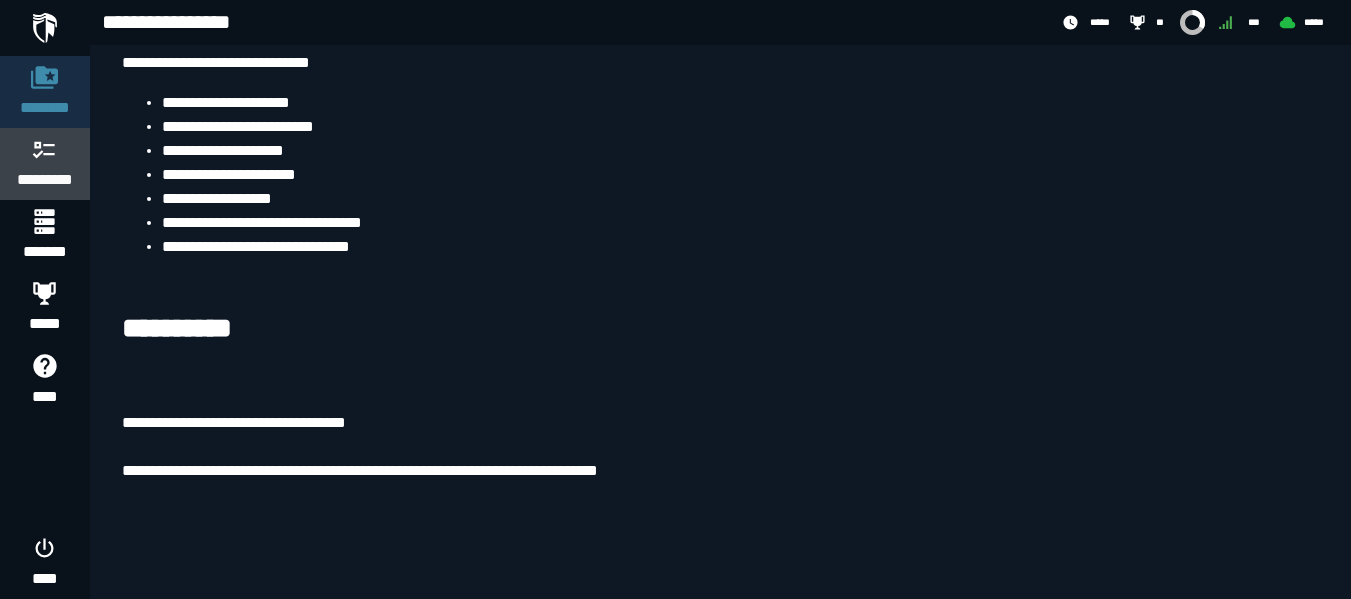 click on "*********" at bounding box center (45, 164) 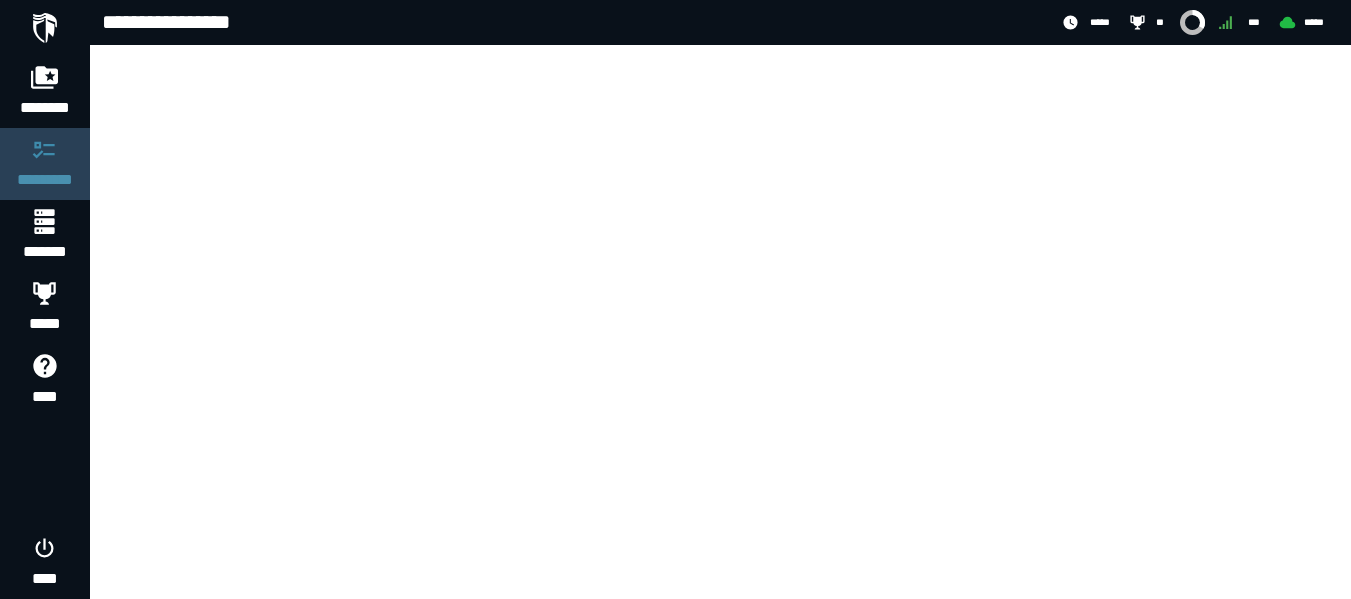 scroll, scrollTop: 0, scrollLeft: 0, axis: both 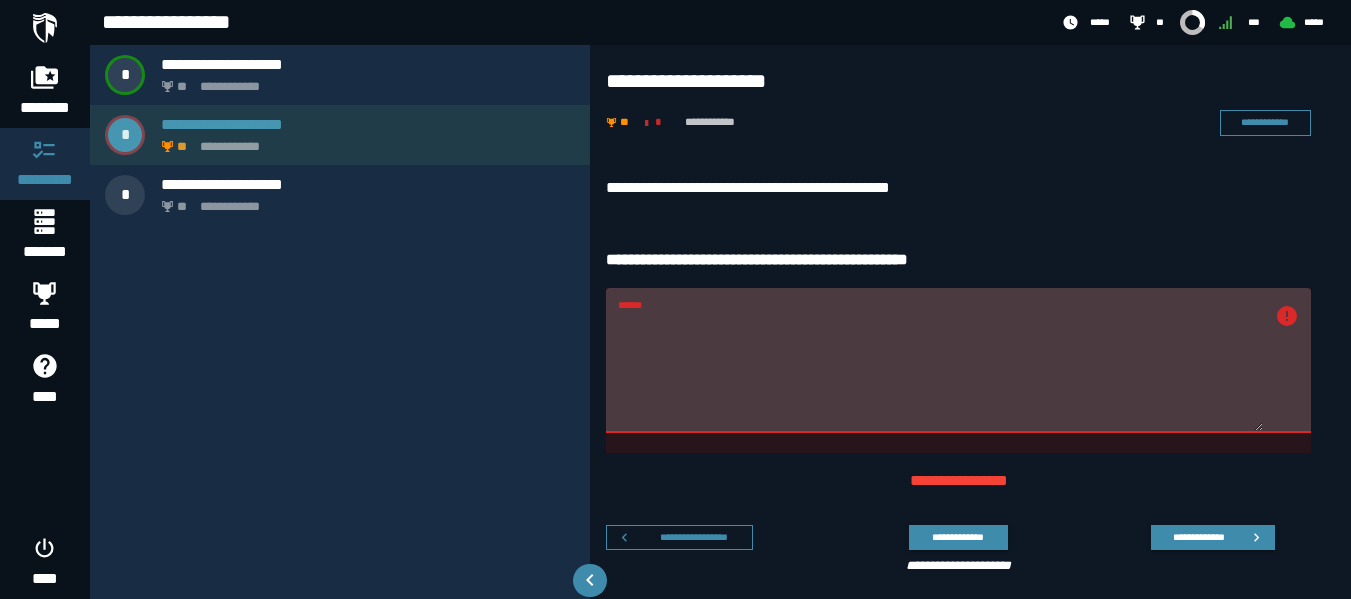 click on "**********" at bounding box center (340, 135) 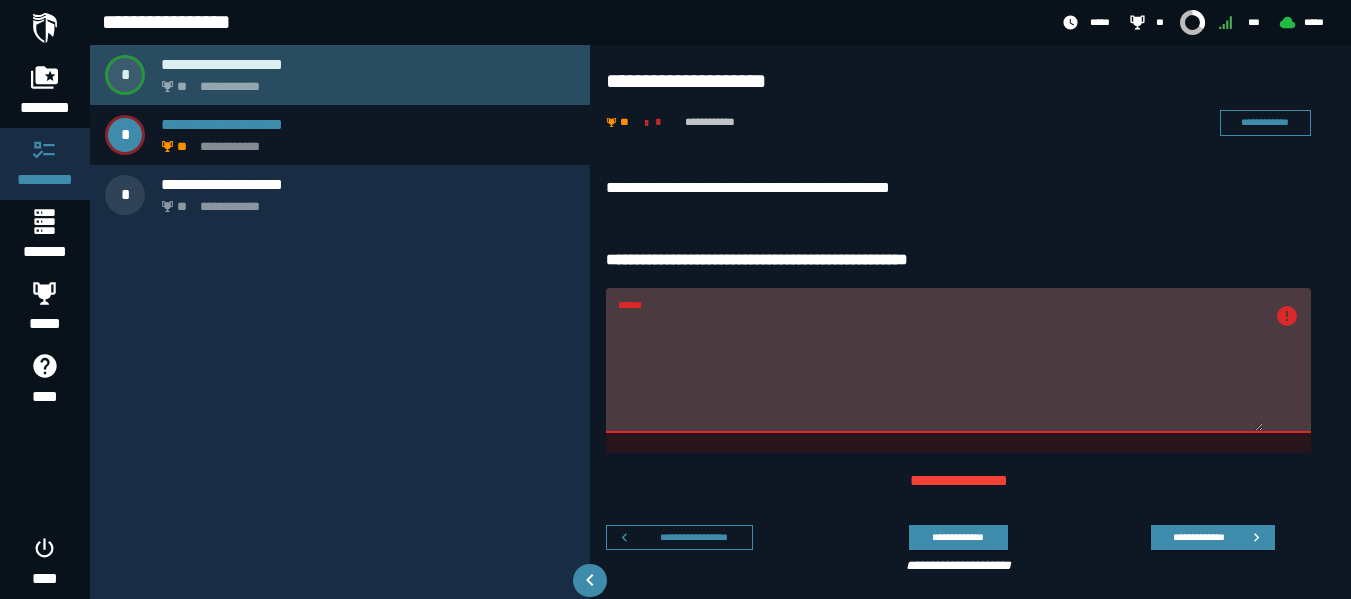 click on "**********" 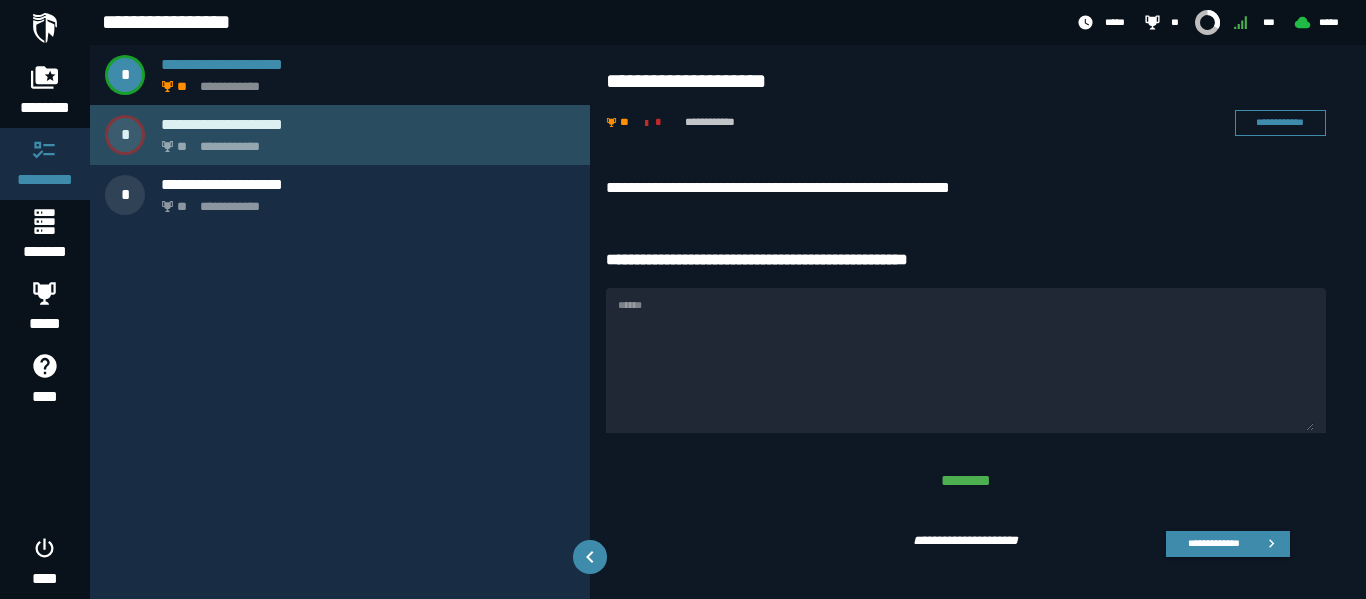 click on "**********" at bounding box center (368, 124) 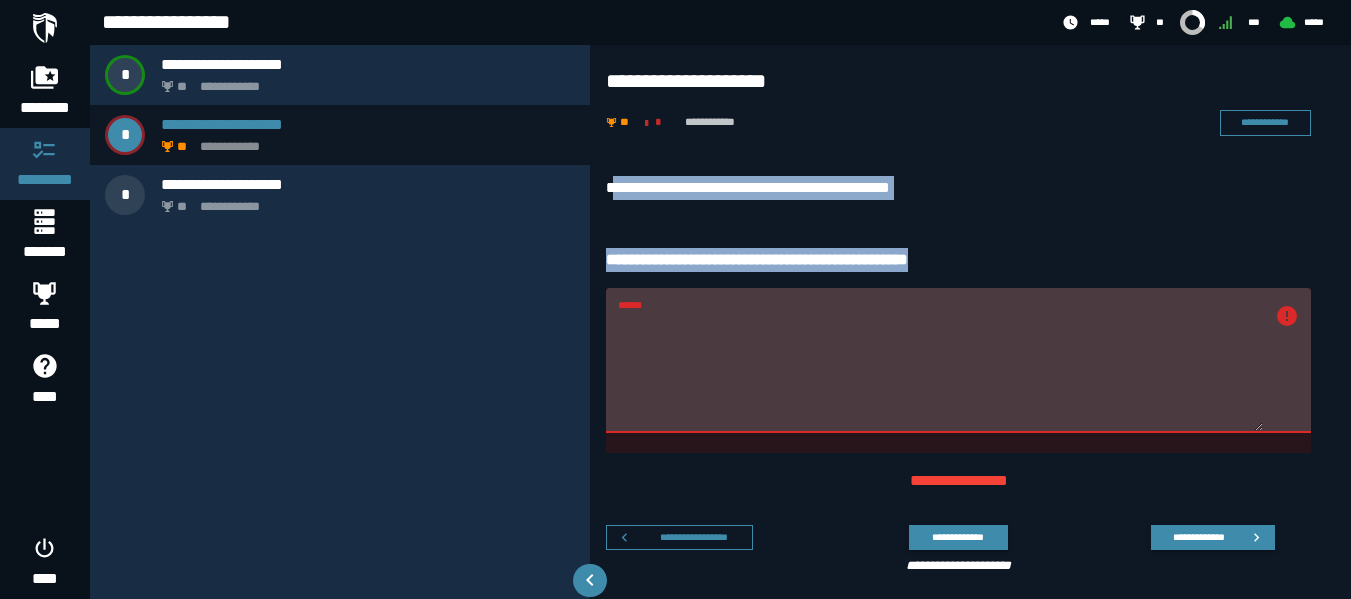 drag, startPoint x: 614, startPoint y: 168, endPoint x: 969, endPoint y: 261, distance: 366.97955 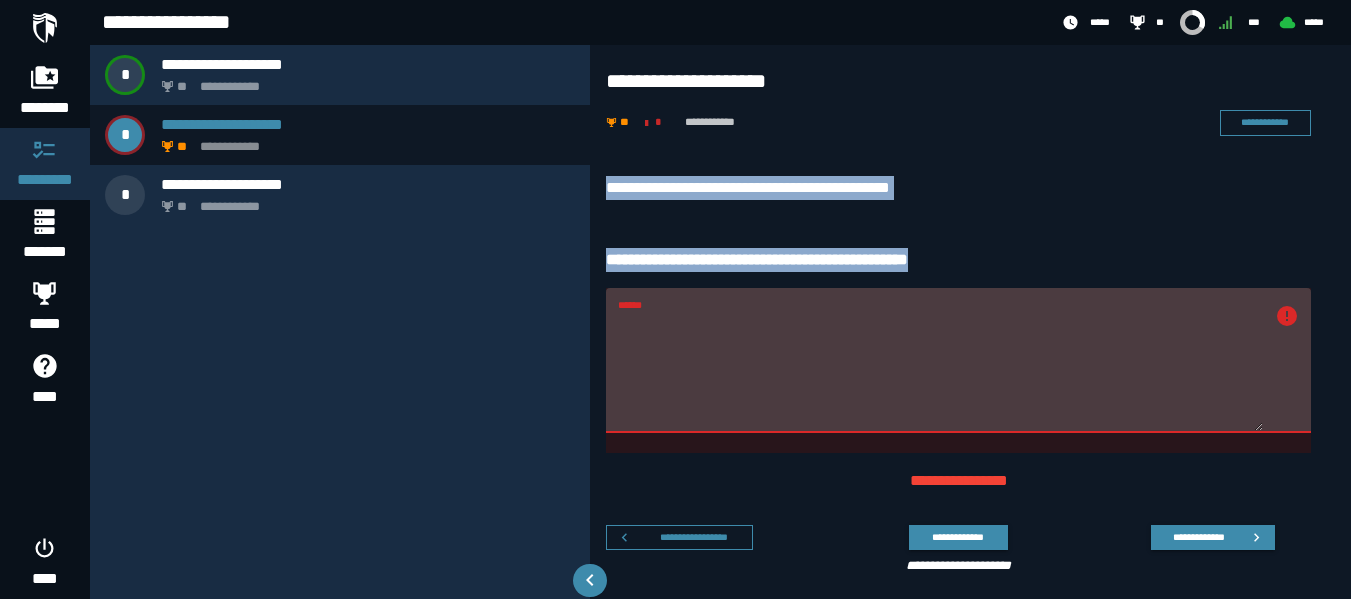 drag, startPoint x: 597, startPoint y: 163, endPoint x: 989, endPoint y: 235, distance: 398.5574 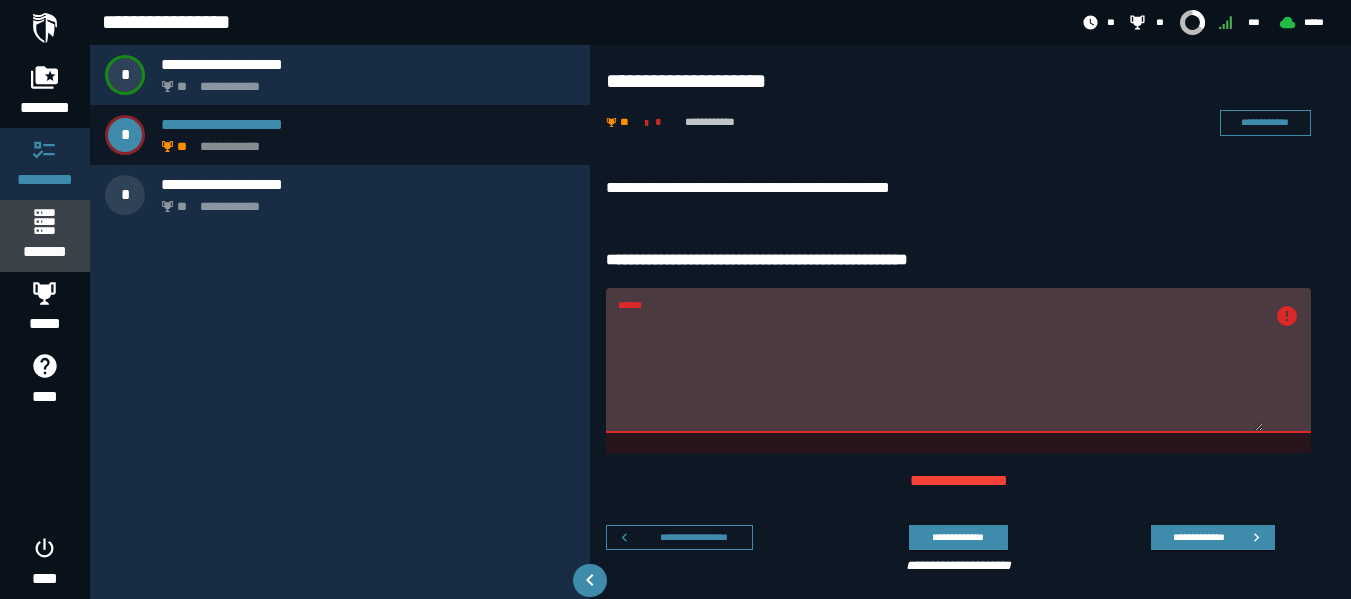 click on "*******" 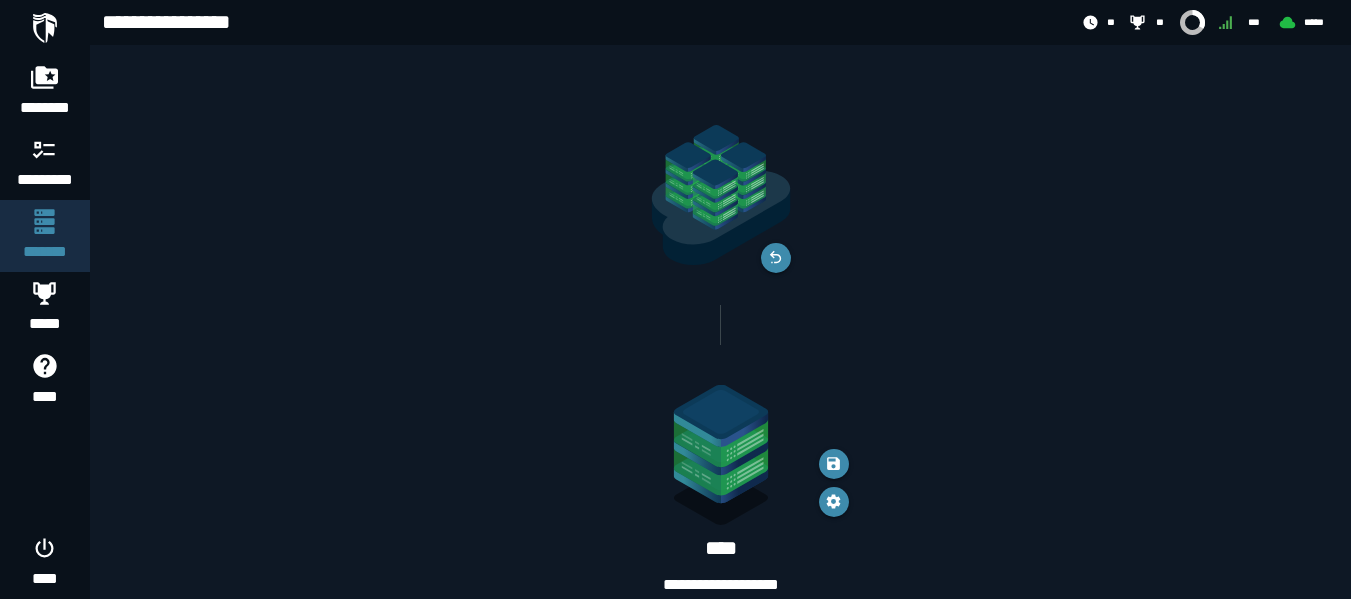 scroll, scrollTop: 92, scrollLeft: 0, axis: vertical 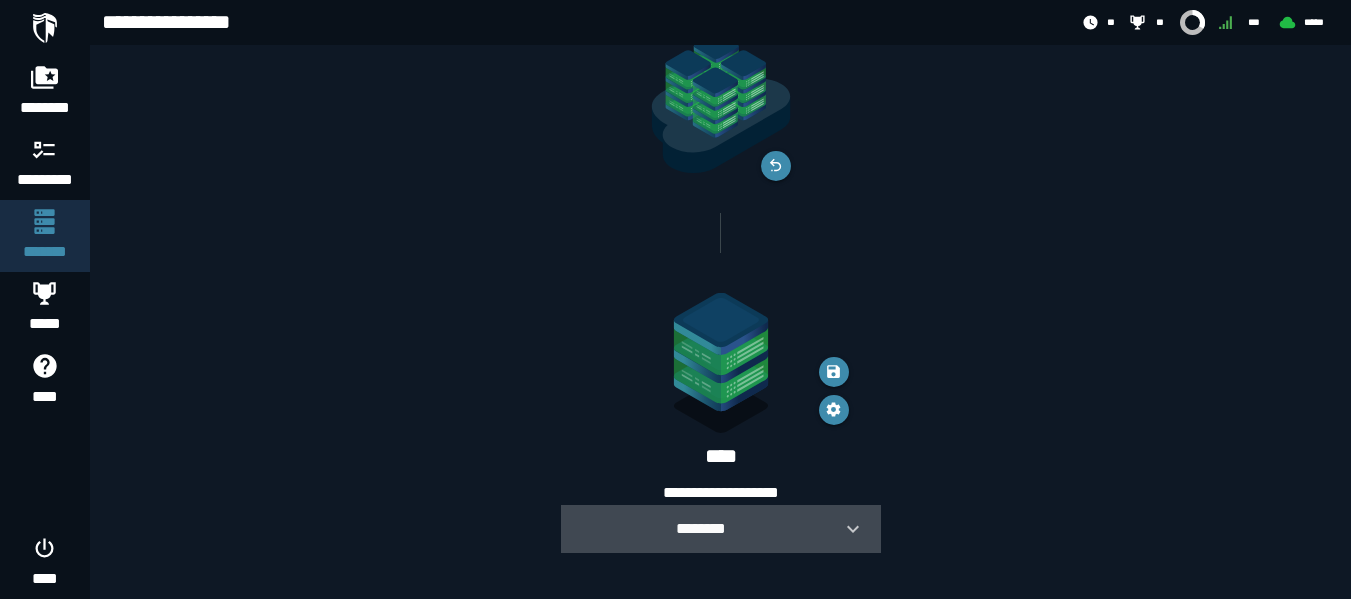 click at bounding box center [845, 529] 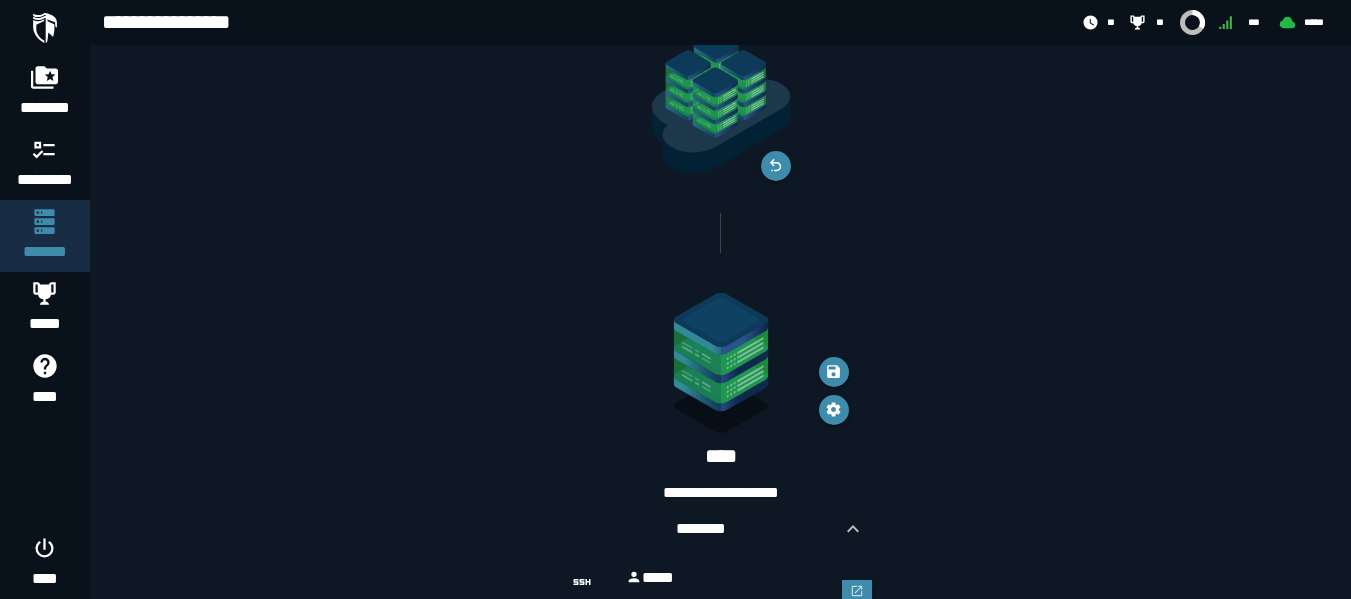 scroll, scrollTop: 174, scrollLeft: 0, axis: vertical 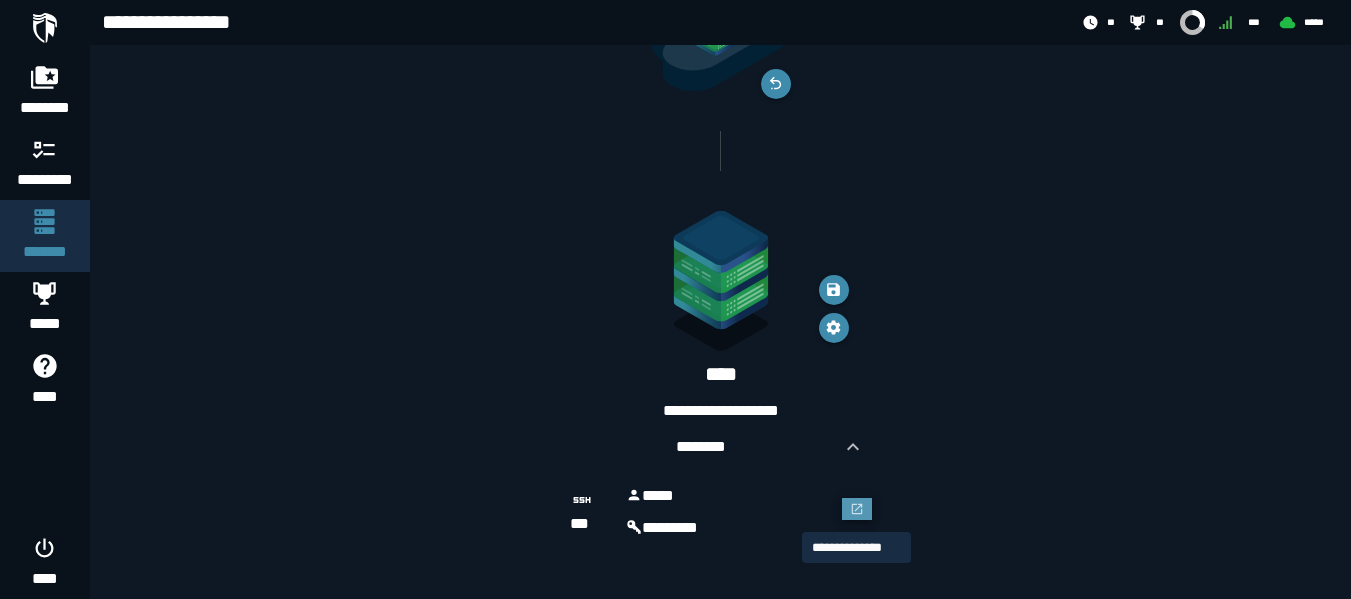 click at bounding box center (857, 509) 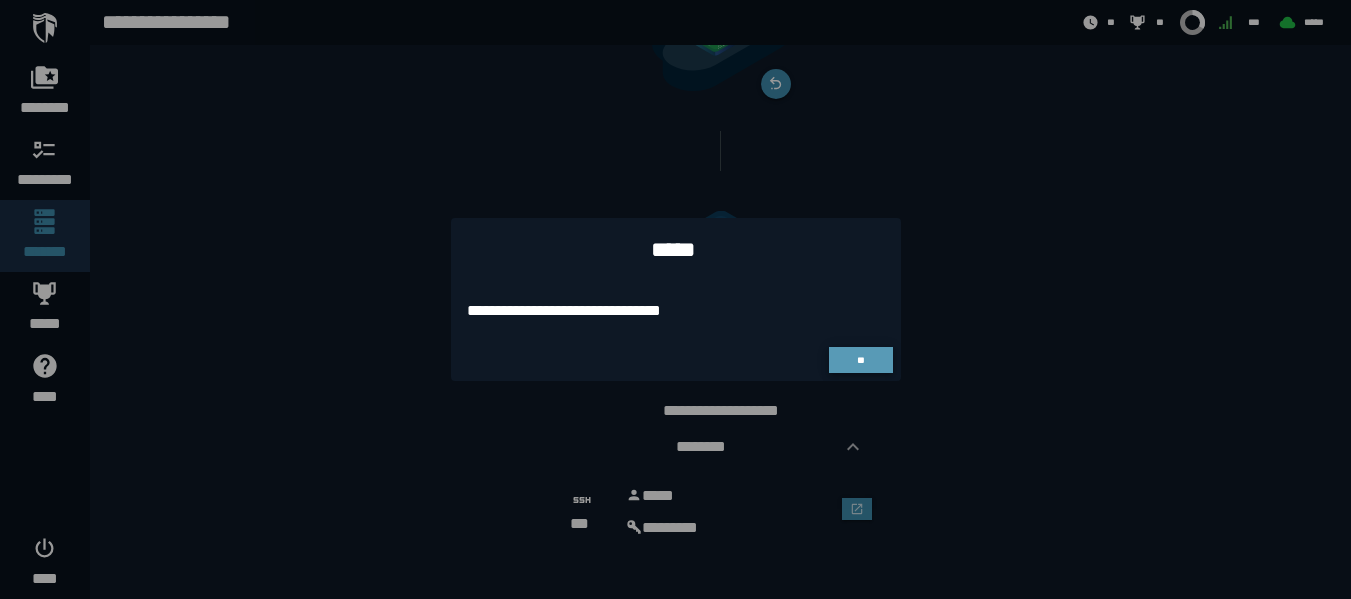 click on "**" at bounding box center (861, 360) 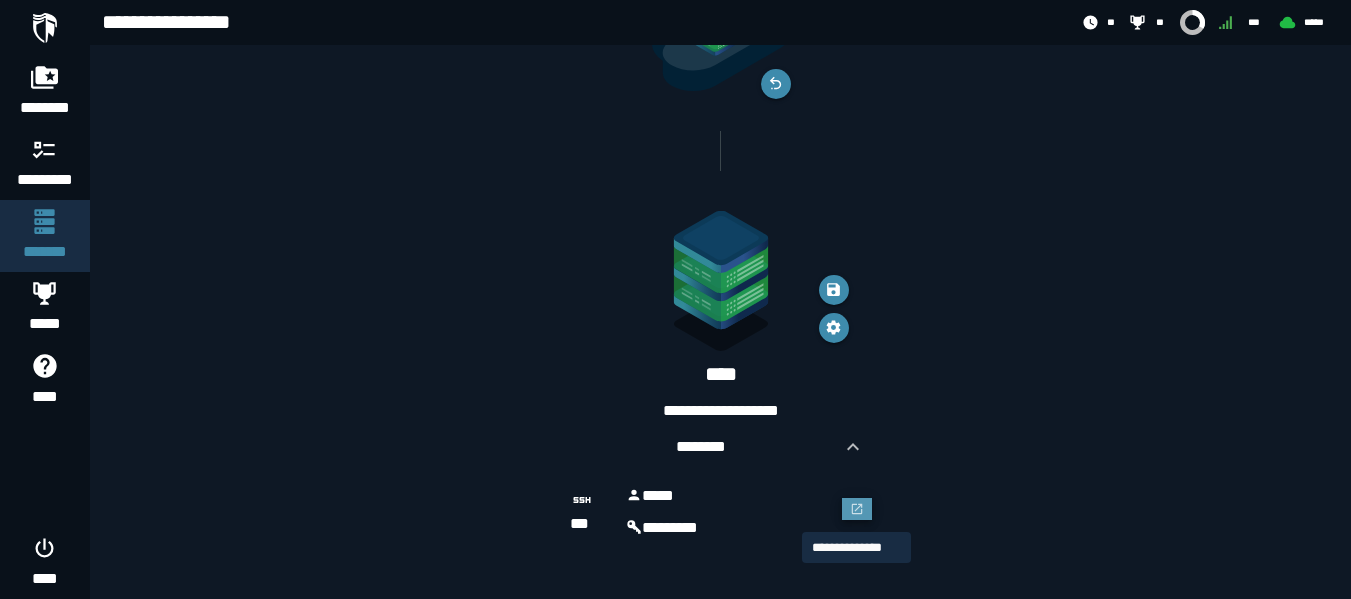 click 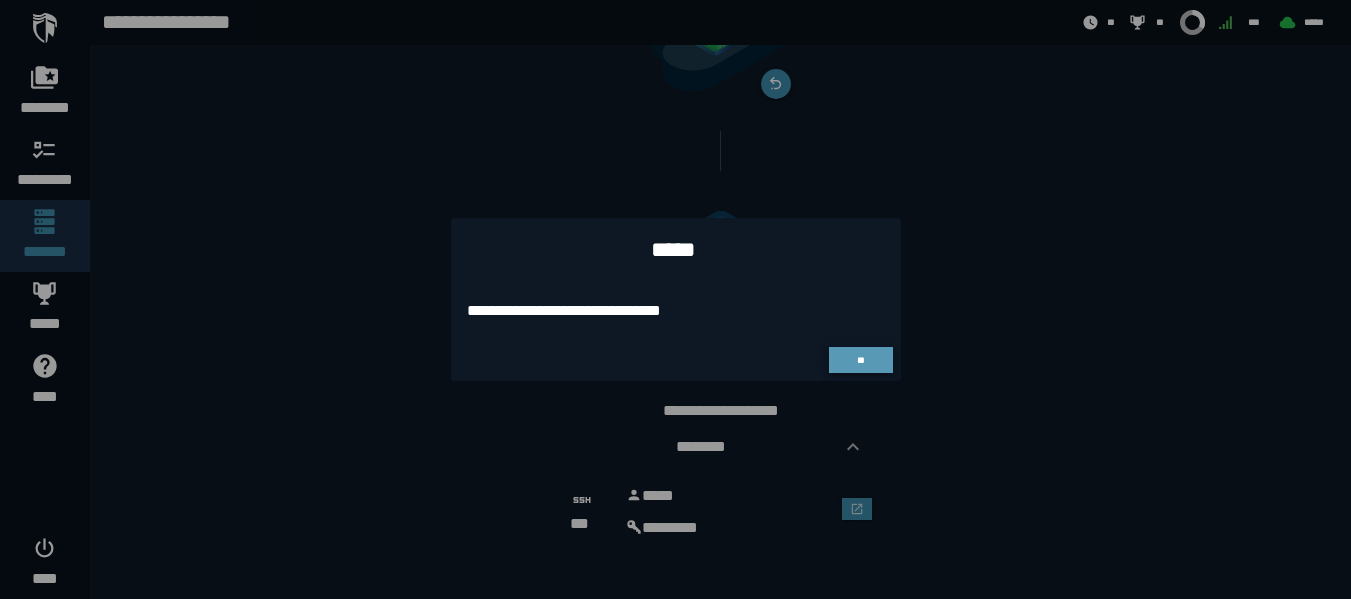 click on "**" at bounding box center (860, 360) 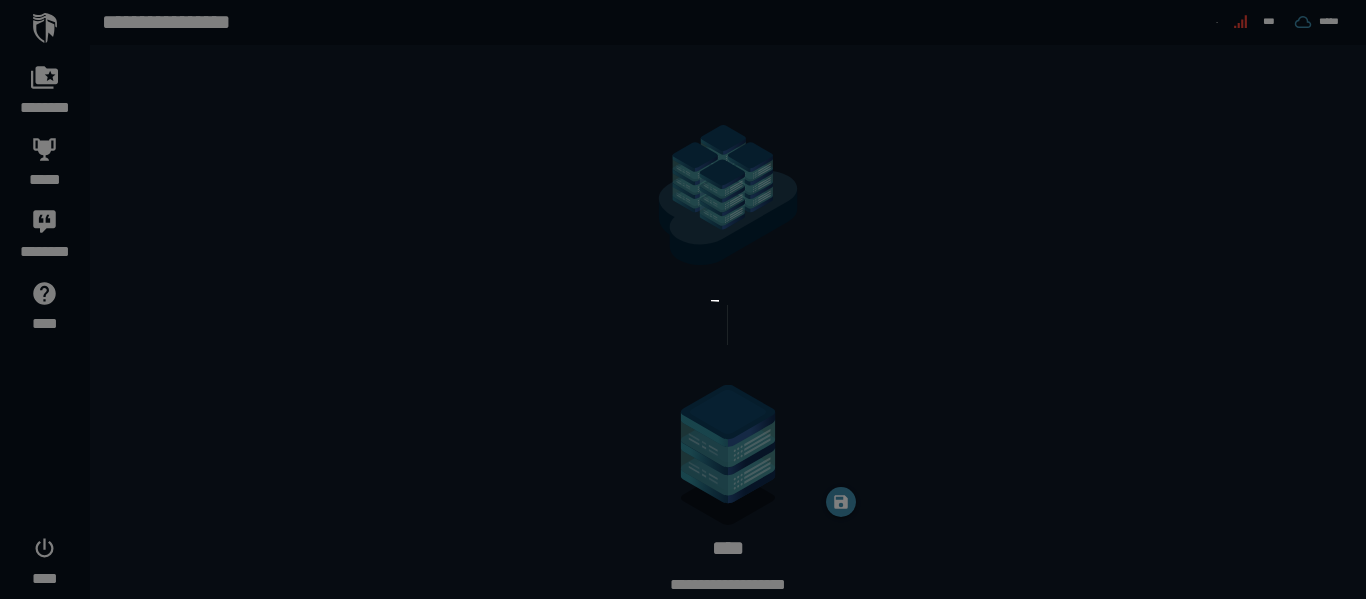 scroll, scrollTop: 0, scrollLeft: 0, axis: both 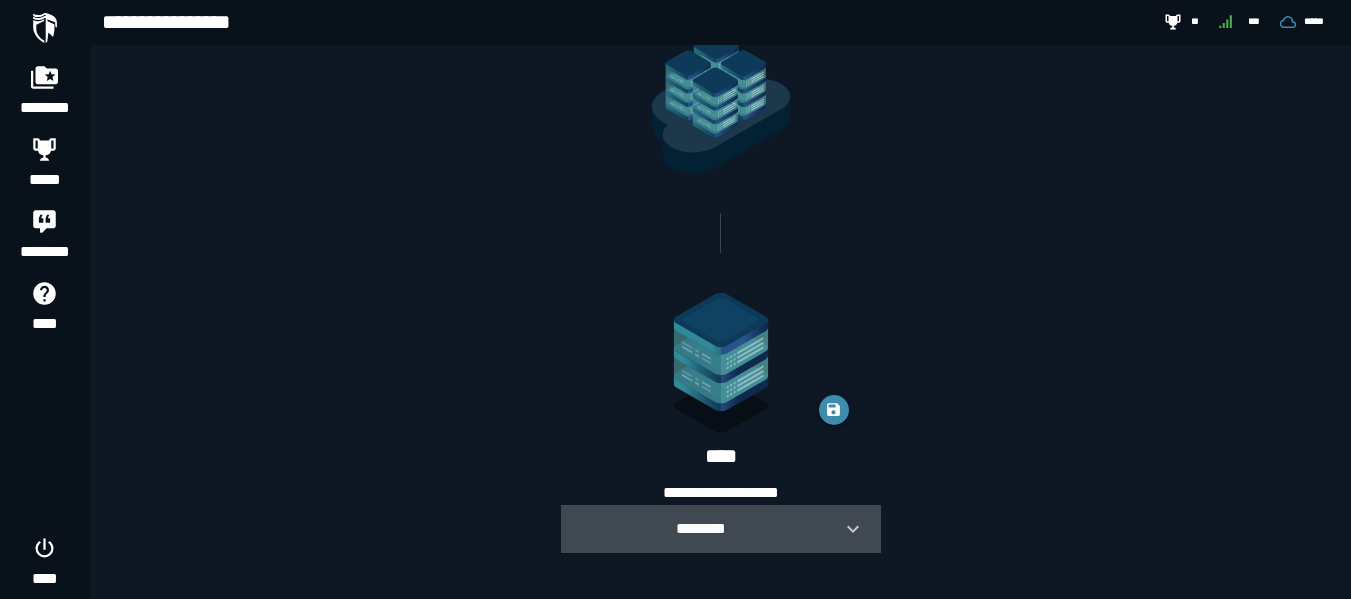 click at bounding box center [845, 529] 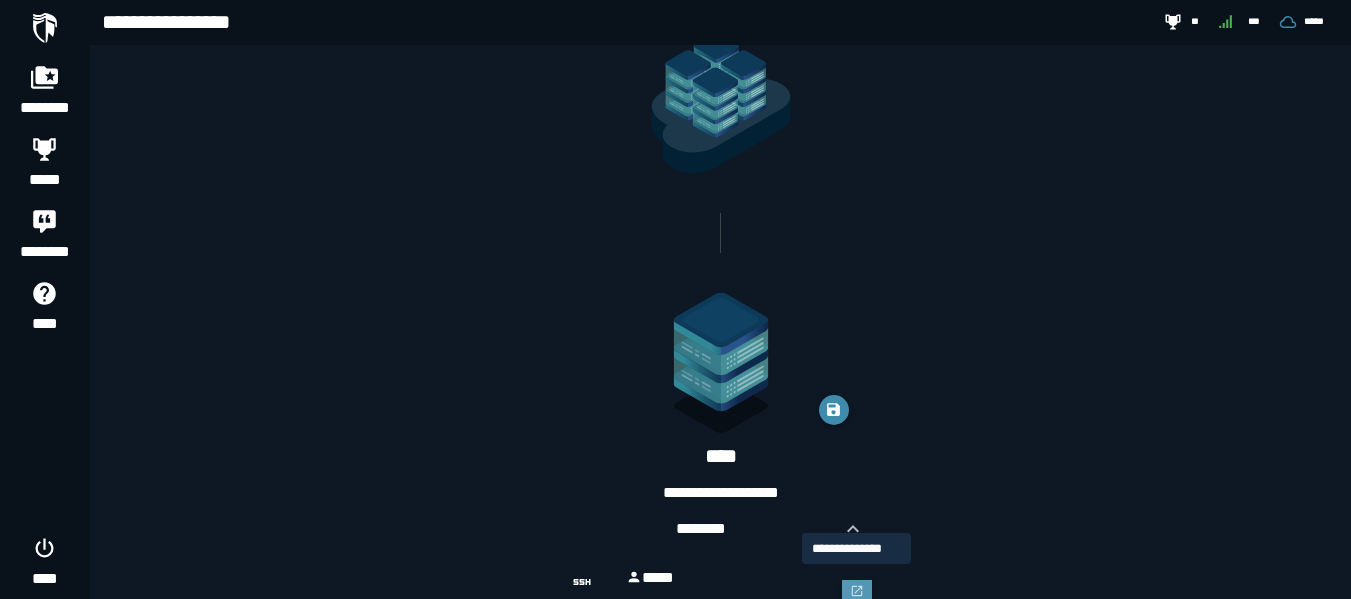 click at bounding box center (857, 591) 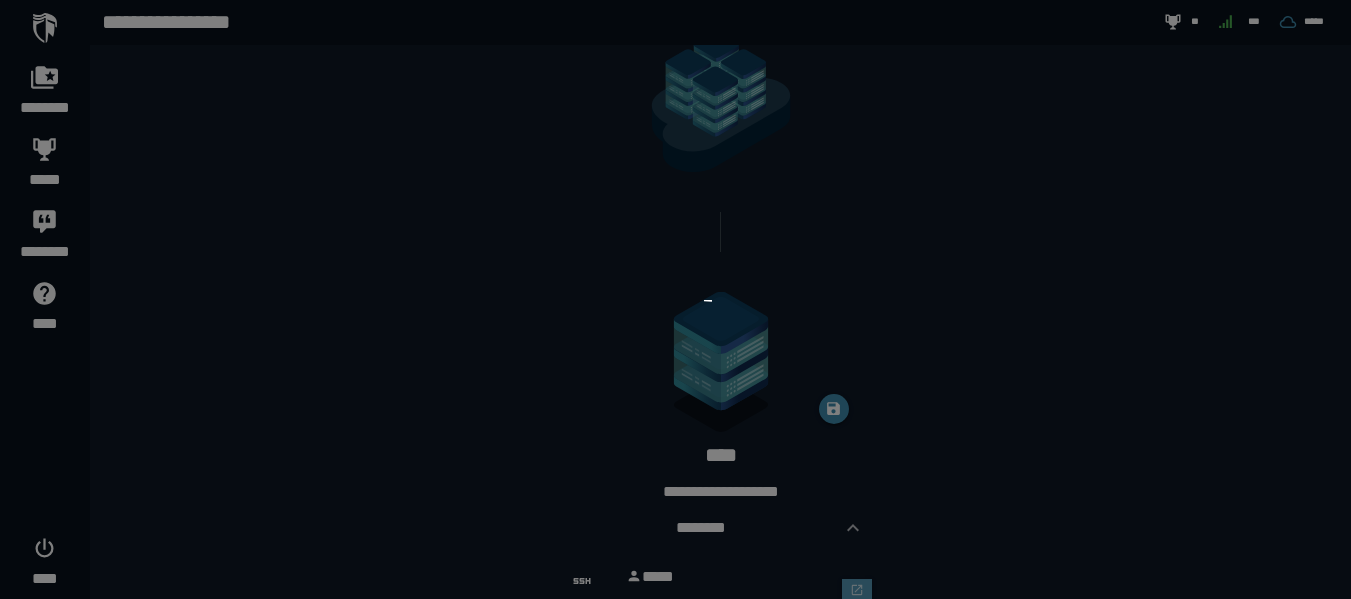 scroll, scrollTop: 0, scrollLeft: 0, axis: both 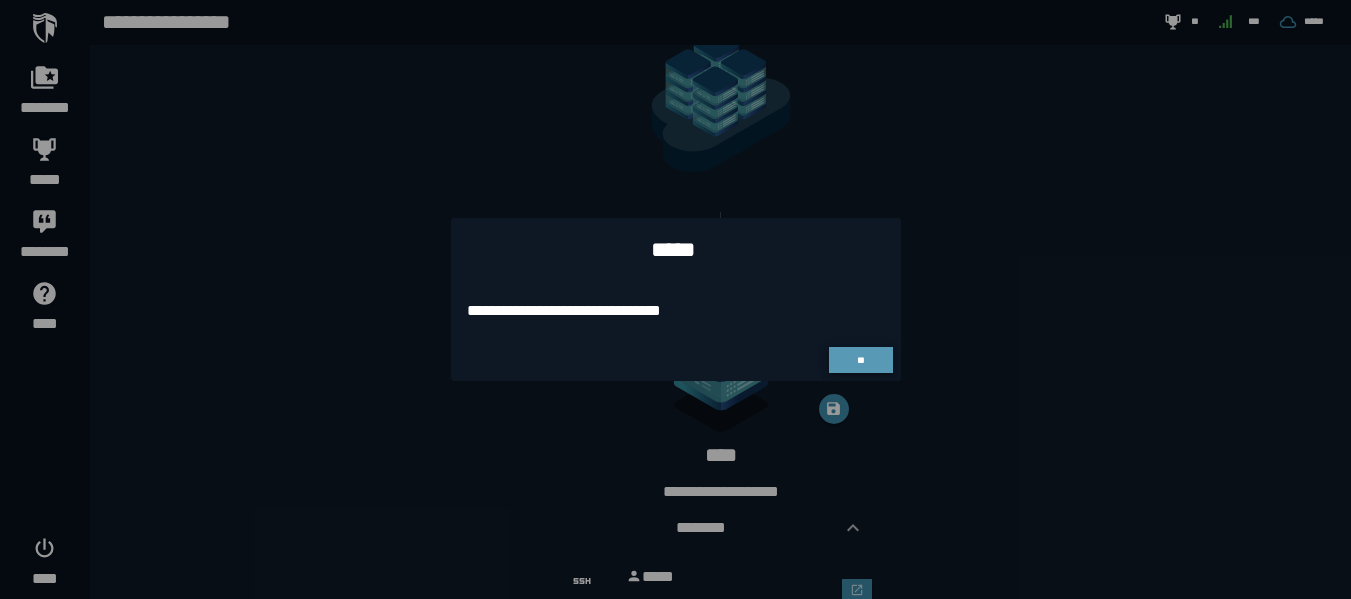 click on "**" at bounding box center (861, 360) 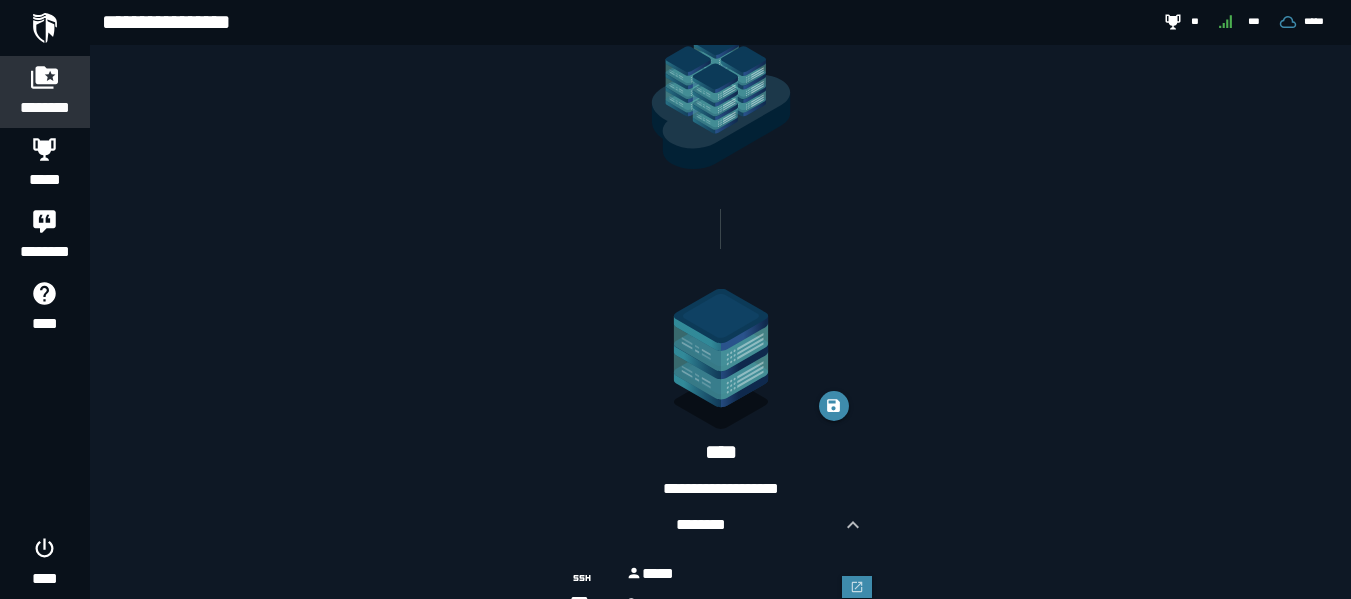 scroll, scrollTop: 99, scrollLeft: 0, axis: vertical 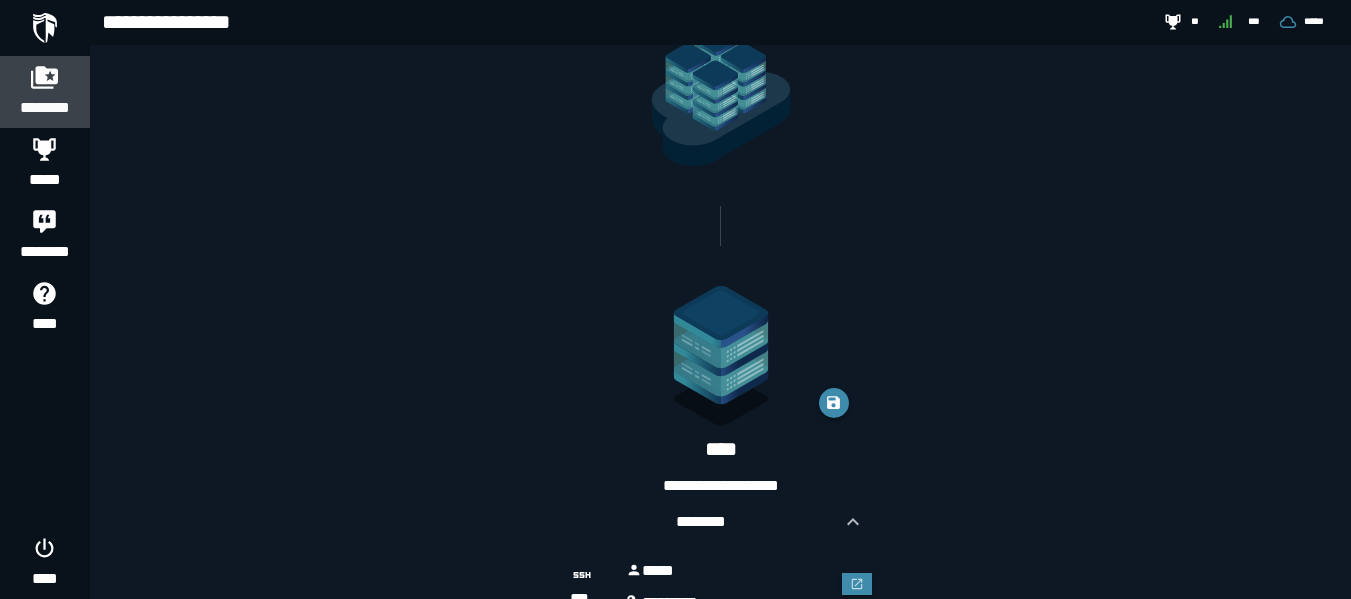 click on "********" at bounding box center [45, 108] 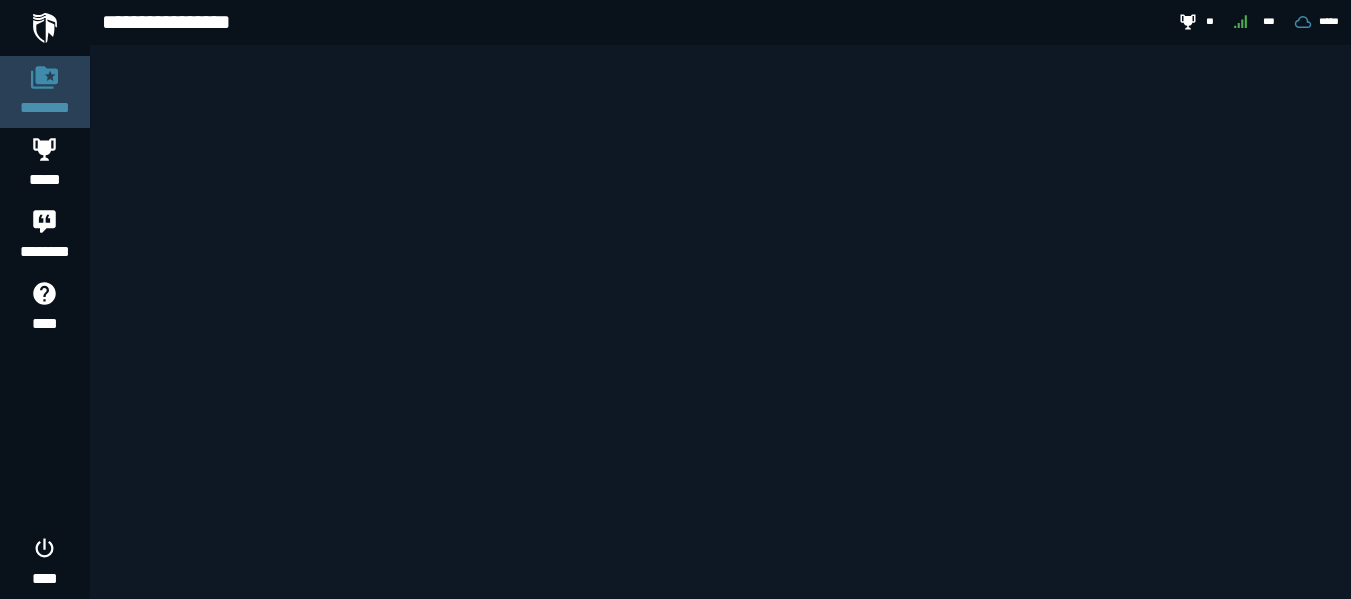 scroll, scrollTop: 0, scrollLeft: 0, axis: both 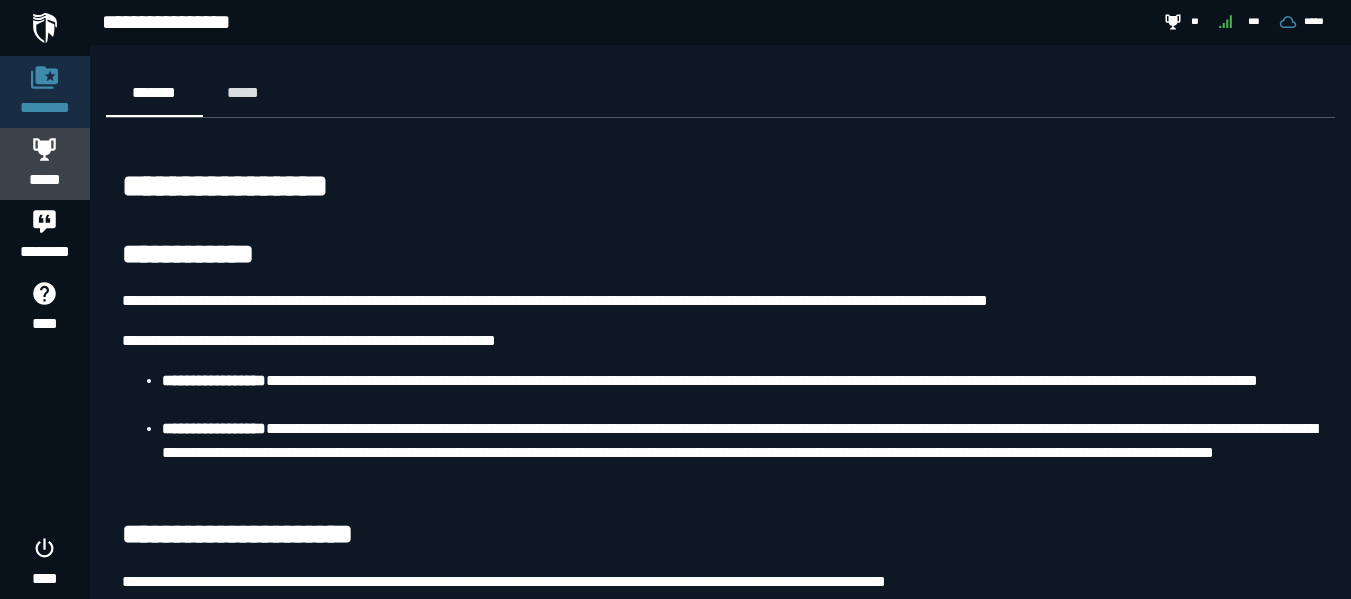 click on "*****" at bounding box center [45, 180] 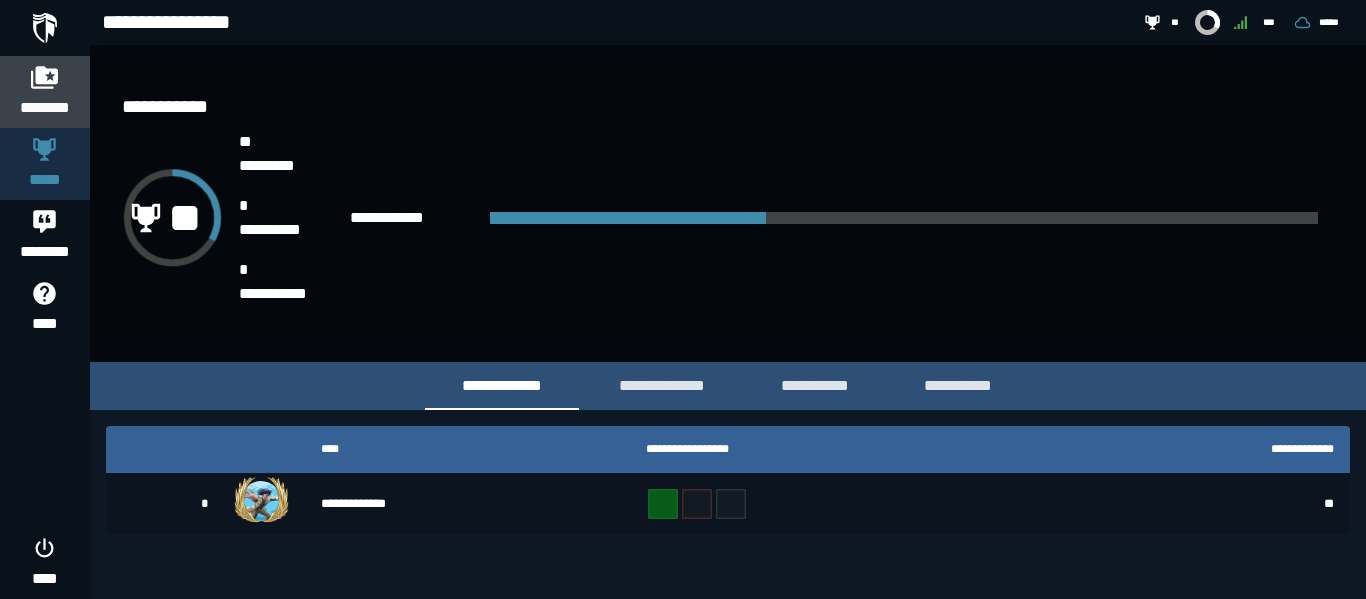 click on "********" at bounding box center [45, 108] 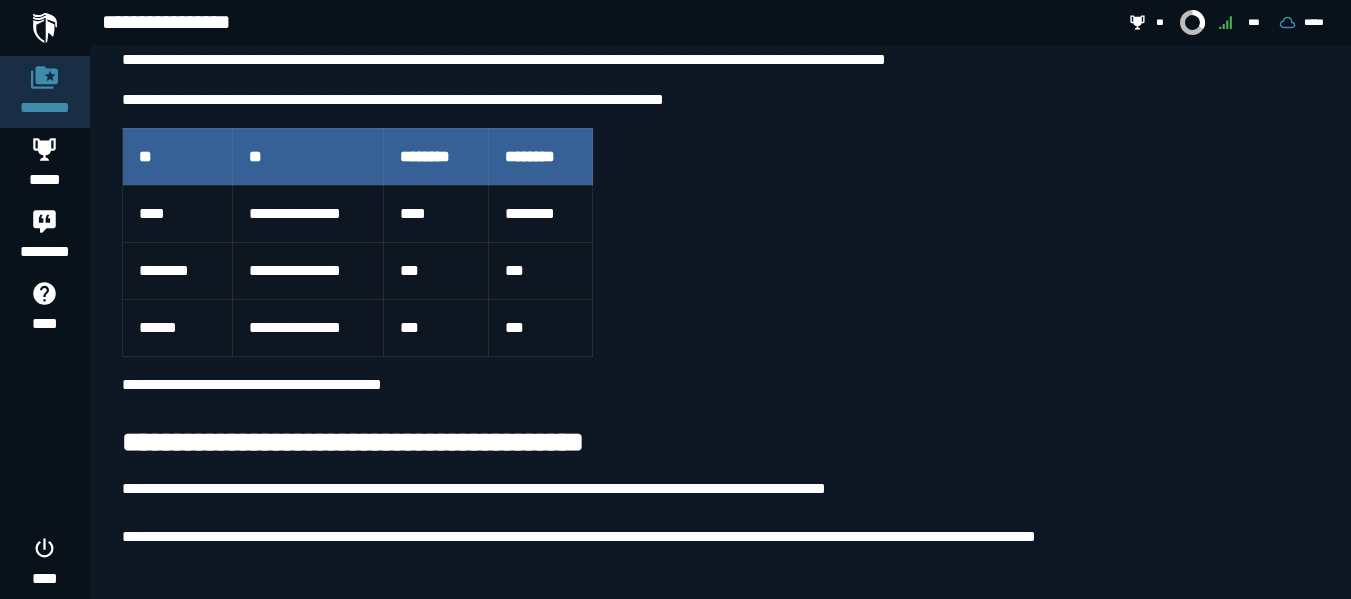 scroll, scrollTop: 523, scrollLeft: 0, axis: vertical 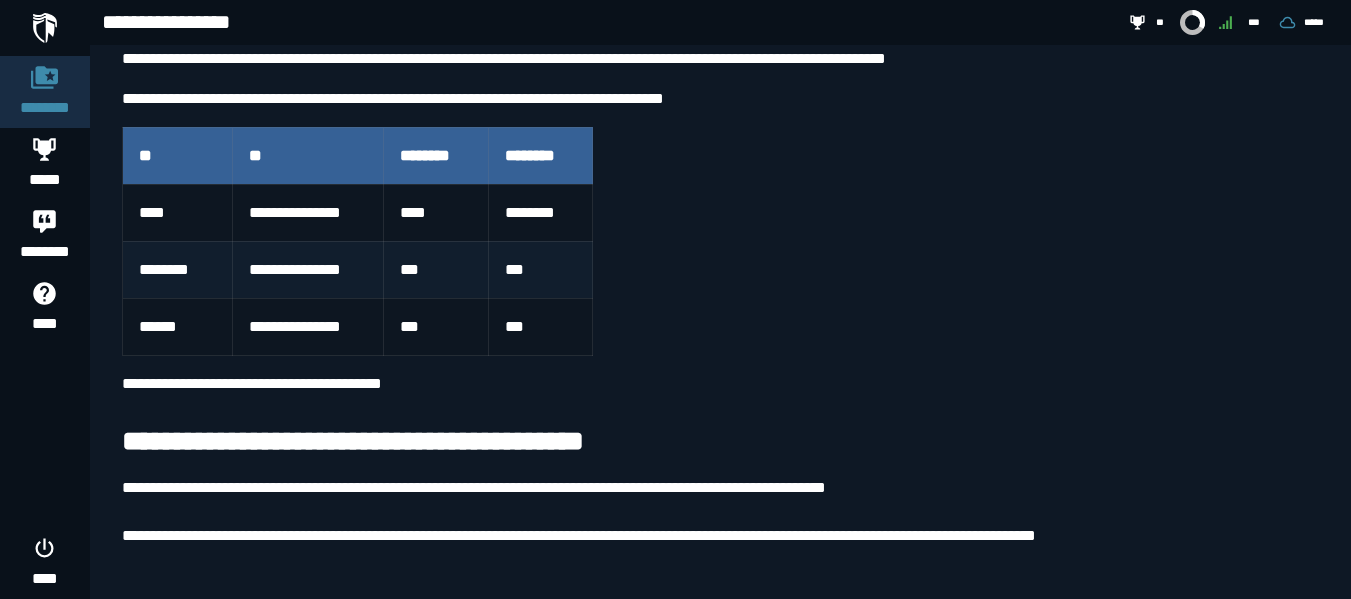 click on "**********" at bounding box center [308, 270] 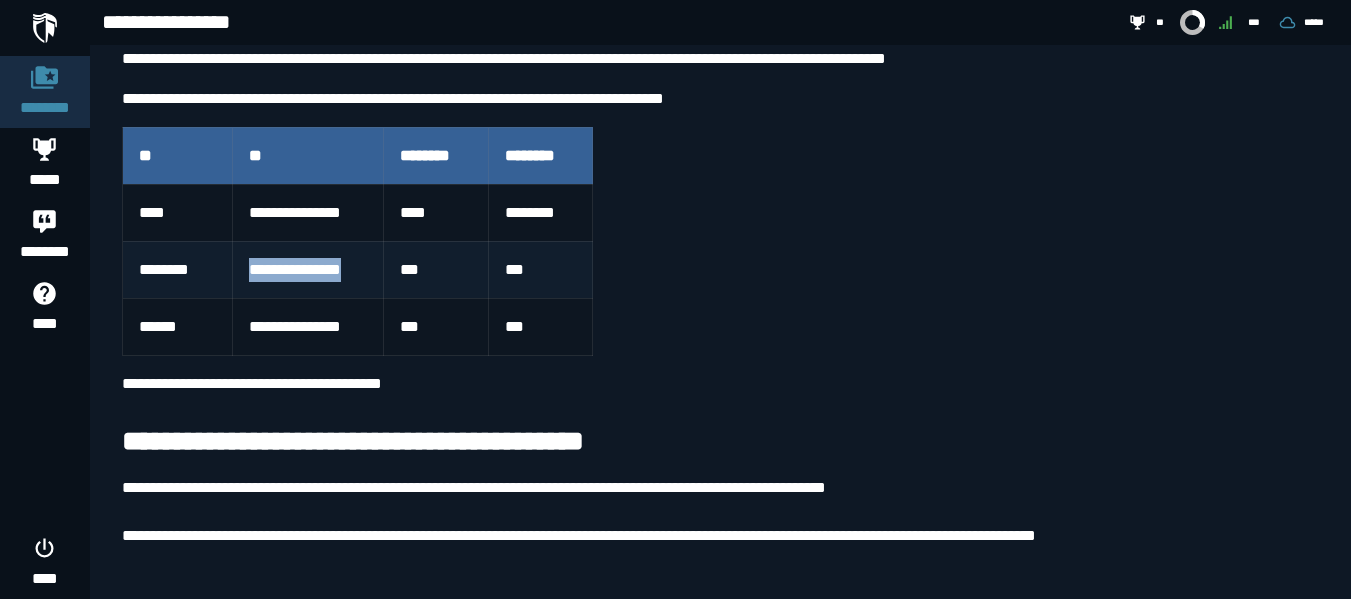 click on "**********" at bounding box center (308, 270) 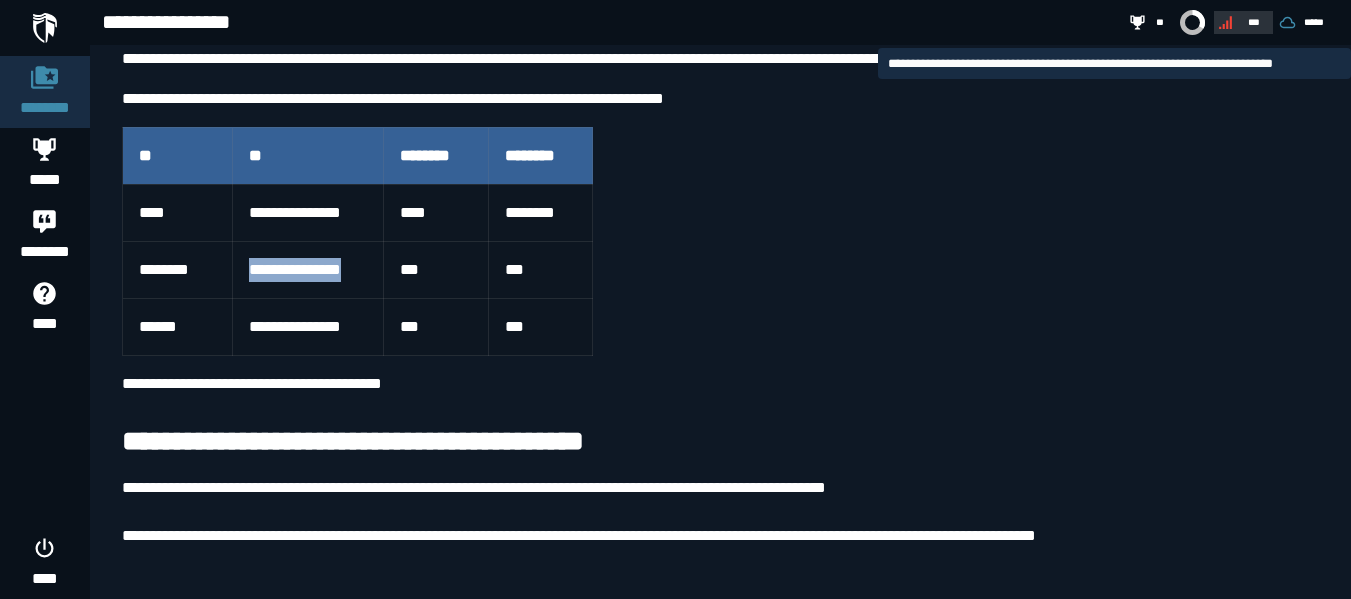 click on "***" at bounding box center (1241, 22) 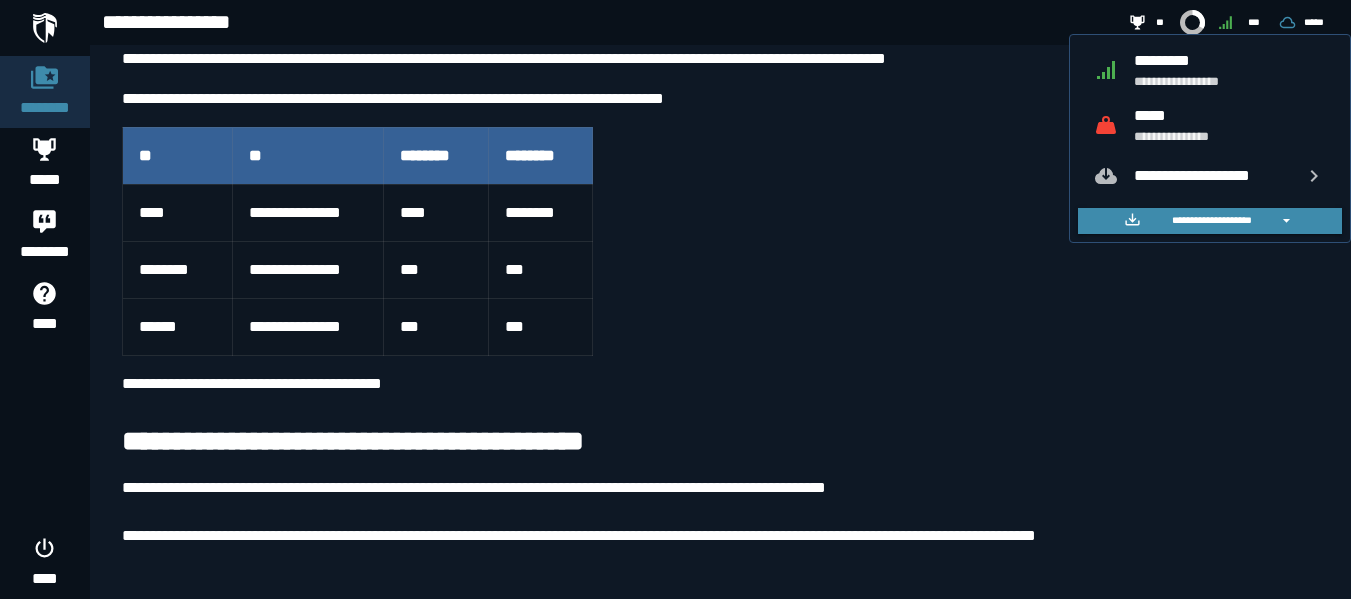 click on "**********" at bounding box center [720, 3893] 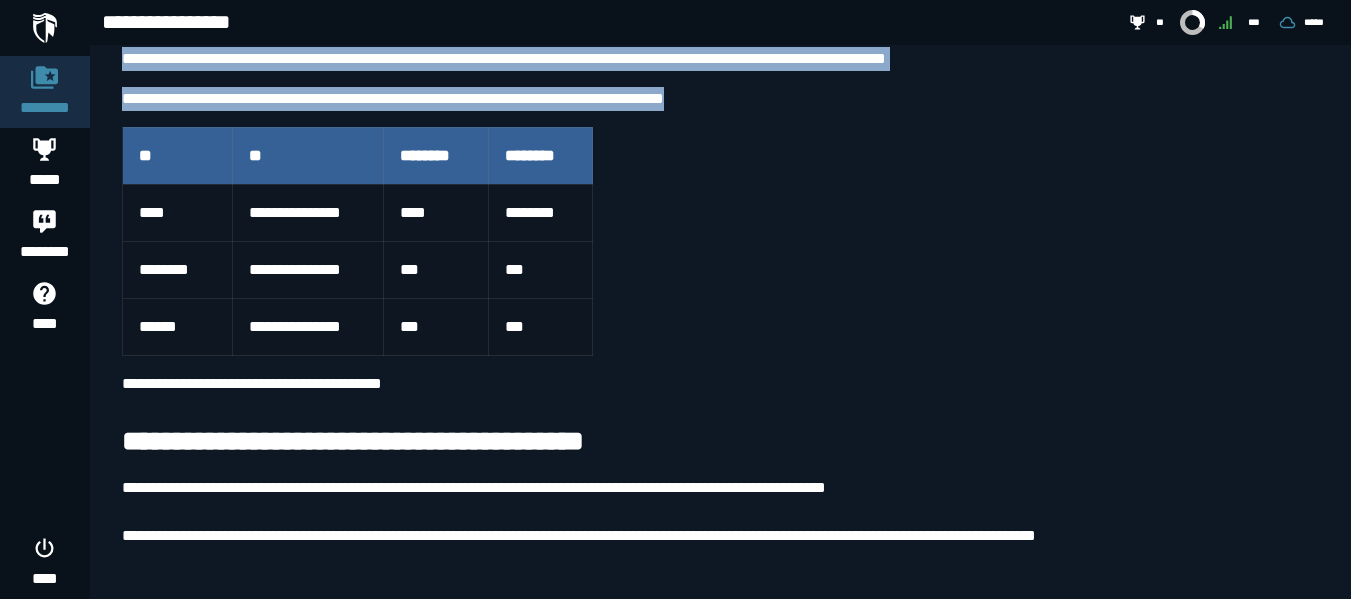 drag, startPoint x: 128, startPoint y: 50, endPoint x: 781, endPoint y: 125, distance: 657.2929 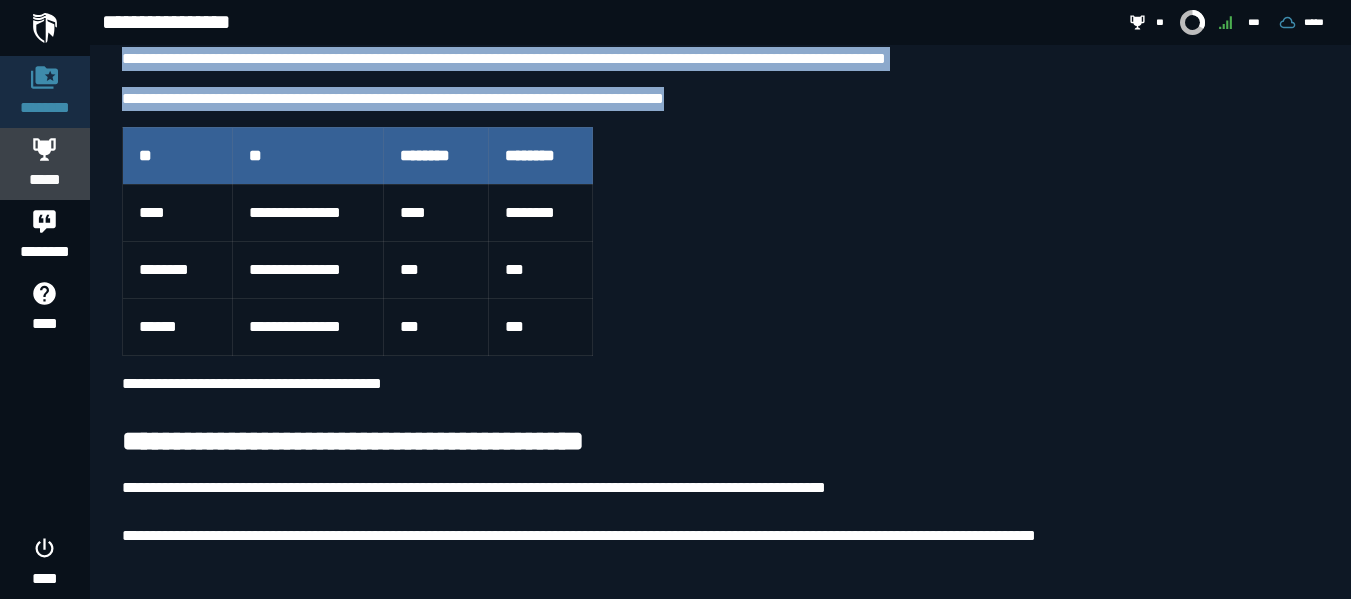 click on "*****" at bounding box center (45, 180) 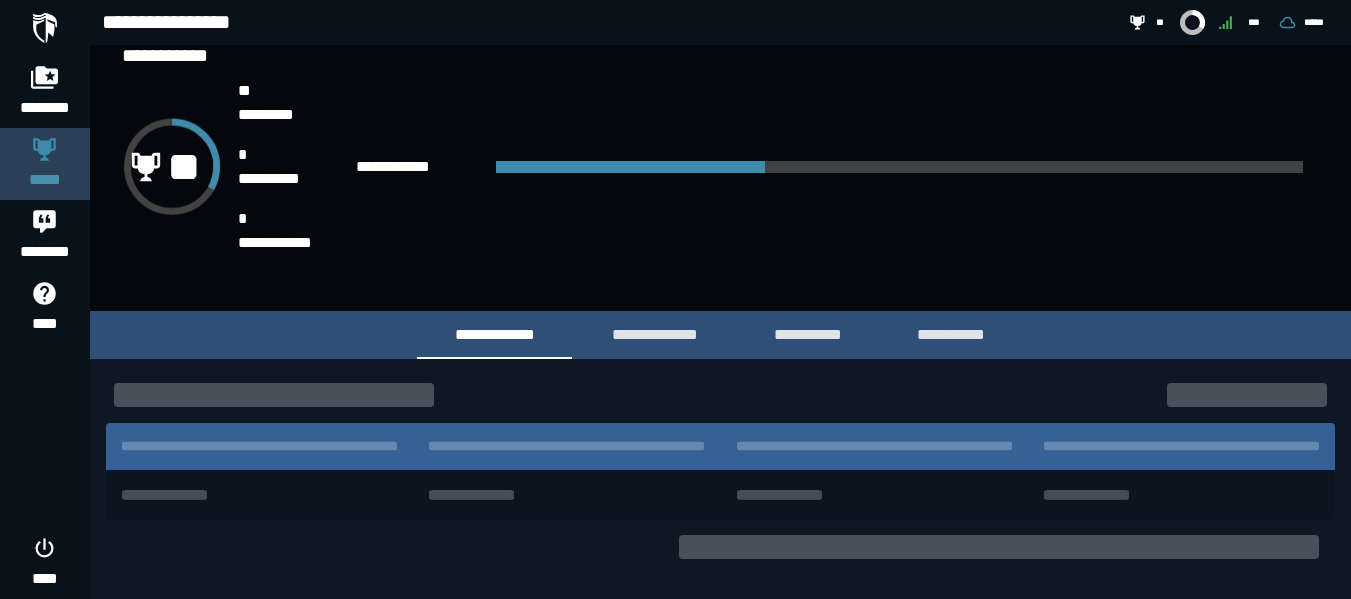 scroll, scrollTop: 0, scrollLeft: 0, axis: both 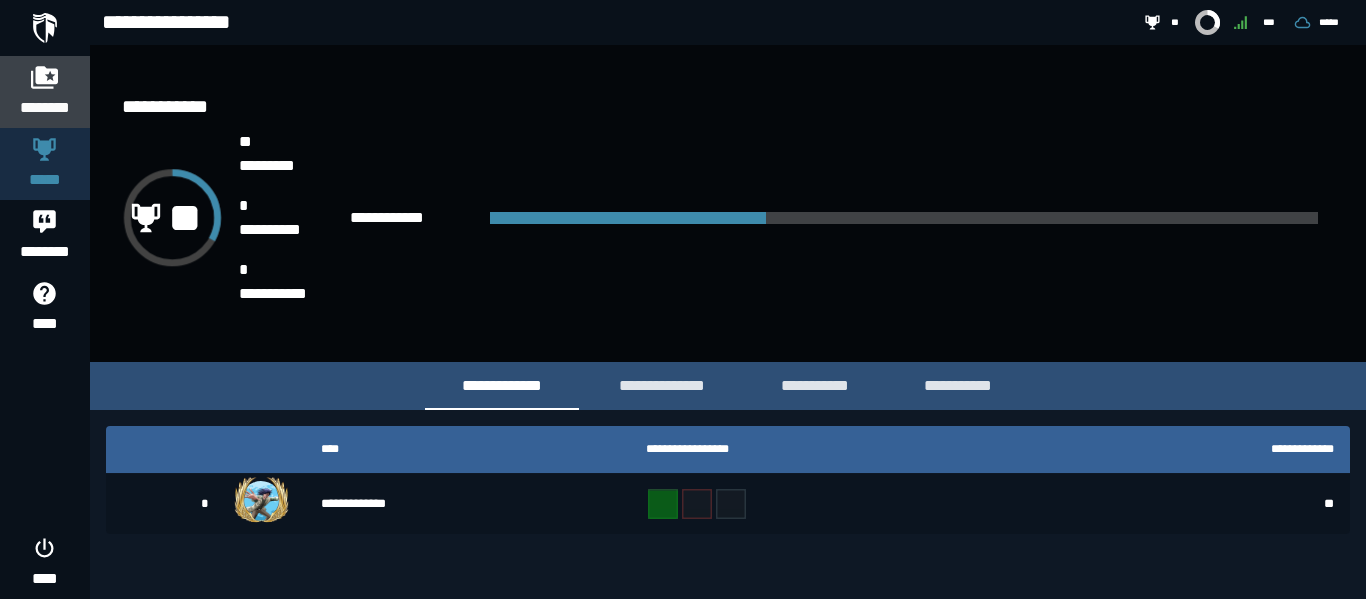 click at bounding box center [45, 77] 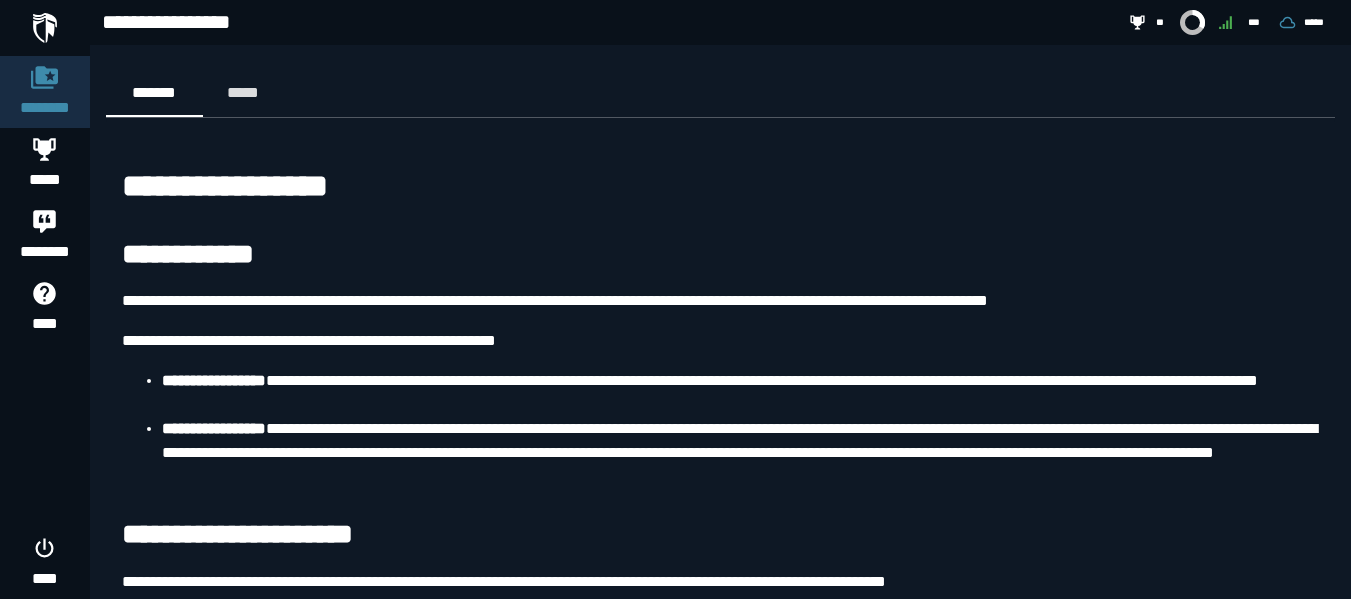 click on "[FIRST] [LAST]" at bounding box center [45, 299] 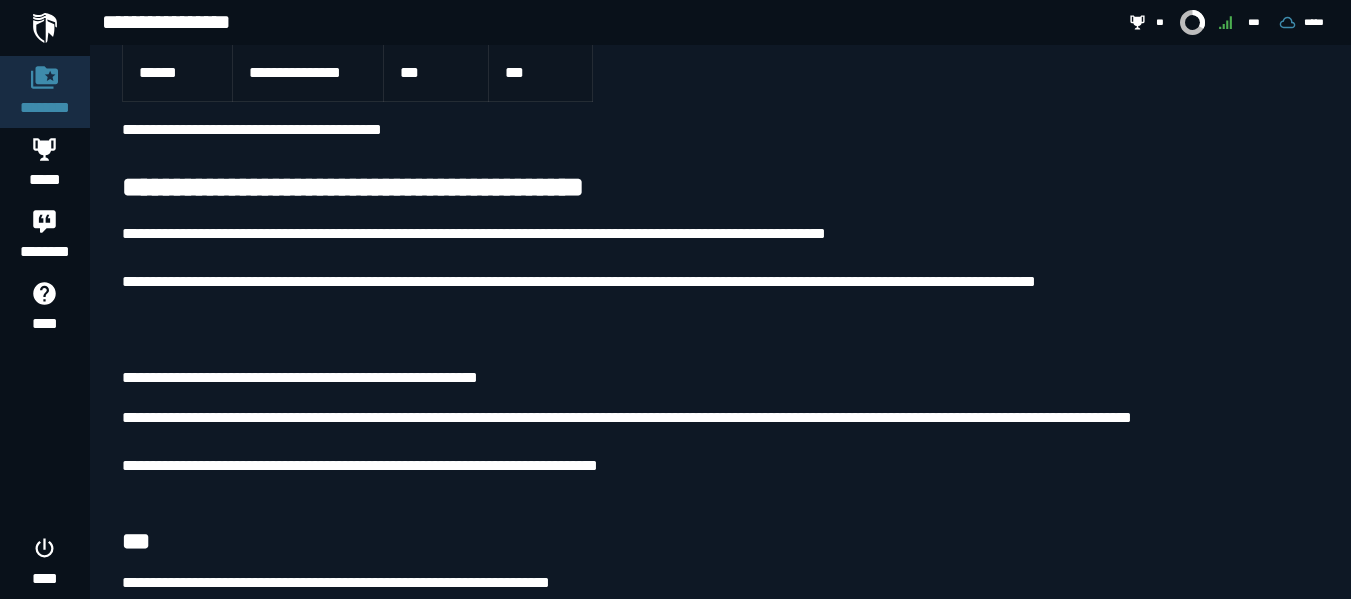 scroll, scrollTop: 776, scrollLeft: 0, axis: vertical 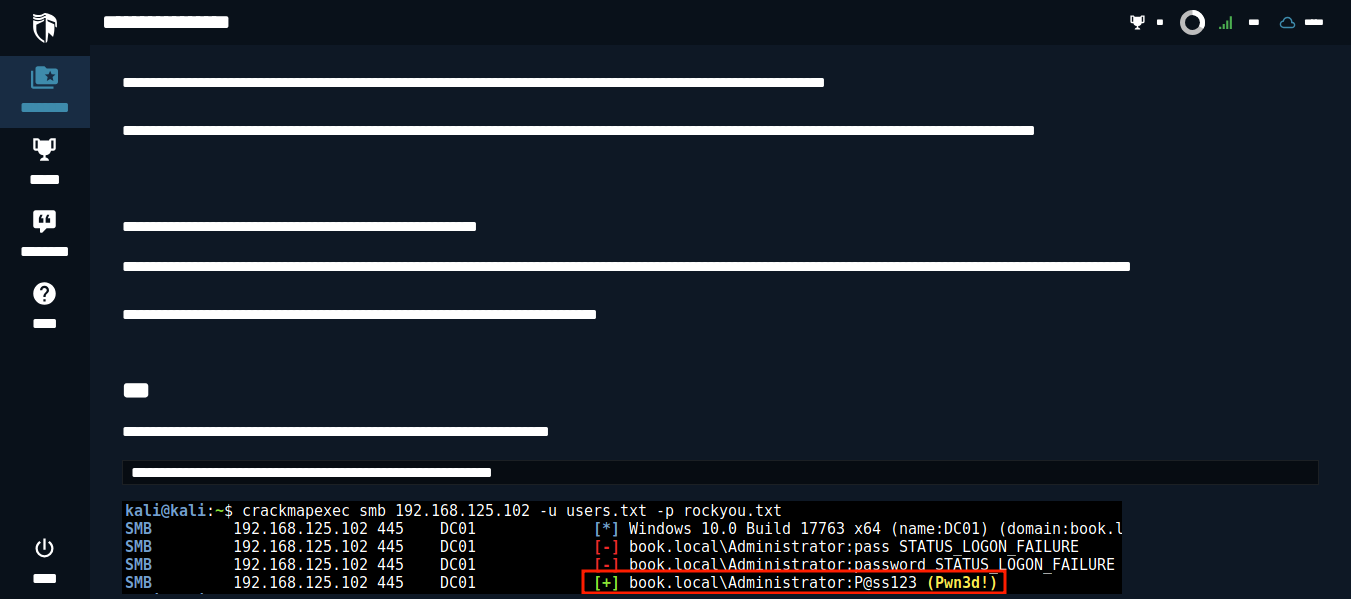 click on "[FIRST] [LAST] [PHONE]" at bounding box center [720, 303] 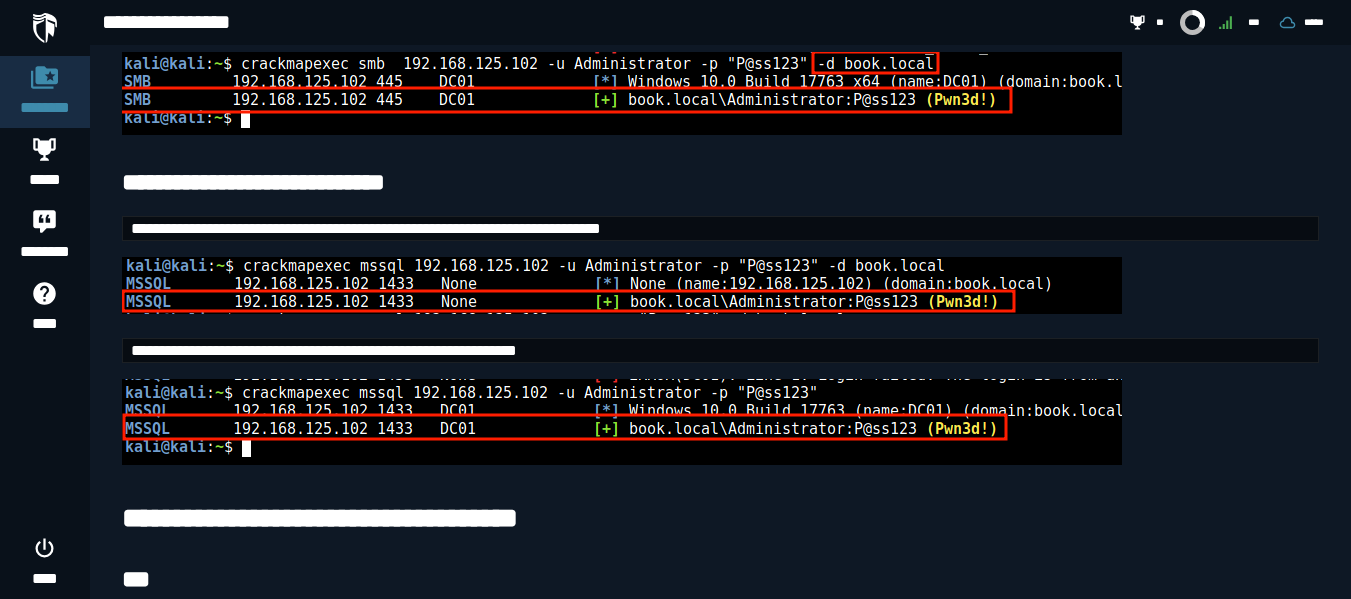scroll, scrollTop: 3137, scrollLeft: 0, axis: vertical 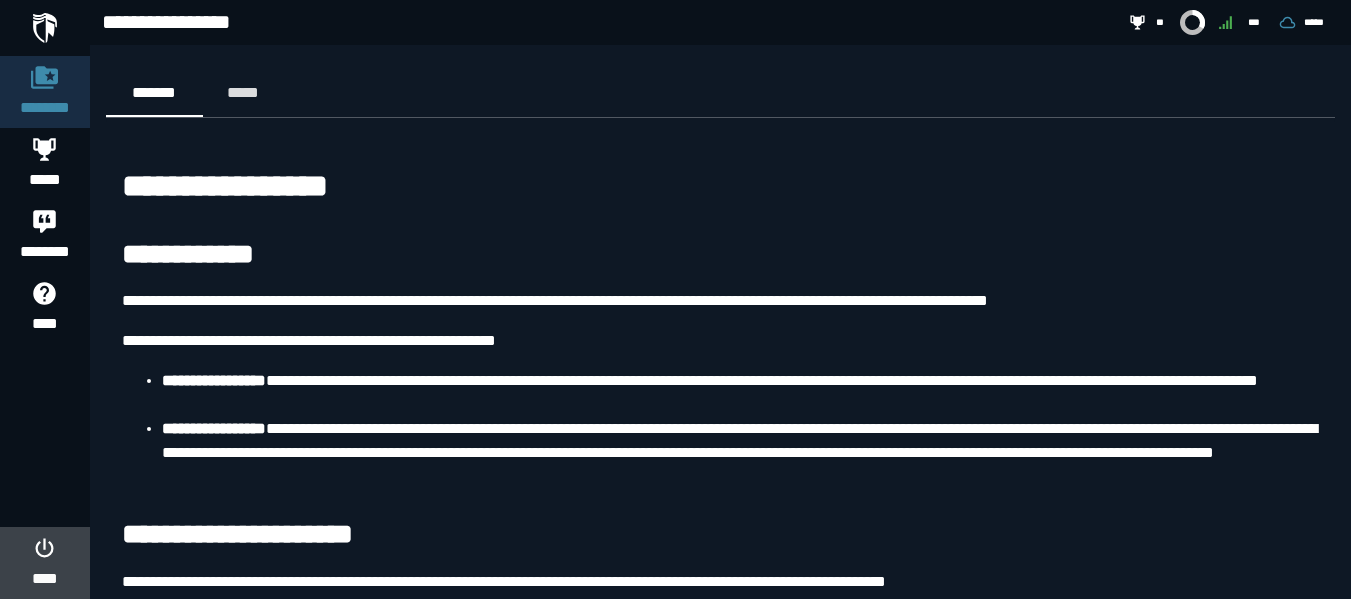 click on "****" 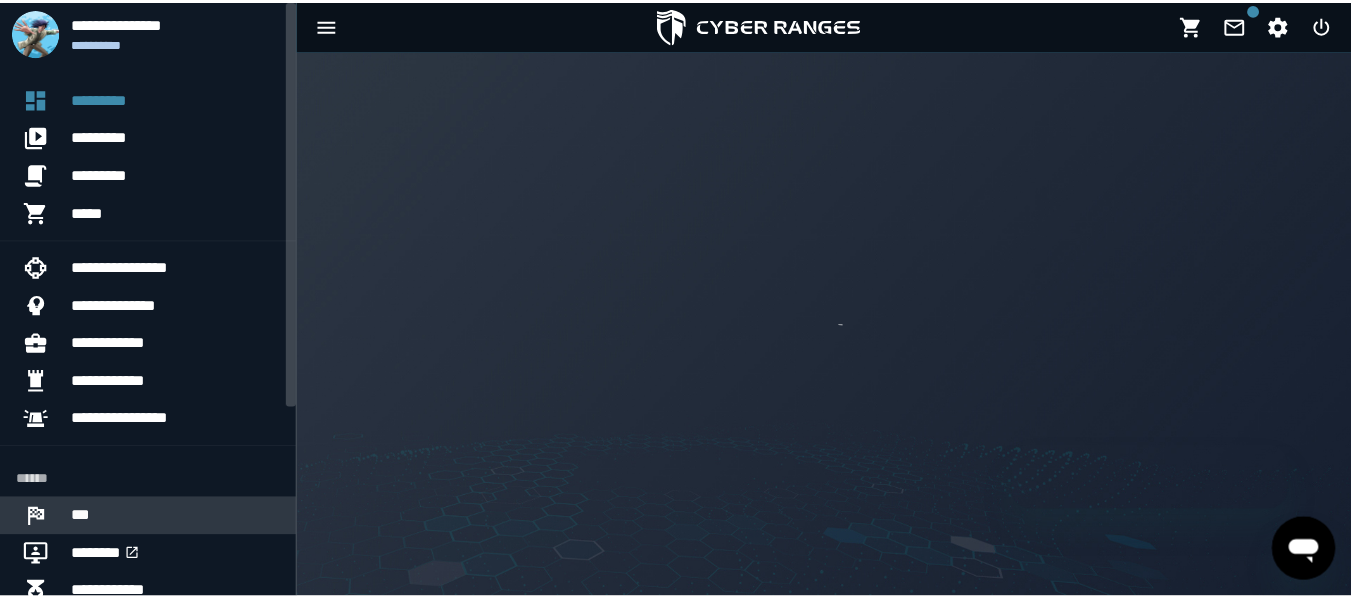 scroll, scrollTop: 0, scrollLeft: 0, axis: both 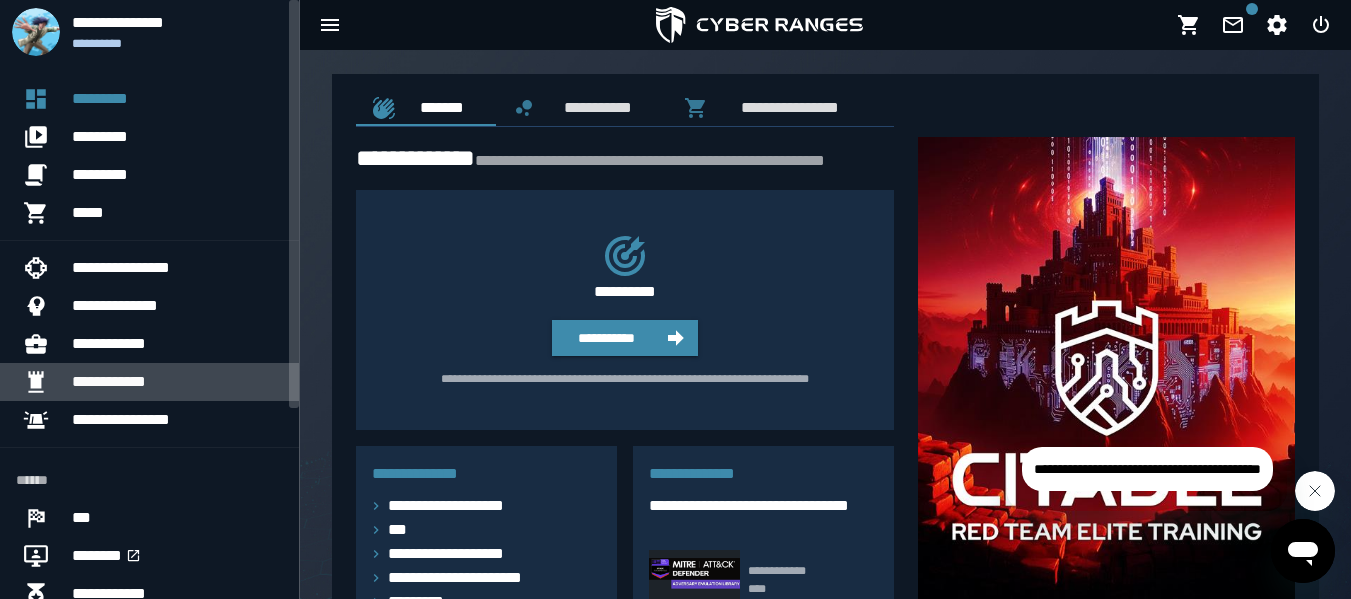 click on "**********" 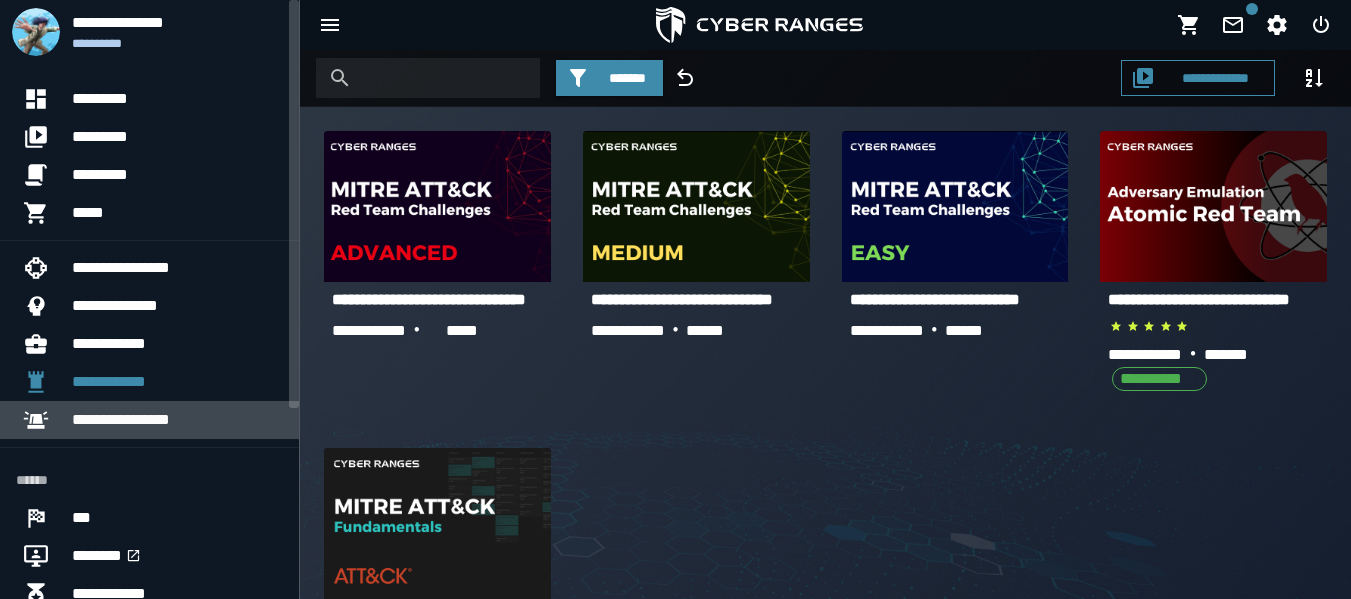 click on "**********" at bounding box center (177, 420) 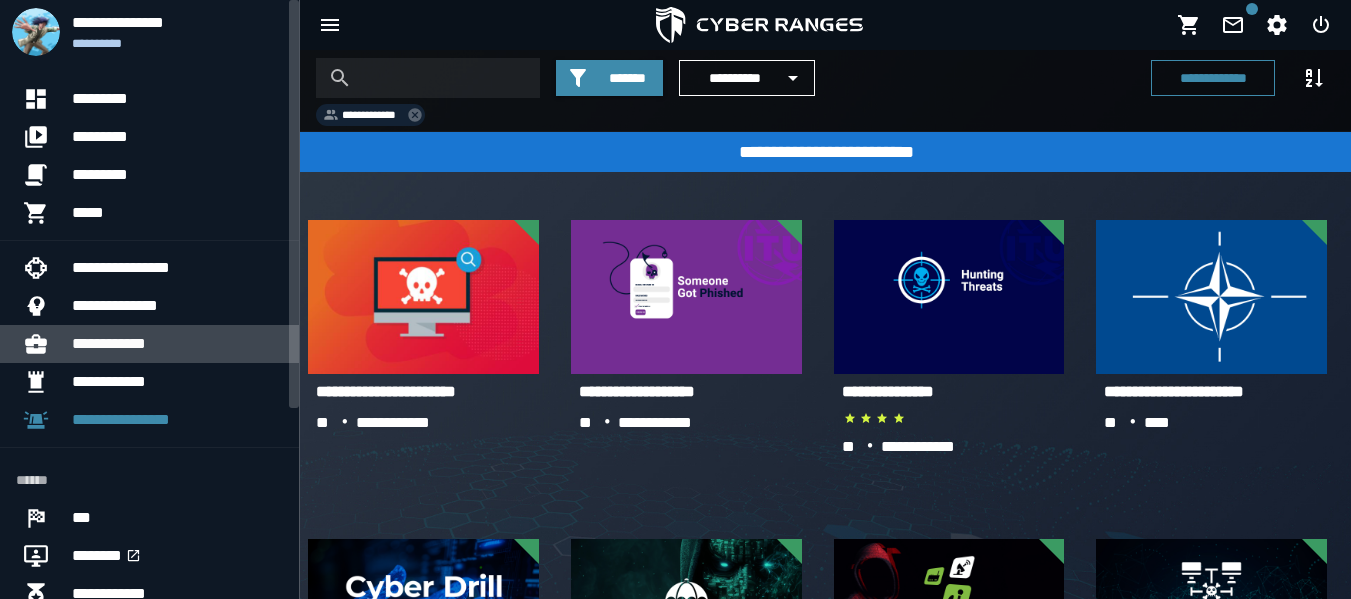 click on "**********" at bounding box center [177, 344] 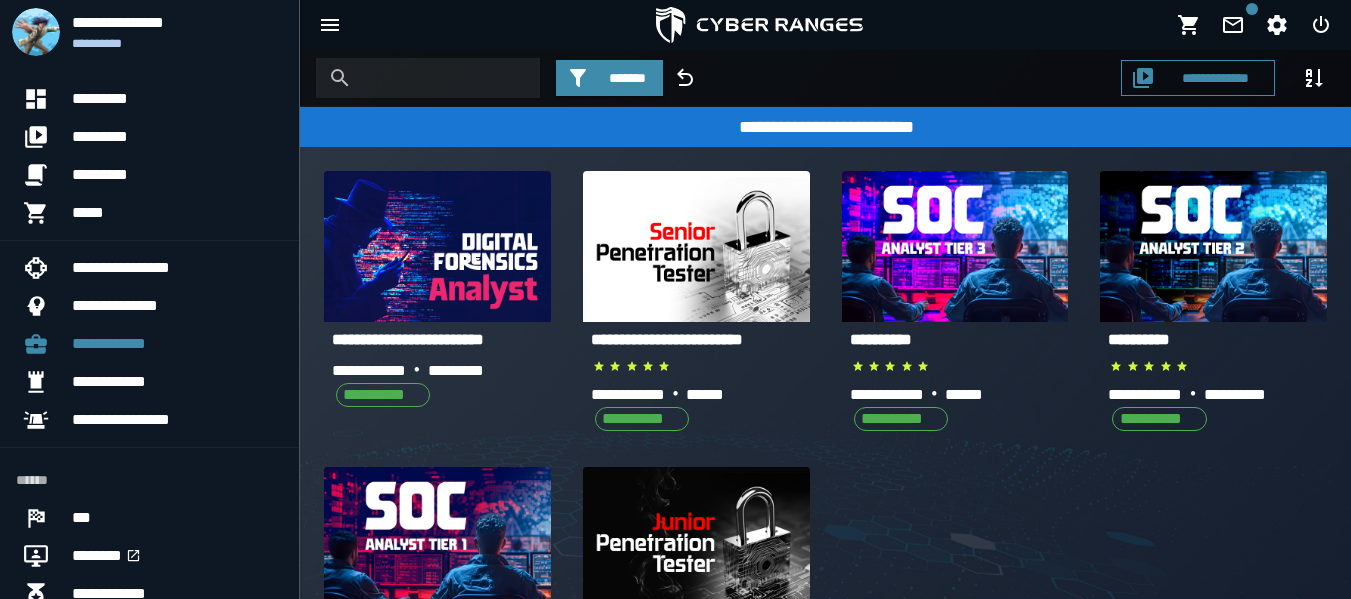 scroll, scrollTop: 259, scrollLeft: 0, axis: vertical 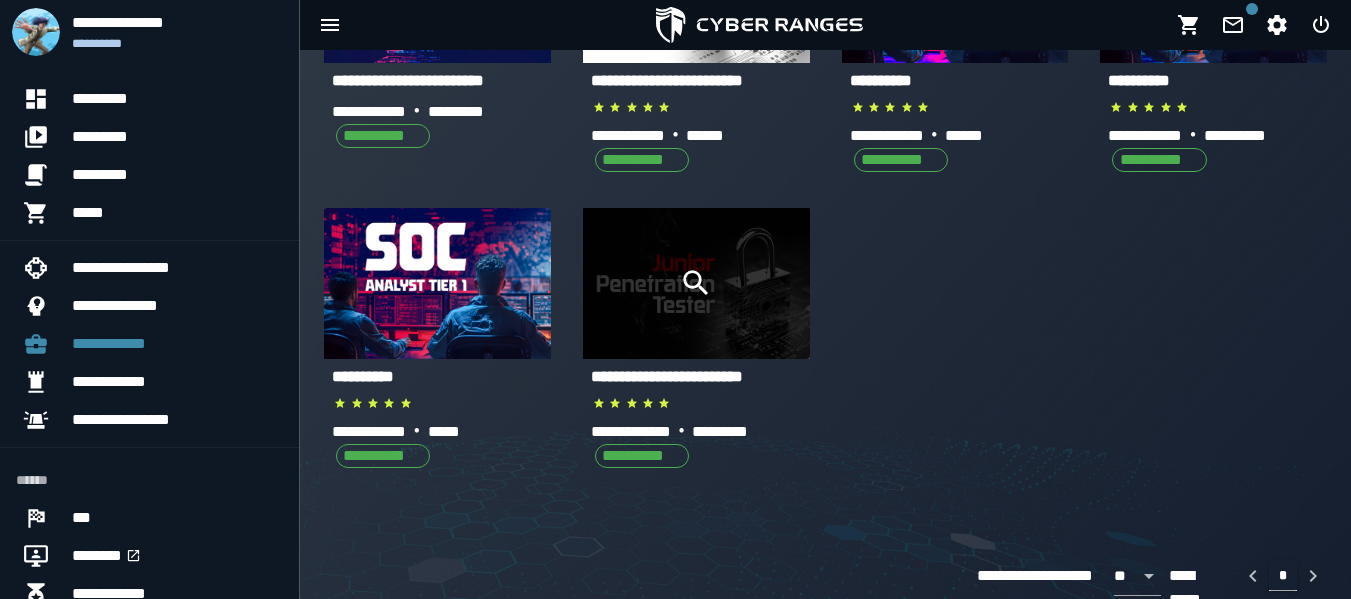 click 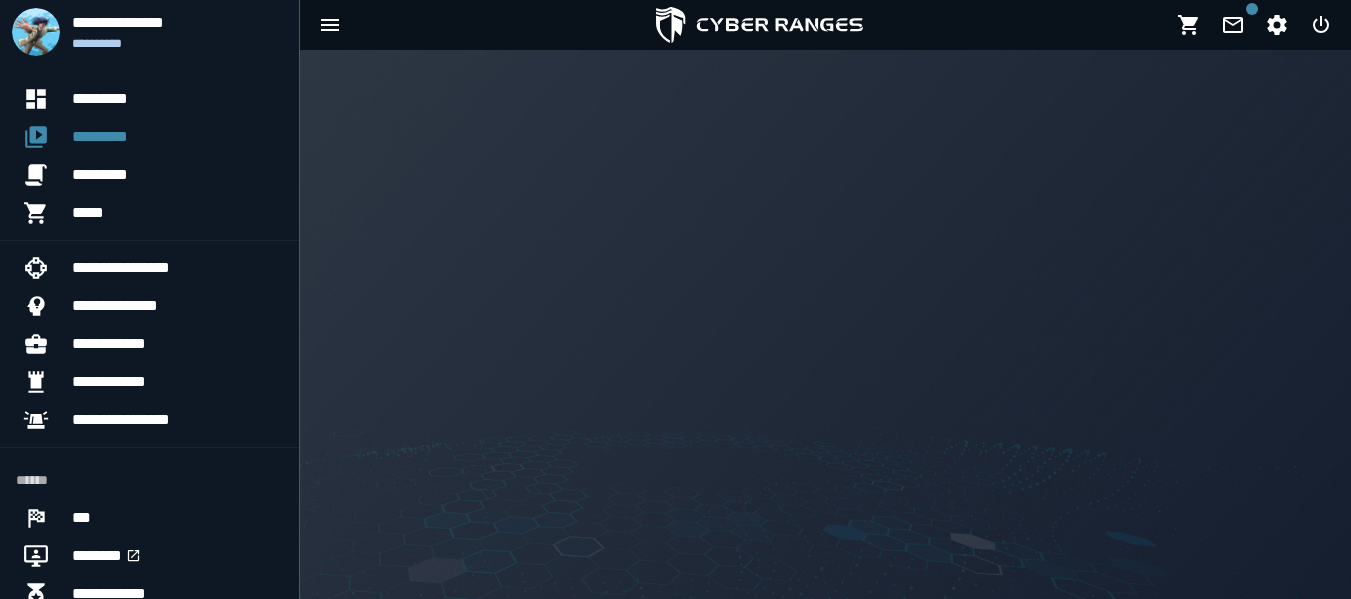 scroll, scrollTop: 0, scrollLeft: 0, axis: both 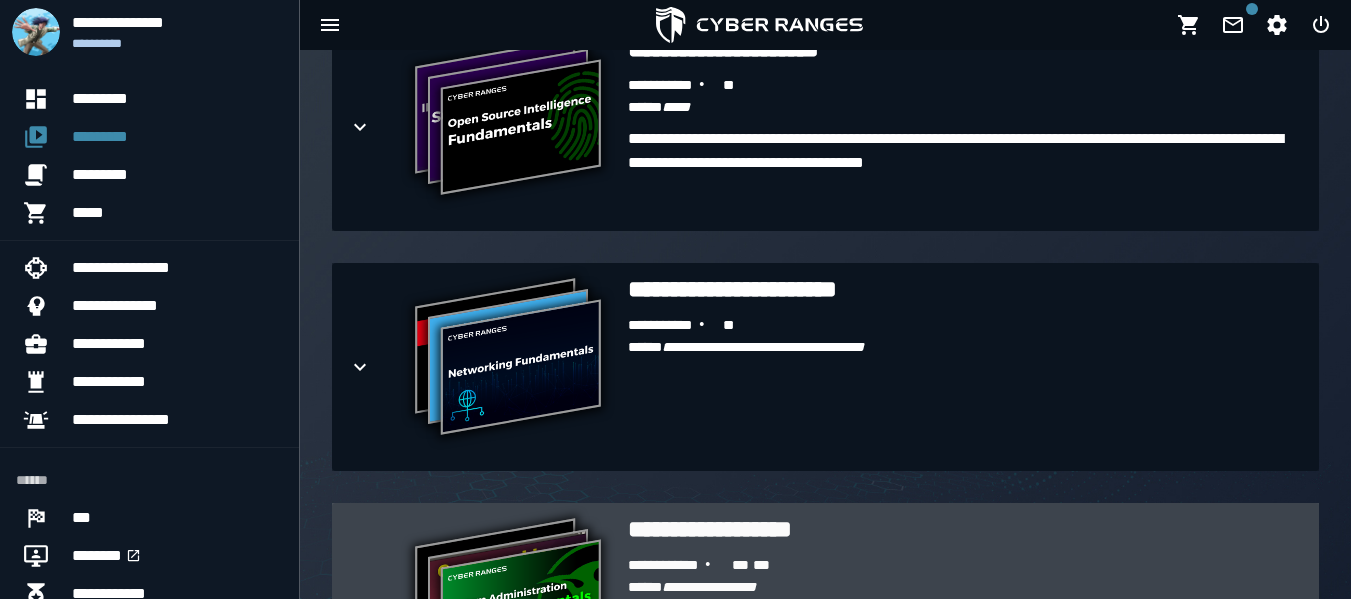 click on "**********" at bounding box center [965, 529] 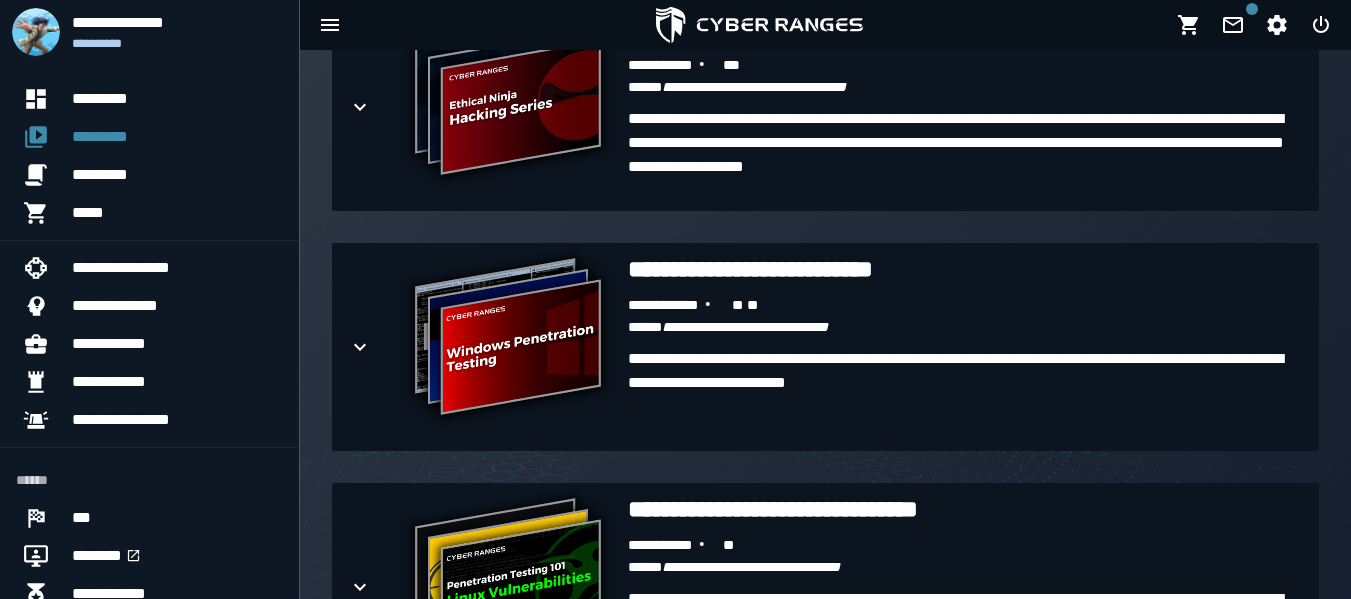 scroll, scrollTop: 3941, scrollLeft: 0, axis: vertical 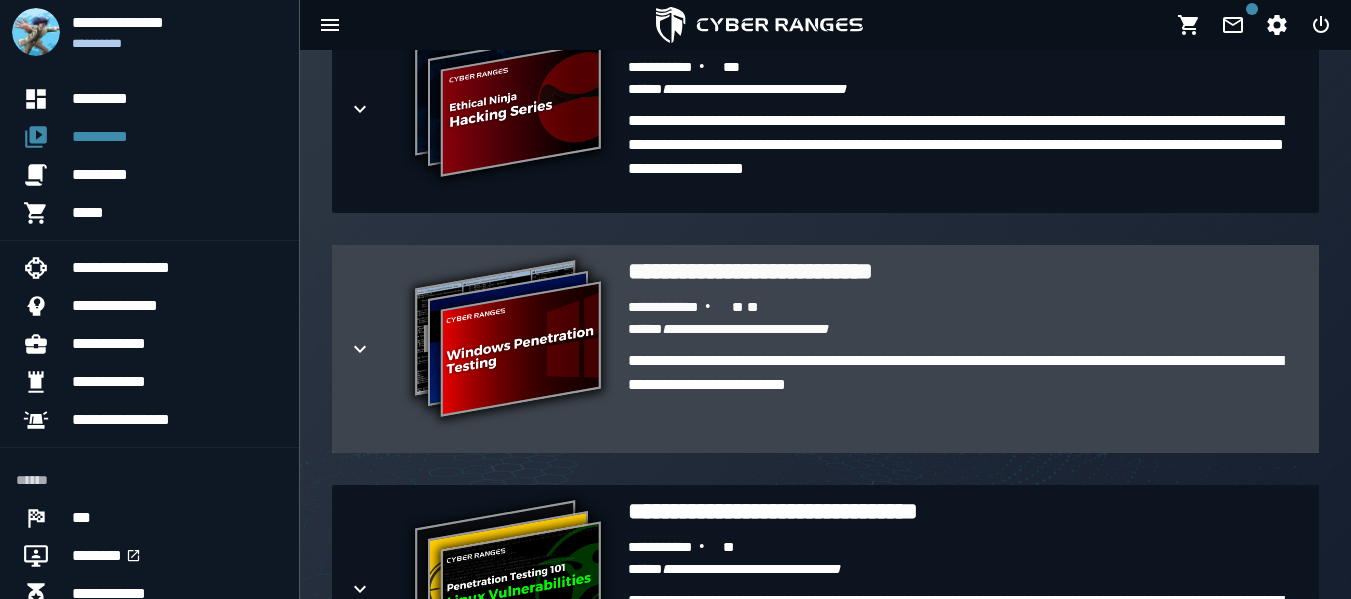 click on "**********" at bounding box center [965, 397] 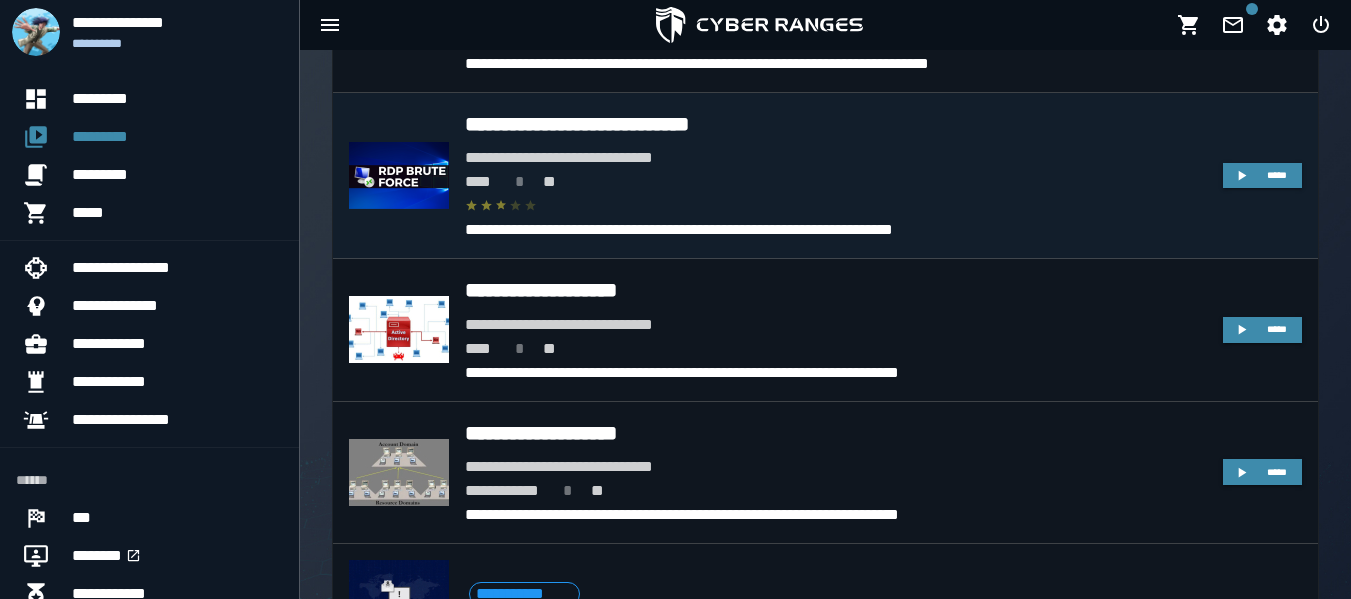 scroll, scrollTop: 4995, scrollLeft: 0, axis: vertical 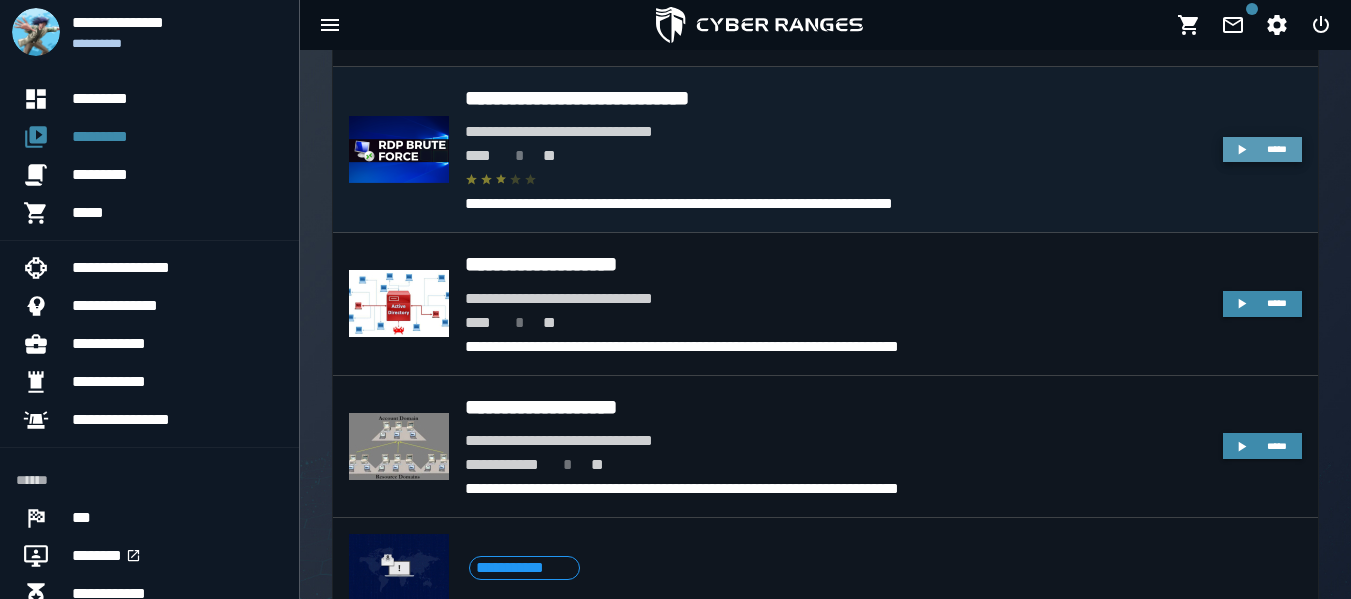 click 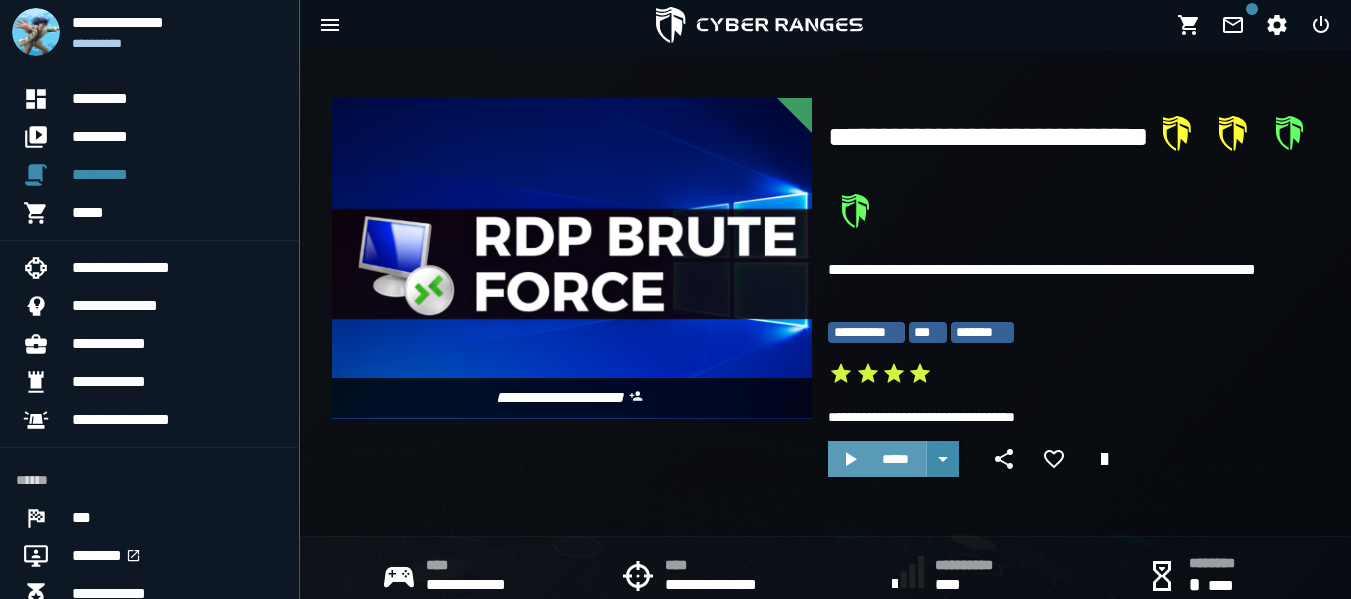 click on "*****" at bounding box center [895, 459] 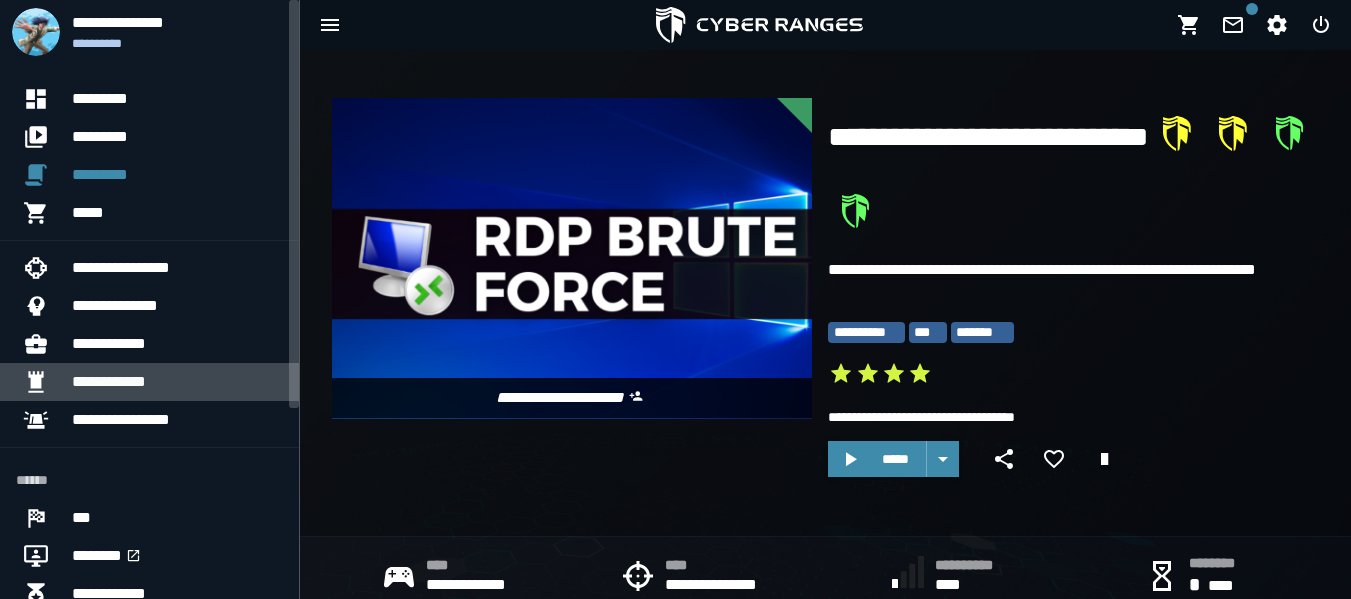 click on "**********" at bounding box center [177, 382] 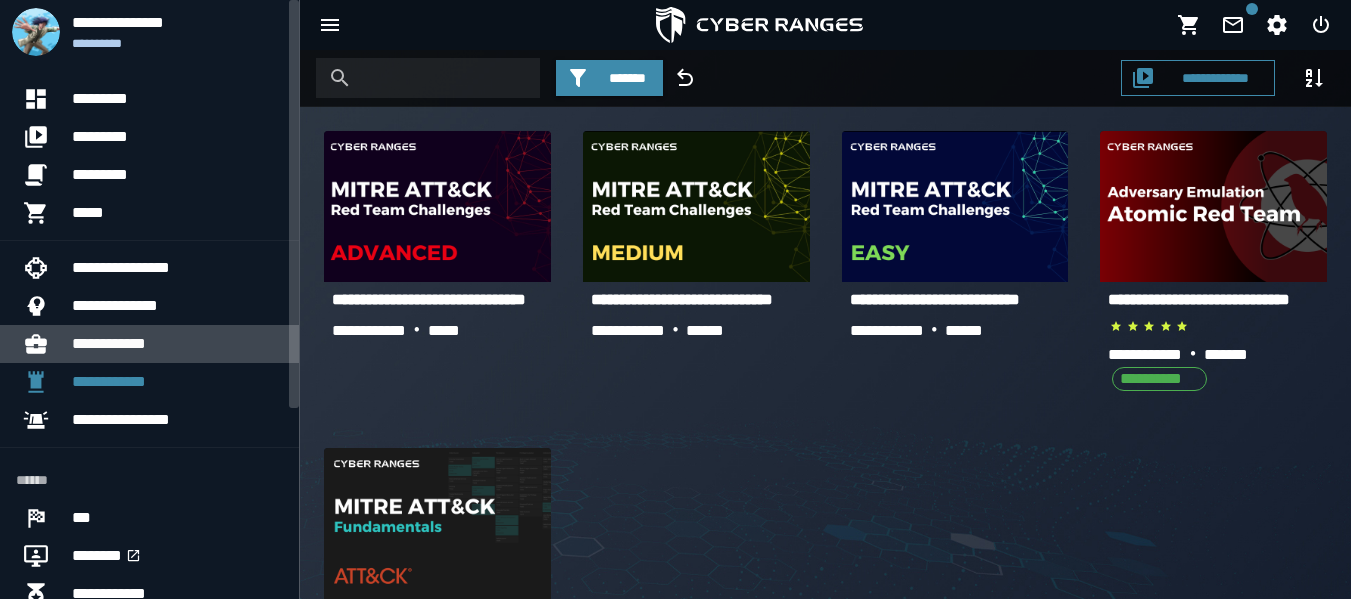 click on "**********" at bounding box center (177, 344) 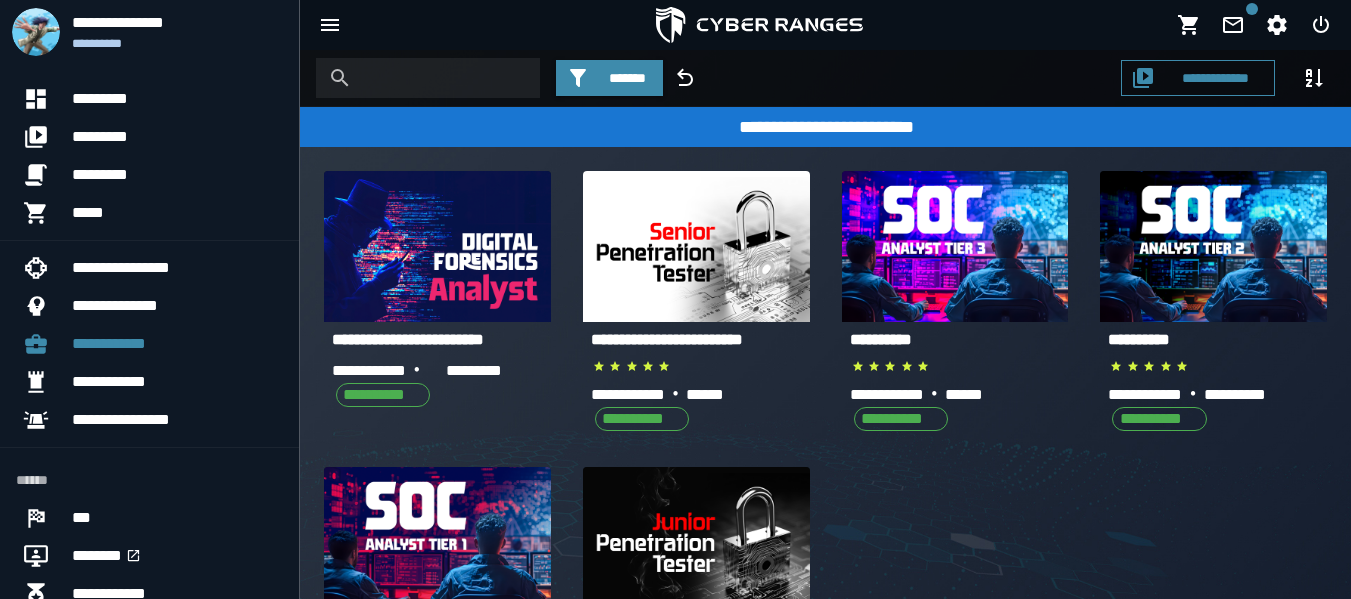 scroll, scrollTop: 180, scrollLeft: 0, axis: vertical 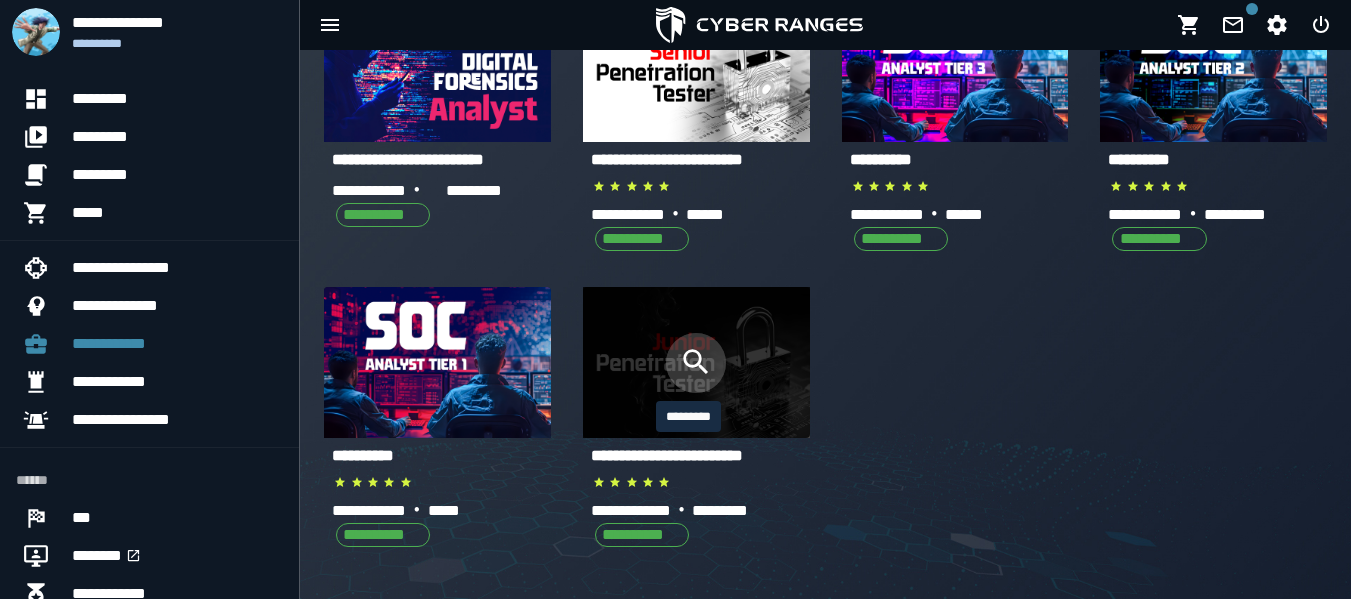 click at bounding box center [696, 363] 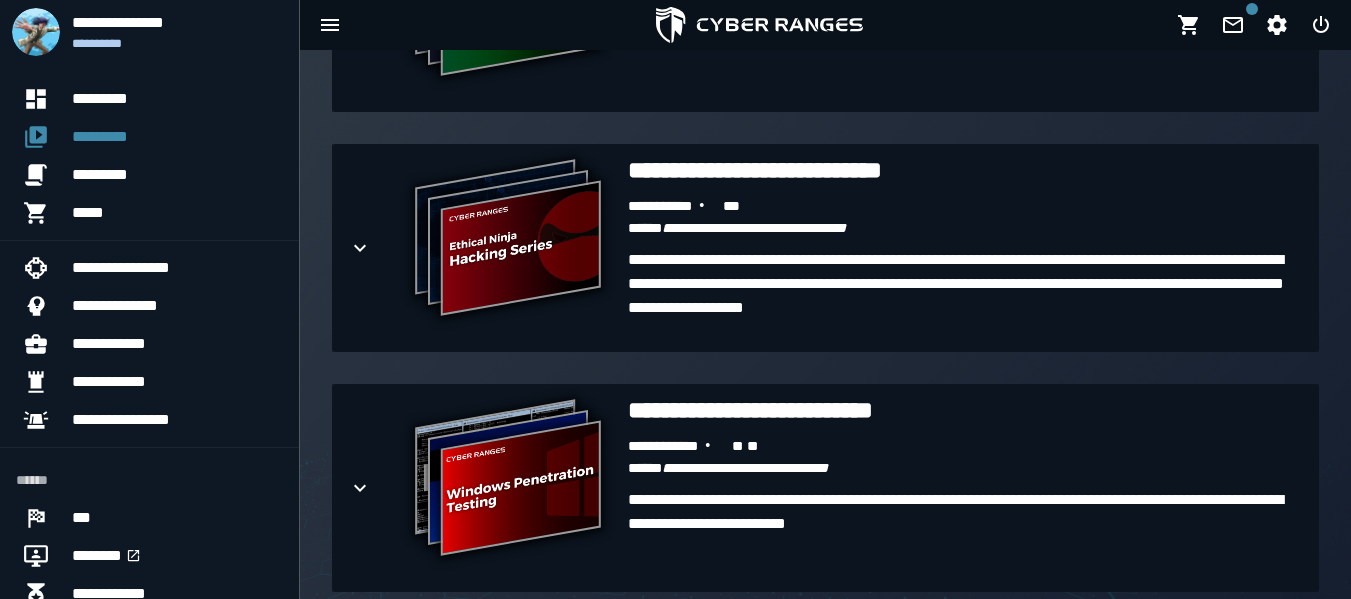 scroll, scrollTop: 1879, scrollLeft: 0, axis: vertical 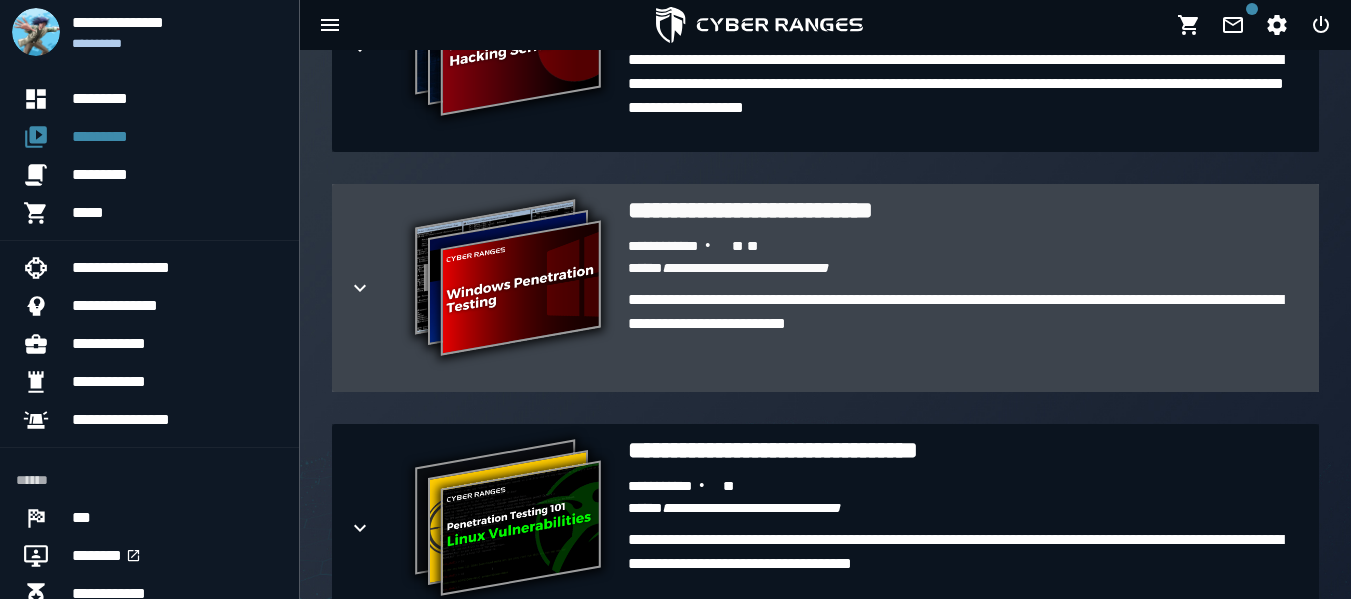 click on "**********" at bounding box center (965, 336) 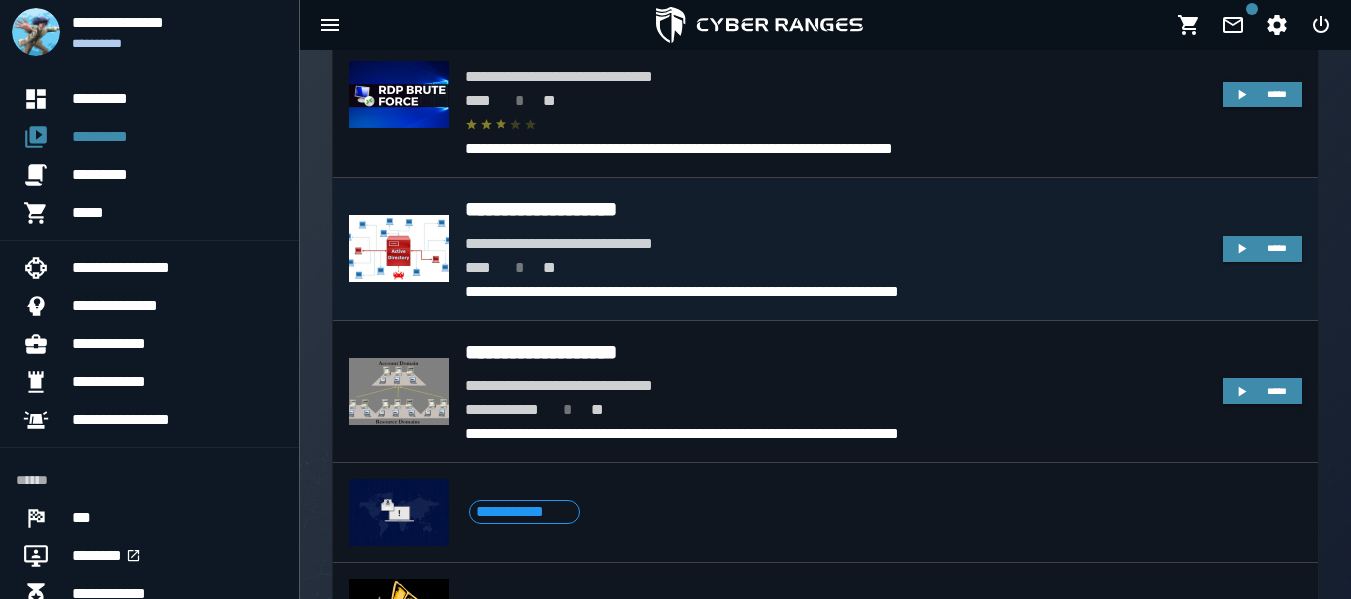 scroll, scrollTop: 2926, scrollLeft: 0, axis: vertical 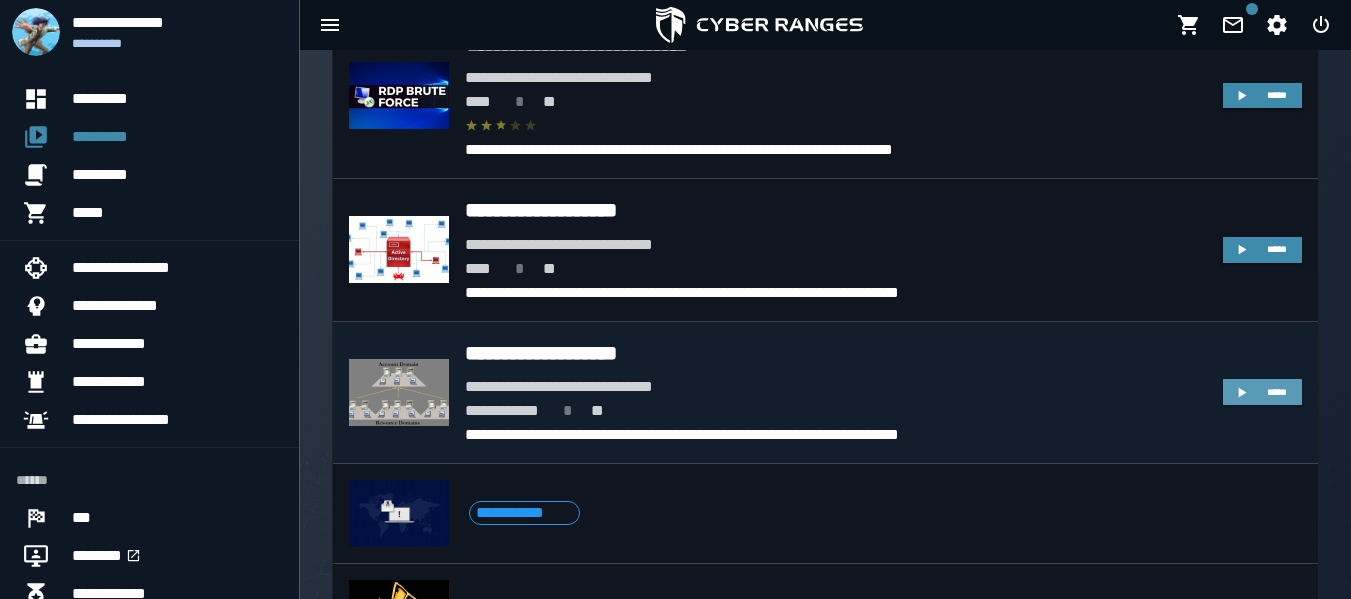 click 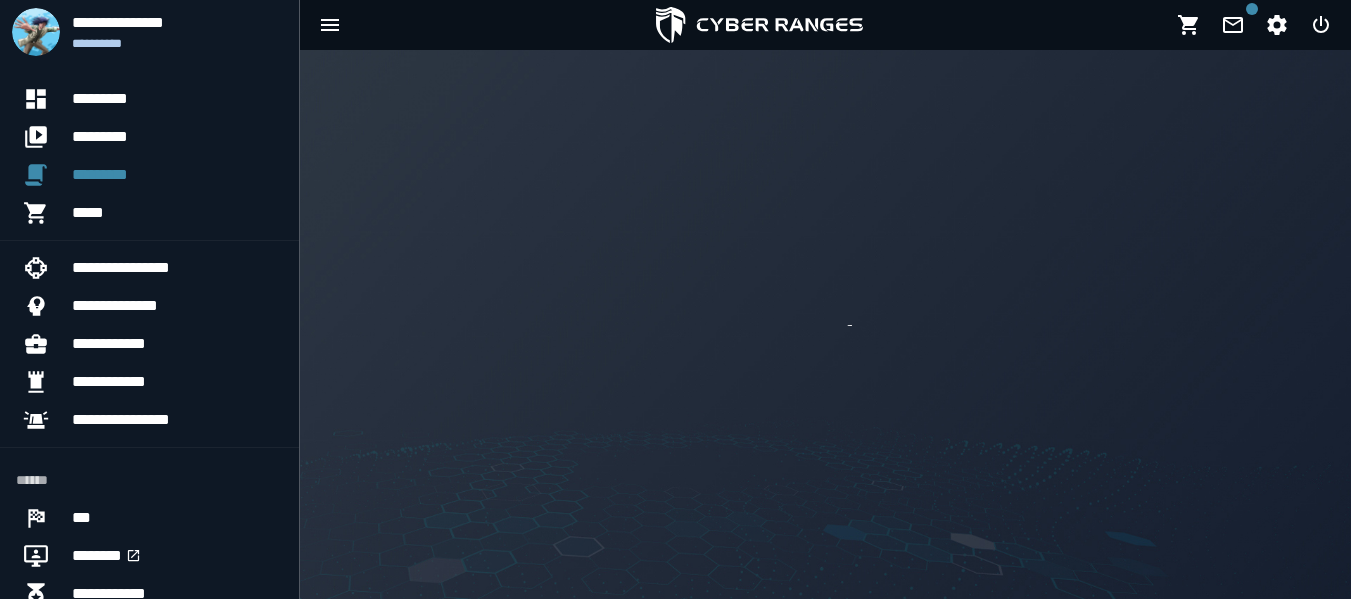 scroll, scrollTop: 0, scrollLeft: 0, axis: both 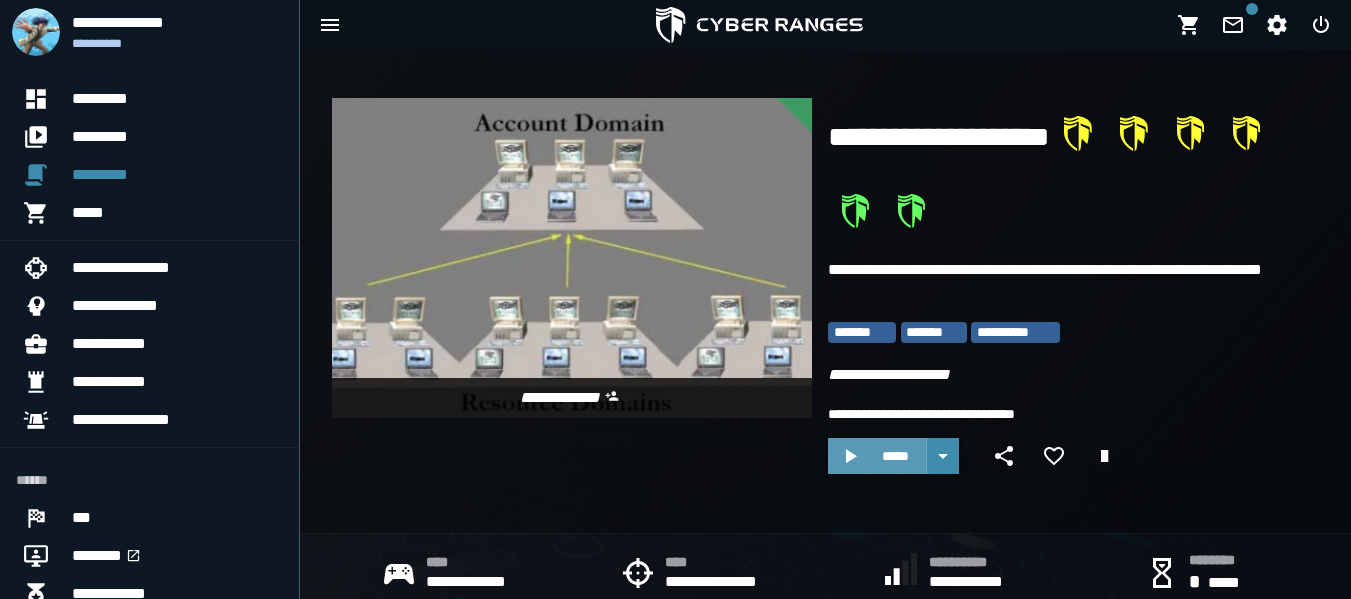 click 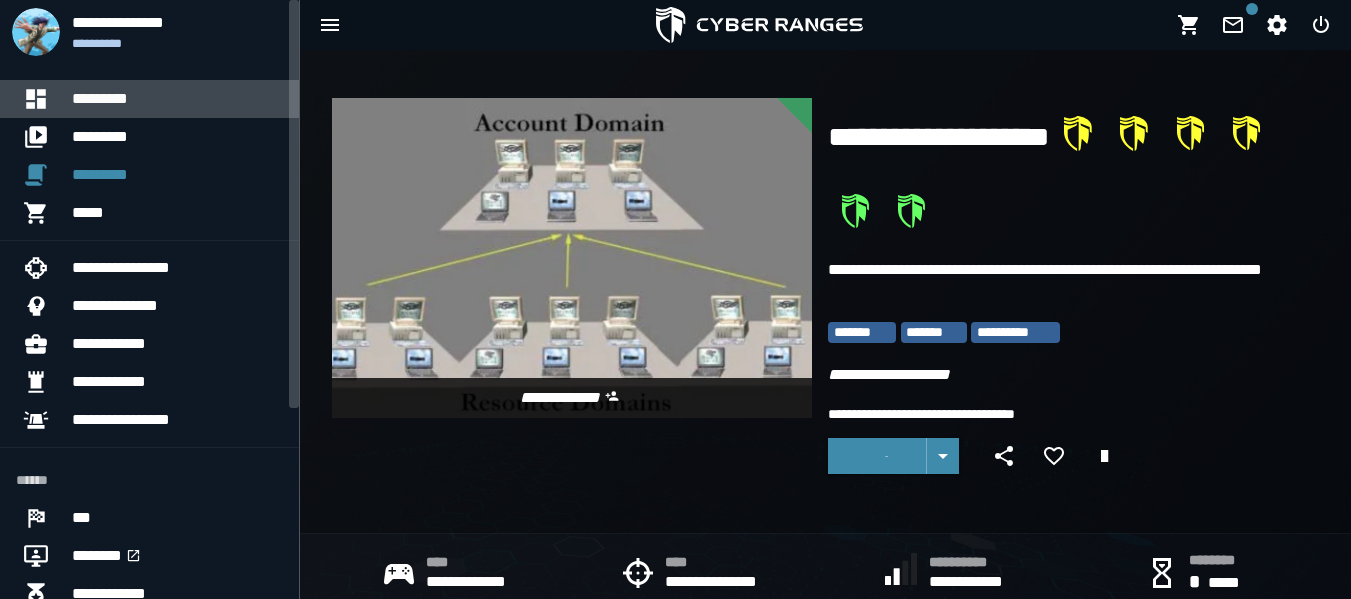 click on "*********" at bounding box center [177, 99] 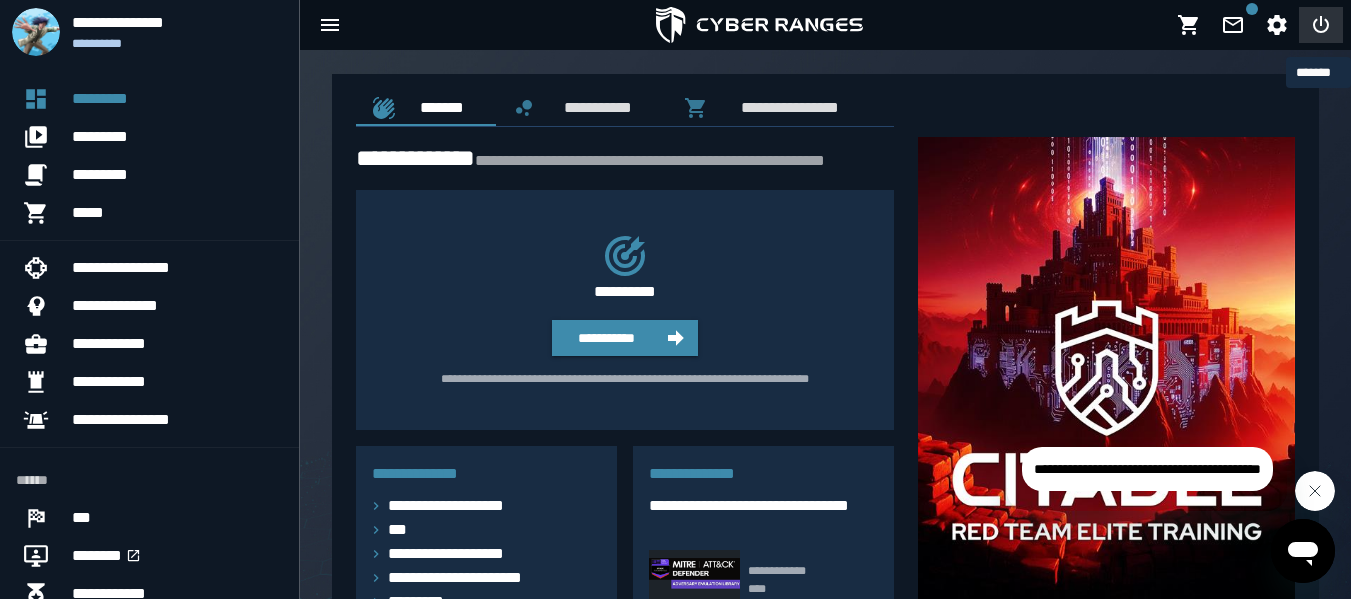 click 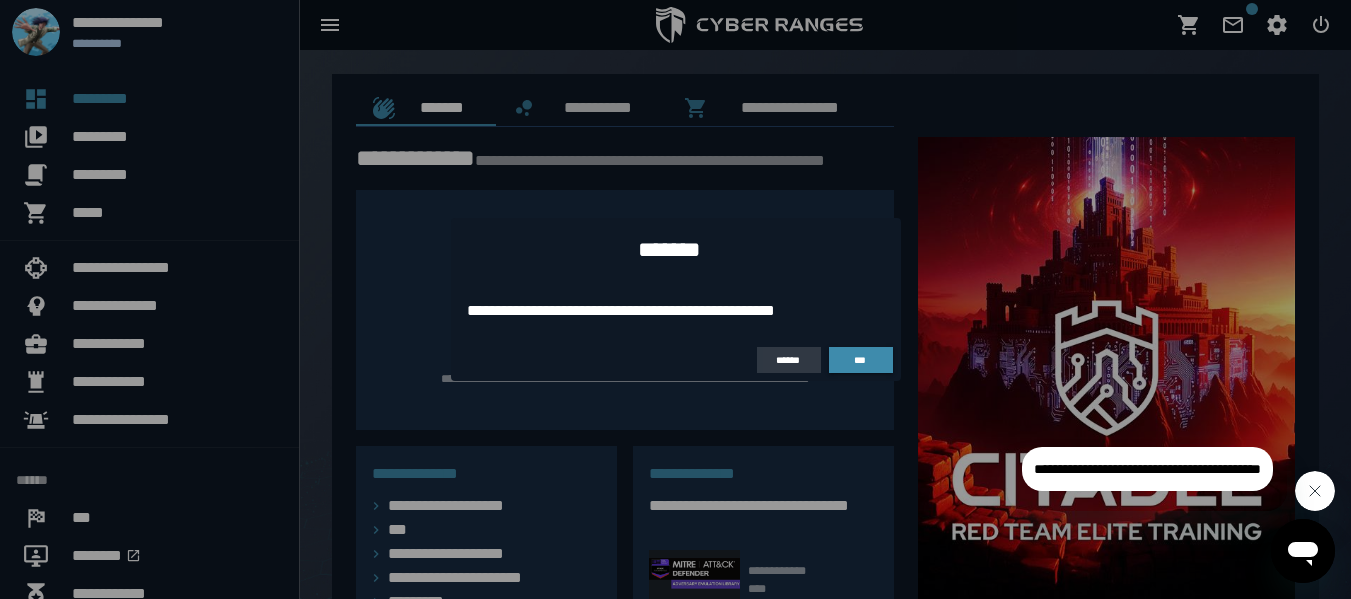 click on "******" at bounding box center [789, 360] 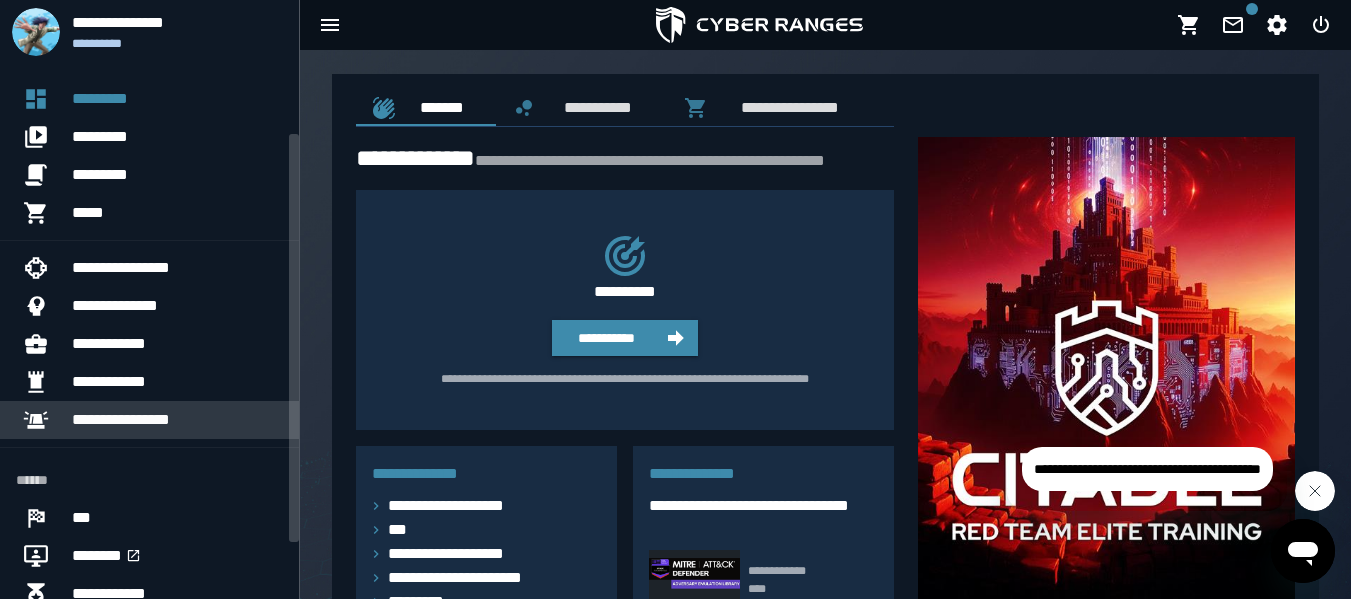 scroll, scrollTop: 280, scrollLeft: 0, axis: vertical 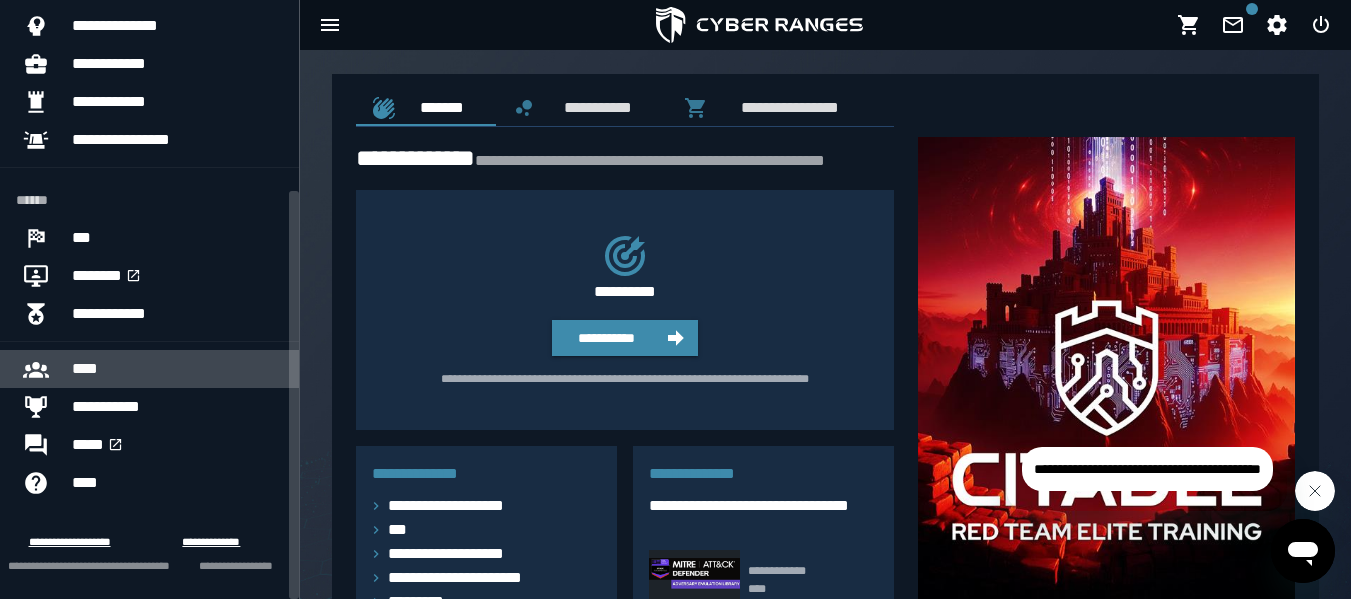 click on "****" at bounding box center [177, 369] 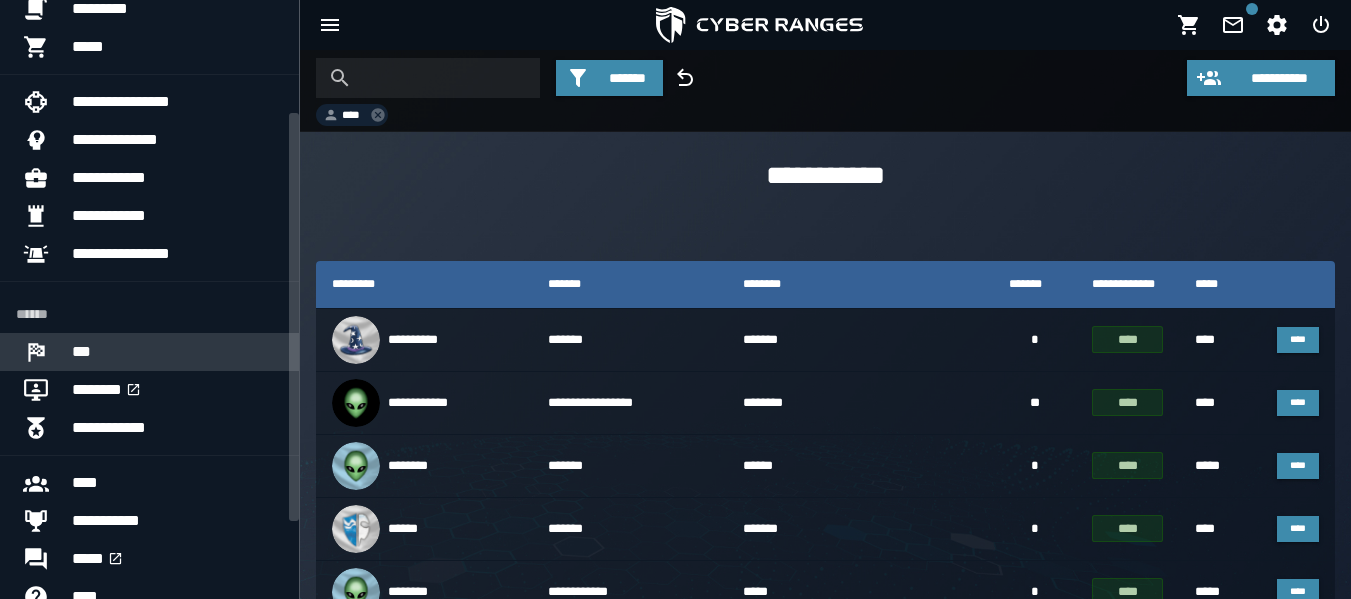 scroll, scrollTop: 162, scrollLeft: 0, axis: vertical 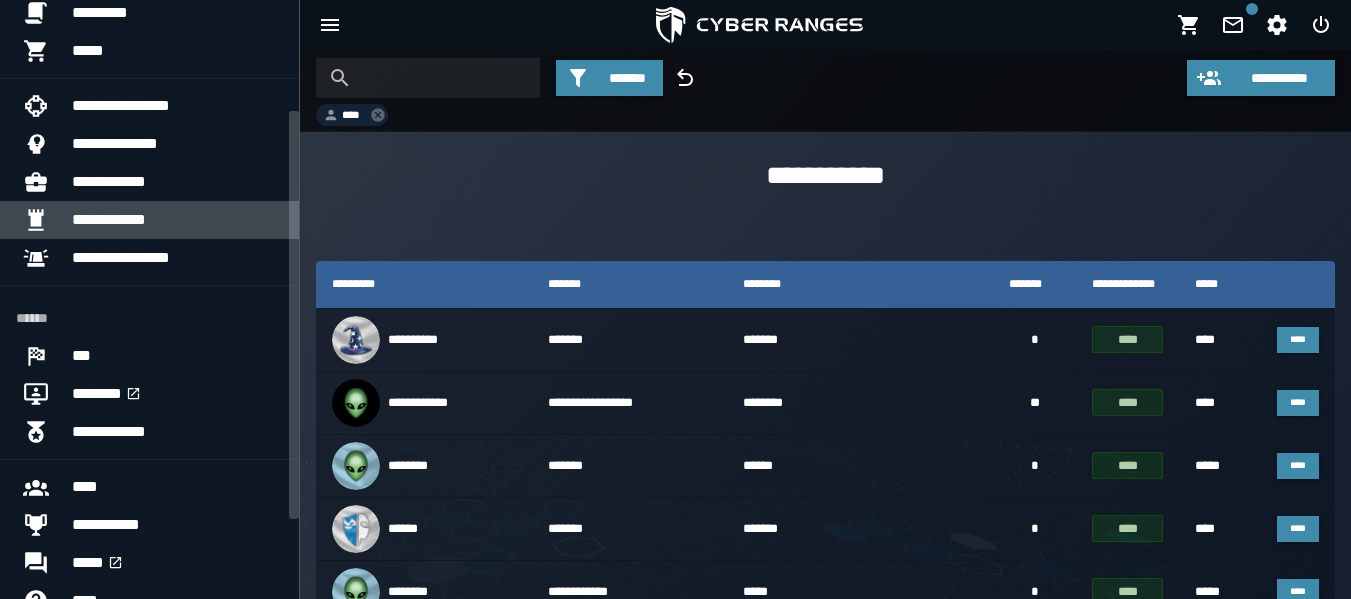 click at bounding box center [44, 220] 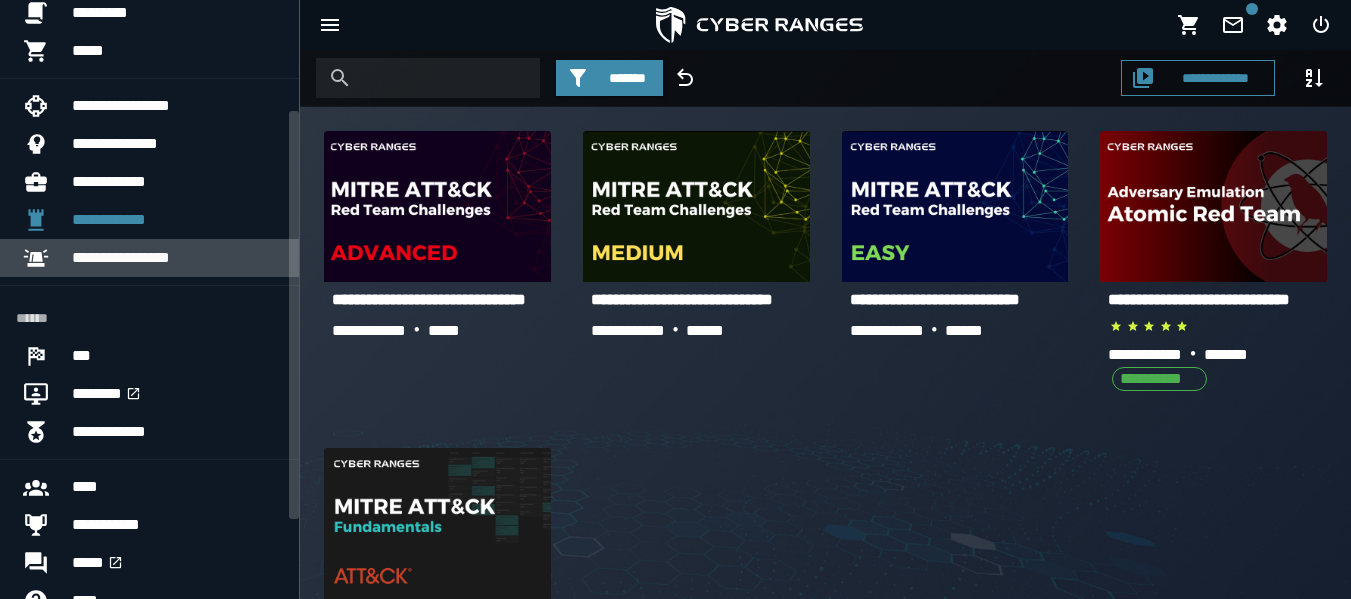 click on "**********" at bounding box center [177, 258] 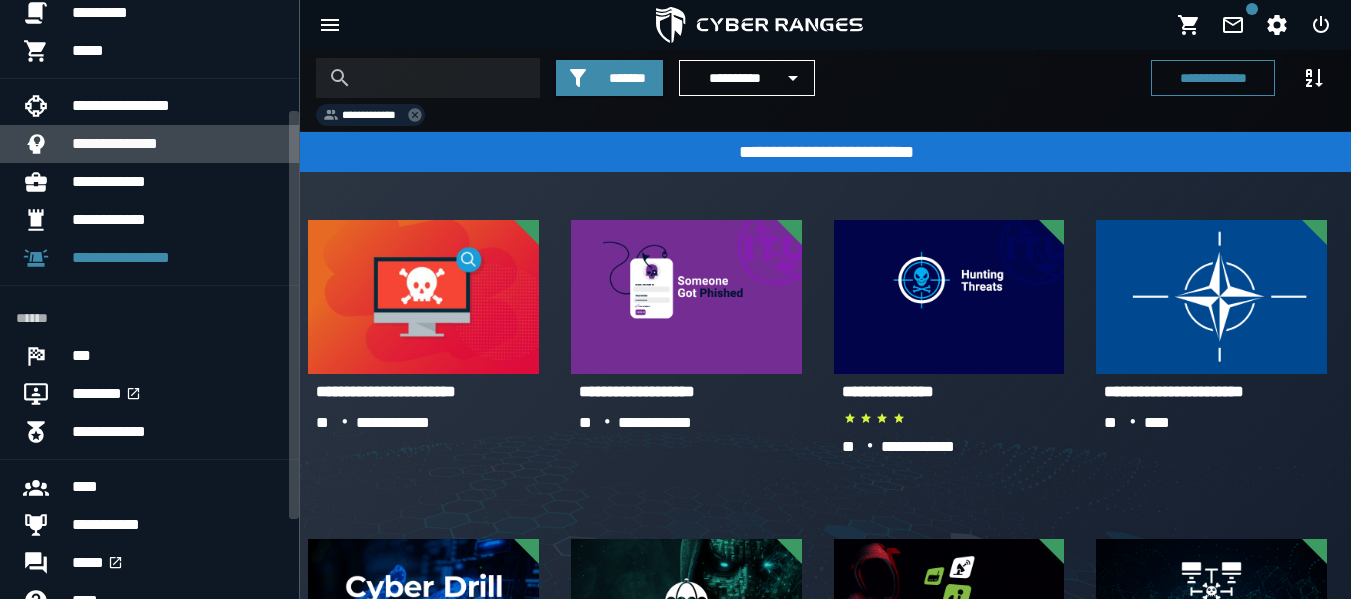 click at bounding box center (44, 144) 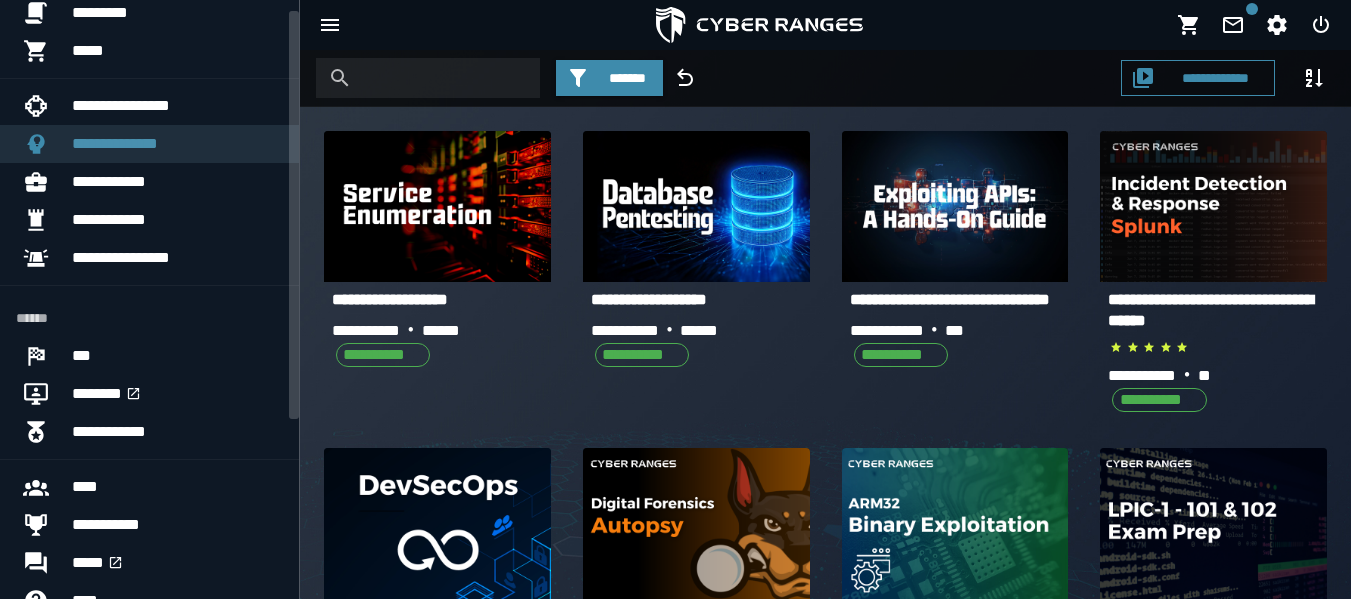 scroll, scrollTop: 0, scrollLeft: 0, axis: both 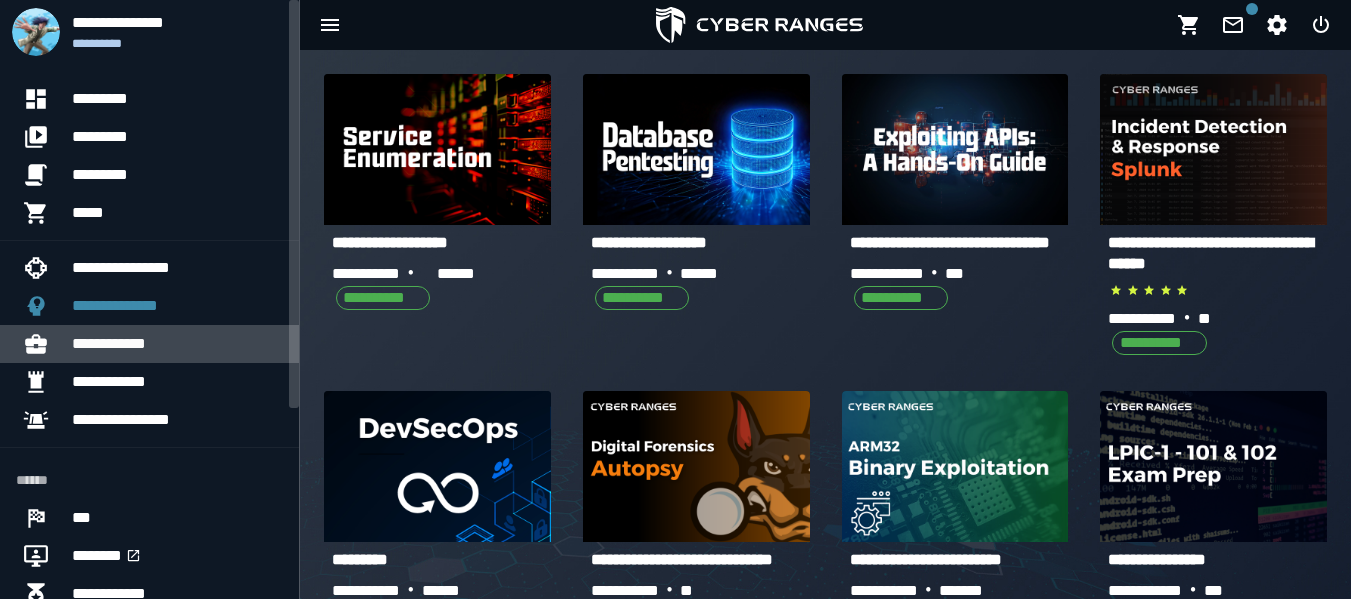 click on "**********" at bounding box center (177, 344) 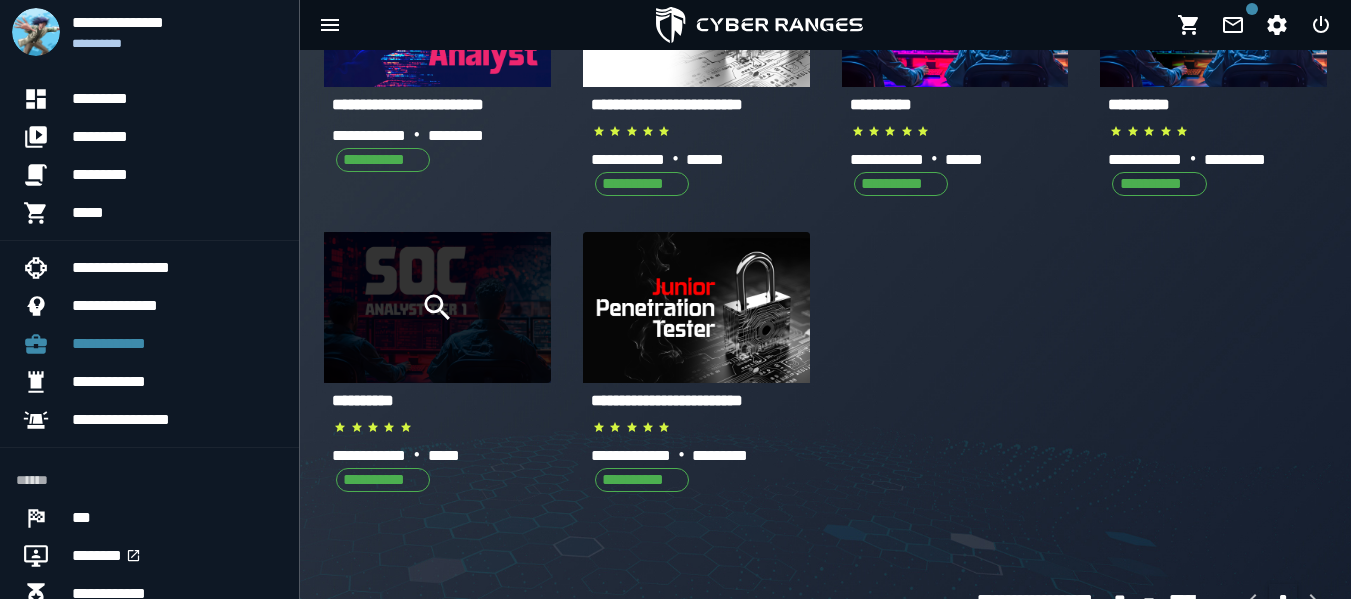 scroll, scrollTop: 236, scrollLeft: 0, axis: vertical 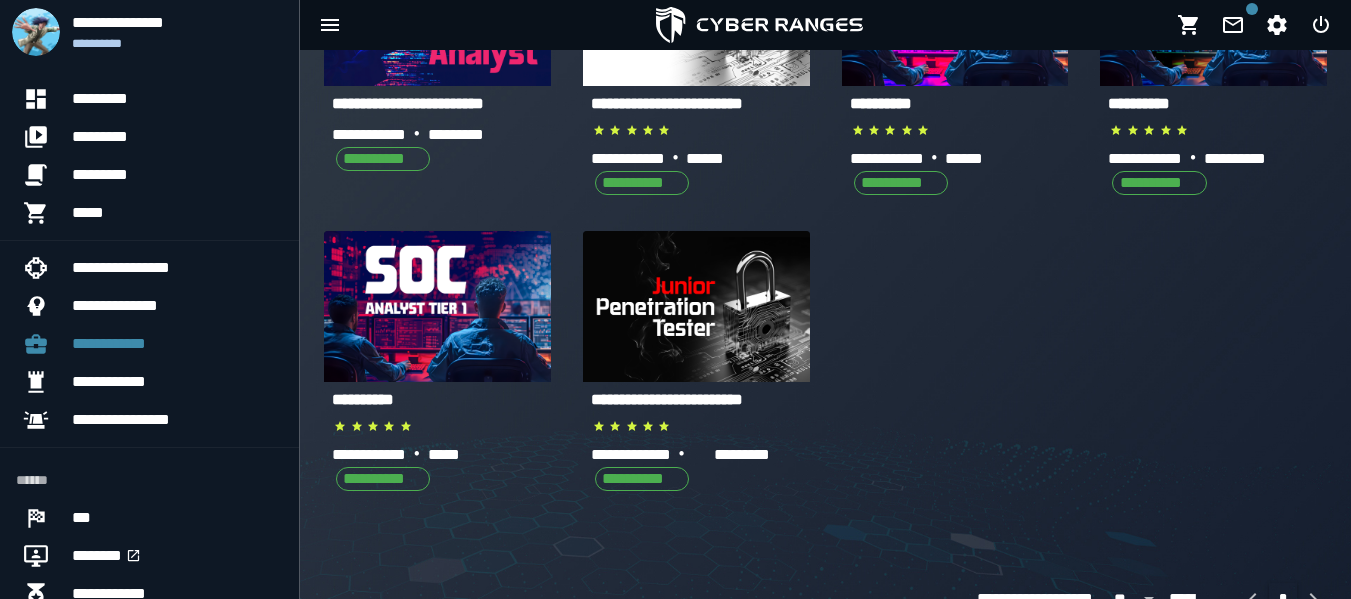 click on "**********" at bounding box center (667, 399) 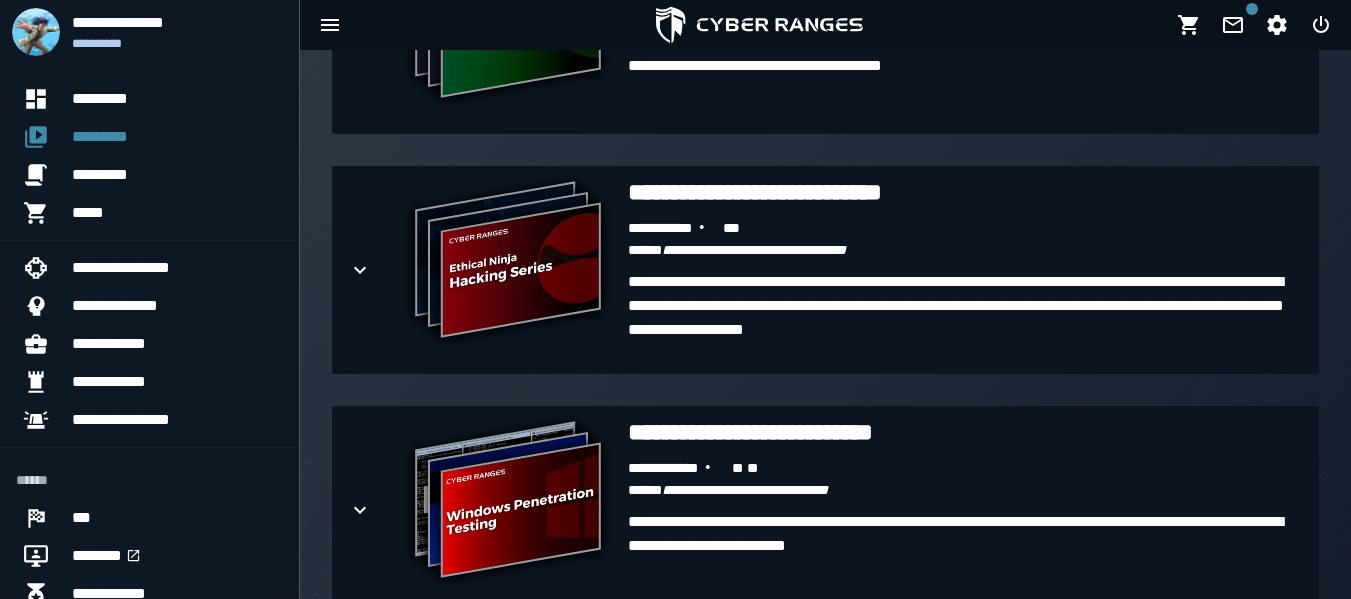 scroll, scrollTop: 1782, scrollLeft: 0, axis: vertical 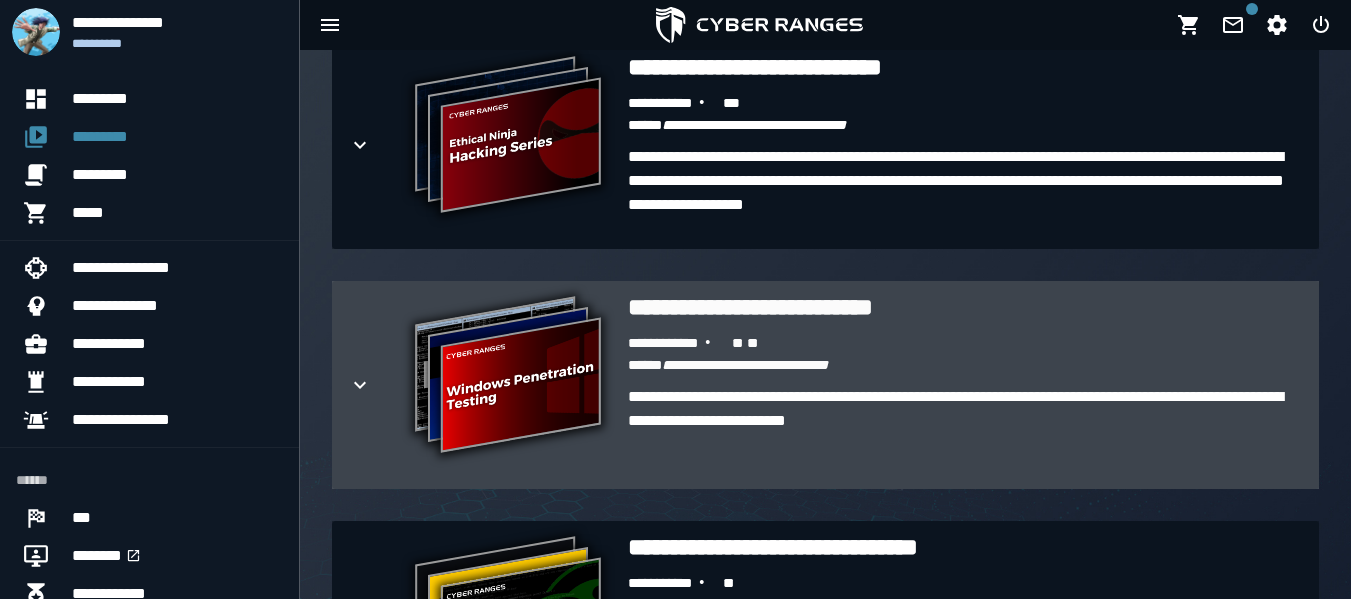 click on "**********" at bounding box center (965, 433) 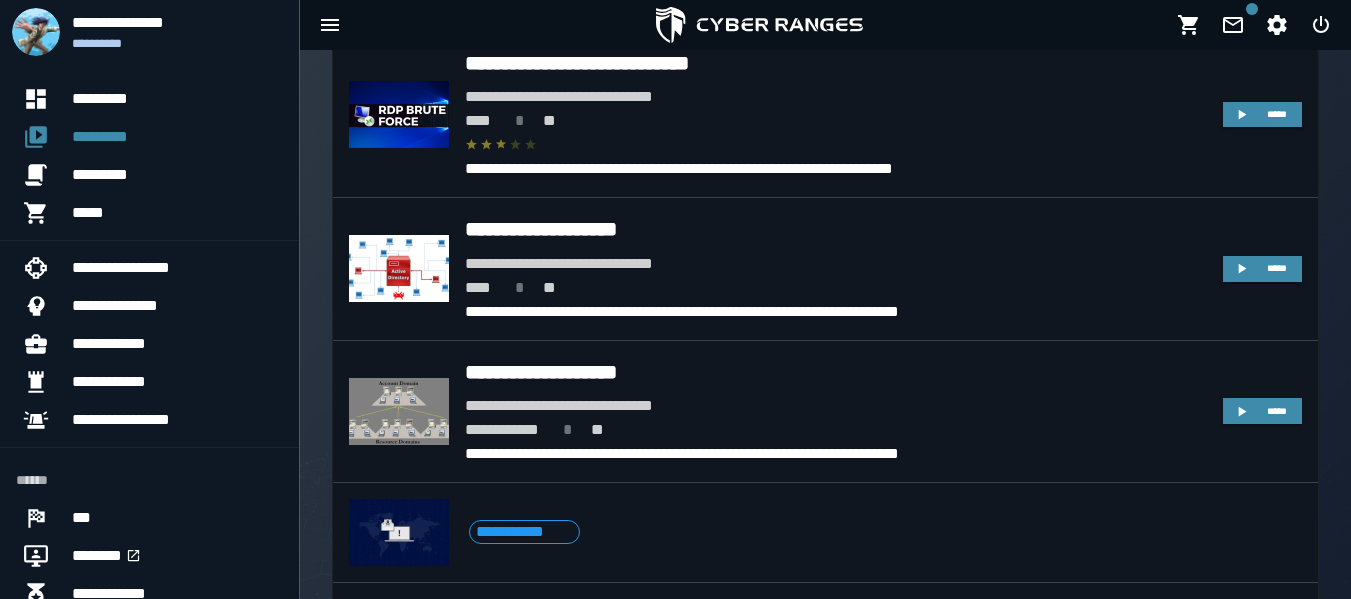 scroll, scrollTop: 2909, scrollLeft: 0, axis: vertical 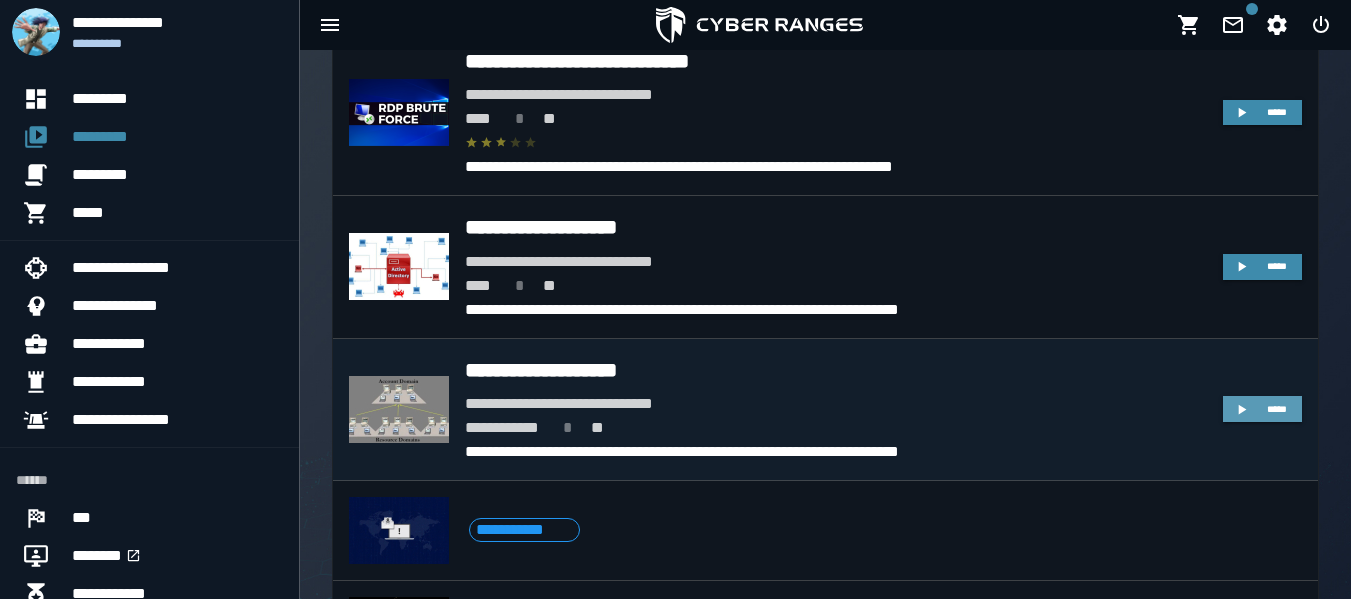 click on "*****" at bounding box center (1262, 409) 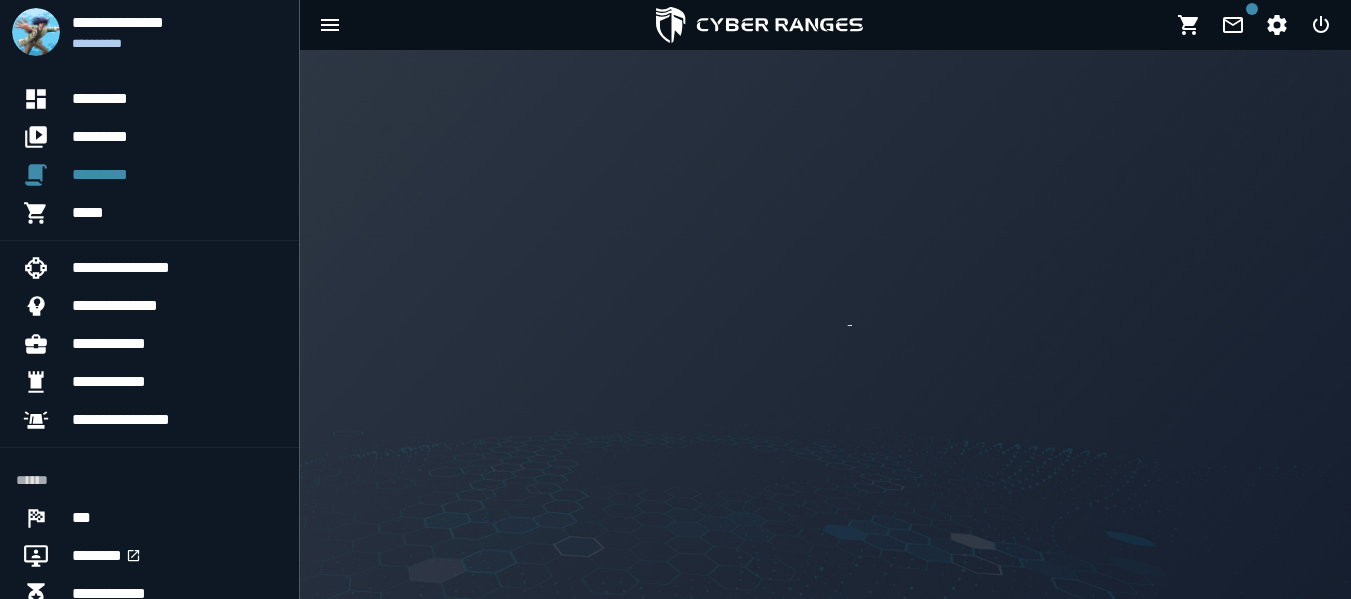 scroll, scrollTop: 0, scrollLeft: 0, axis: both 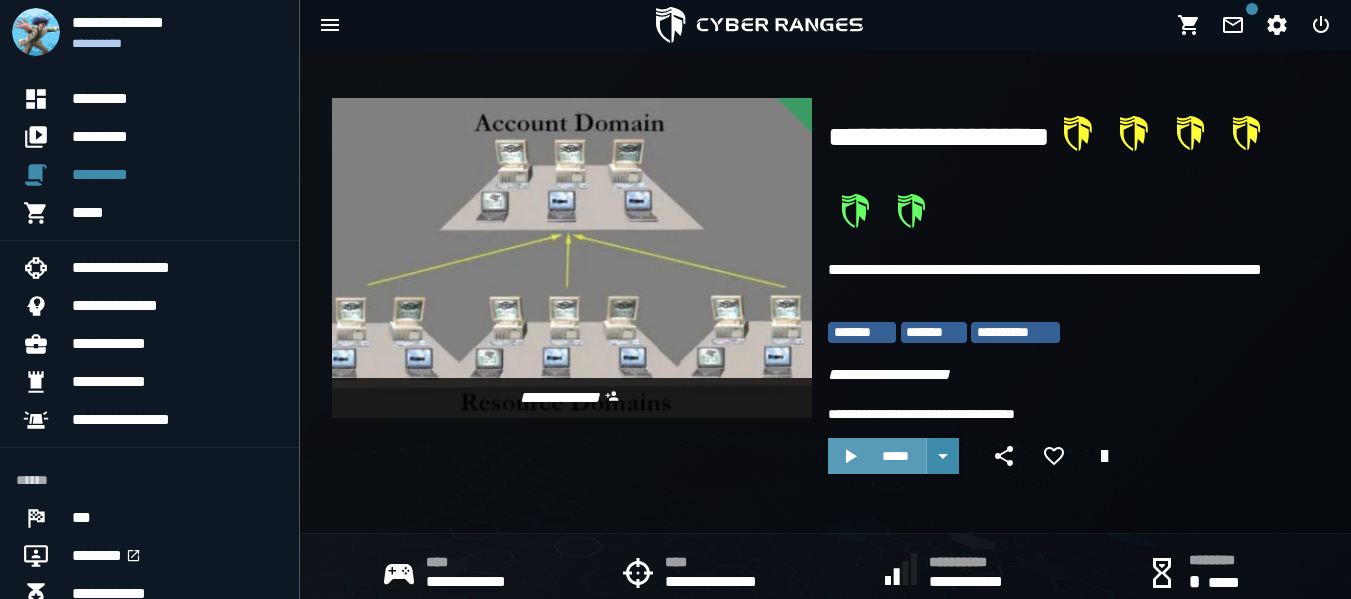click on "*****" at bounding box center (895, 456) 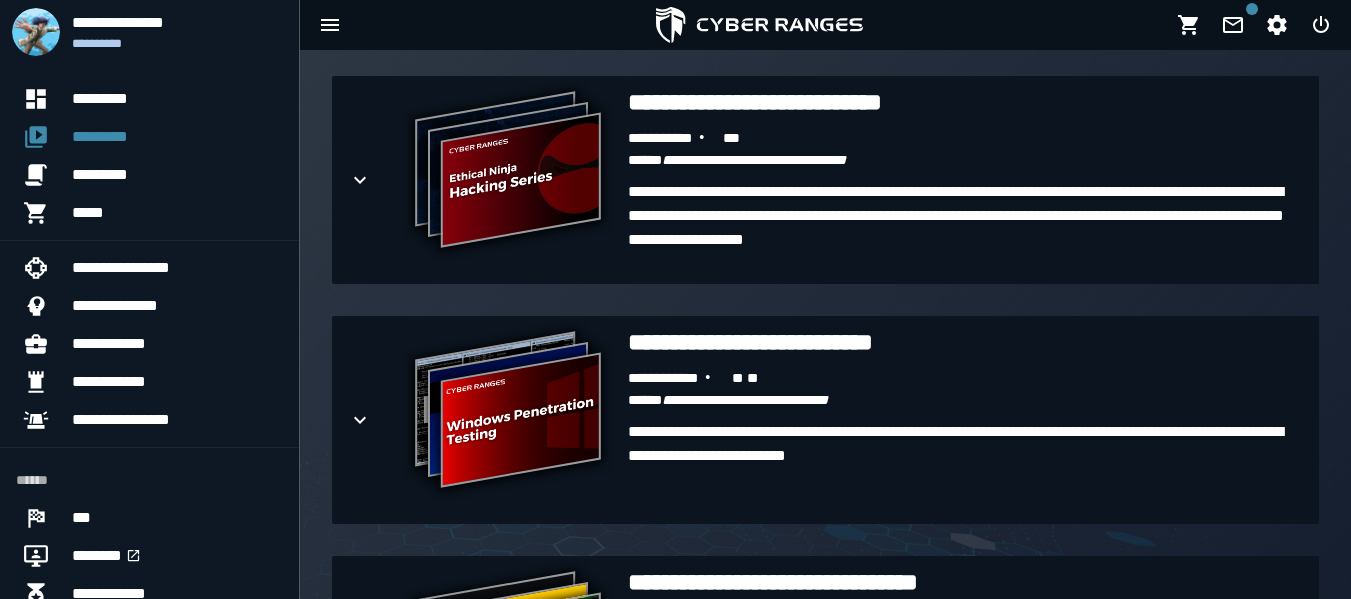 scroll, scrollTop: 1748, scrollLeft: 0, axis: vertical 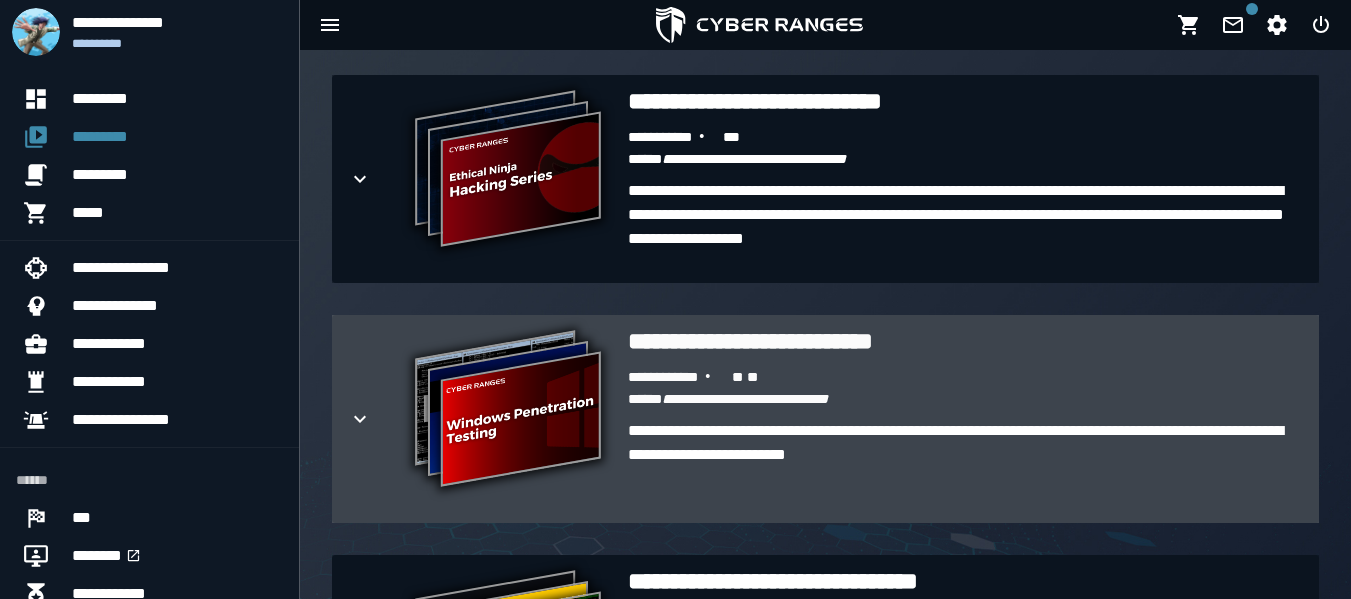 click on "**********" at bounding box center [965, 419] 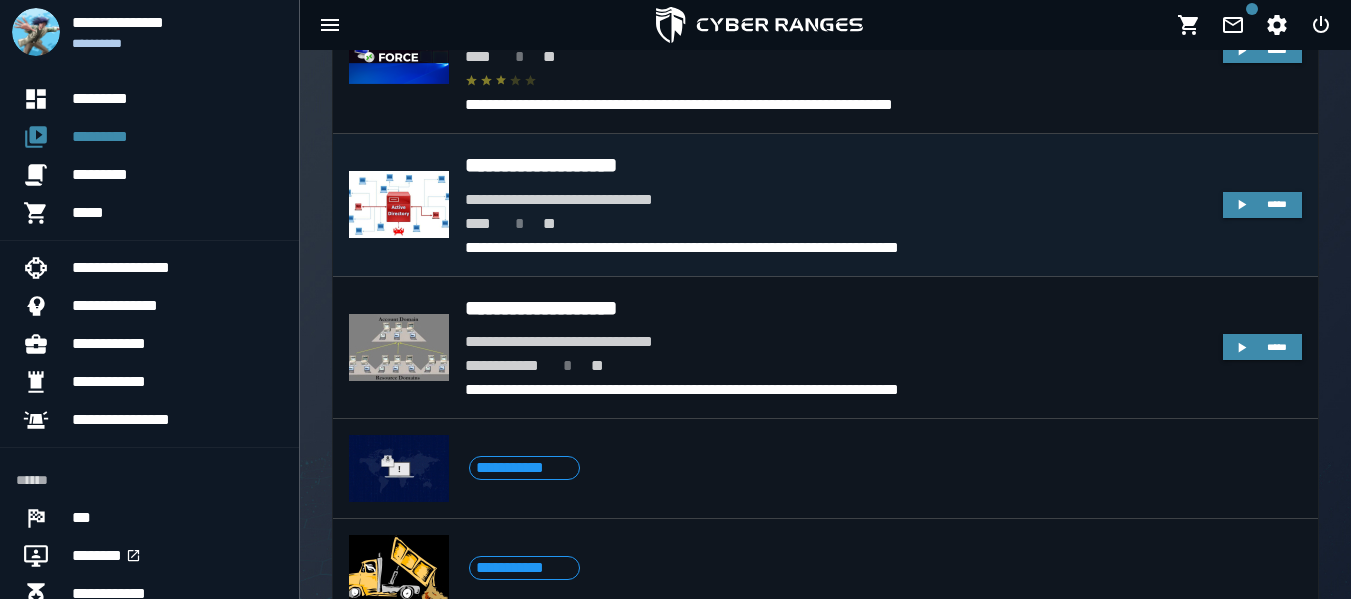 scroll, scrollTop: 2979, scrollLeft: 0, axis: vertical 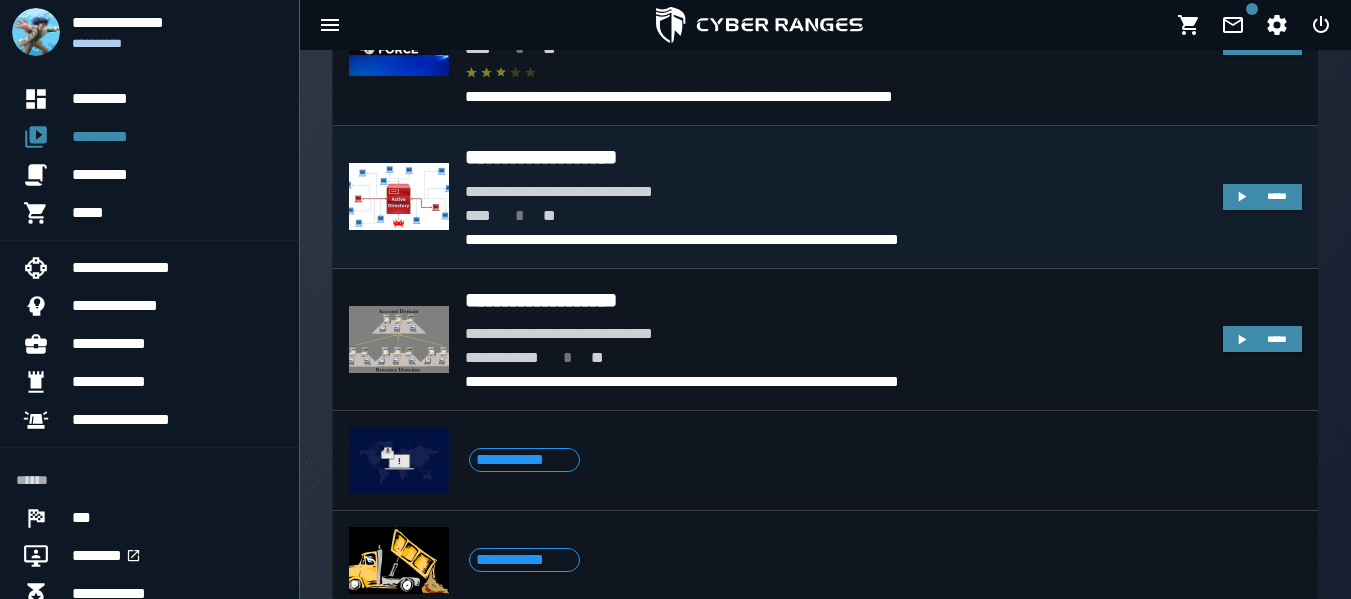 click on "**********" at bounding box center (836, 192) 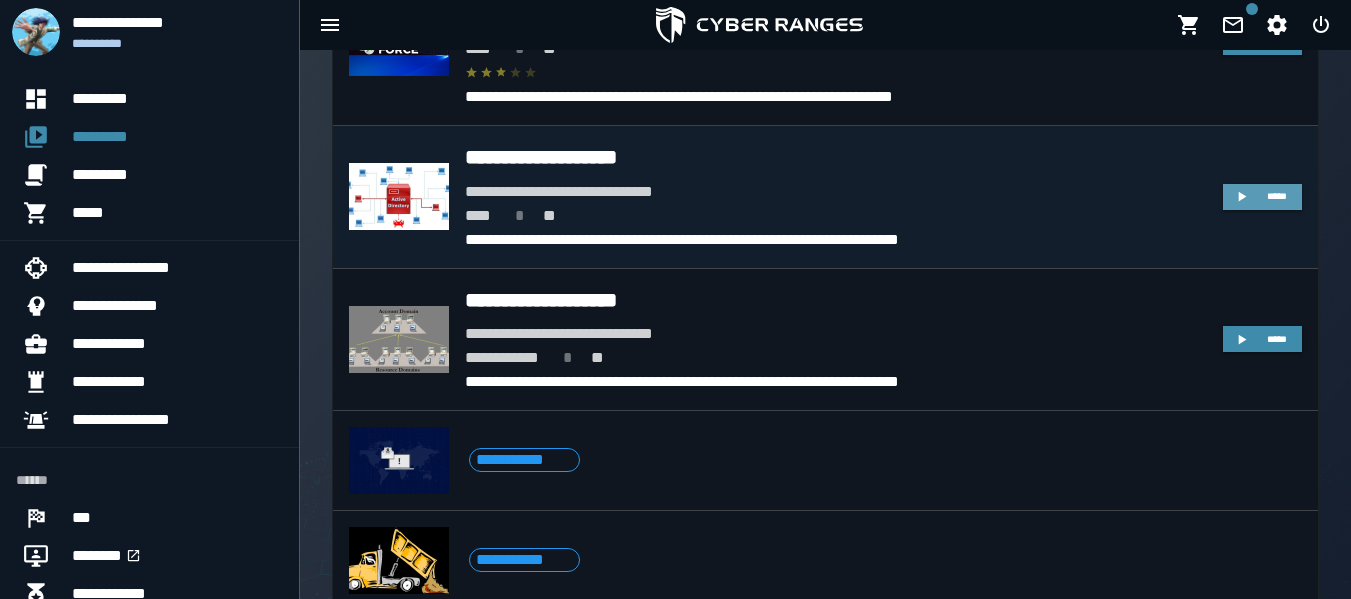 click on "*****" at bounding box center [1262, 197] 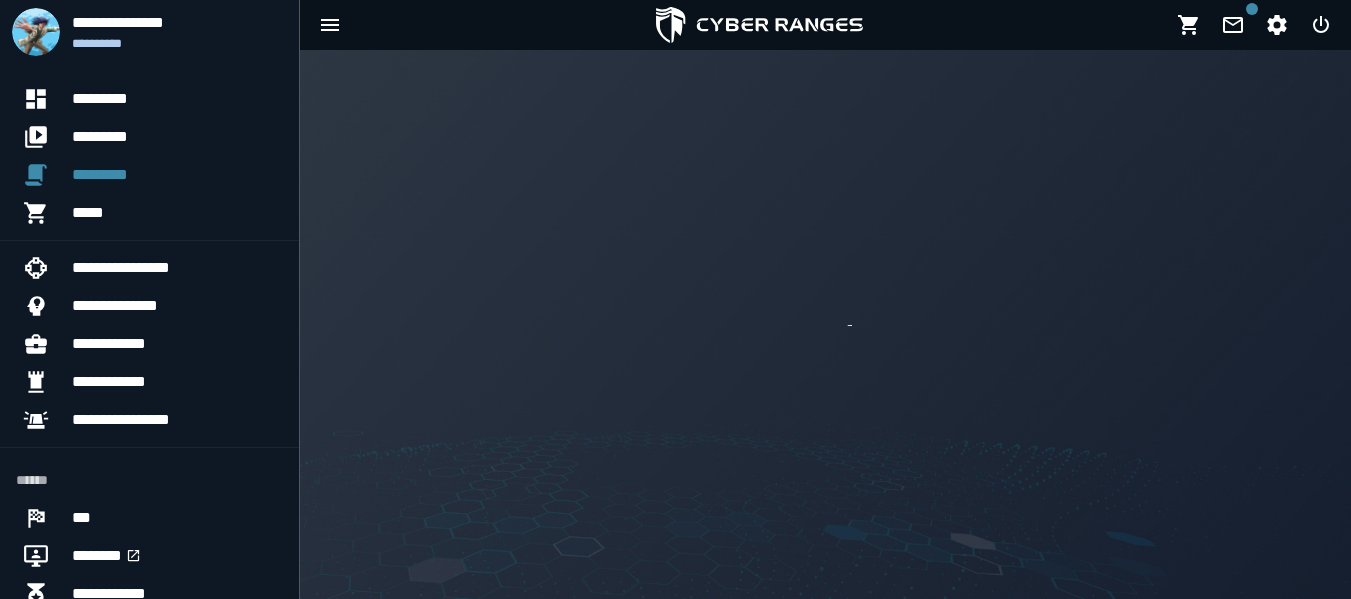 scroll, scrollTop: 0, scrollLeft: 0, axis: both 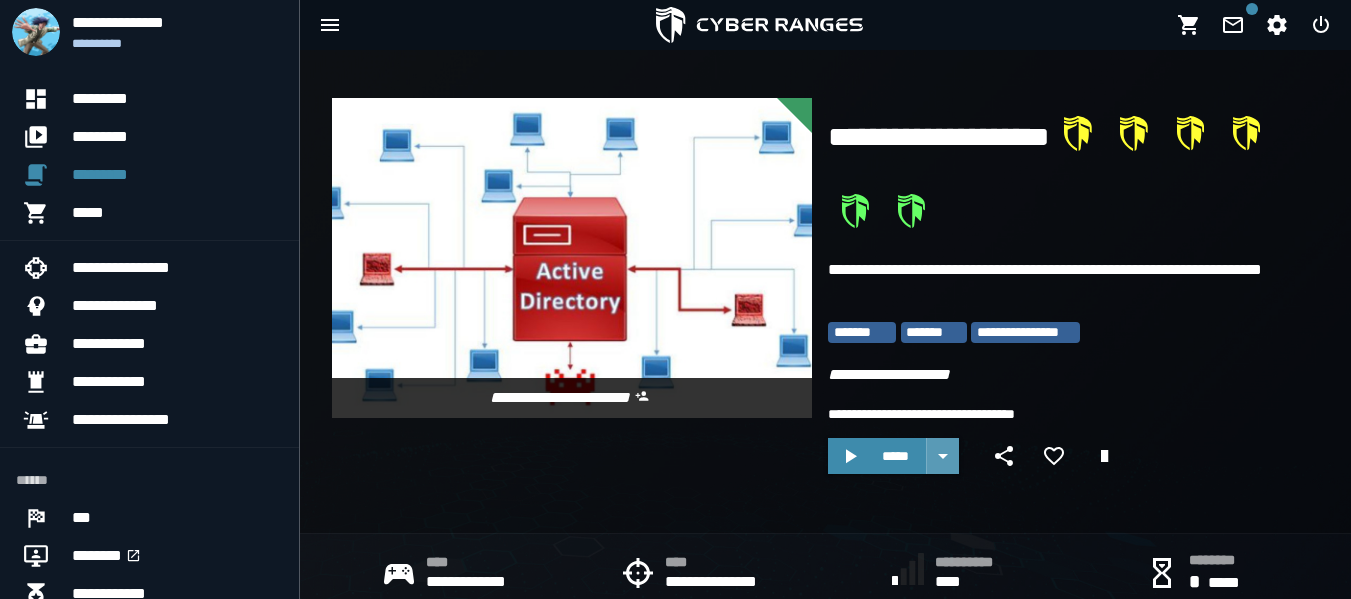 click 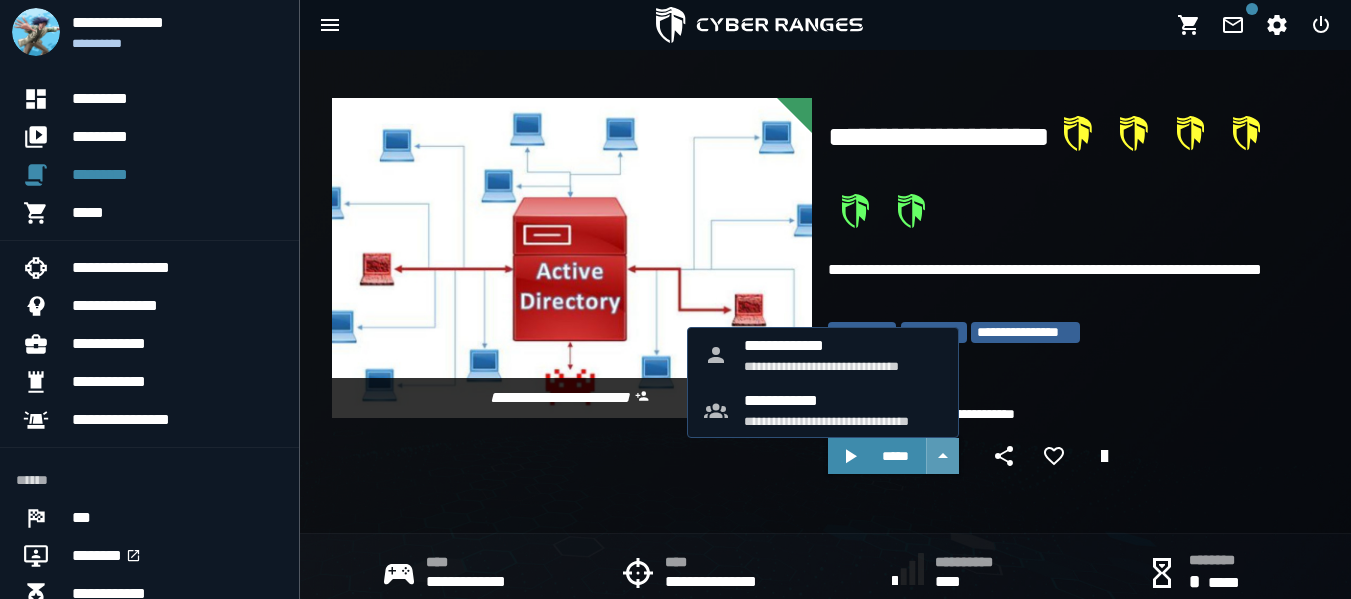 click 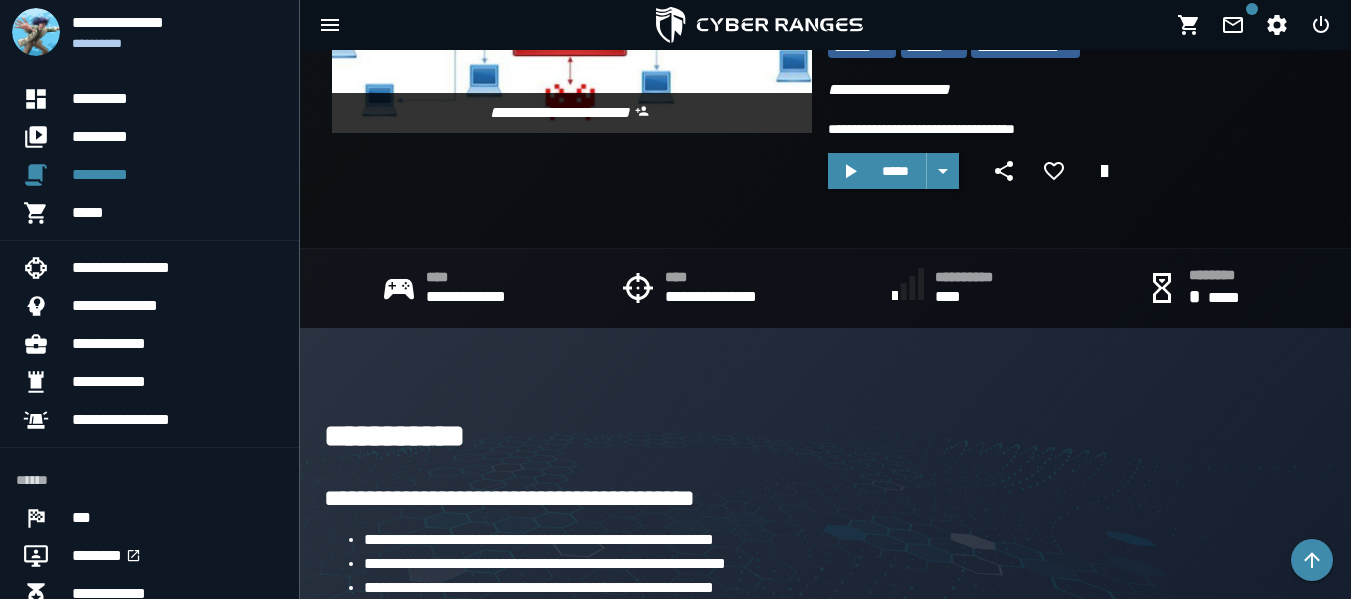 scroll, scrollTop: 283, scrollLeft: 0, axis: vertical 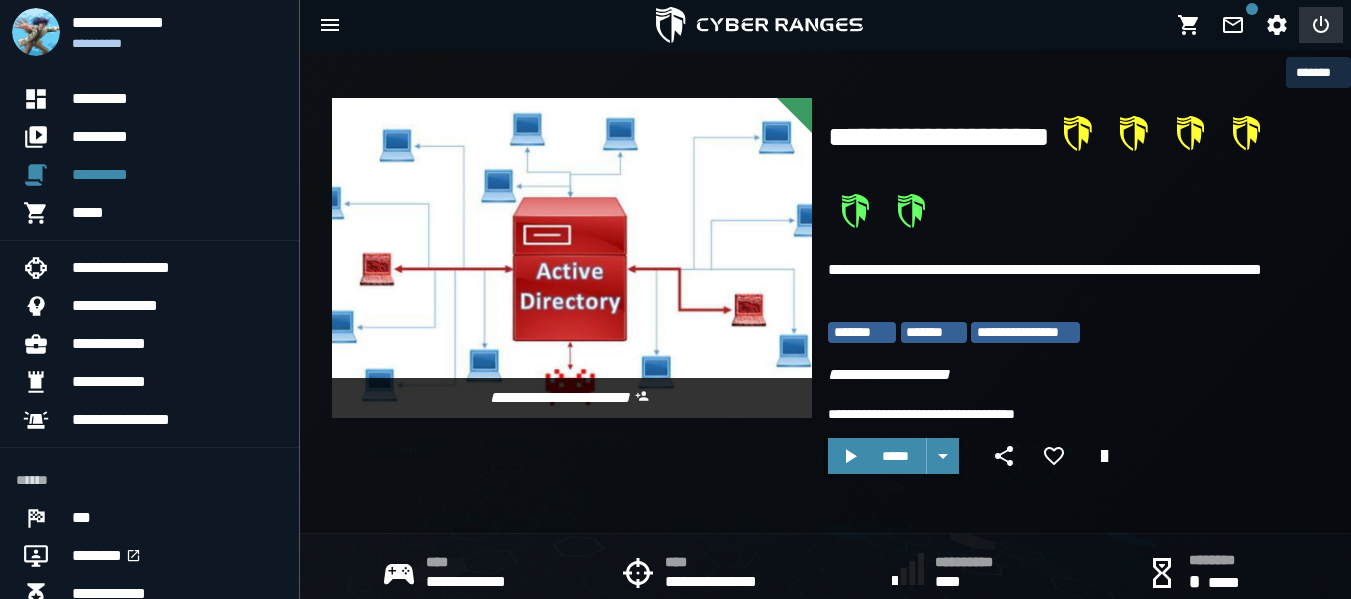 click 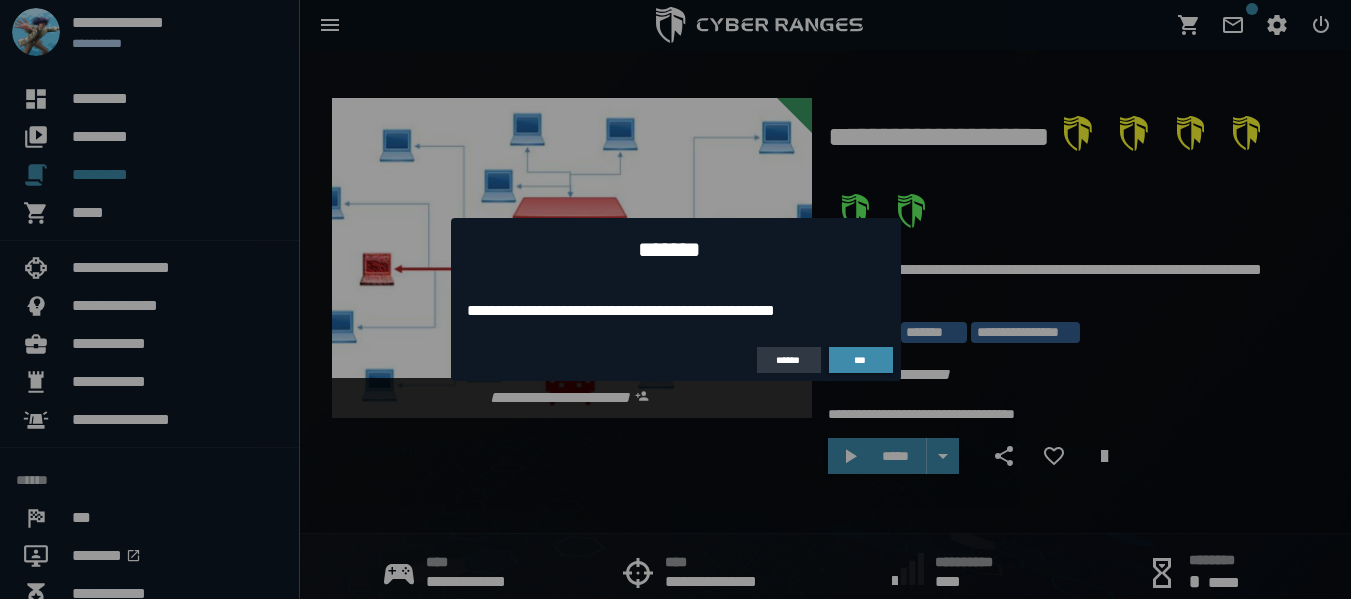 click on "******" at bounding box center (789, 360) 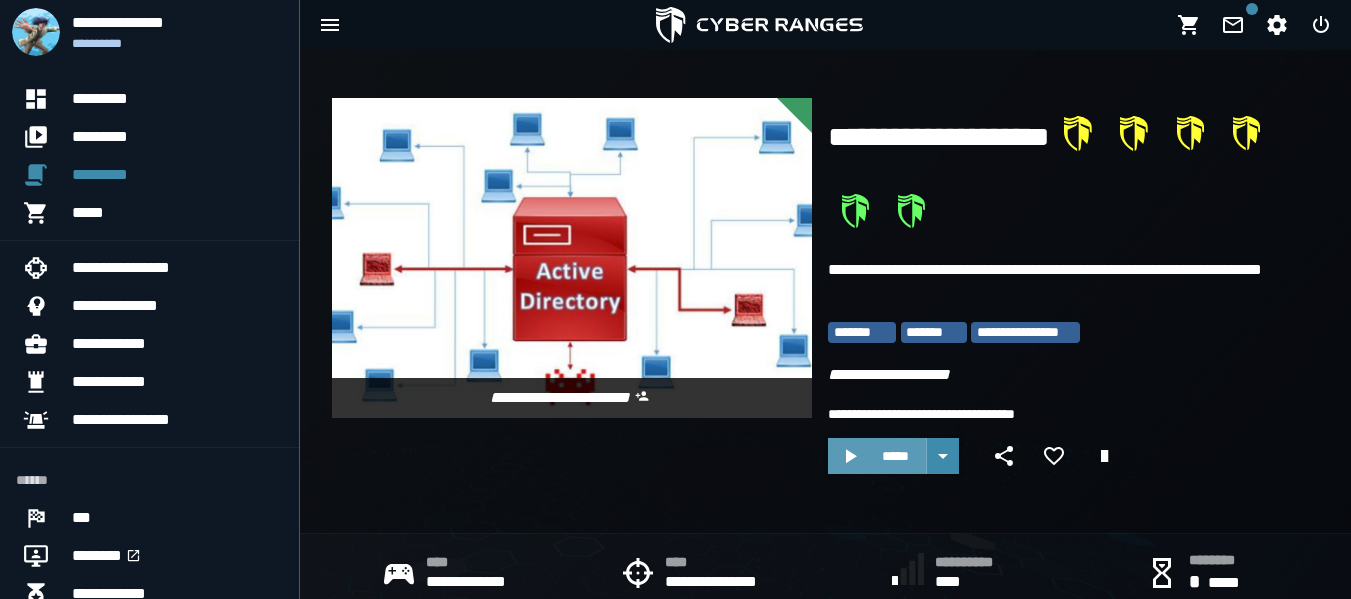 click on "*****" at bounding box center [877, 456] 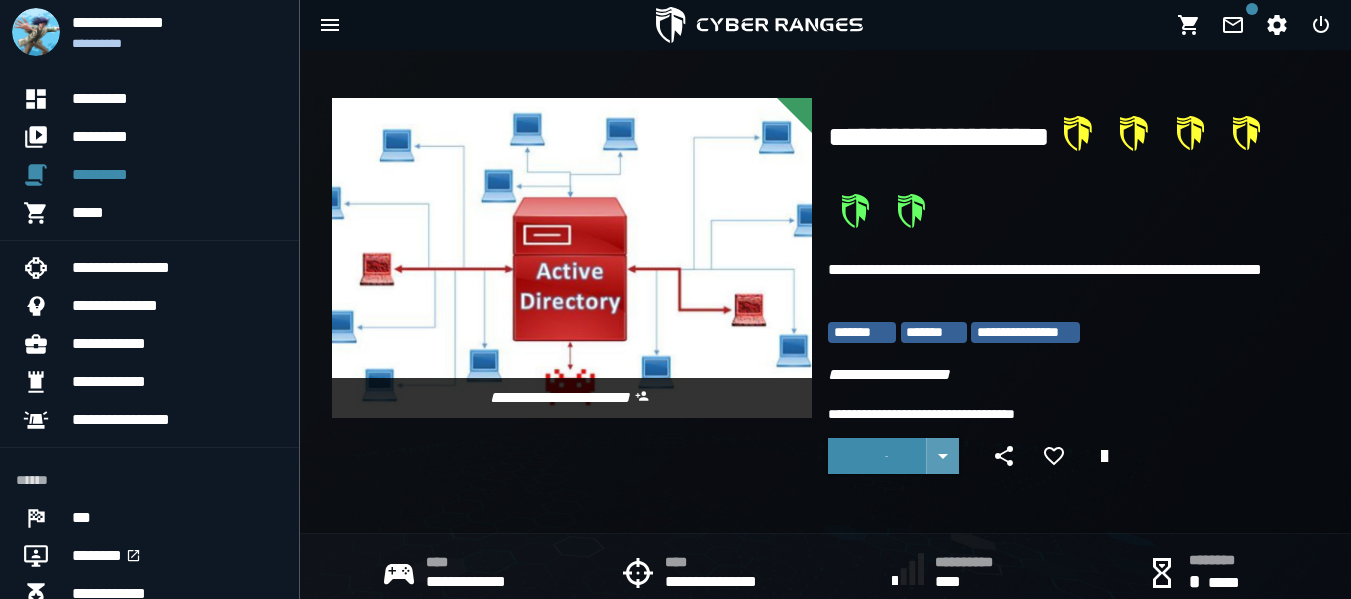 click 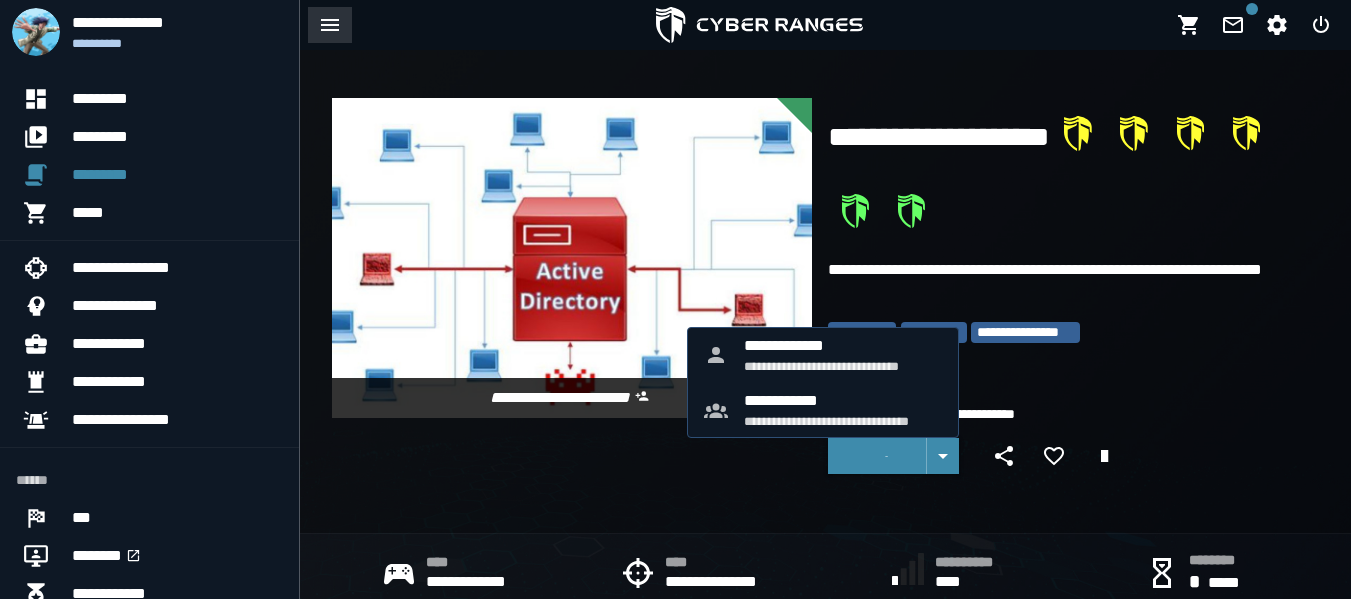 click 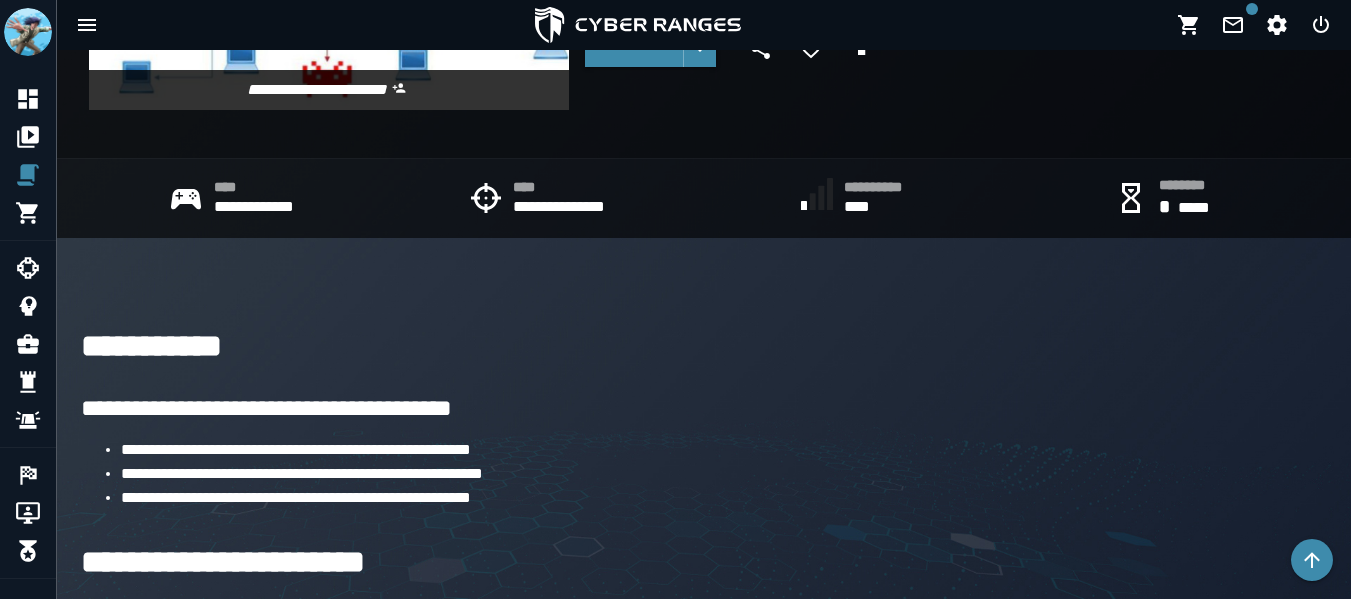 scroll, scrollTop: 0, scrollLeft: 0, axis: both 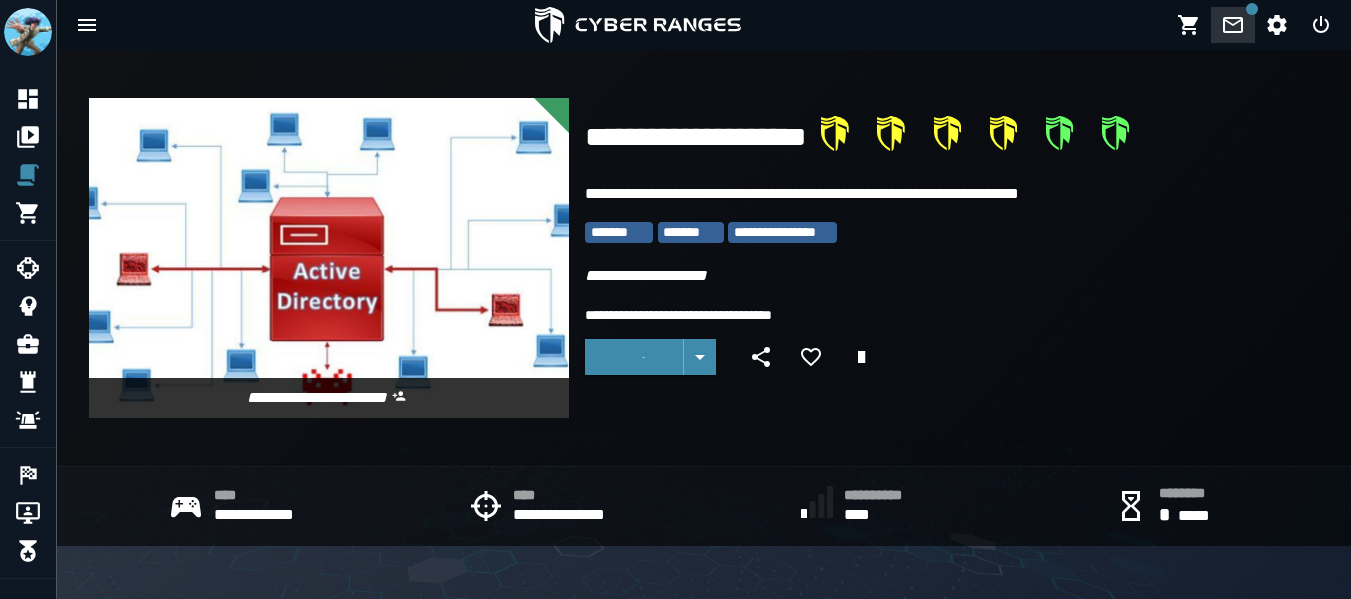 click 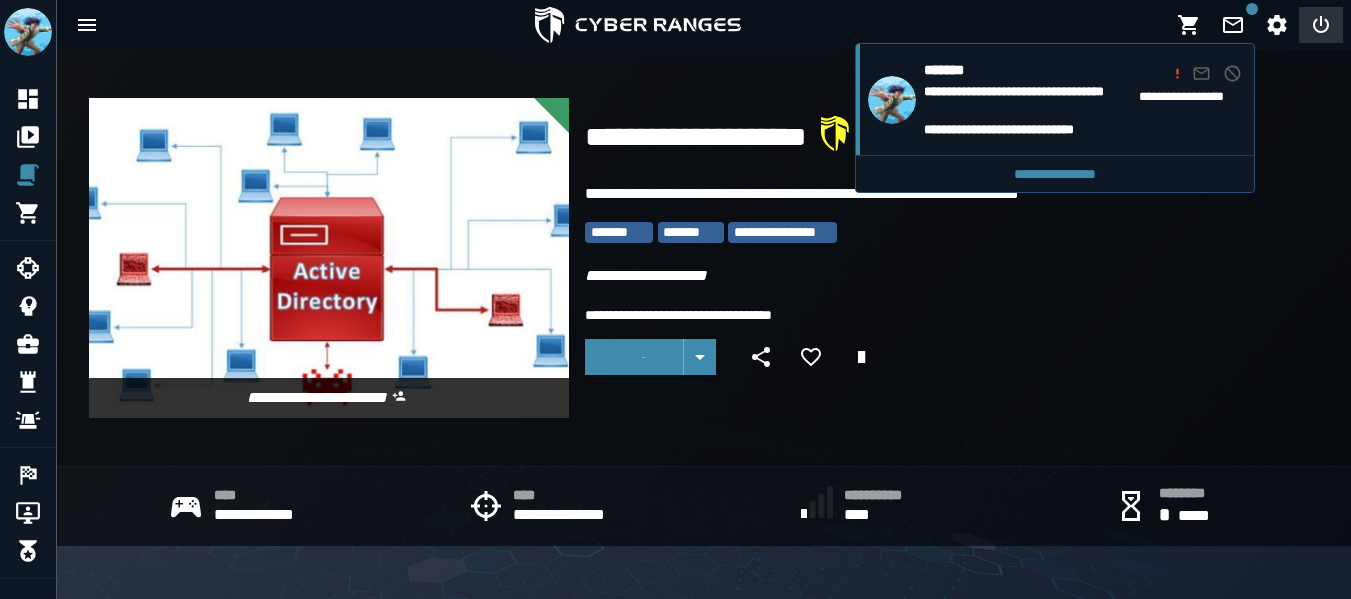 click at bounding box center (1321, 25) 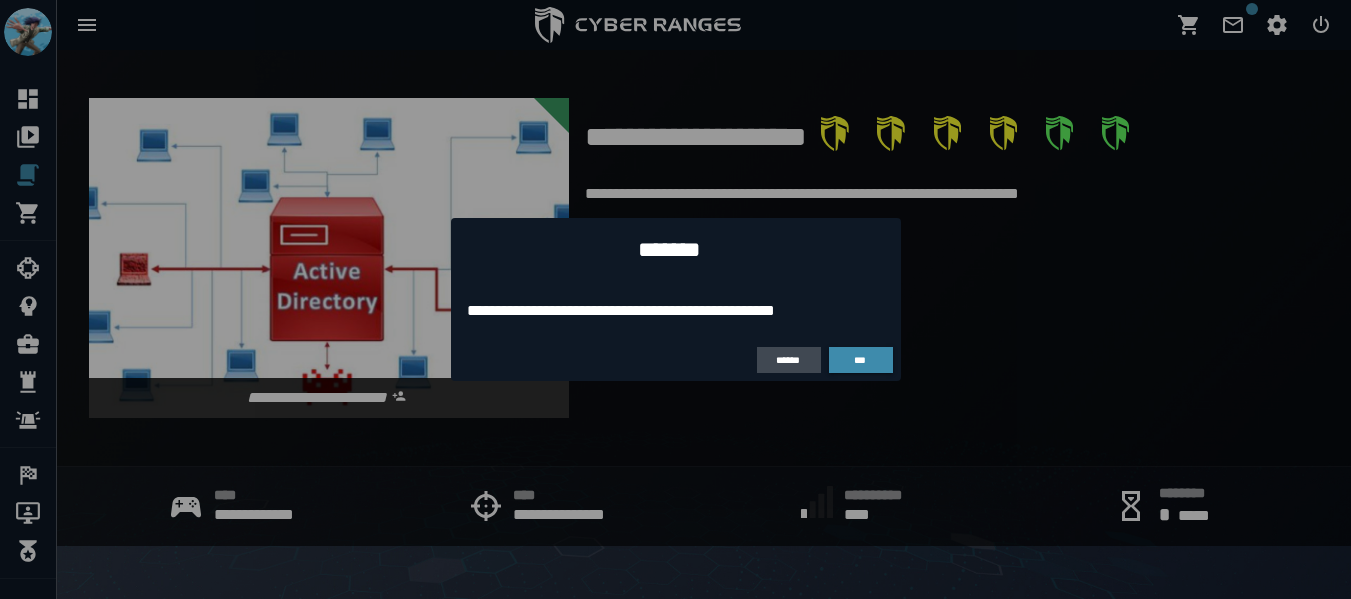 click at bounding box center [675, 299] 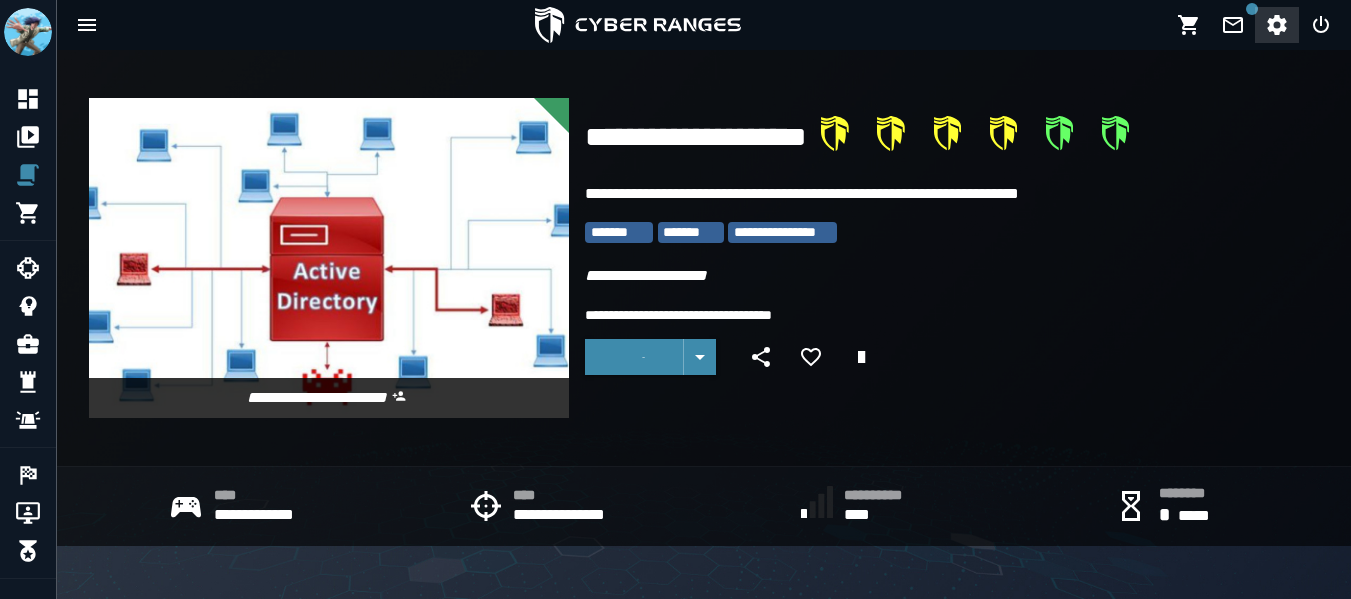 click 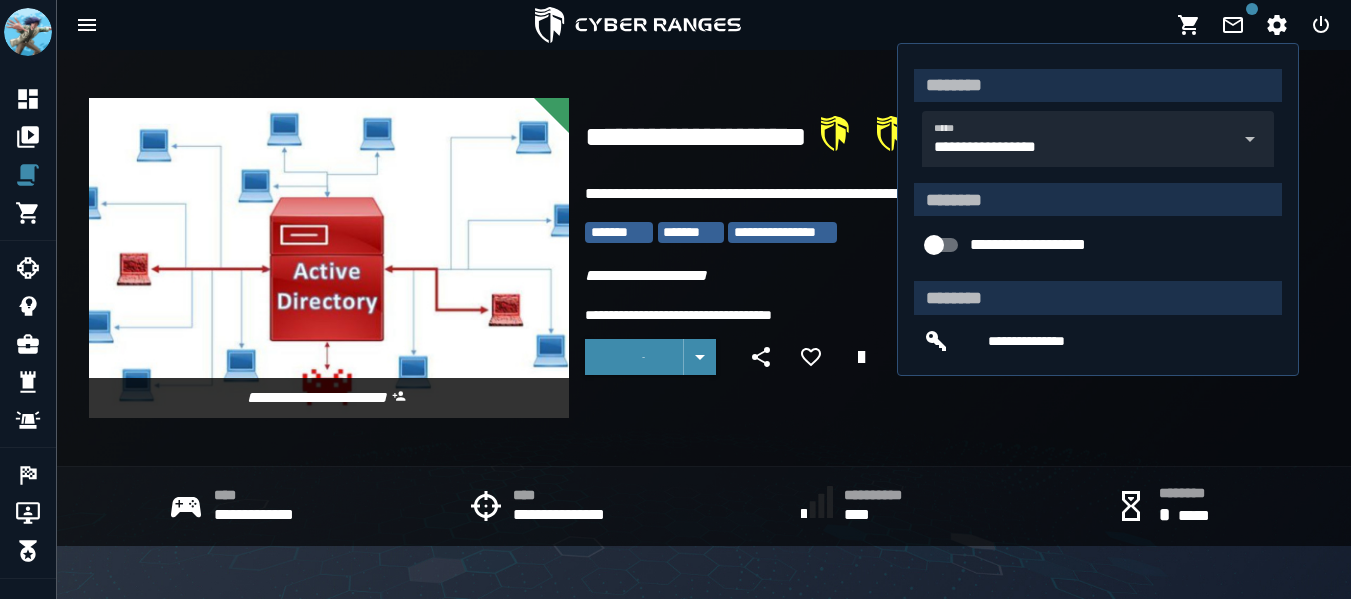 click on "**********" at bounding box center (321, 250) 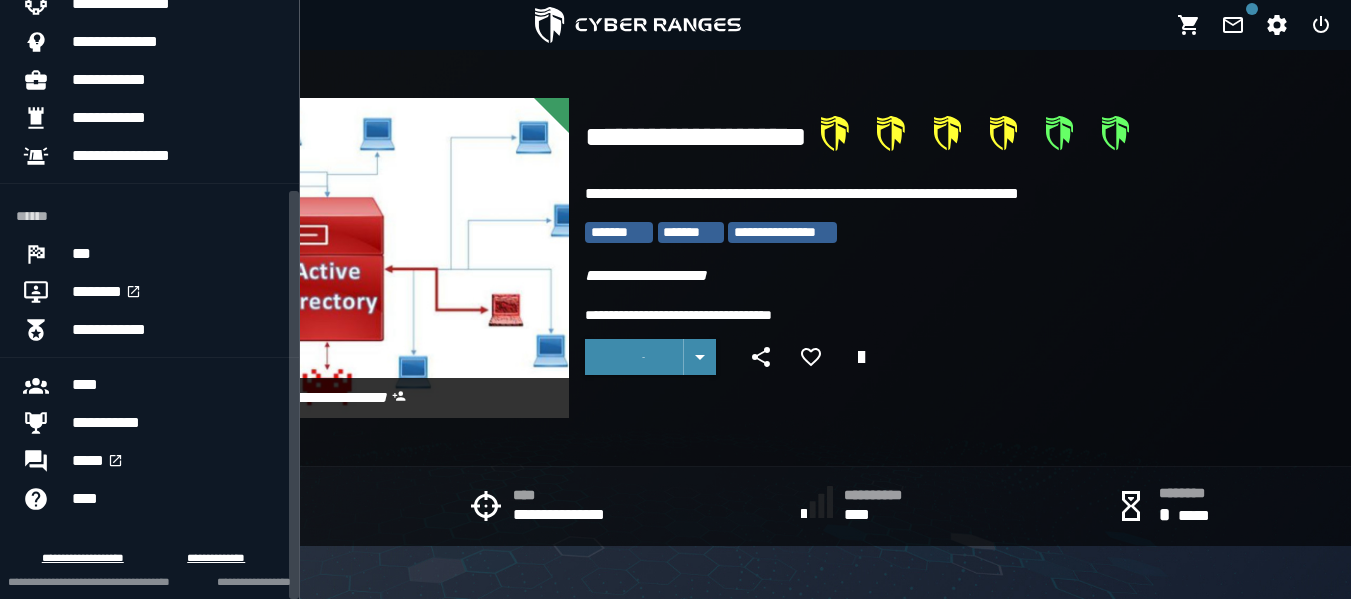 scroll, scrollTop: 156, scrollLeft: 0, axis: vertical 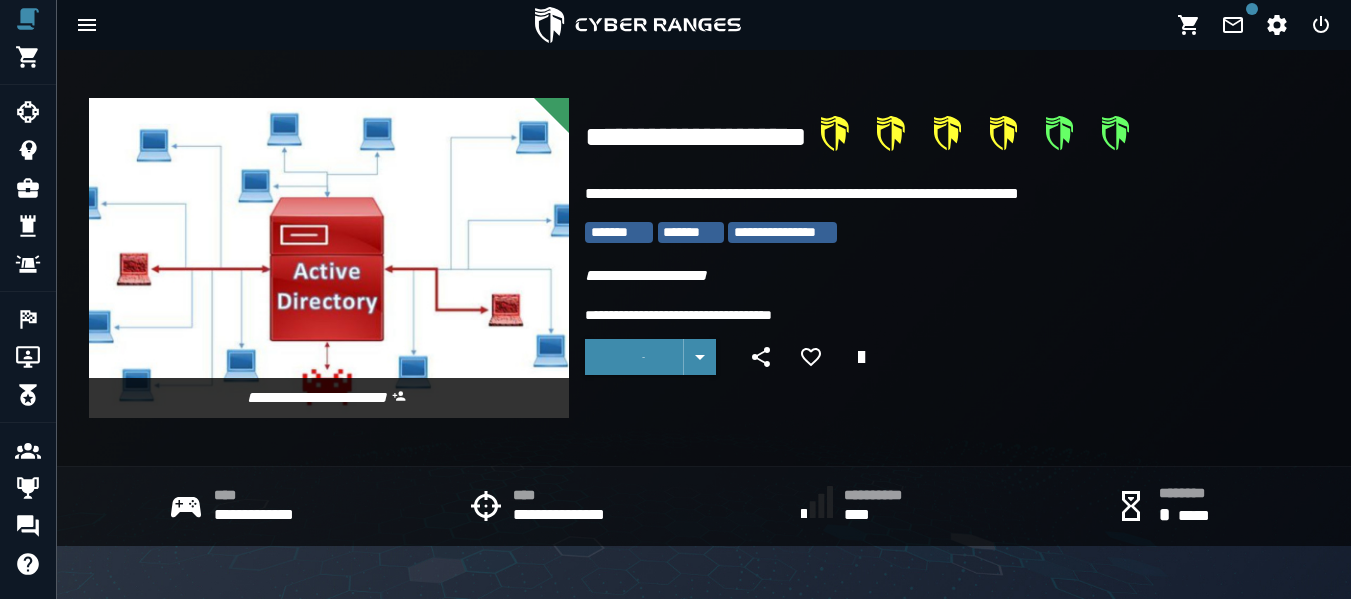 click at bounding box center (634, 357) 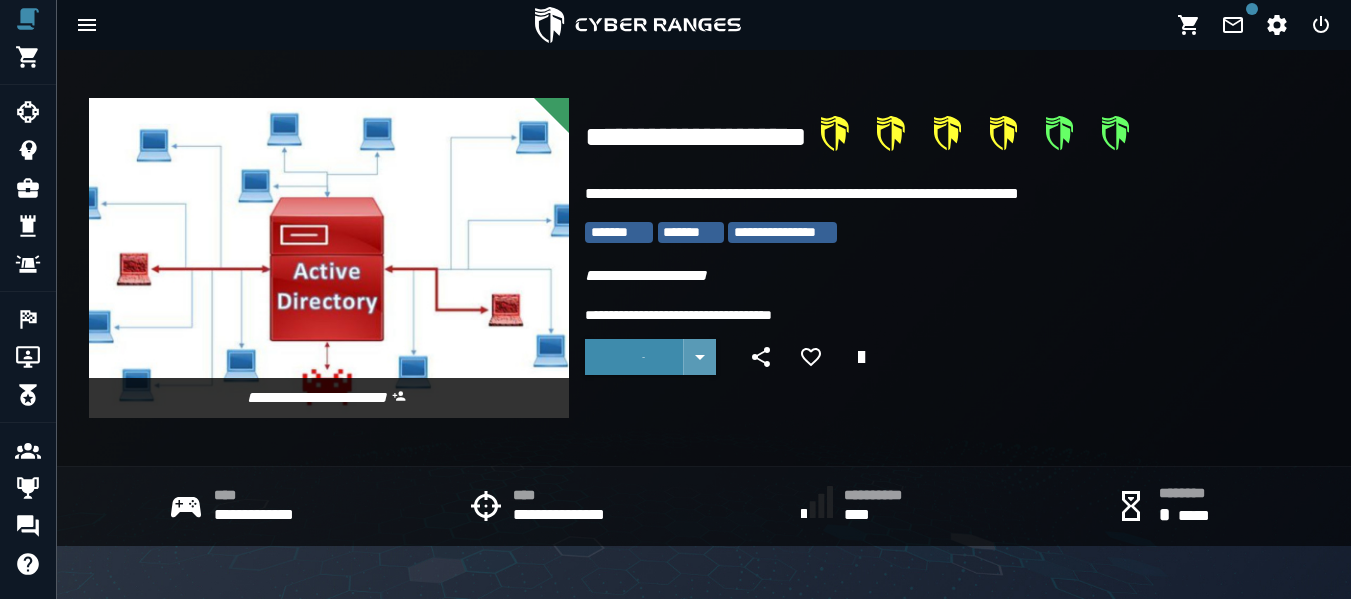 click 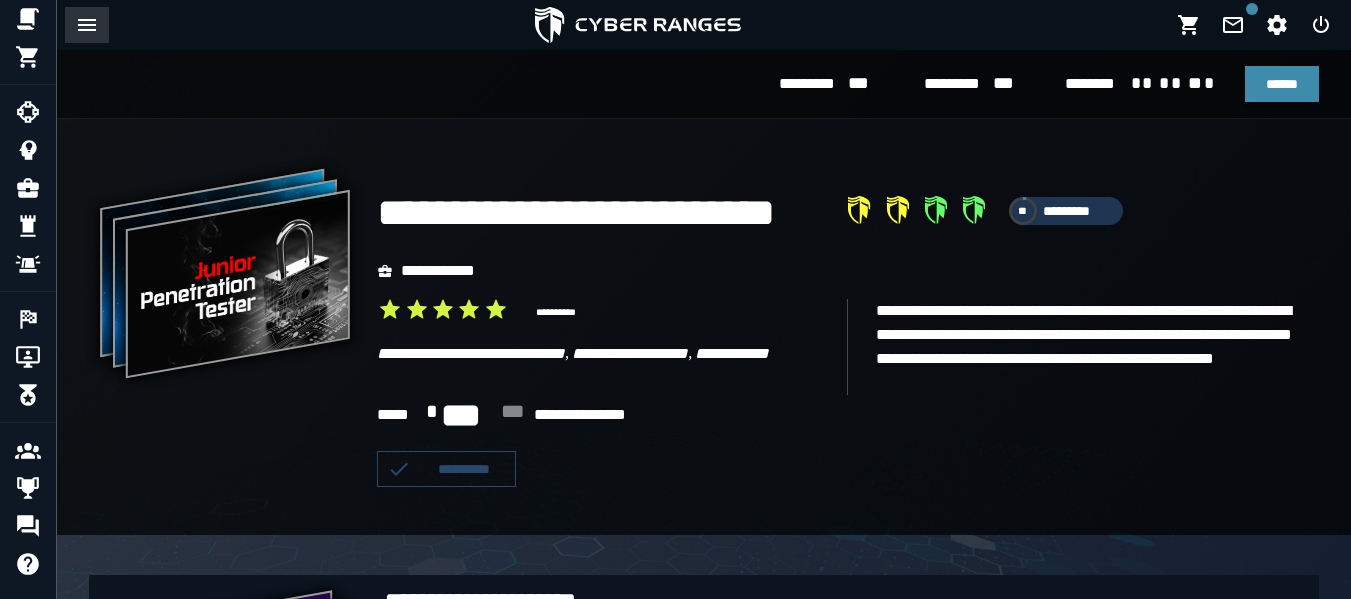 click 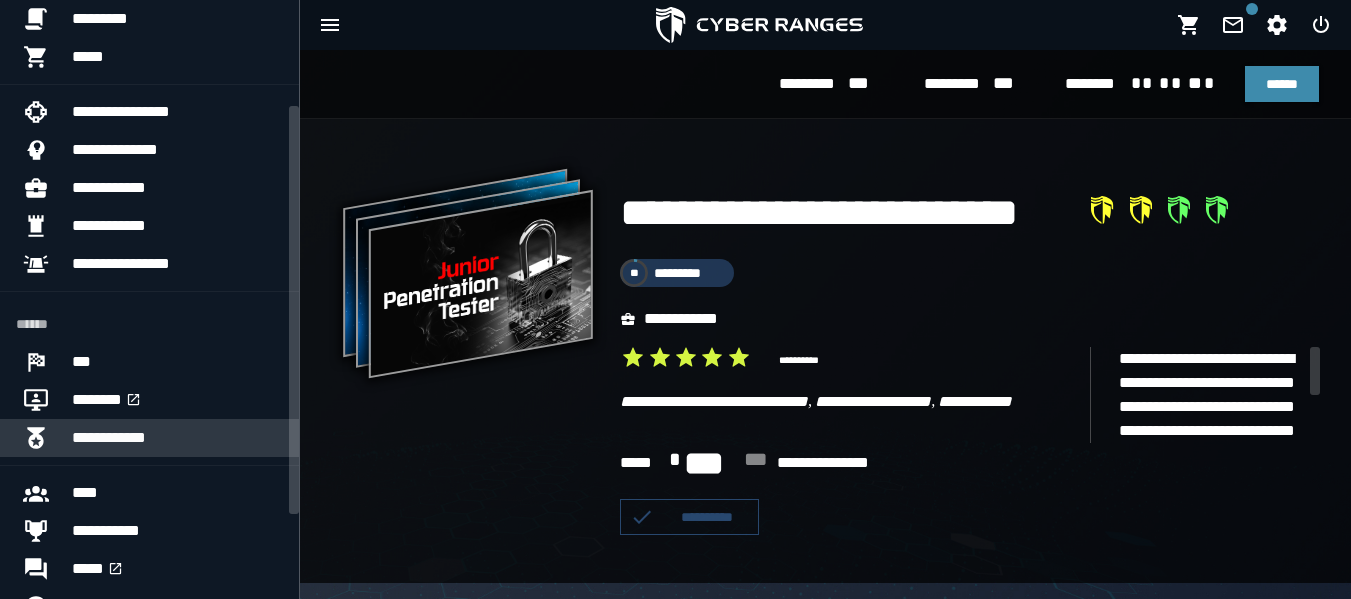 scroll, scrollTop: 280, scrollLeft: 0, axis: vertical 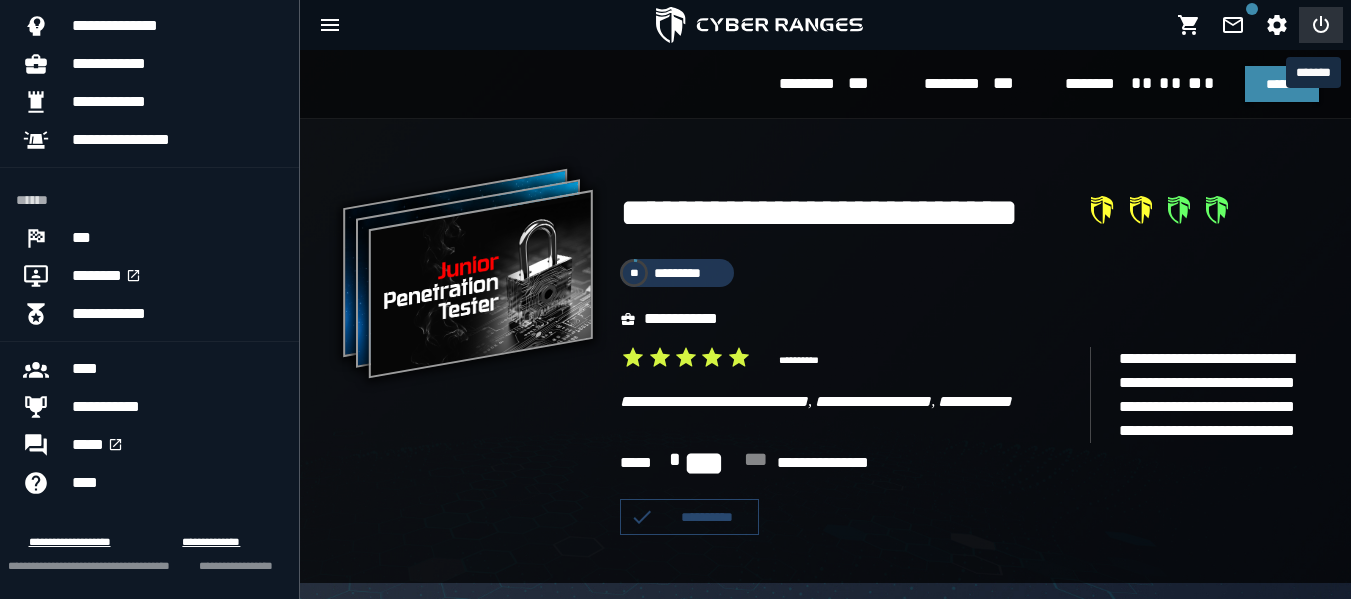 click 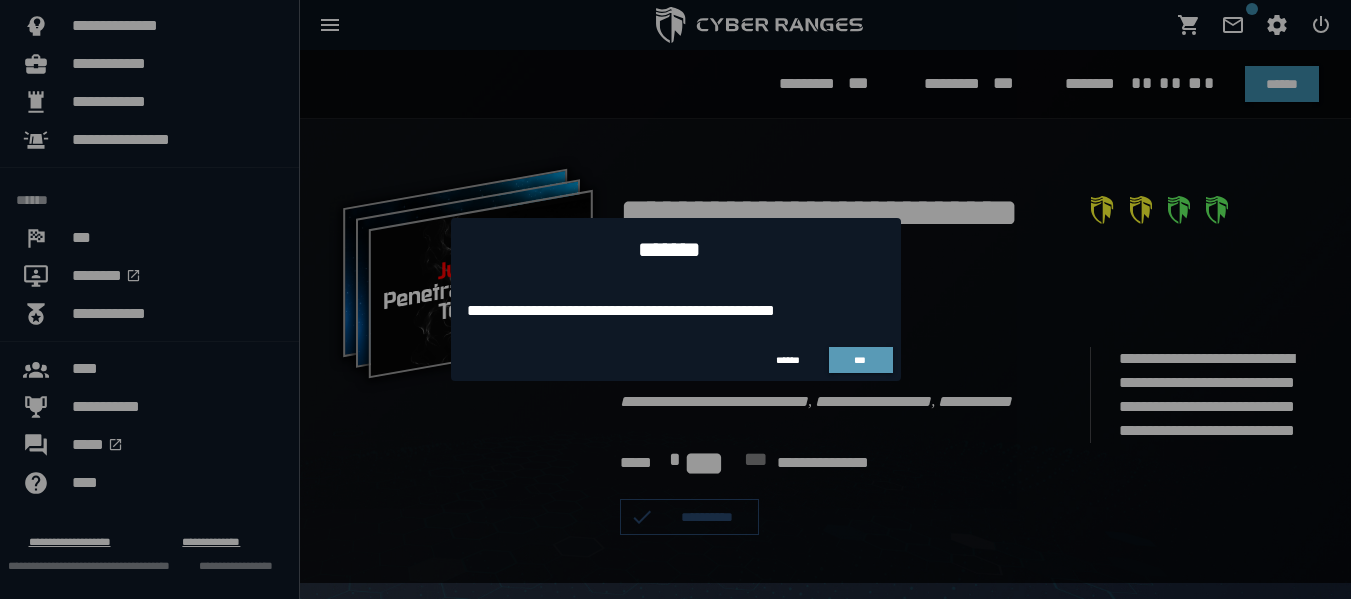 click on "***" at bounding box center (861, 360) 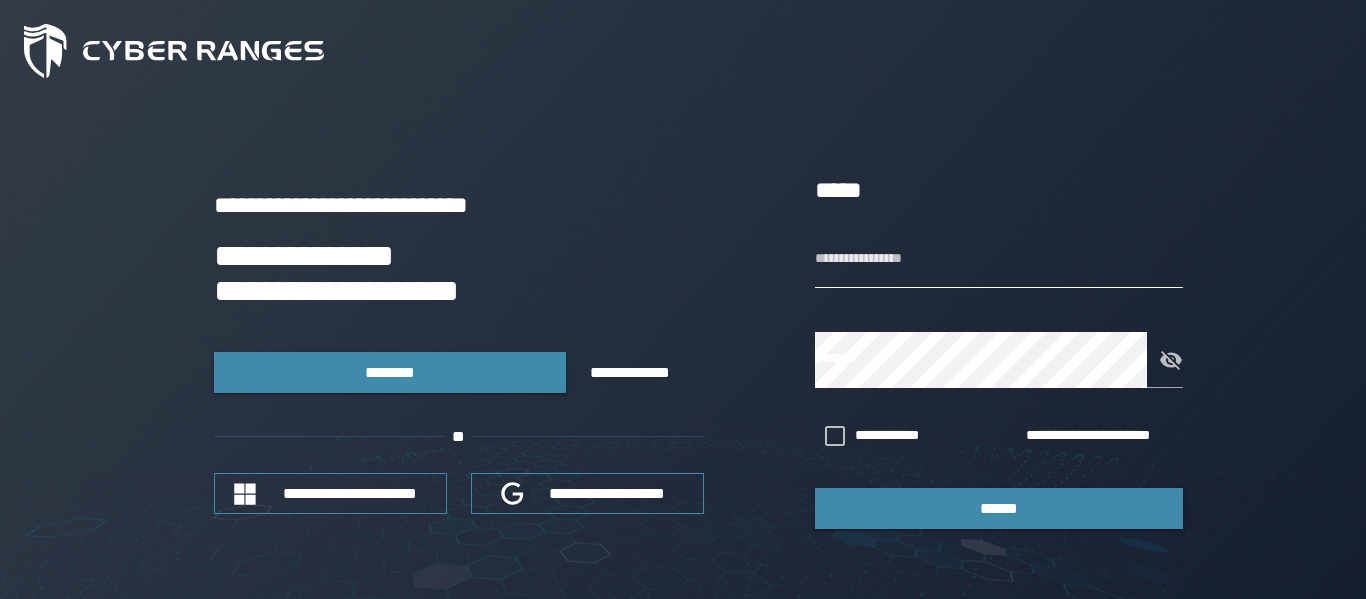 click on "**********" at bounding box center [999, 260] 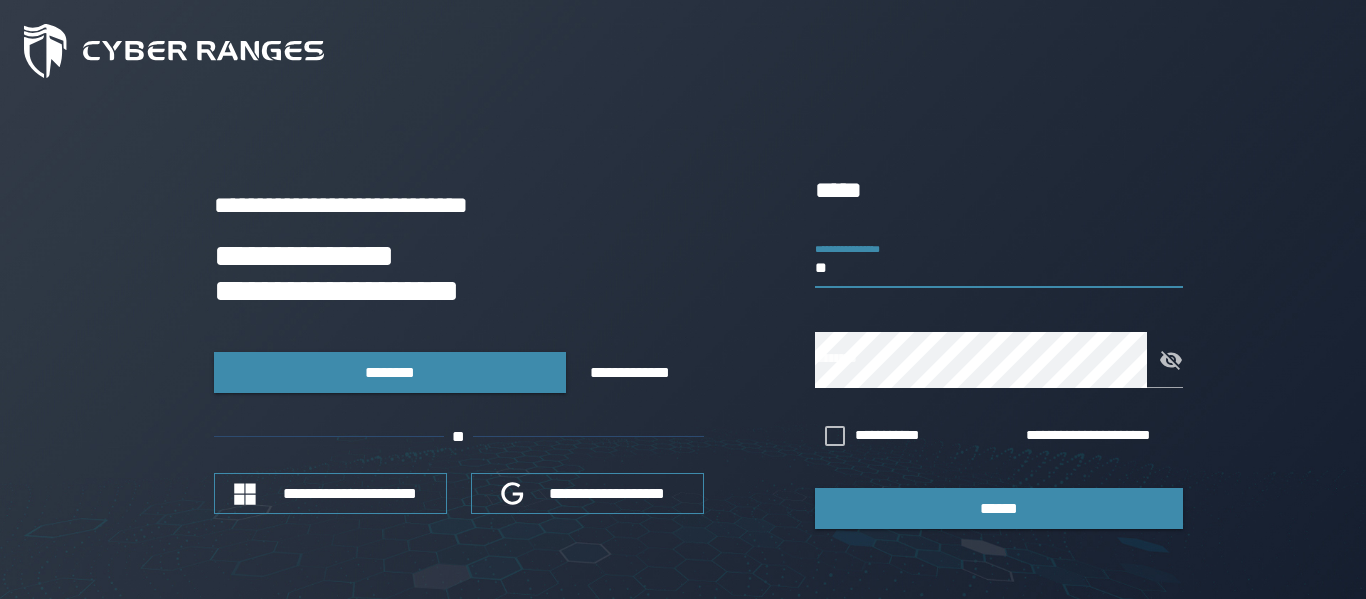 type on "*" 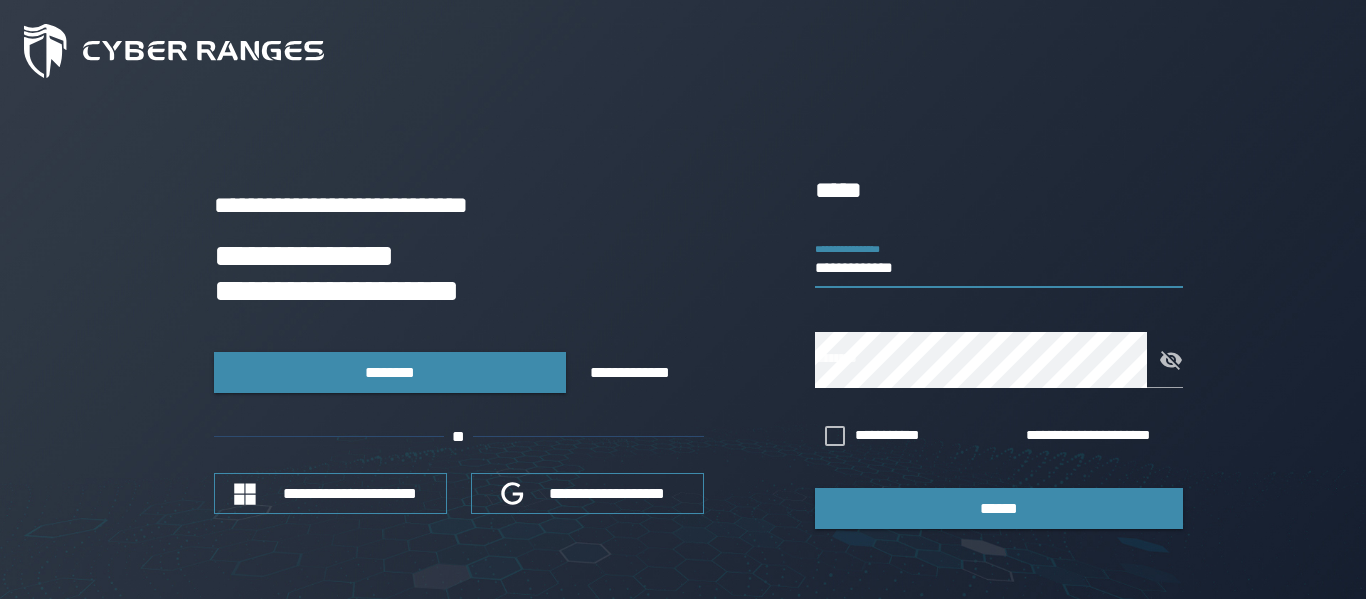 type on "**********" 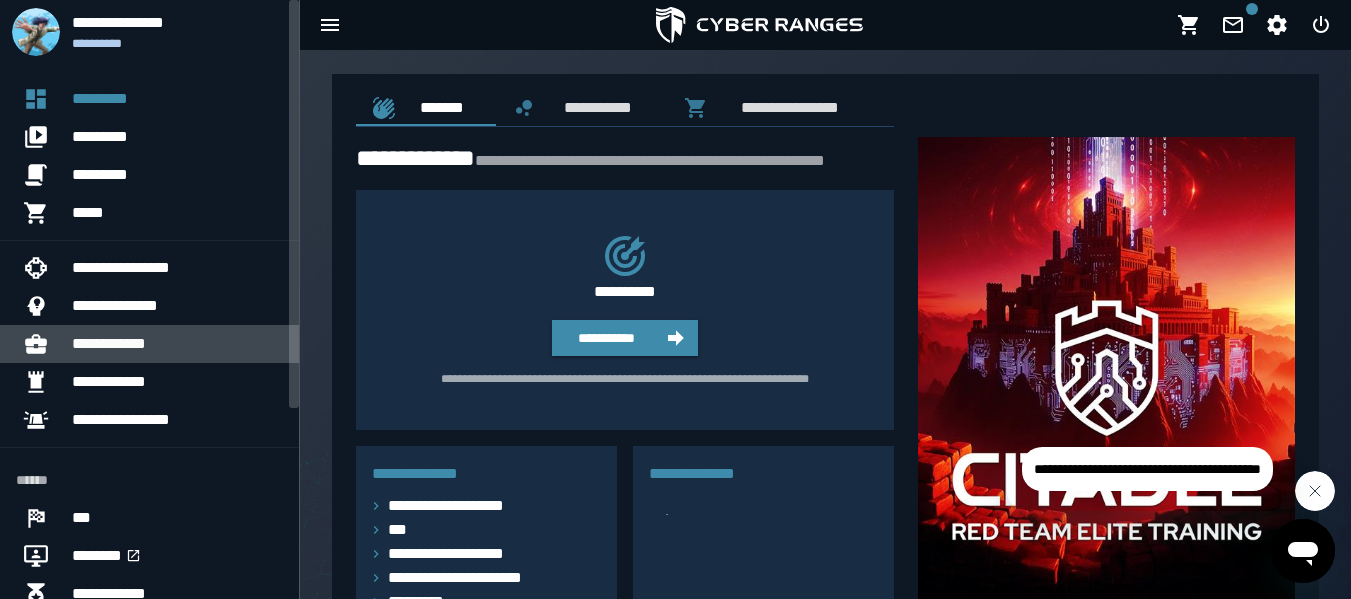 click on "**********" at bounding box center [177, 344] 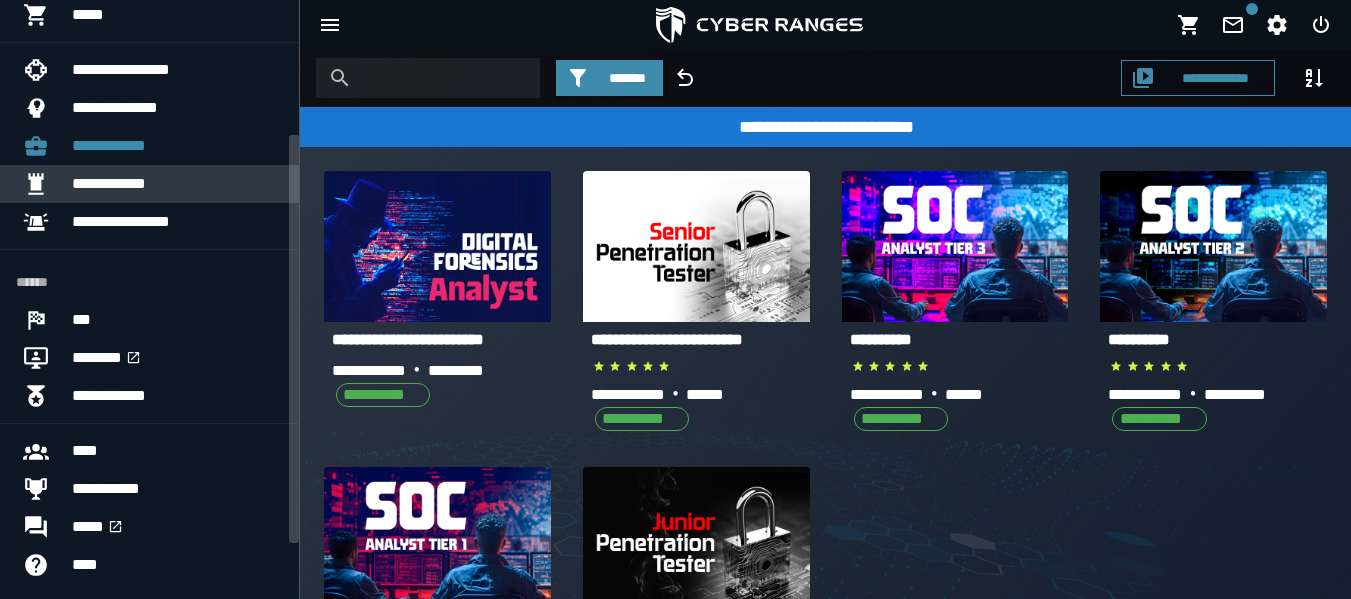 scroll, scrollTop: 198, scrollLeft: 0, axis: vertical 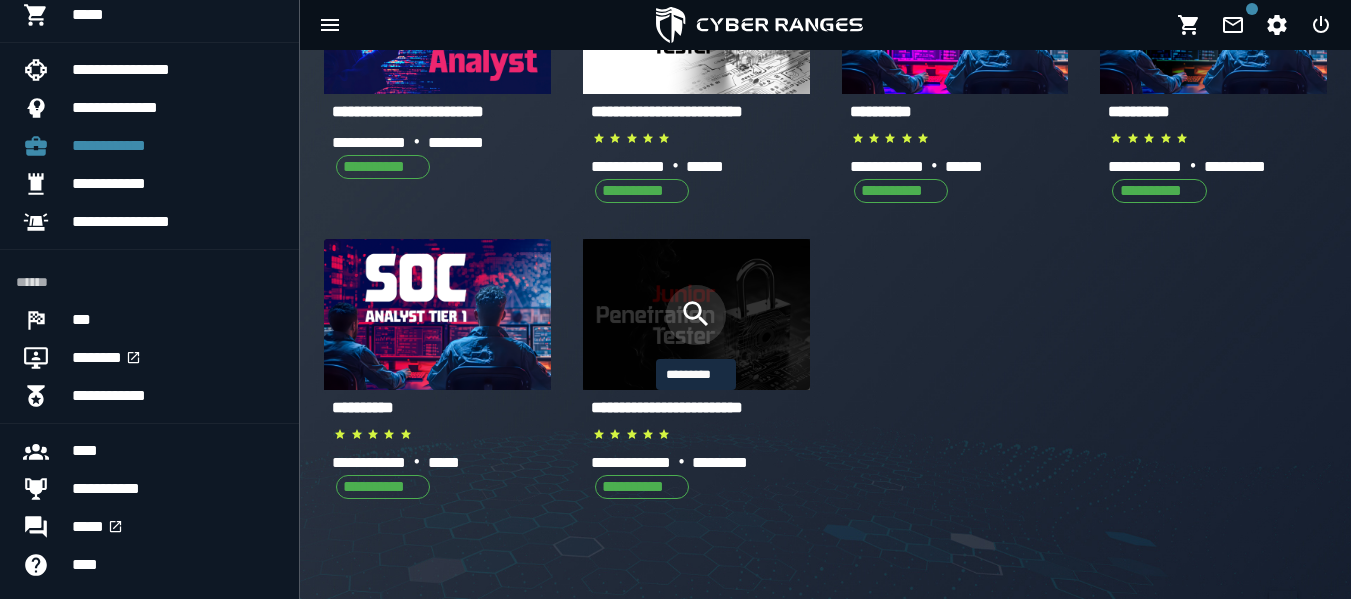 click at bounding box center [696, 315] 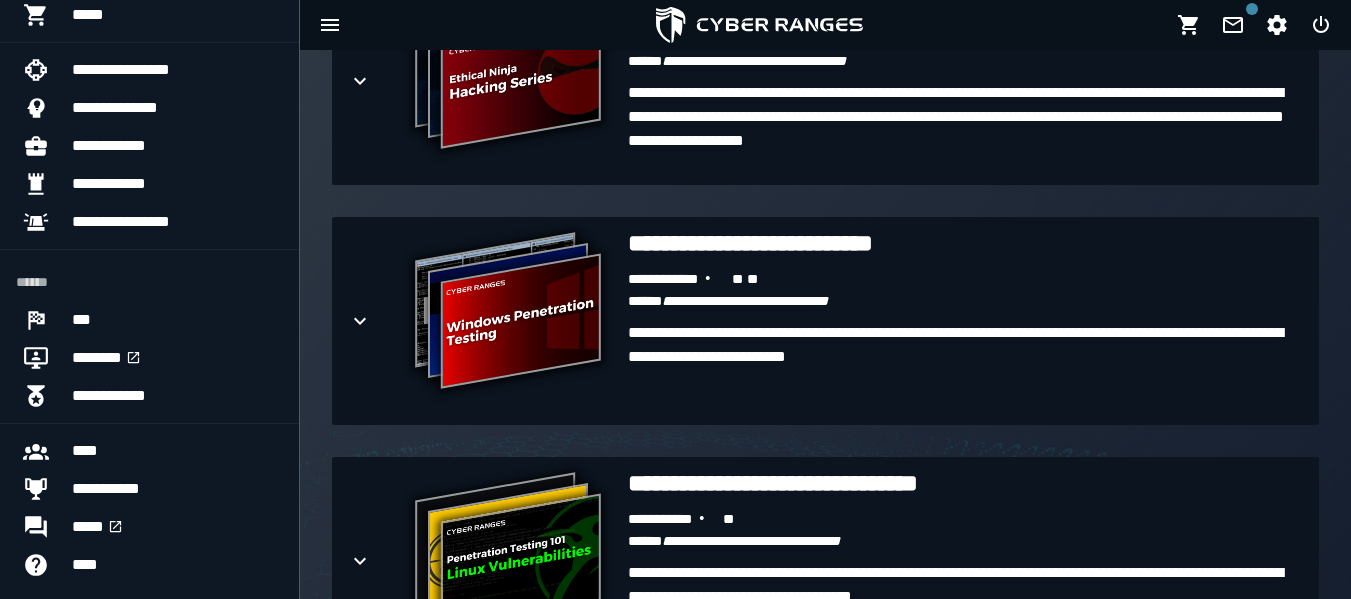 scroll, scrollTop: 1845, scrollLeft: 0, axis: vertical 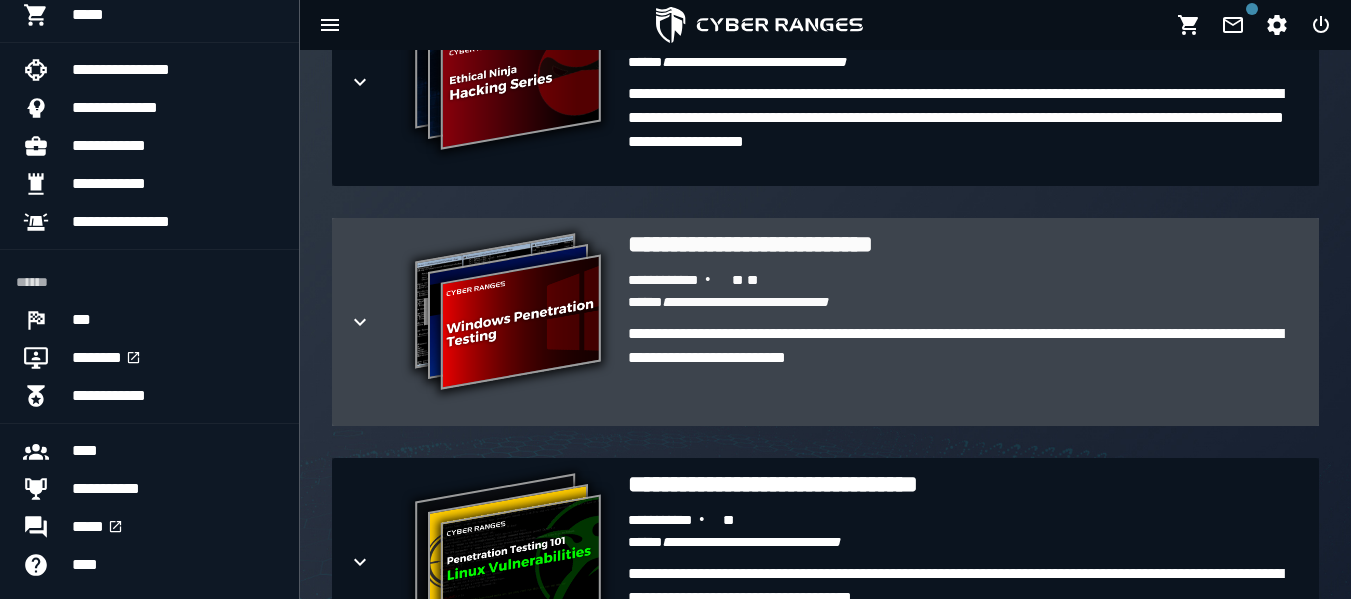 click on "**********" at bounding box center (965, 370) 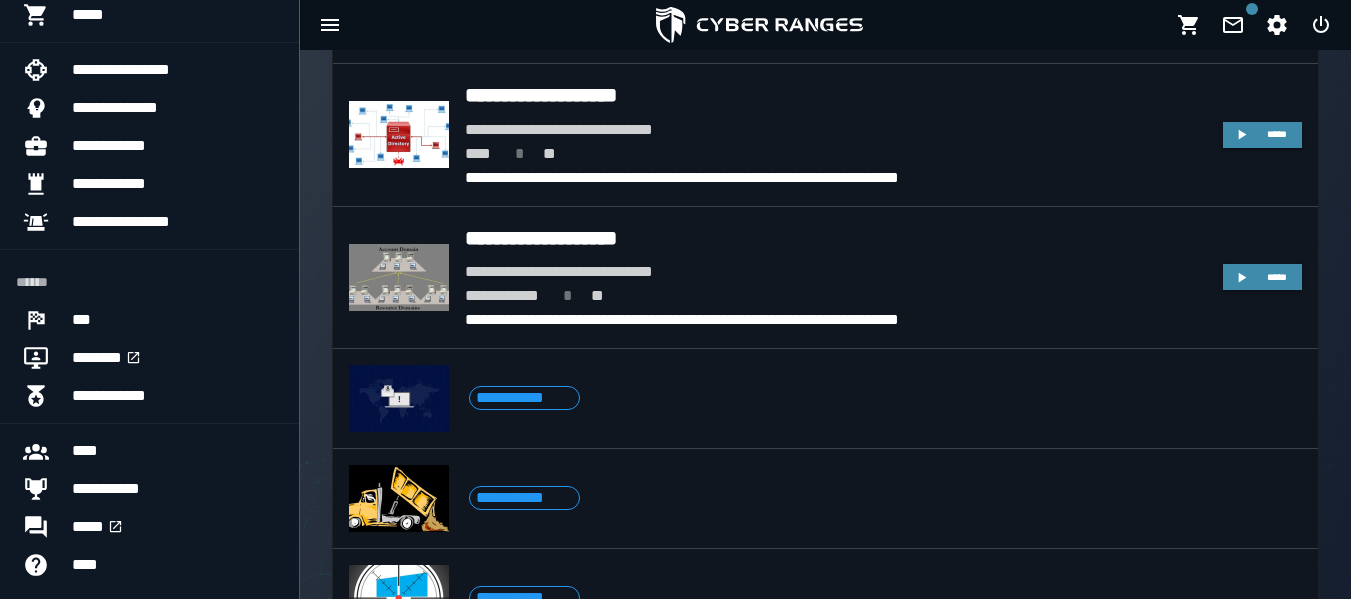 scroll, scrollTop: 3042, scrollLeft: 0, axis: vertical 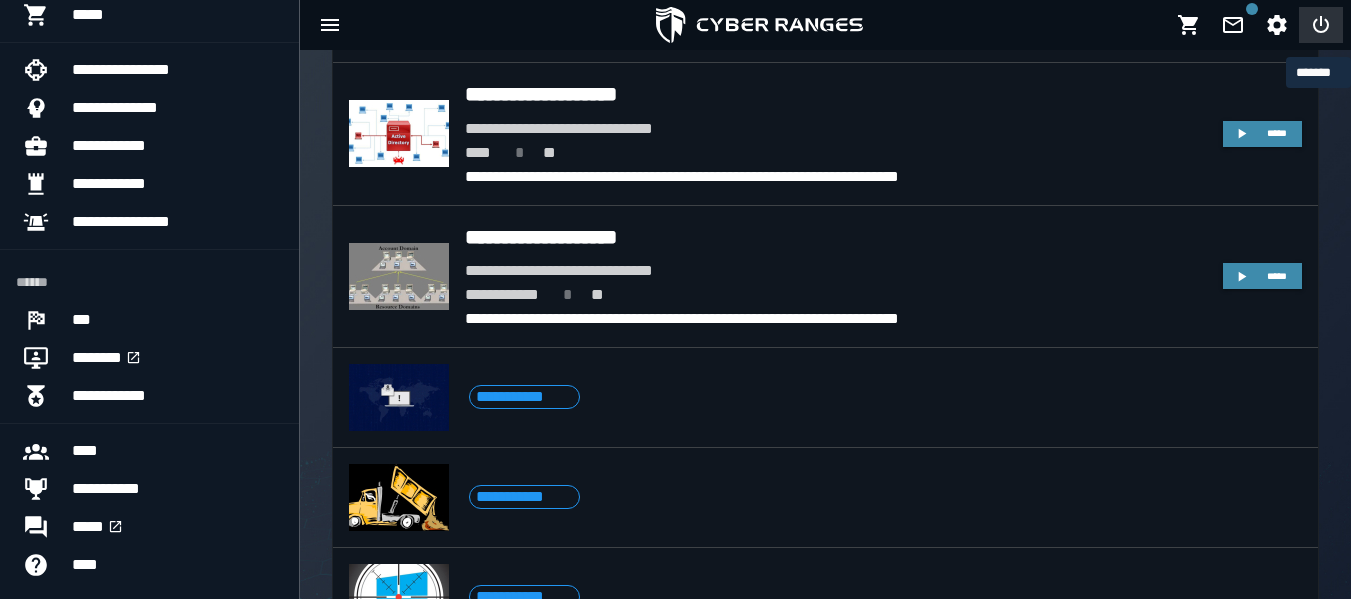 click 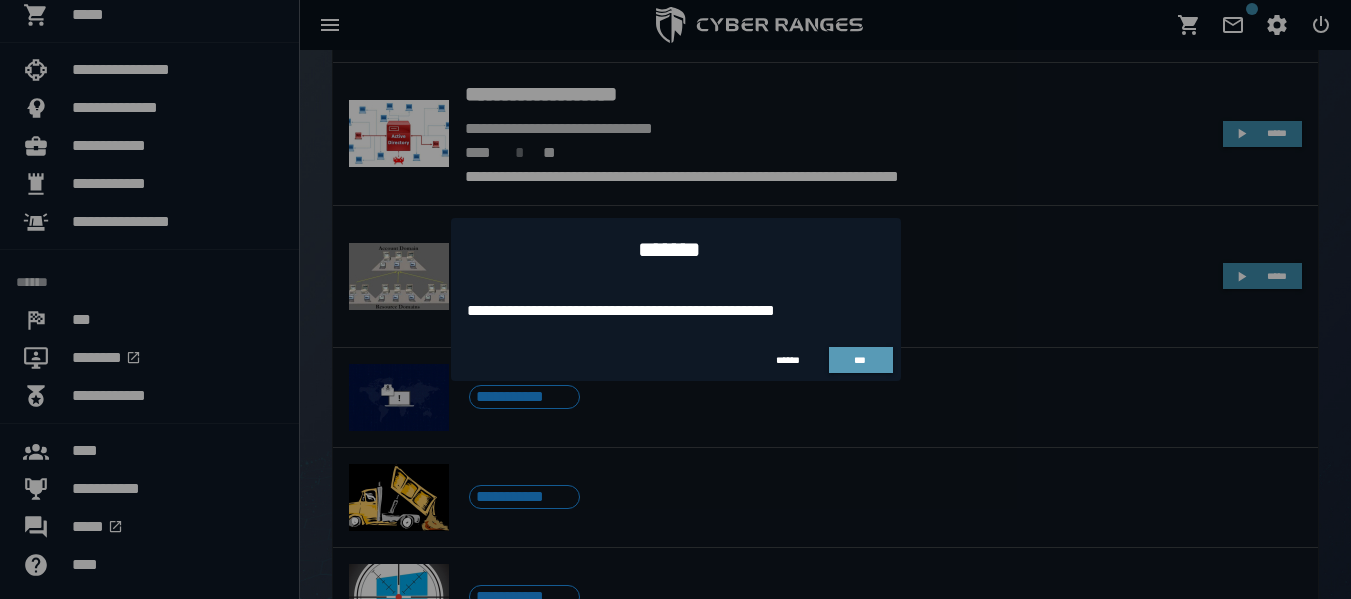 click on "***" at bounding box center [861, 360] 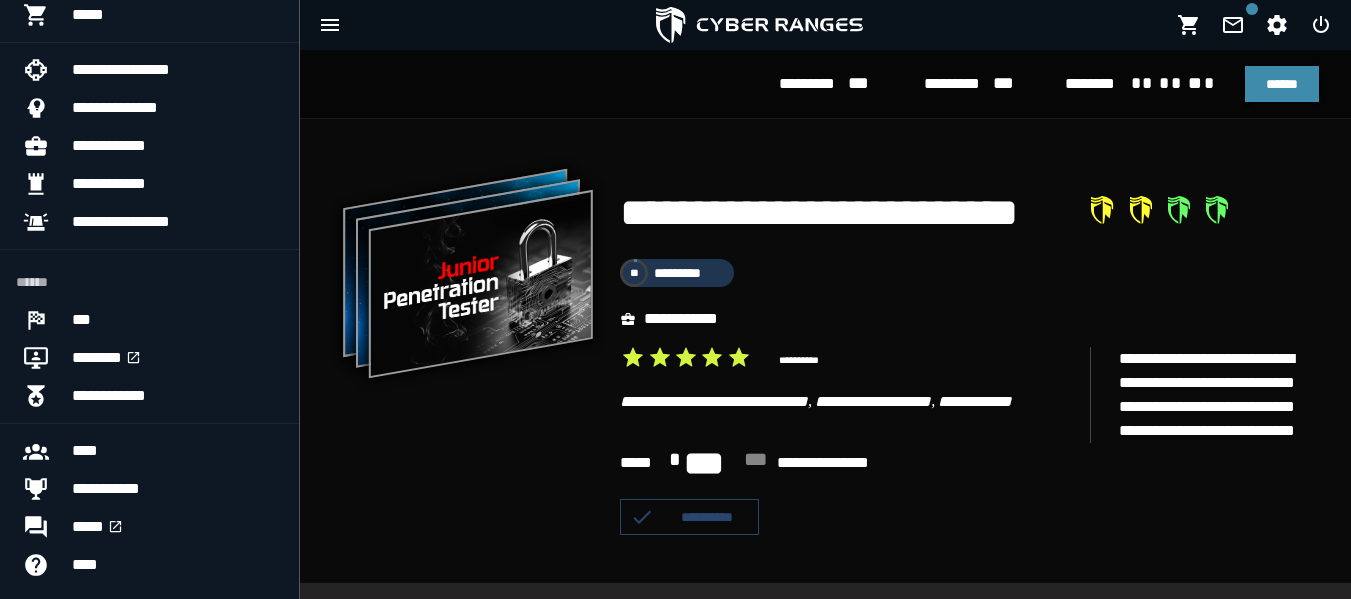 scroll, scrollTop: 3042, scrollLeft: 0, axis: vertical 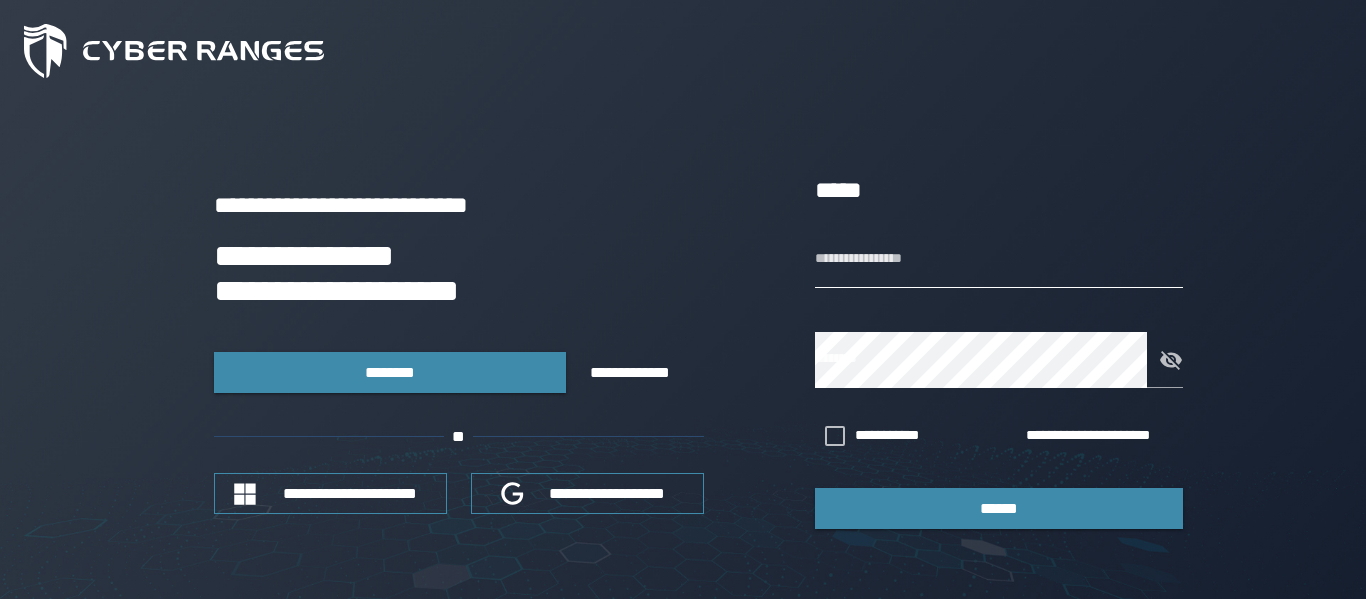click on "**********" at bounding box center (999, 260) 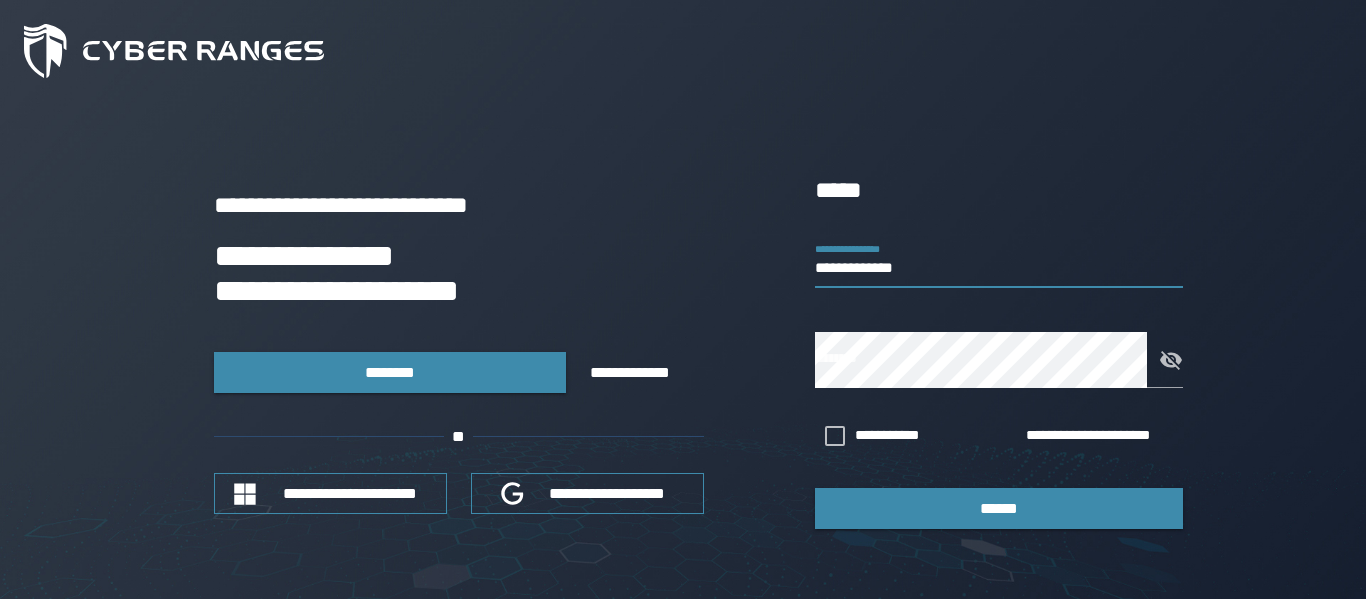 type on "**********" 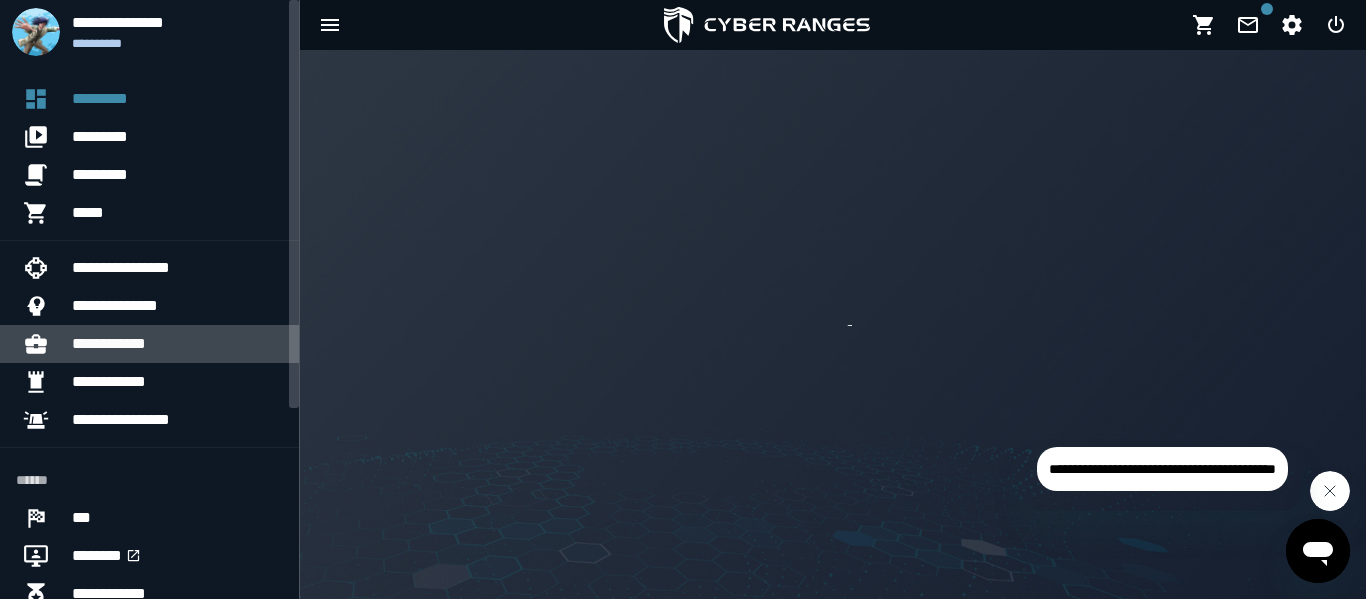 click on "**********" at bounding box center (177, 344) 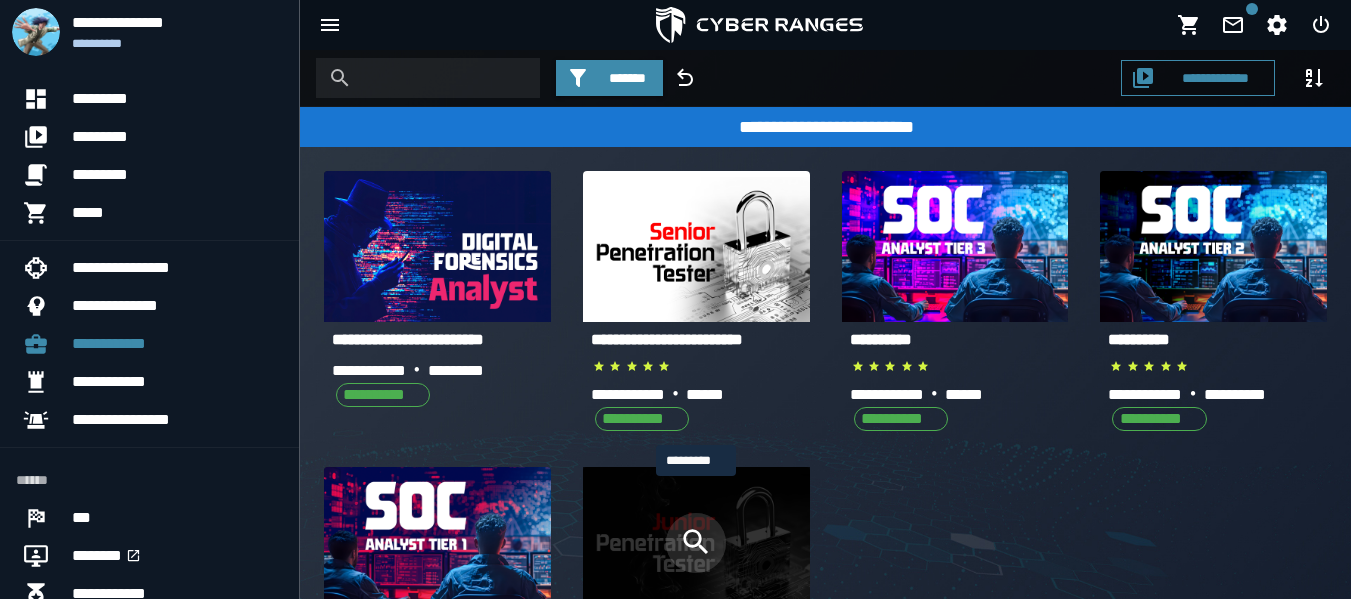 click at bounding box center (696, 543) 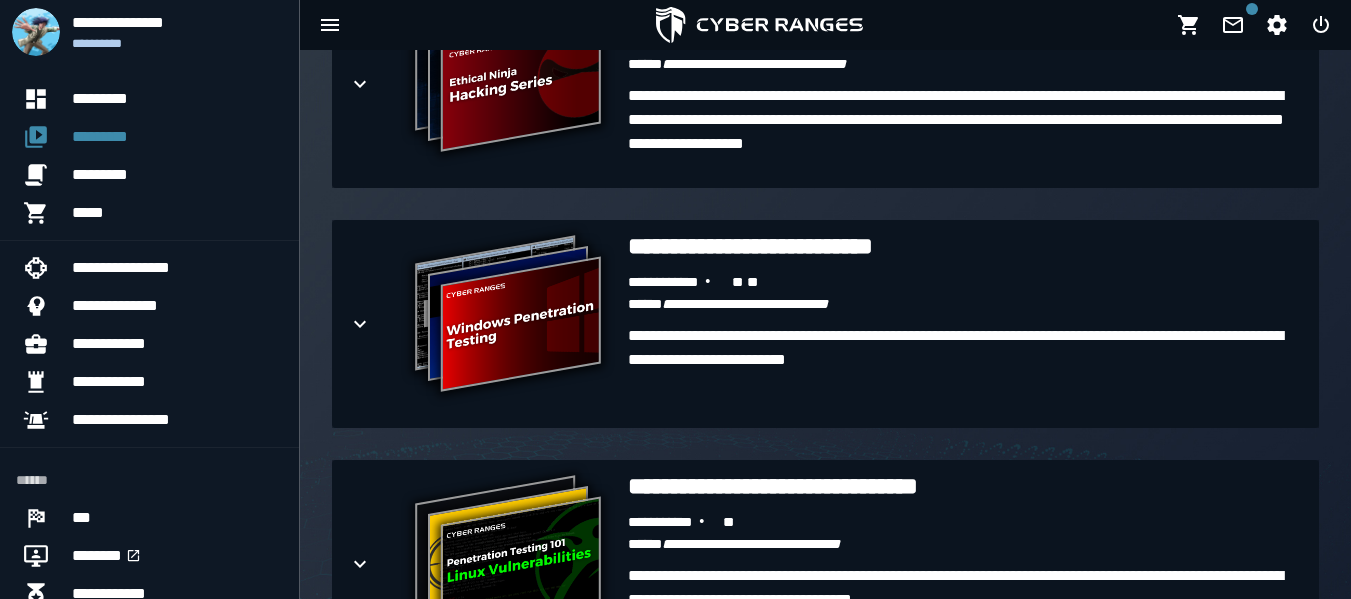 scroll, scrollTop: 1842, scrollLeft: 0, axis: vertical 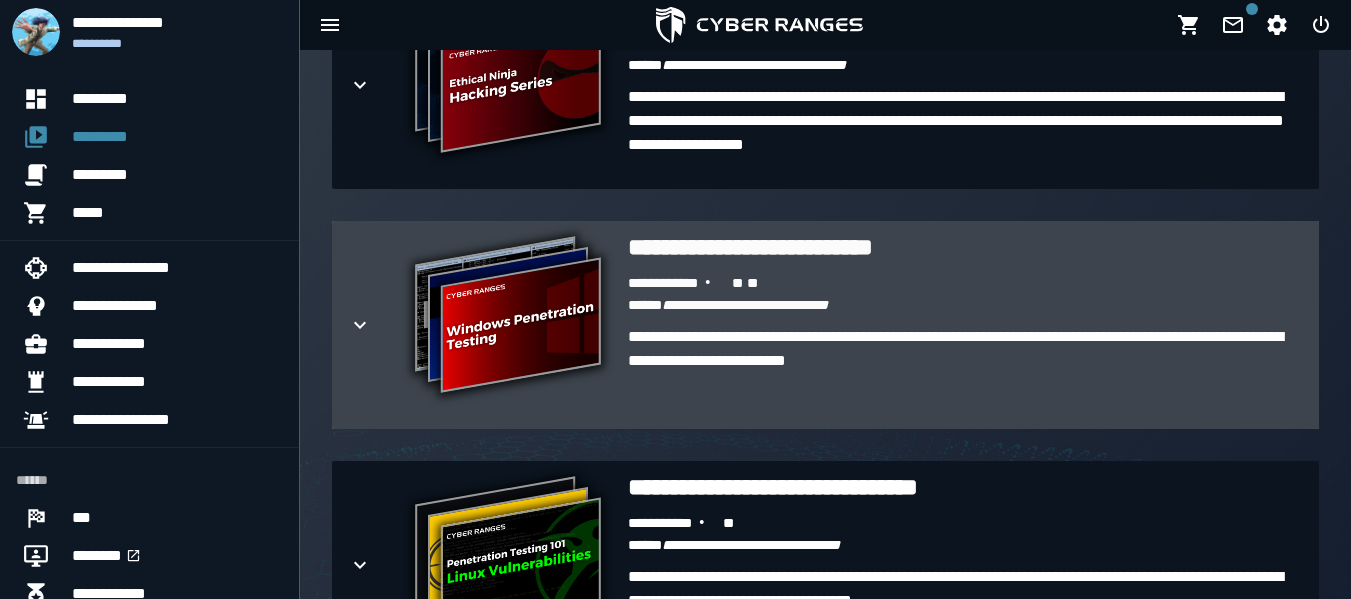 click on "**********" at bounding box center (965, 373) 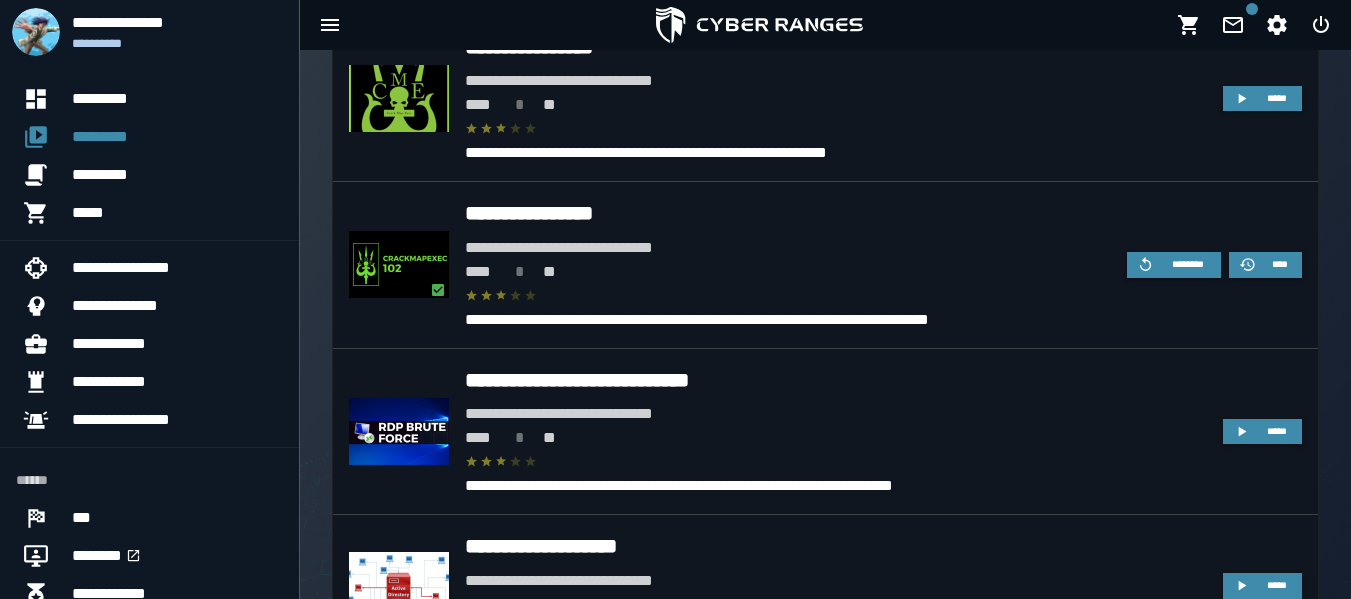 scroll, scrollTop: 2588, scrollLeft: 0, axis: vertical 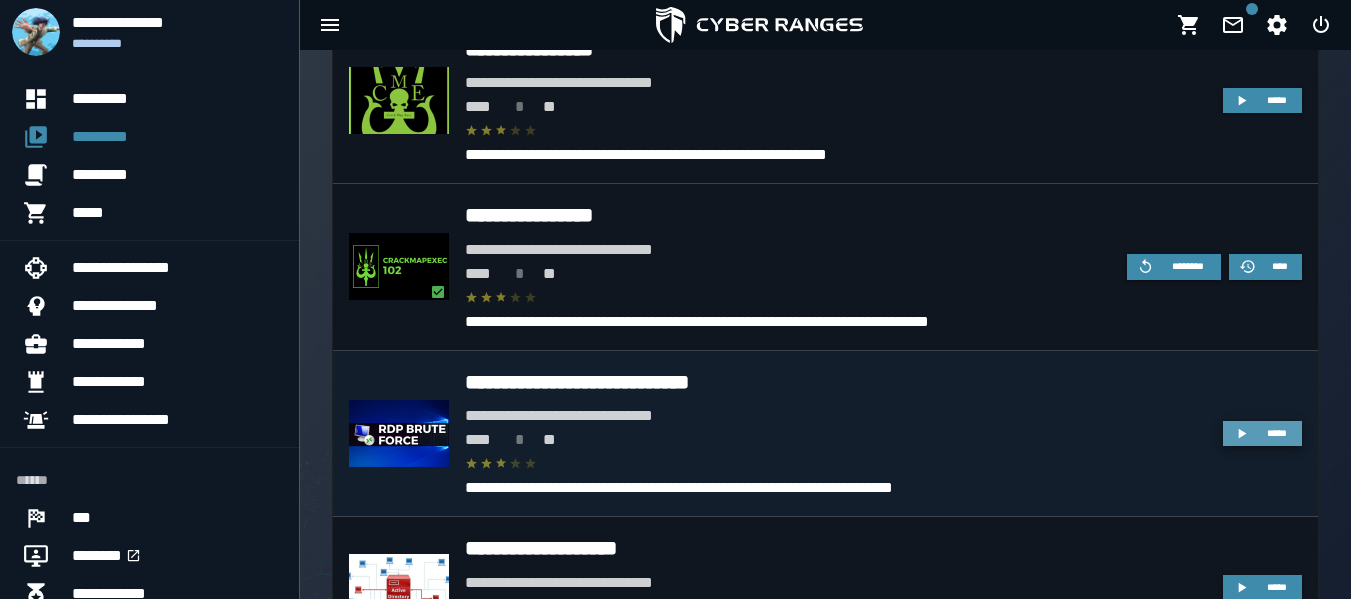 click 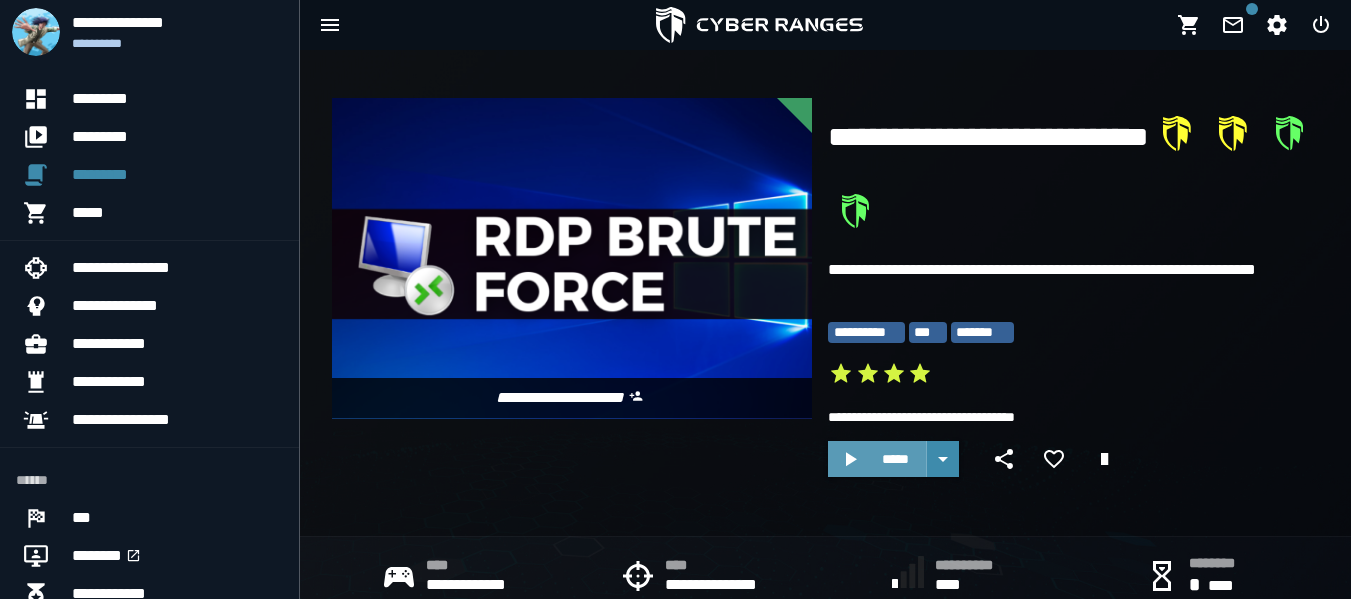 click on "*****" at bounding box center (895, 459) 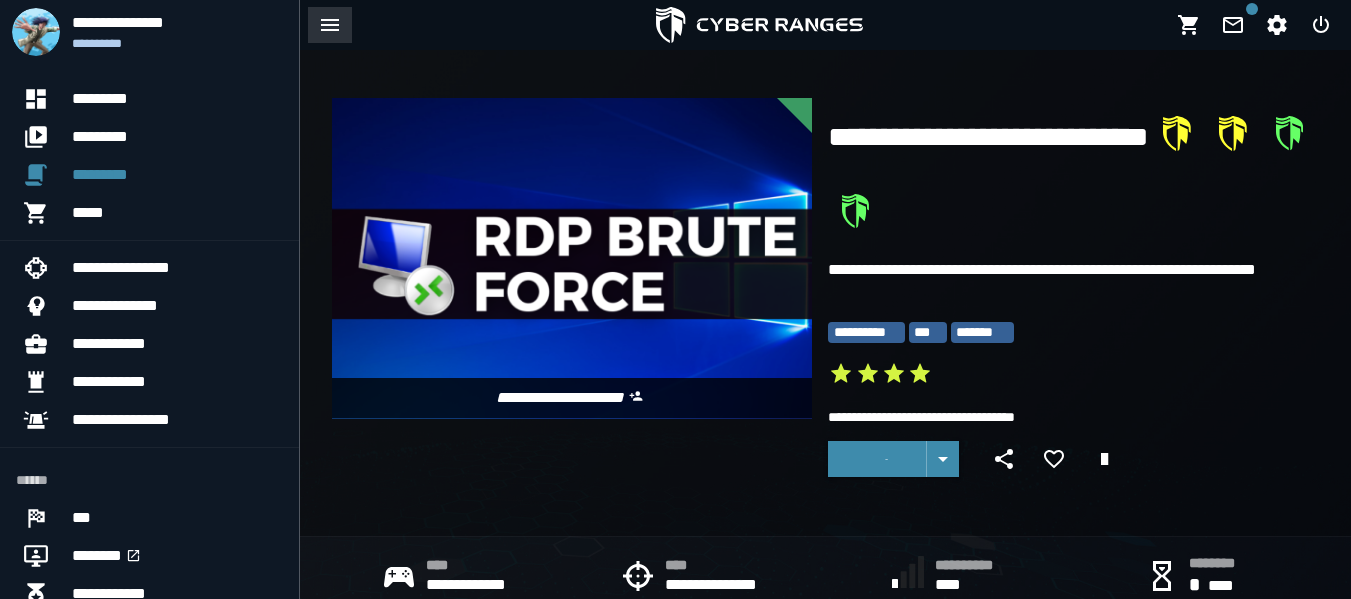 click 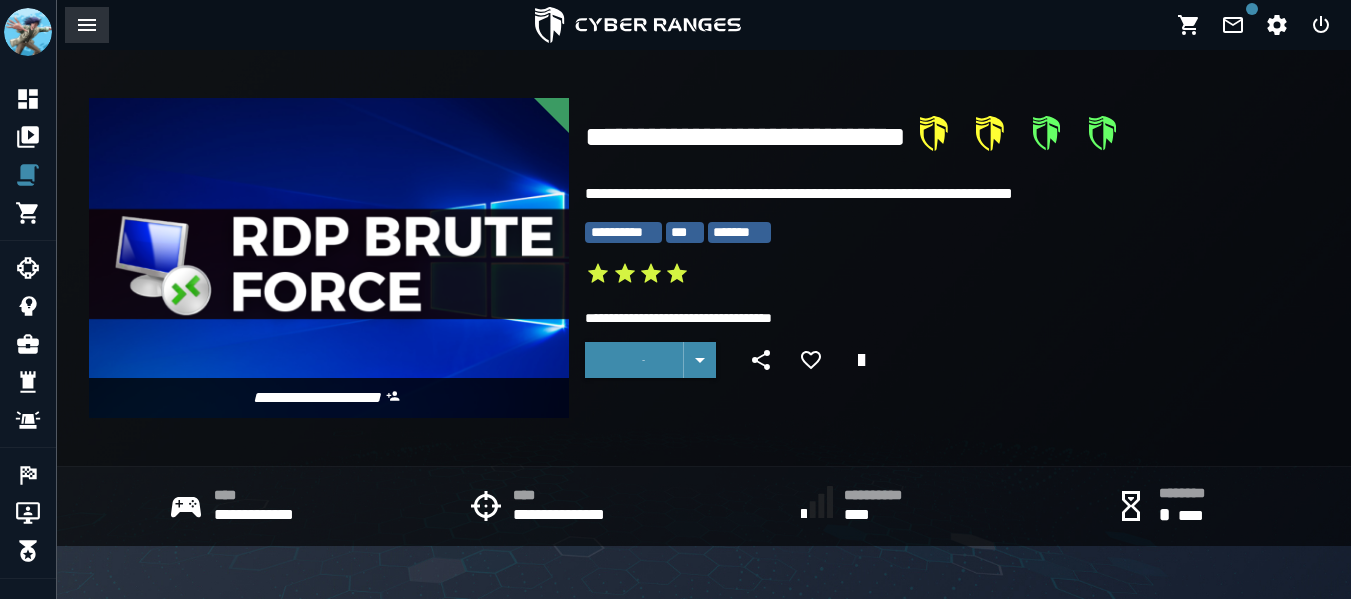 click at bounding box center (87, 25) 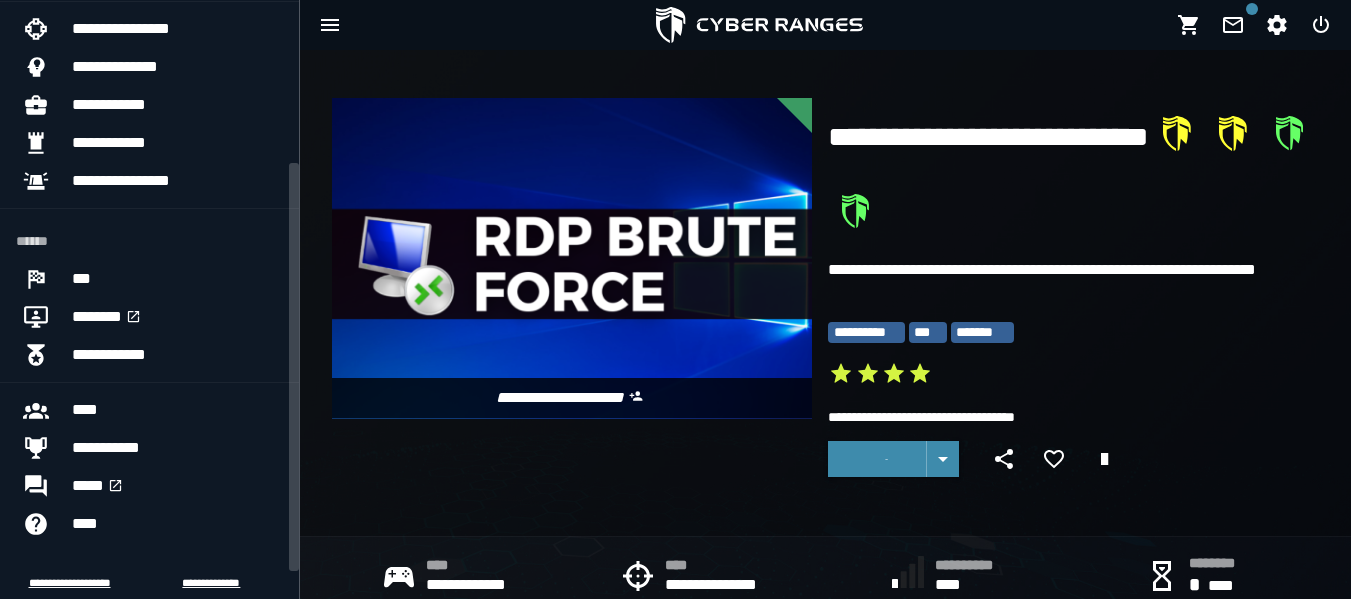 scroll, scrollTop: 280, scrollLeft: 0, axis: vertical 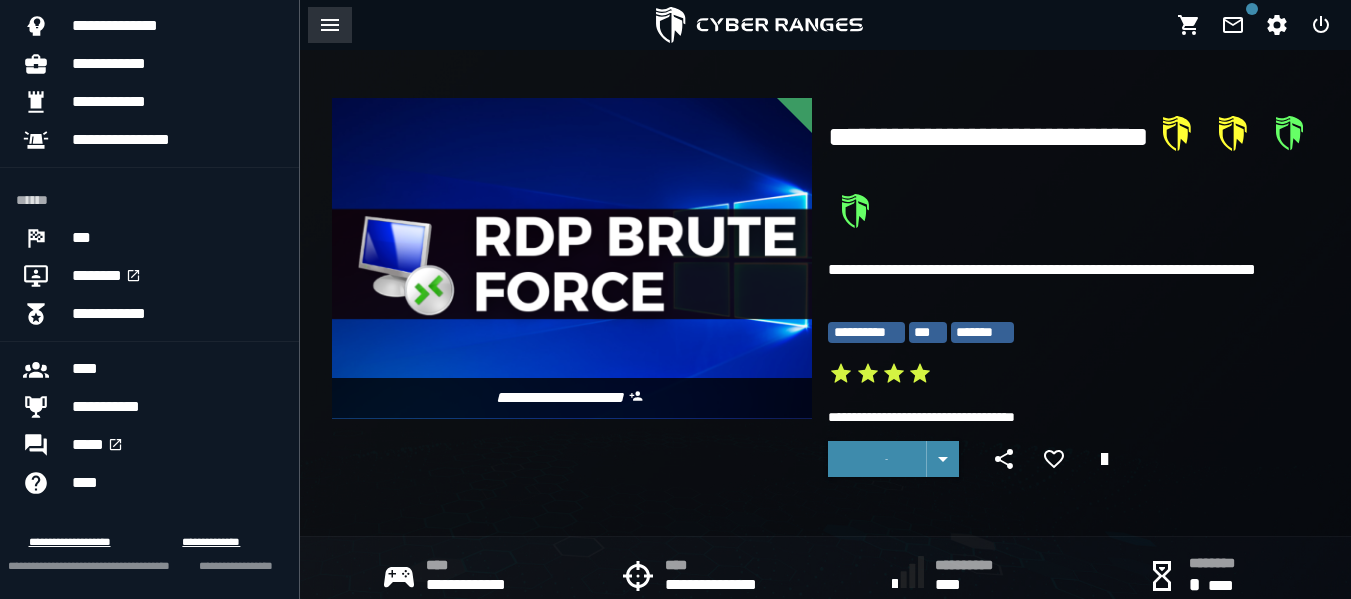 click 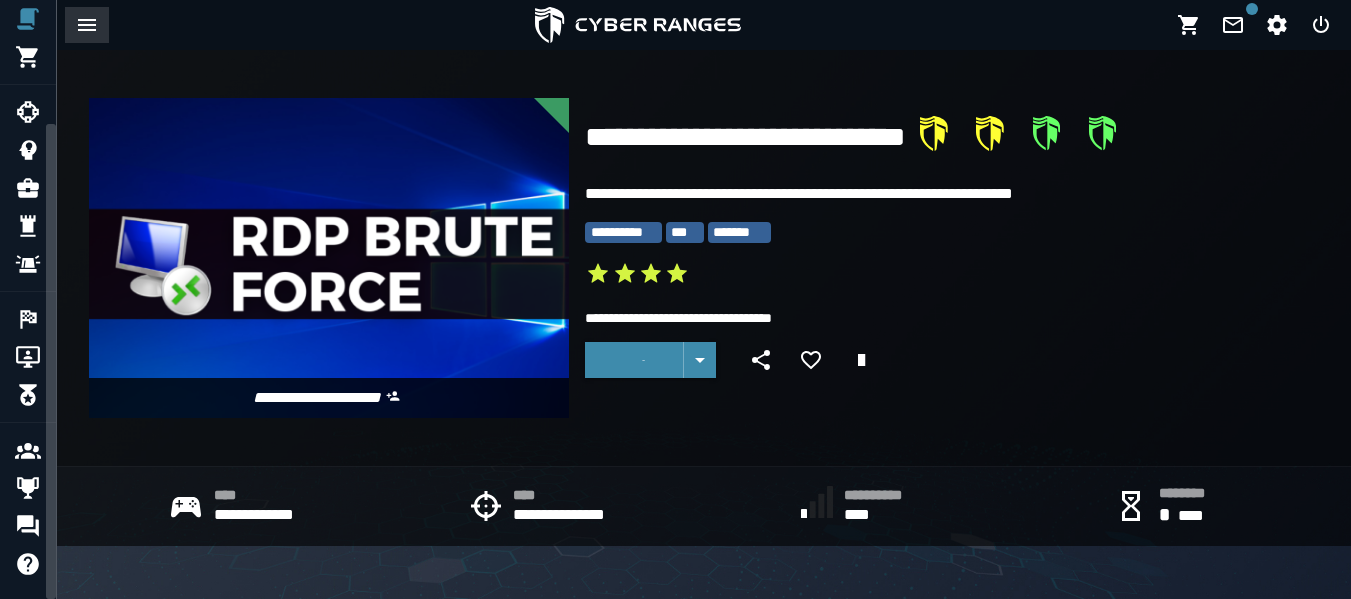 scroll, scrollTop: 156, scrollLeft: 0, axis: vertical 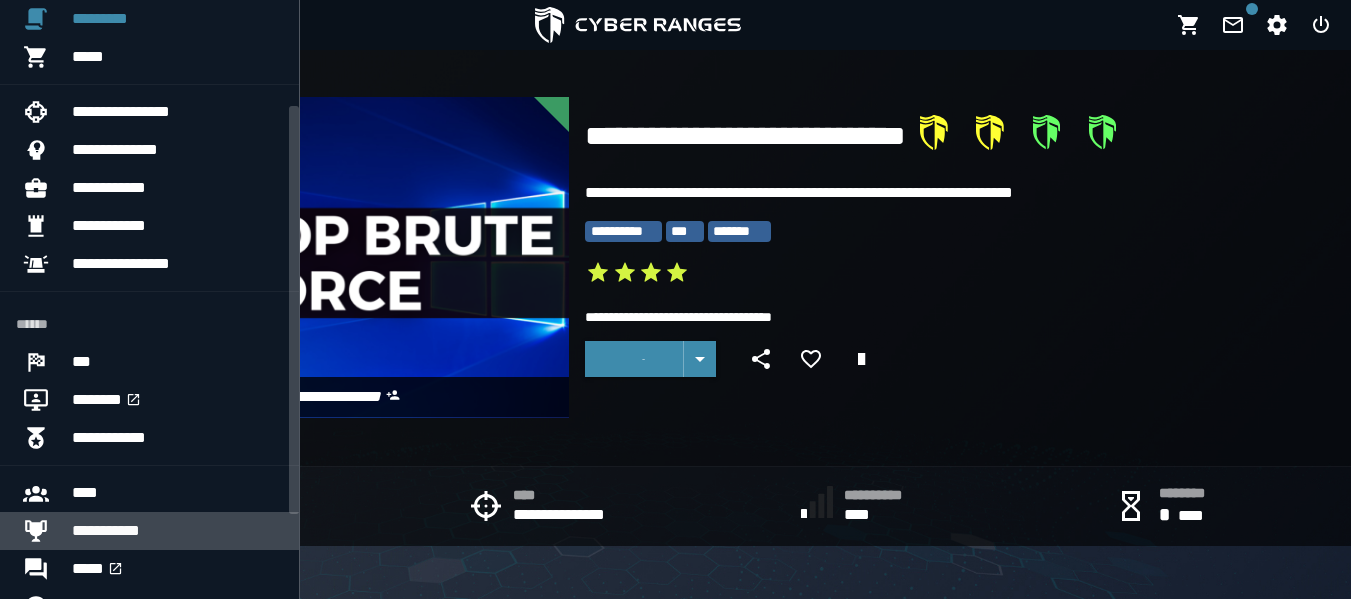 click on "**********" at bounding box center (177, 531) 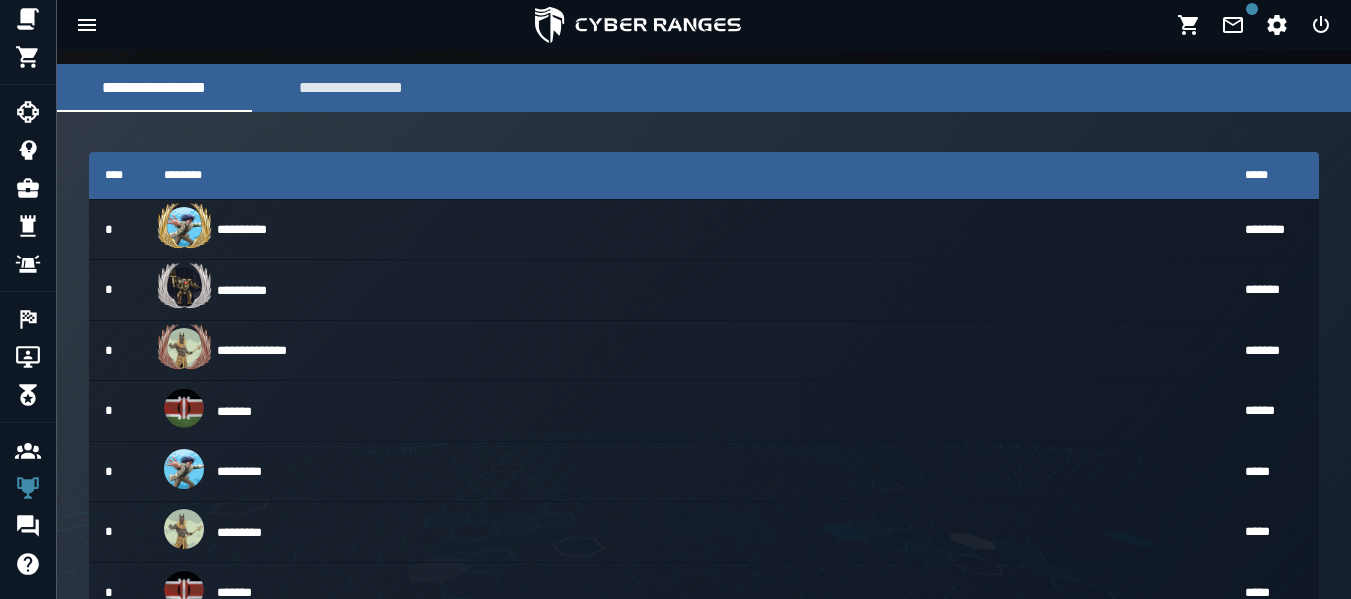 scroll, scrollTop: 306, scrollLeft: 0, axis: vertical 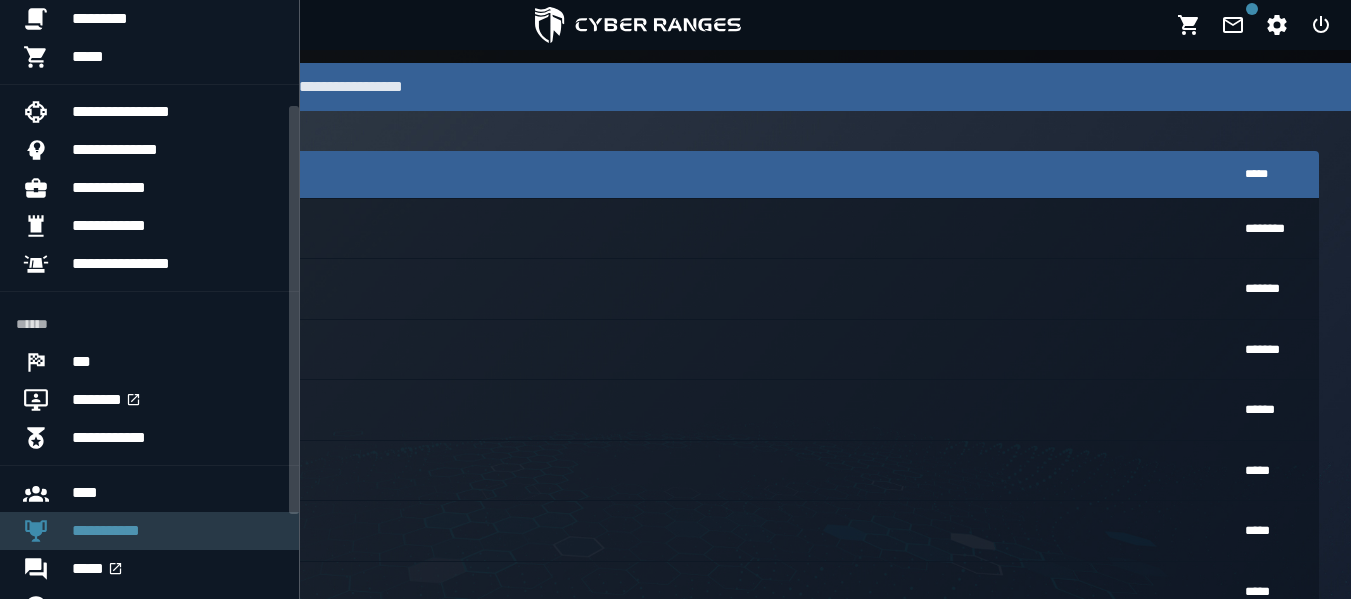 click on "**********" at bounding box center (177, 531) 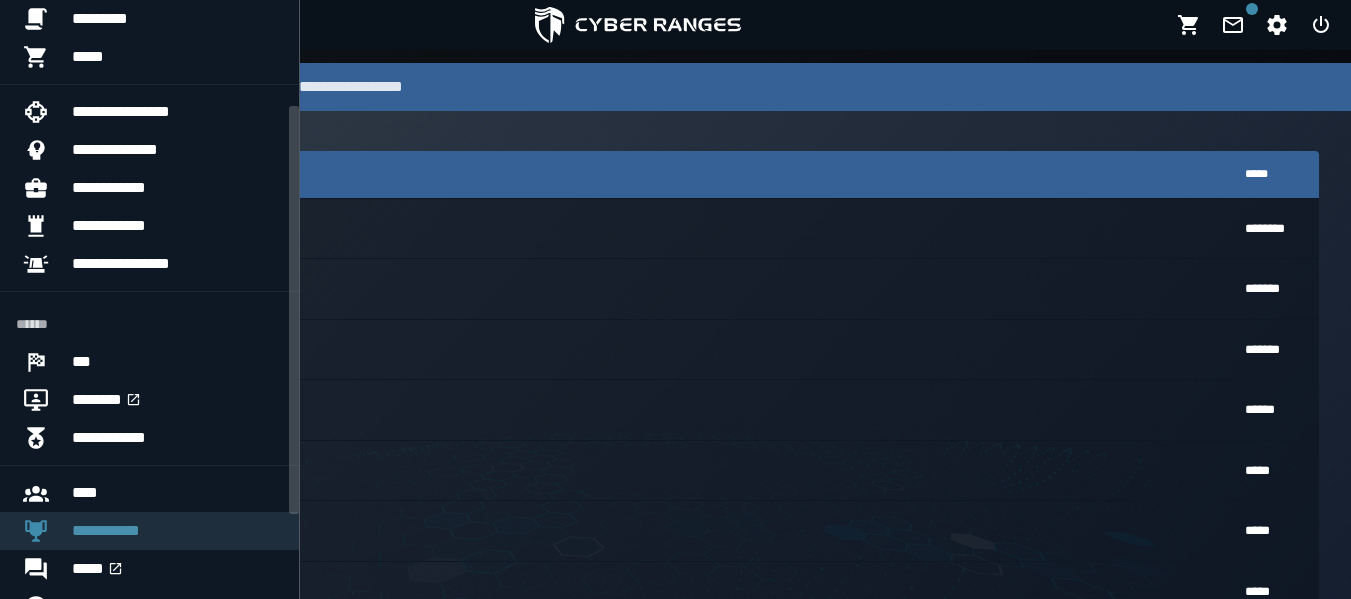 scroll, scrollTop: 0, scrollLeft: 0, axis: both 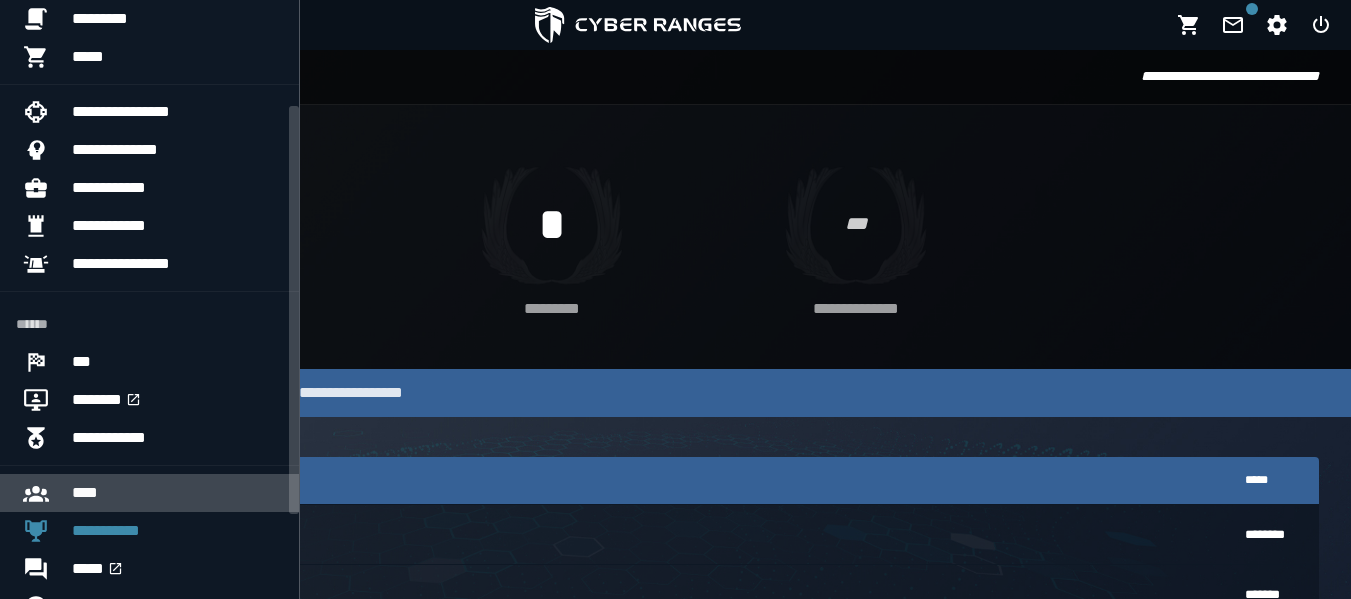 click on "****" at bounding box center [177, 493] 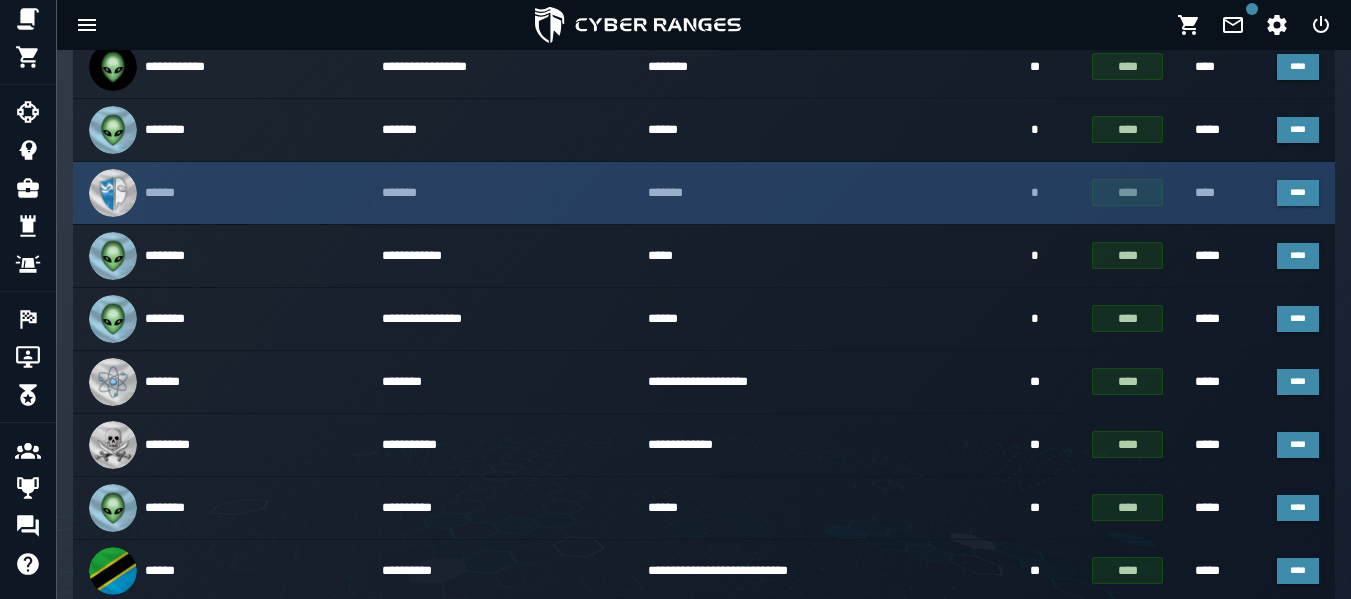 scroll, scrollTop: 389, scrollLeft: 0, axis: vertical 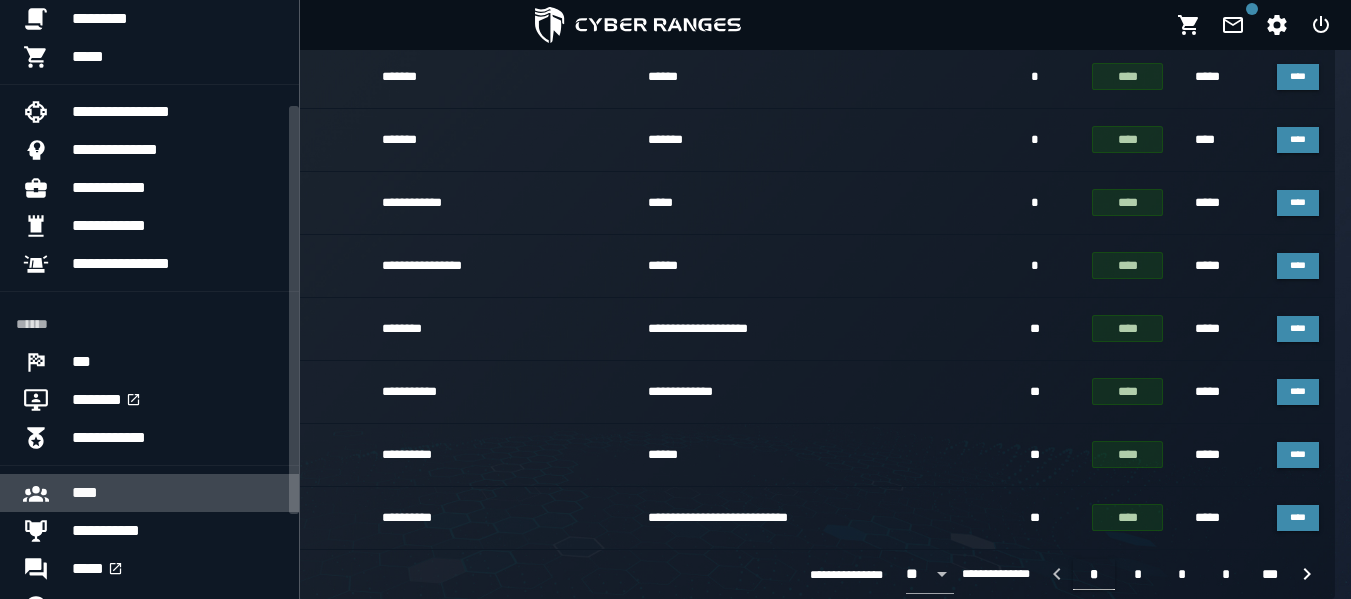 click on "****" at bounding box center (177, 493) 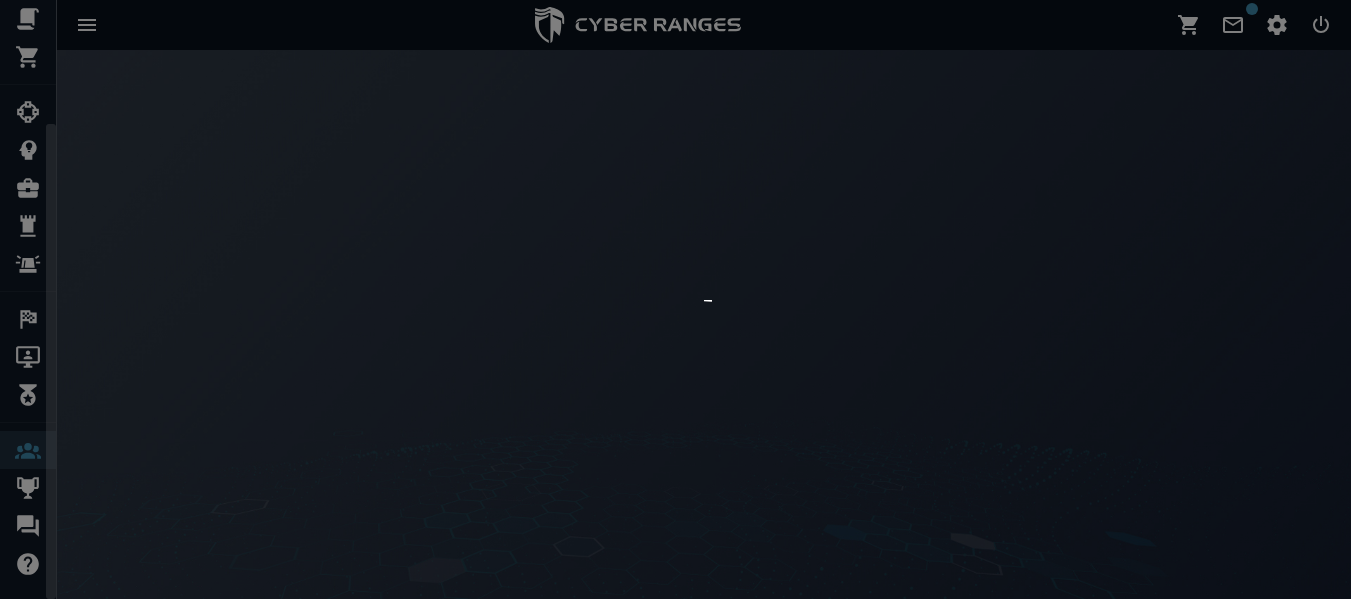 scroll, scrollTop: 0, scrollLeft: 0, axis: both 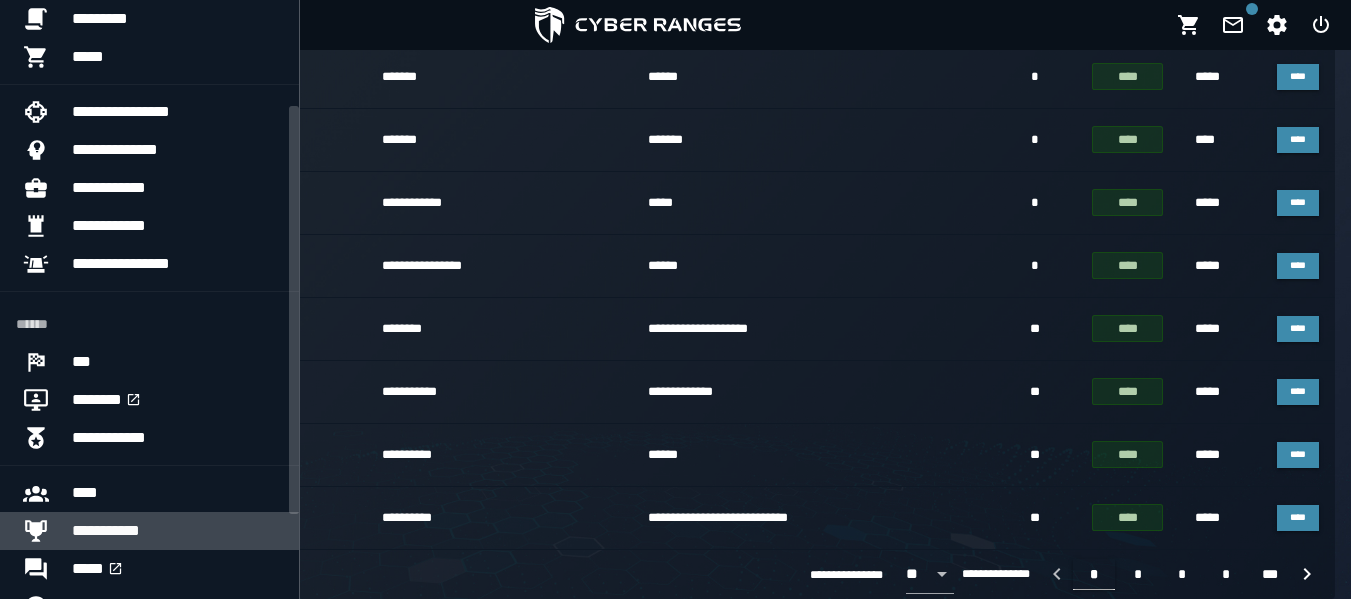 click on "**********" at bounding box center (177, 531) 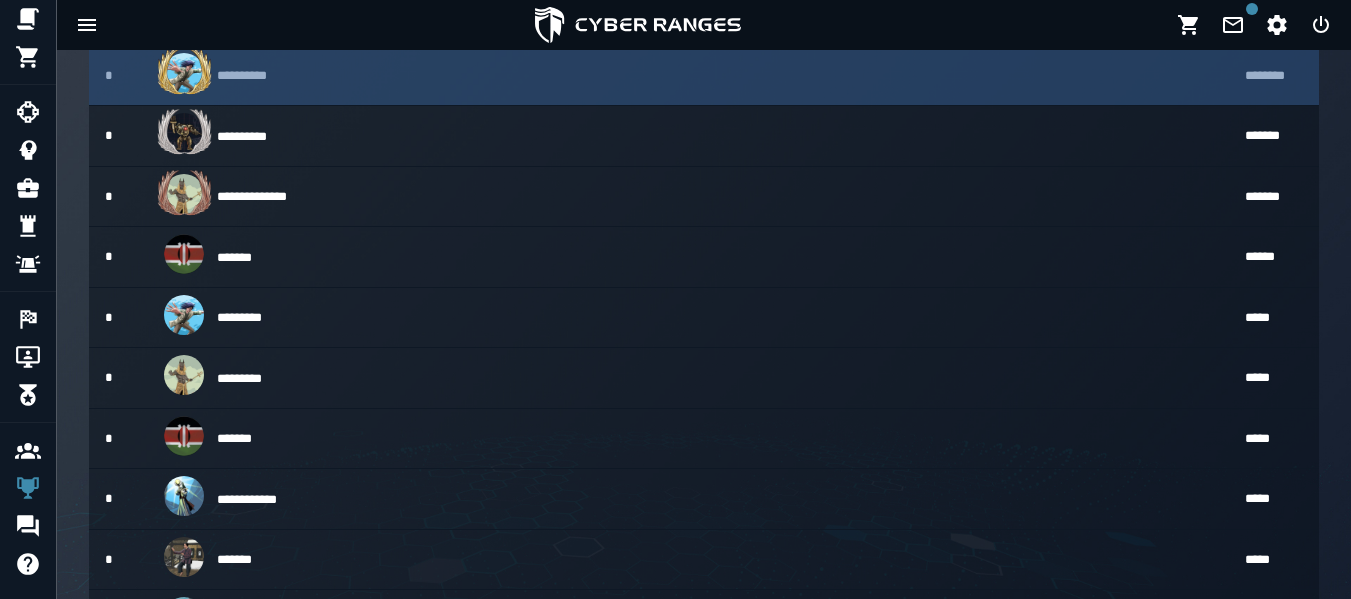 scroll, scrollTop: 460, scrollLeft: 0, axis: vertical 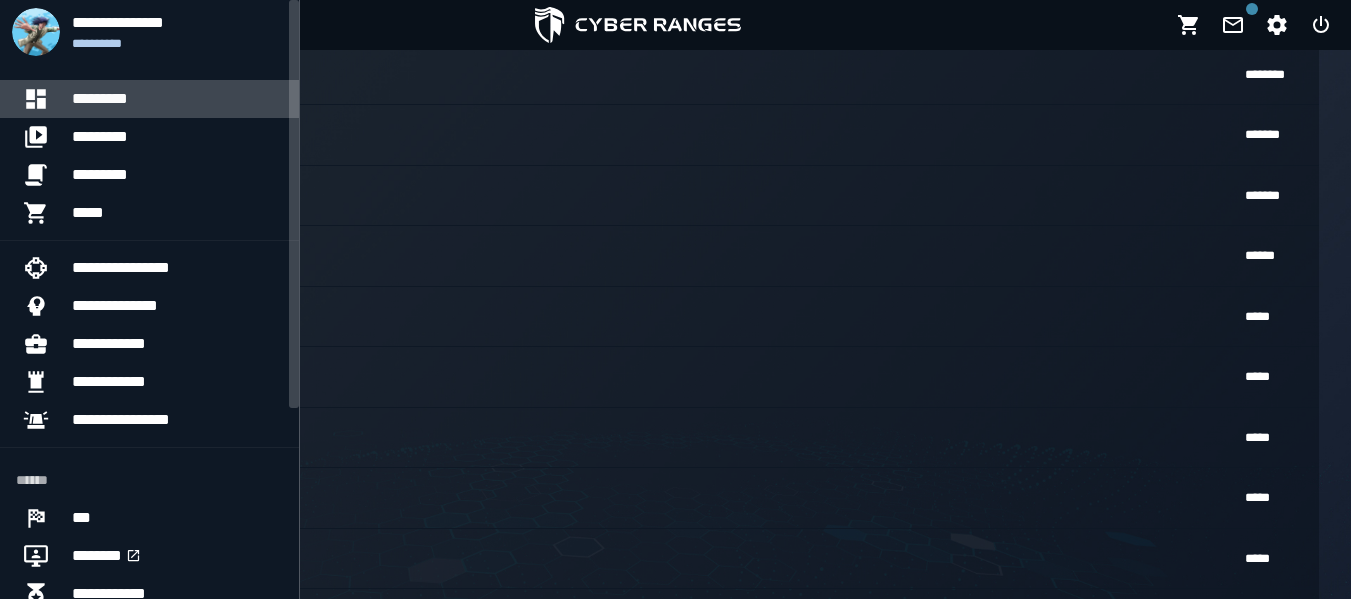 click at bounding box center [44, 99] 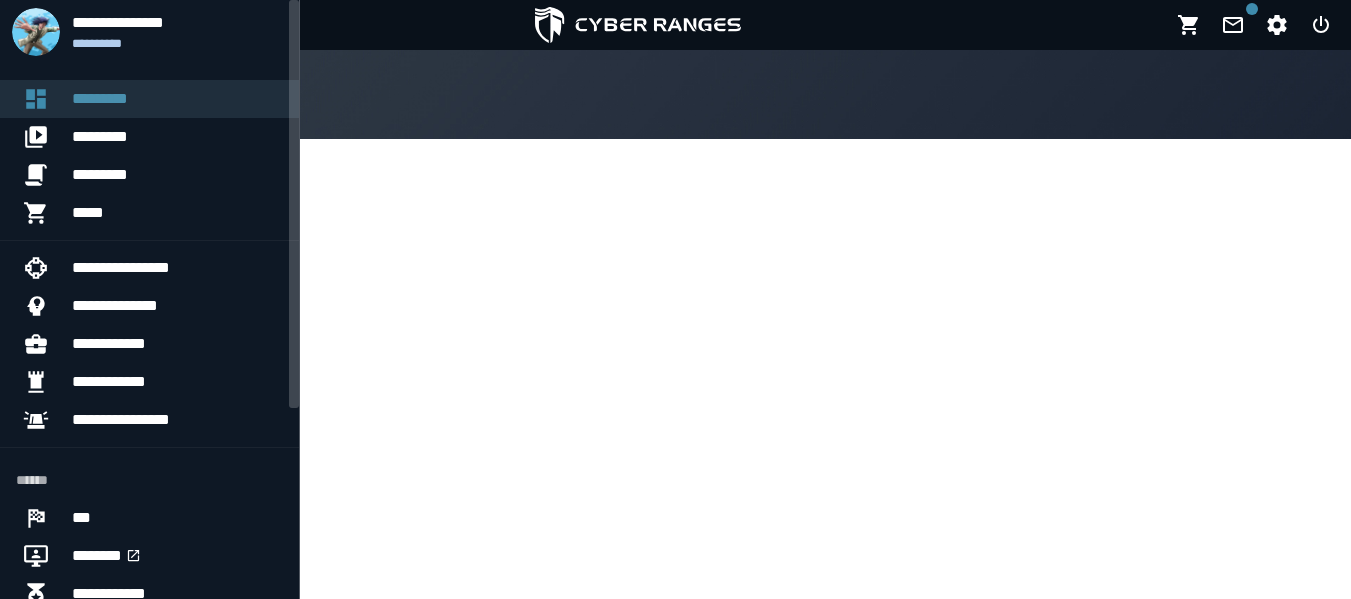 scroll, scrollTop: 0, scrollLeft: 0, axis: both 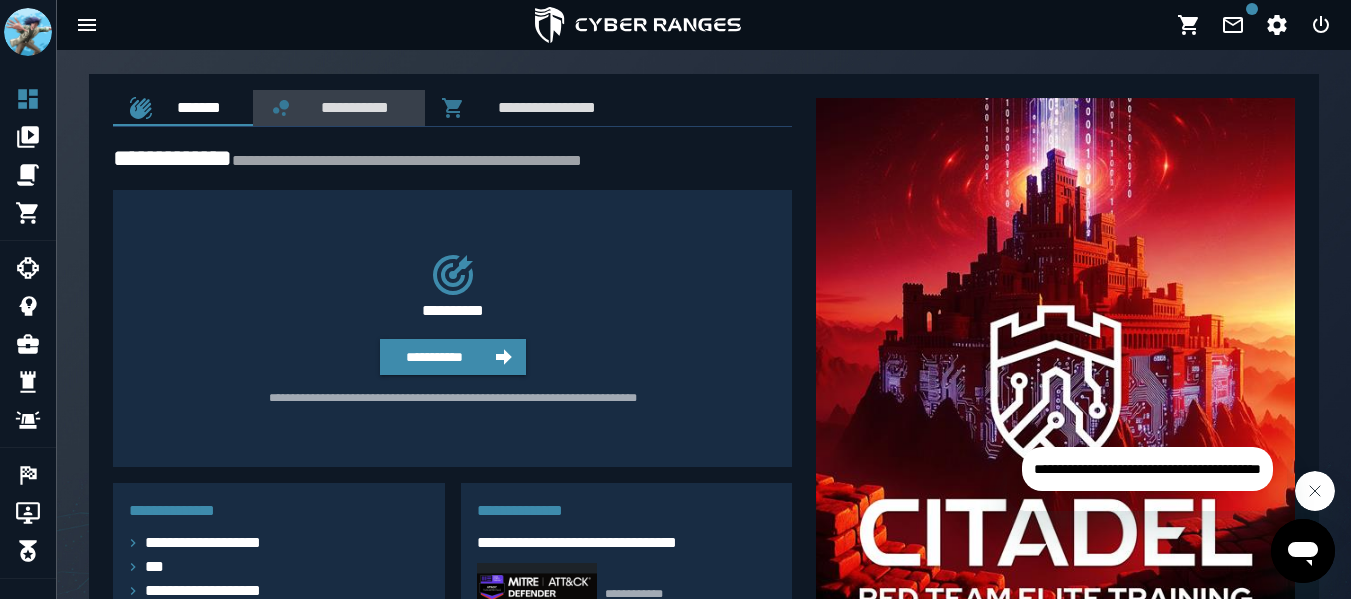 click on "**********" at bounding box center [351, 107] 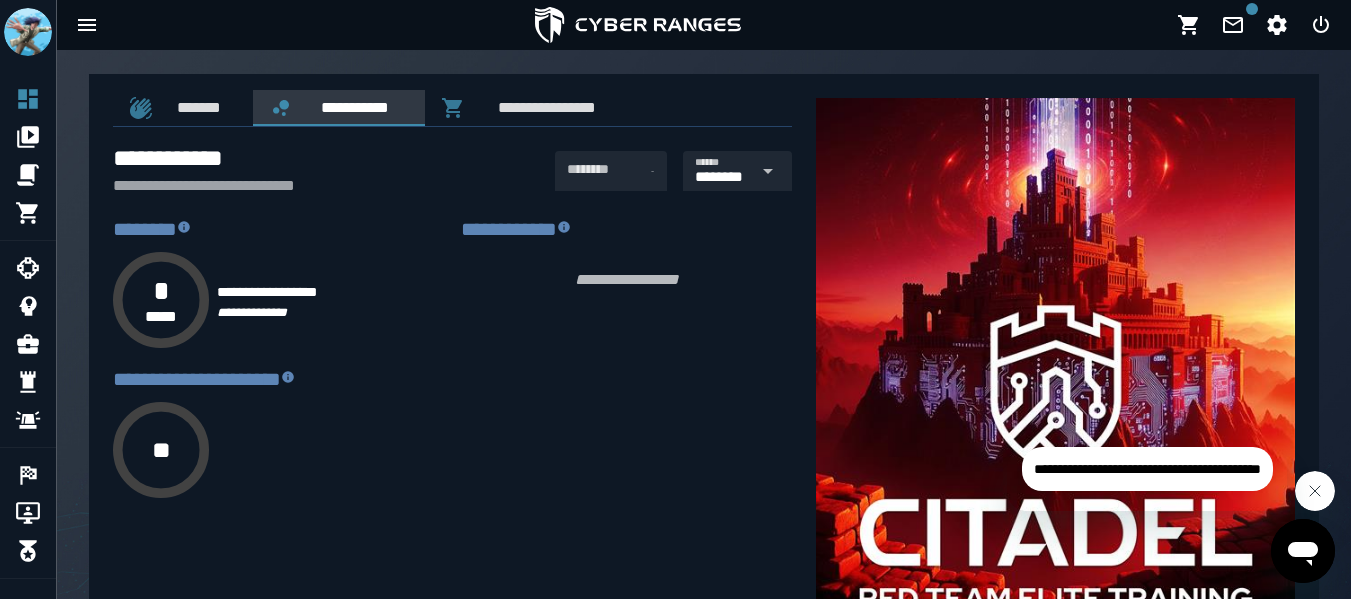 type on "****" 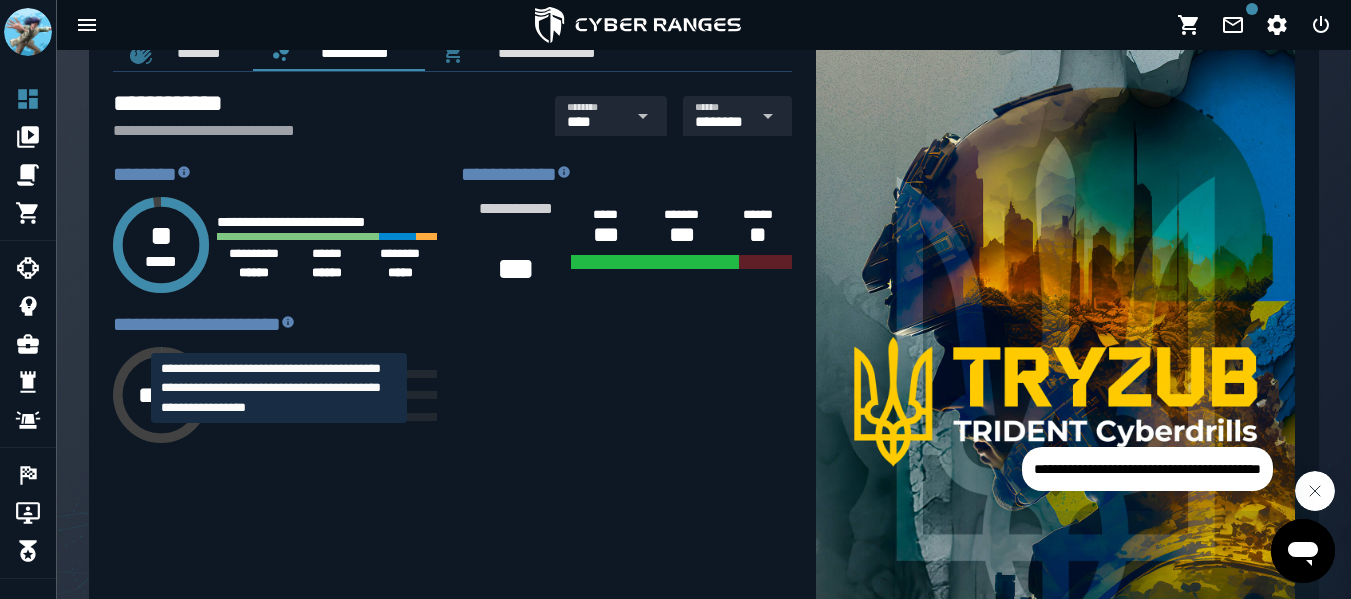 scroll, scrollTop: 0, scrollLeft: 0, axis: both 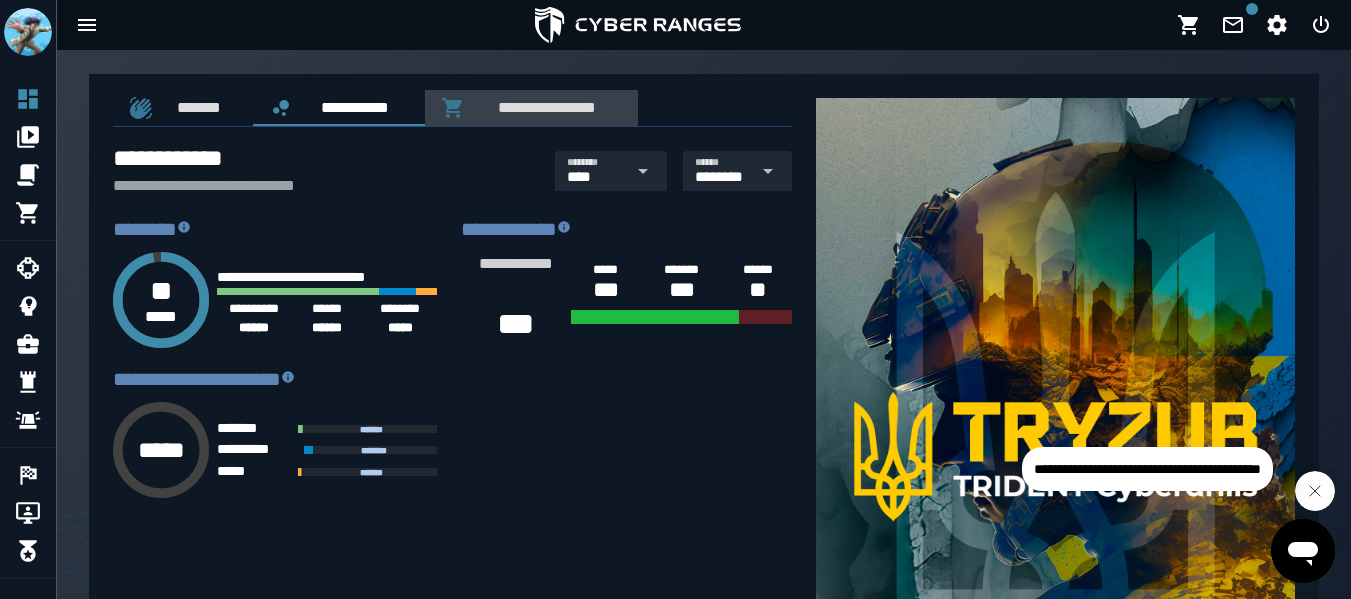 click at bounding box center [531, 125] 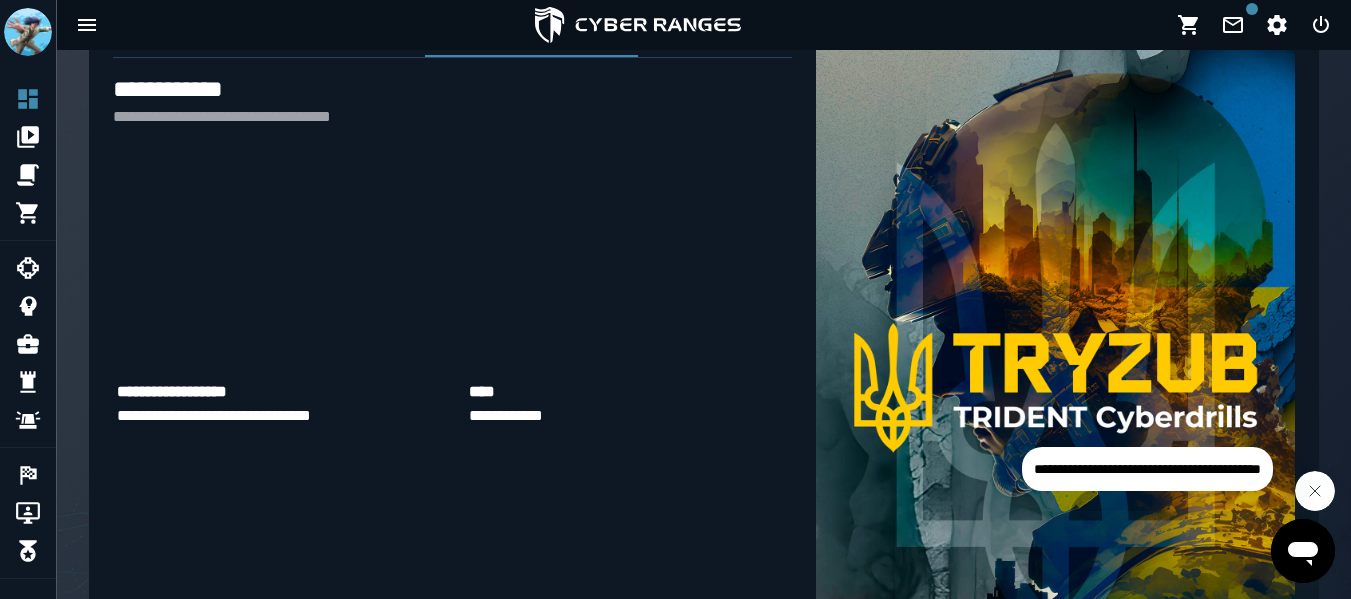 scroll, scrollTop: 0, scrollLeft: 0, axis: both 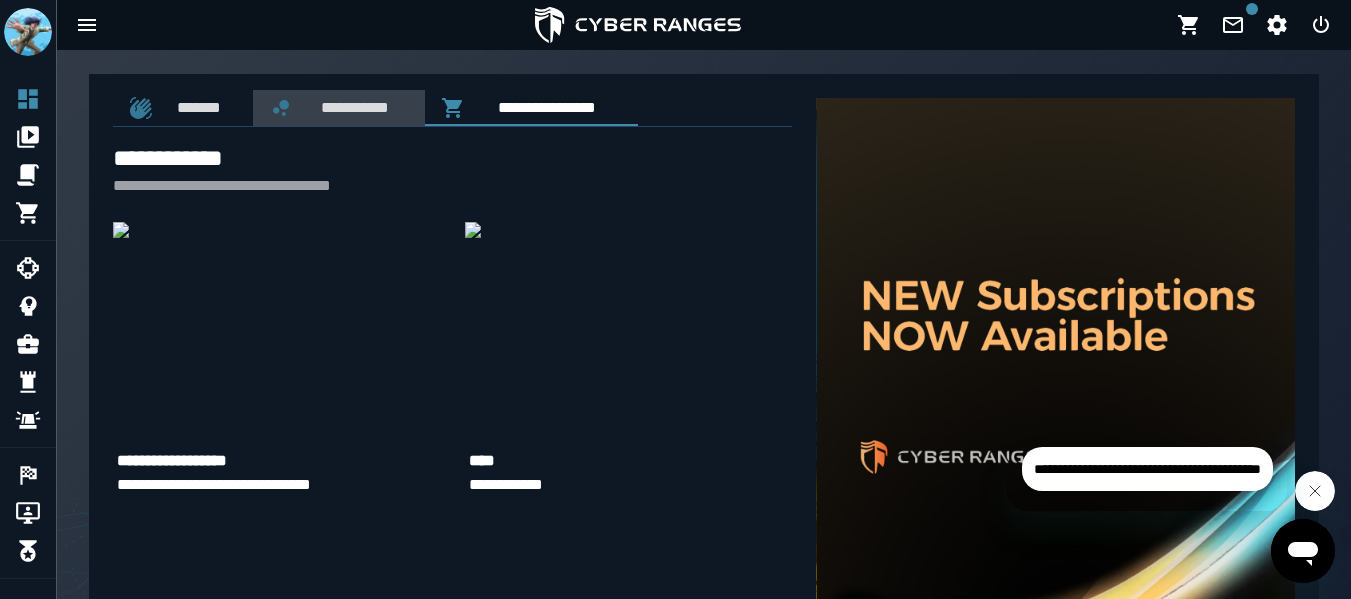 click on "**********" at bounding box center (351, 107) 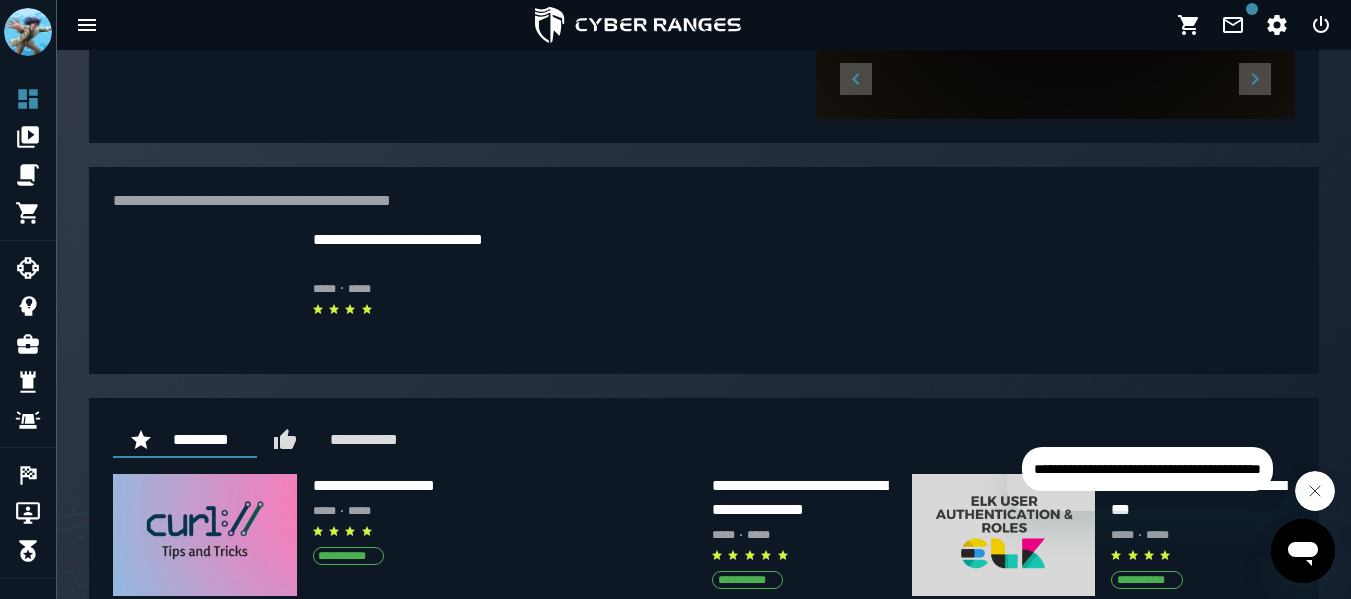 scroll, scrollTop: 671, scrollLeft: 0, axis: vertical 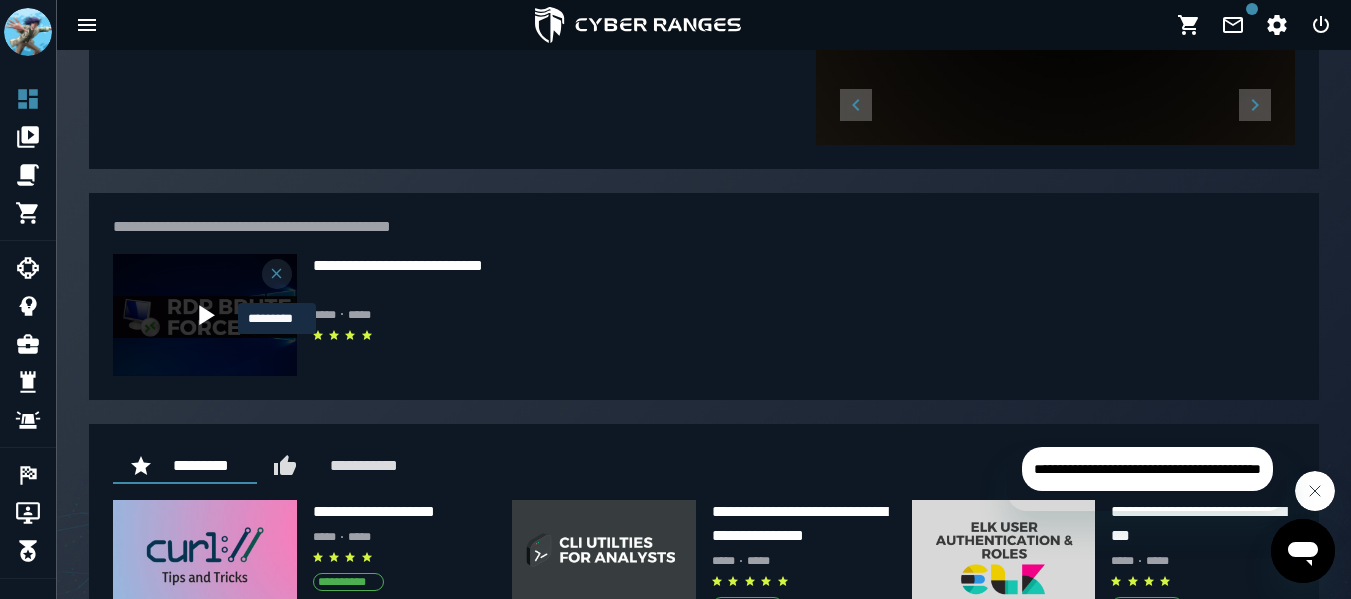 click 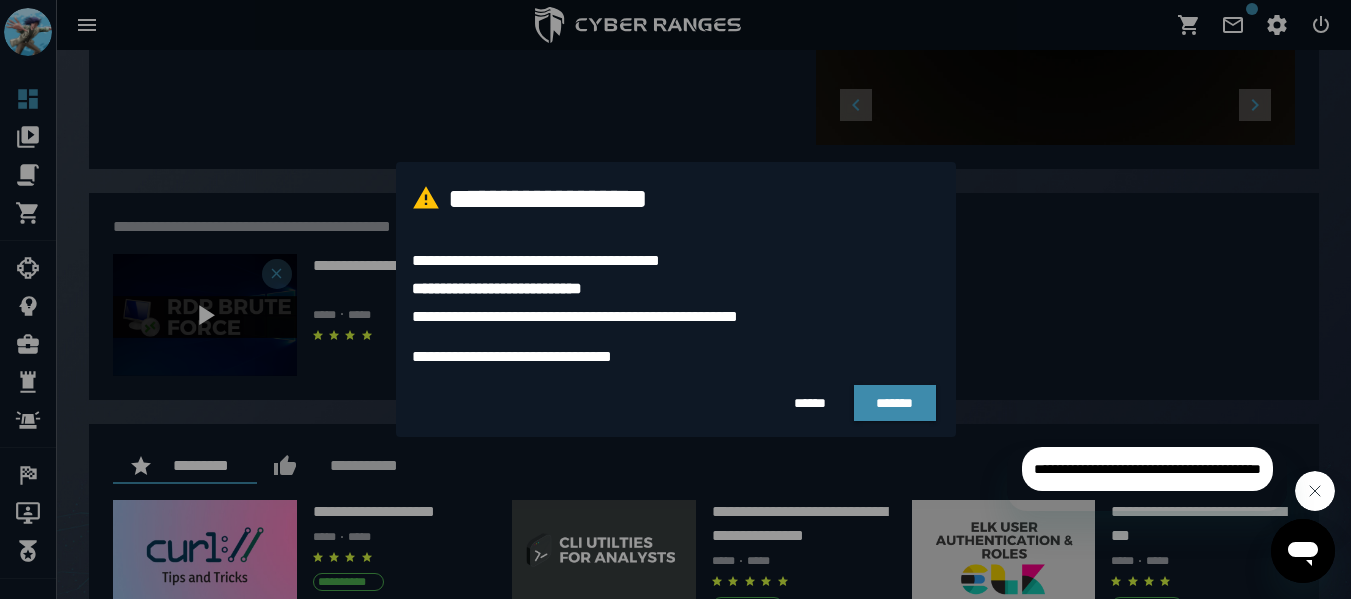 scroll, scrollTop: 0, scrollLeft: 0, axis: both 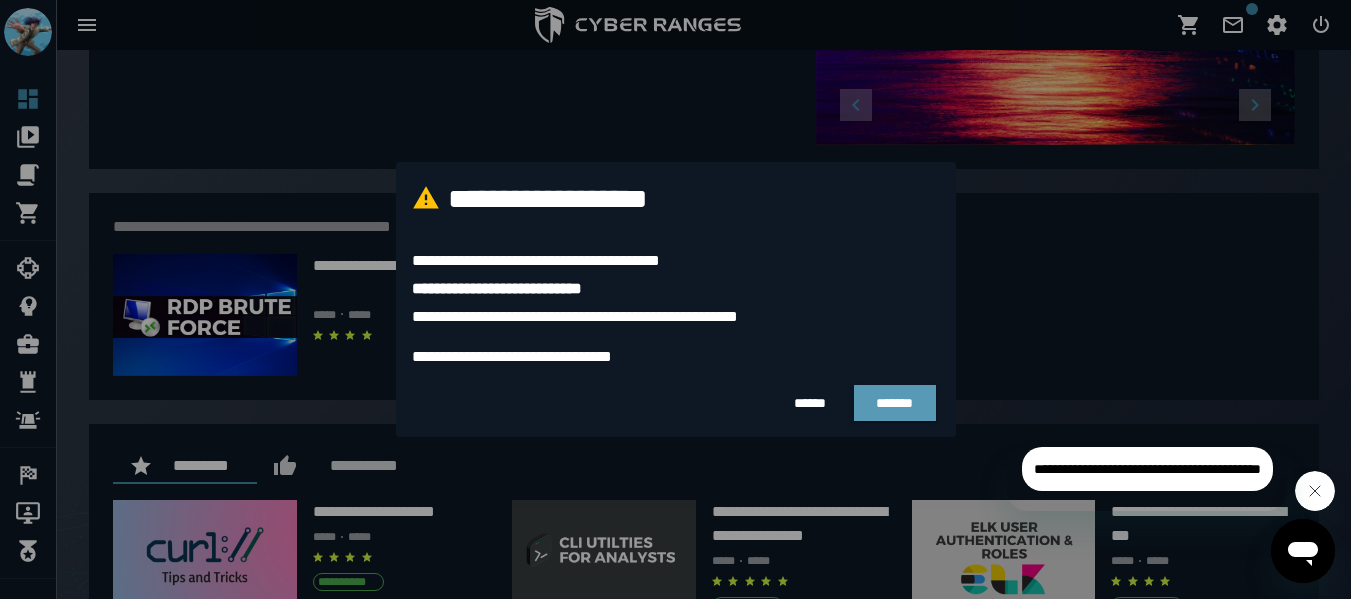 click on "*******" at bounding box center [894, 403] 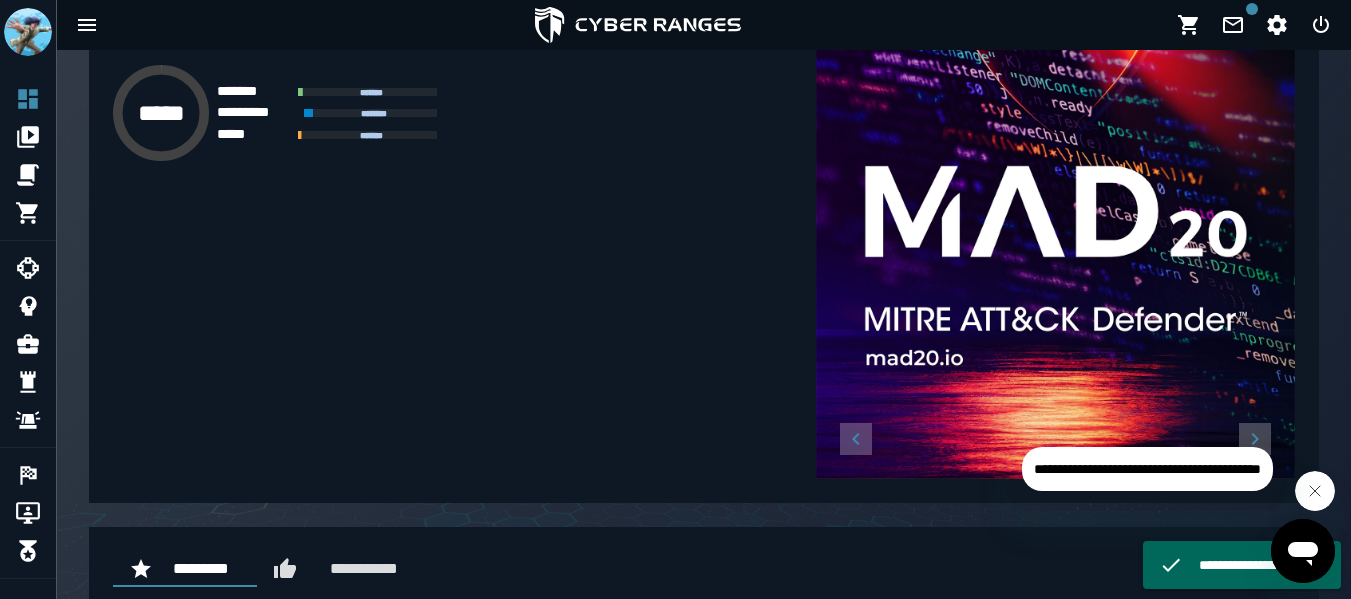scroll, scrollTop: 650, scrollLeft: 0, axis: vertical 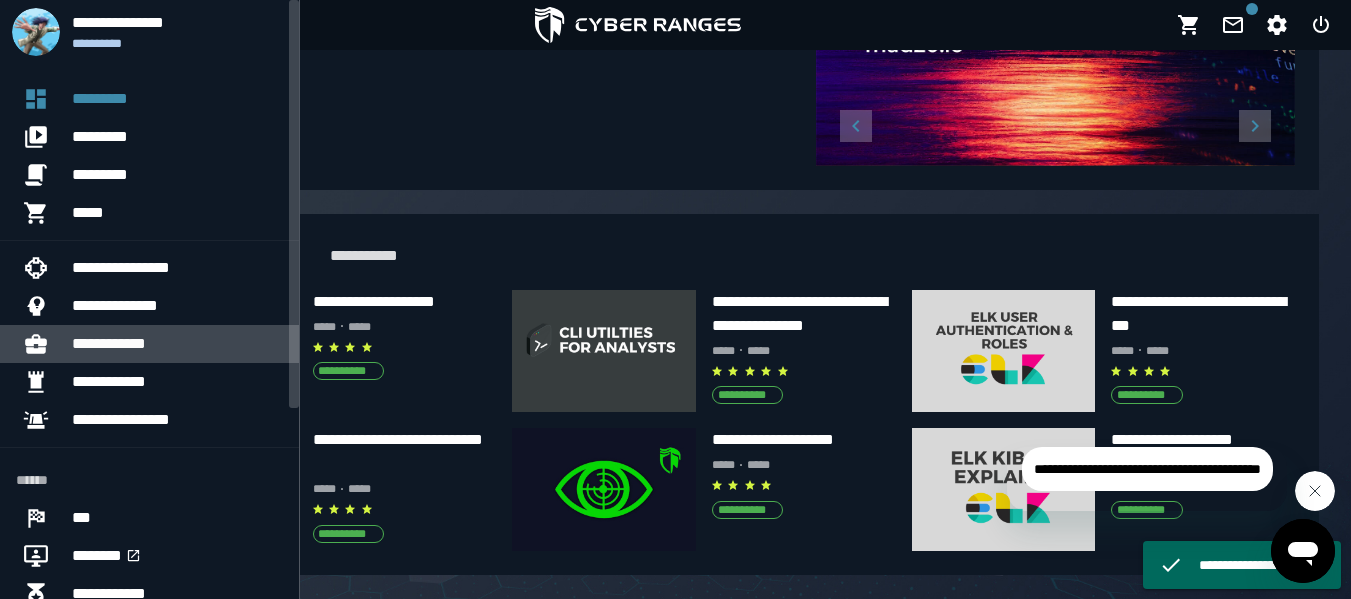 click at bounding box center (44, 344) 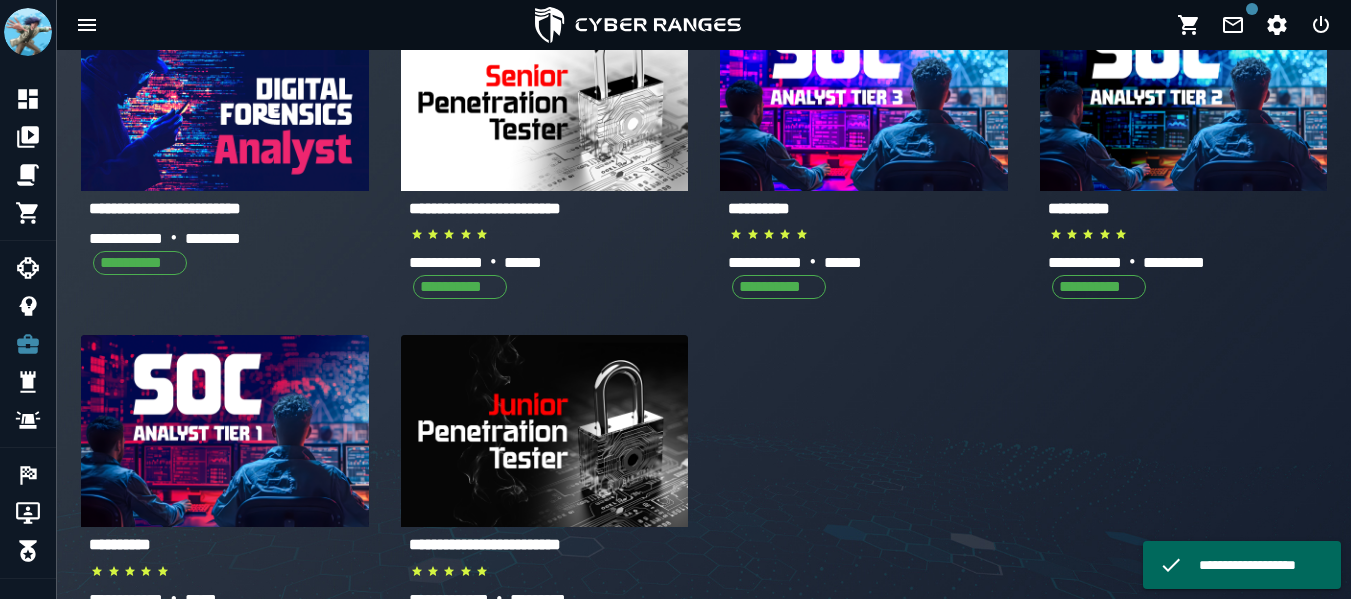 scroll, scrollTop: 173, scrollLeft: 0, axis: vertical 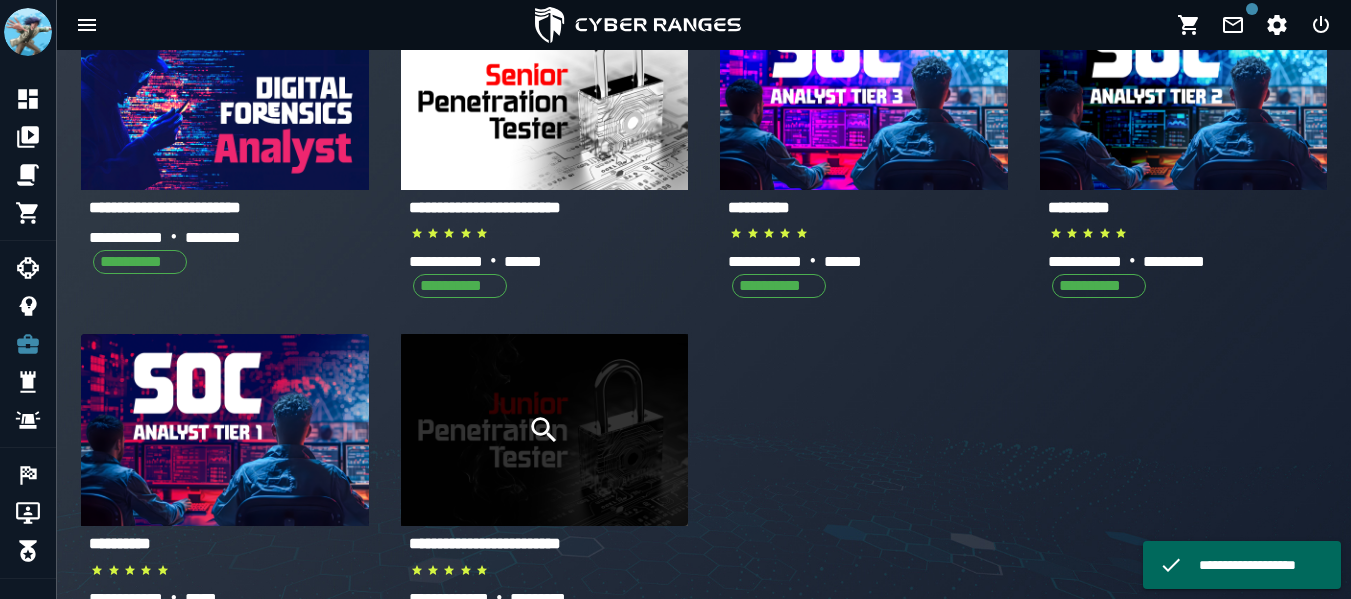 click 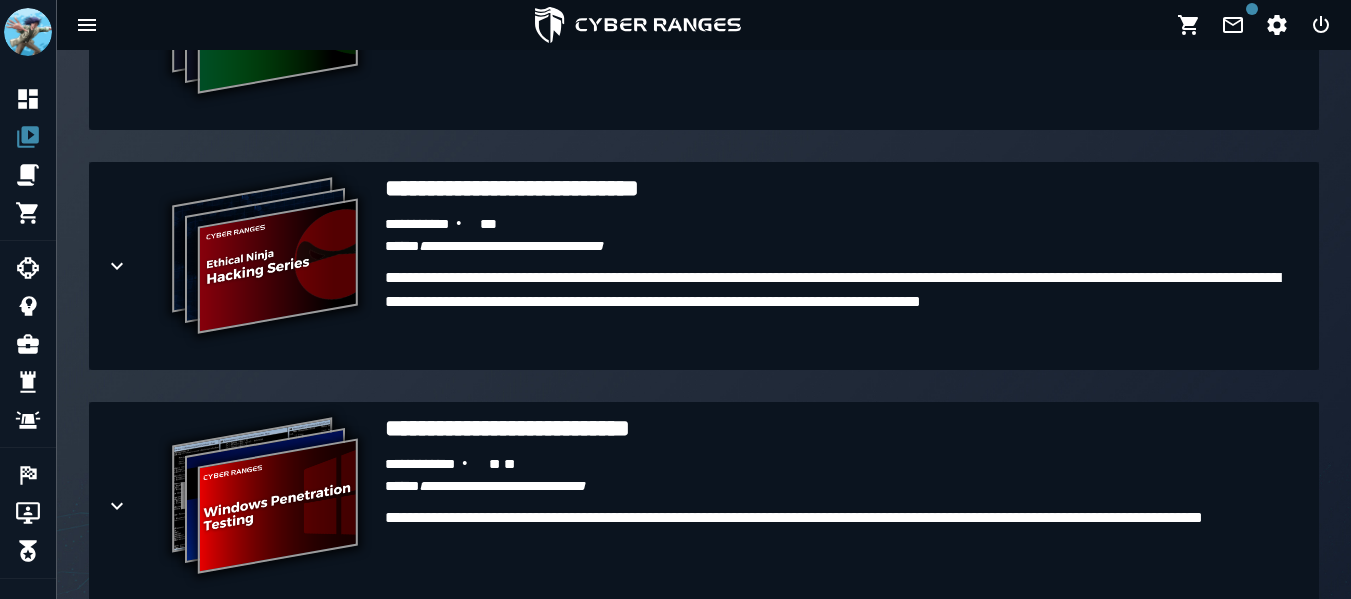 scroll, scrollTop: 1863, scrollLeft: 0, axis: vertical 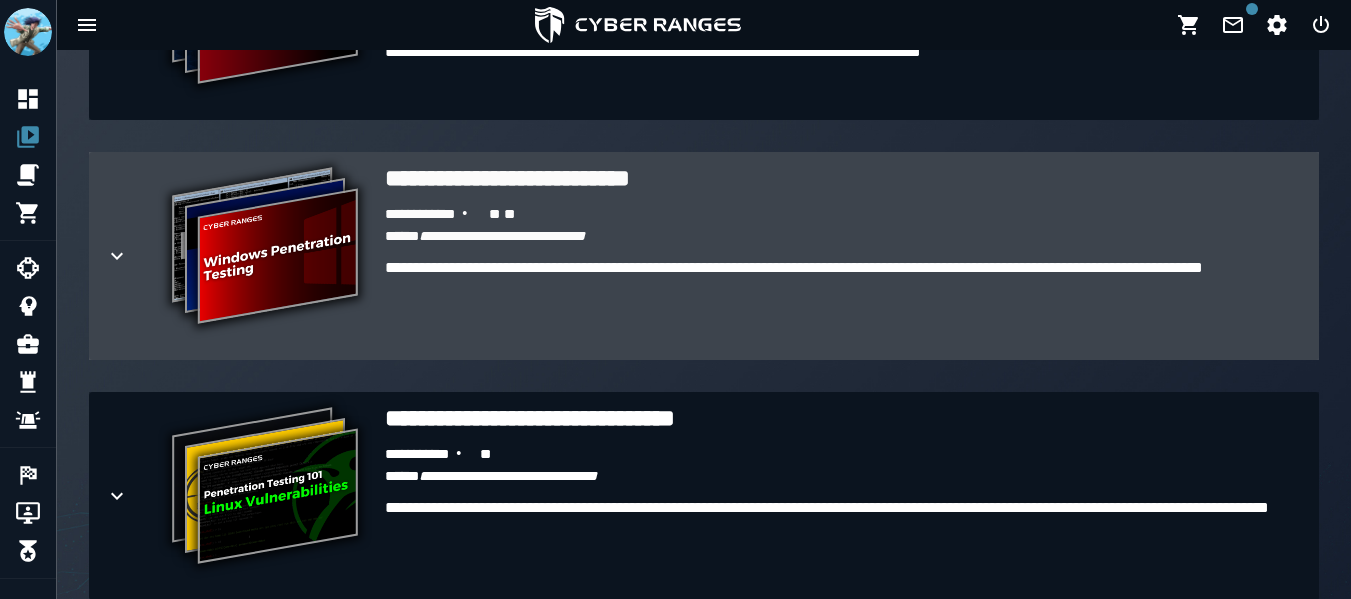 click on "**********" at bounding box center [844, 304] 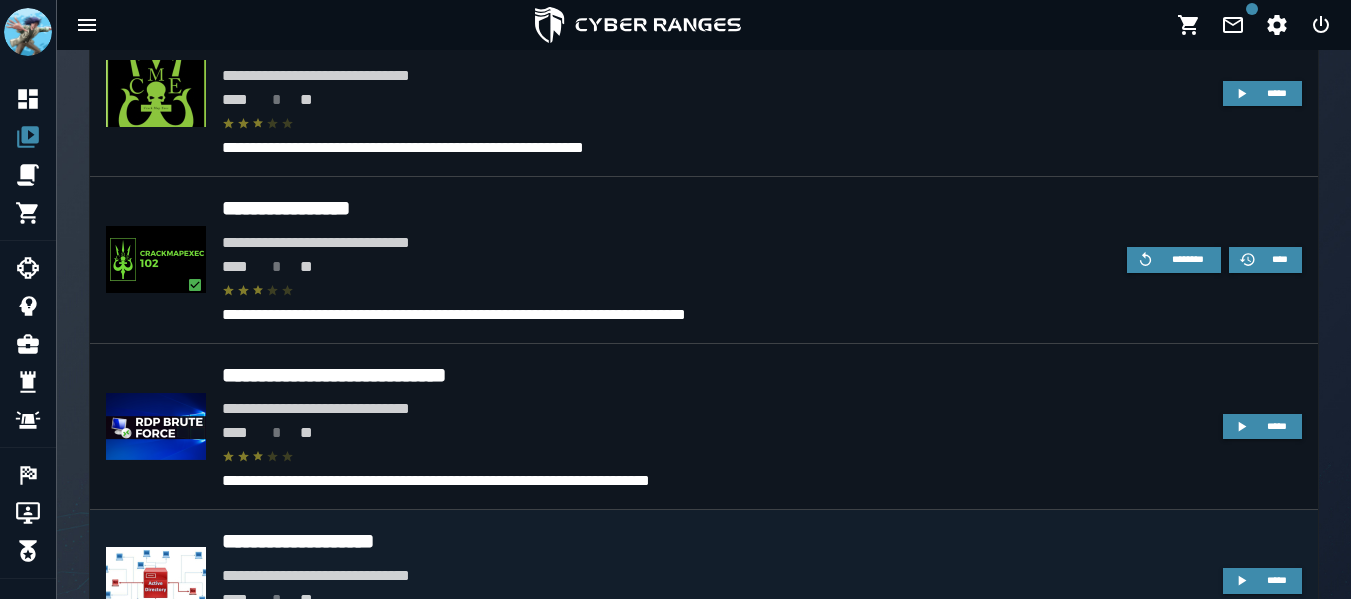 scroll, scrollTop: 2537, scrollLeft: 0, axis: vertical 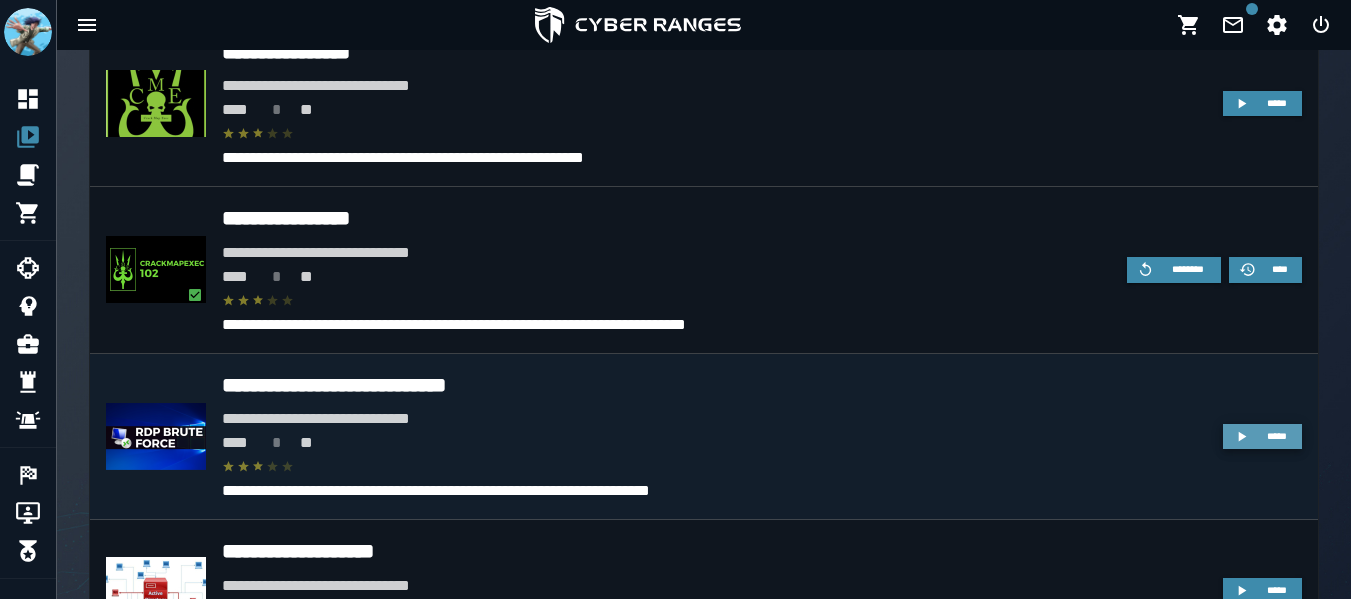 click 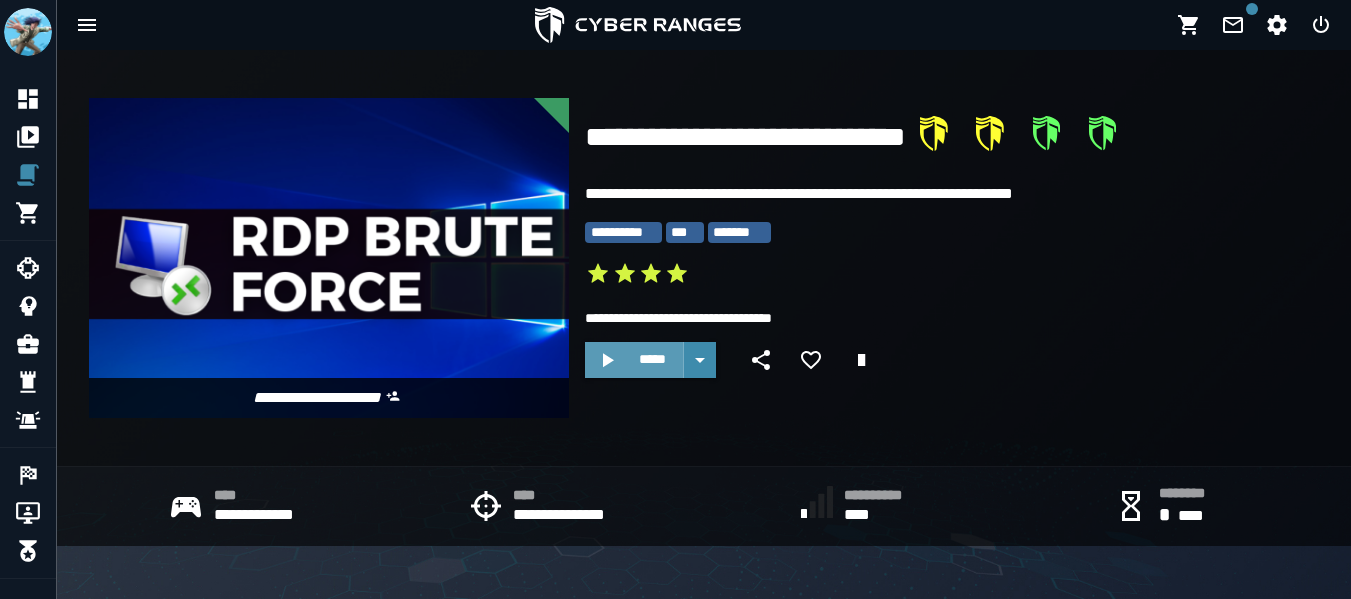 click on "*****" at bounding box center [652, 359] 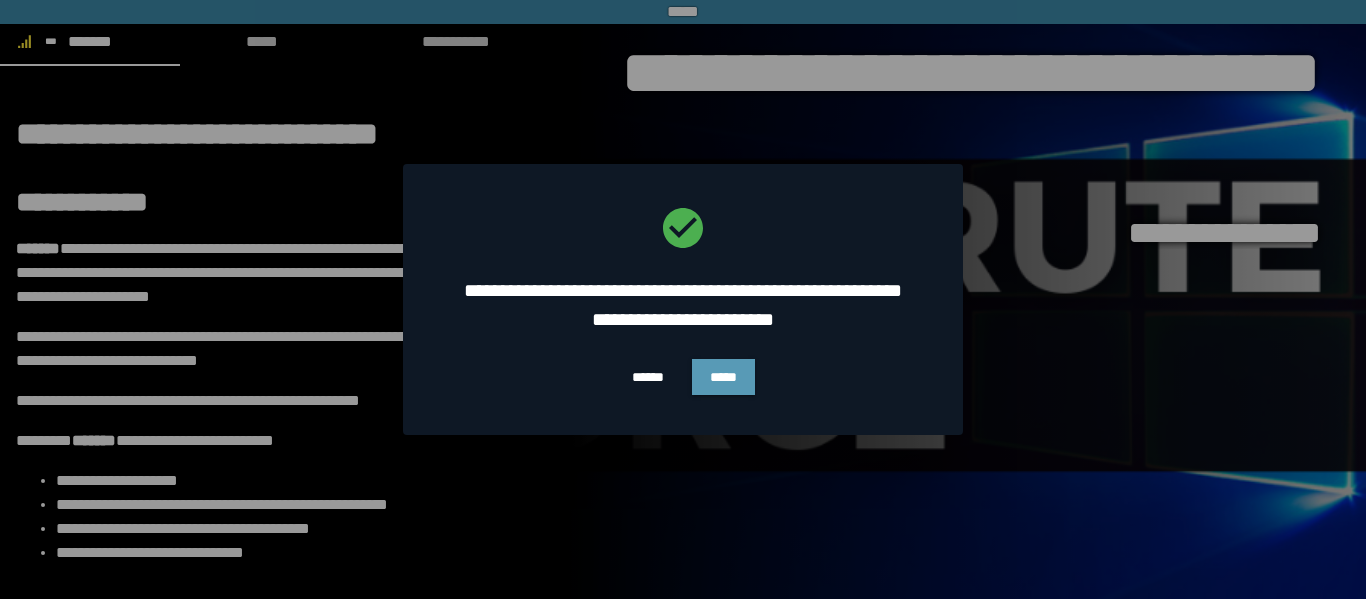 click on "*****" at bounding box center [723, 377] 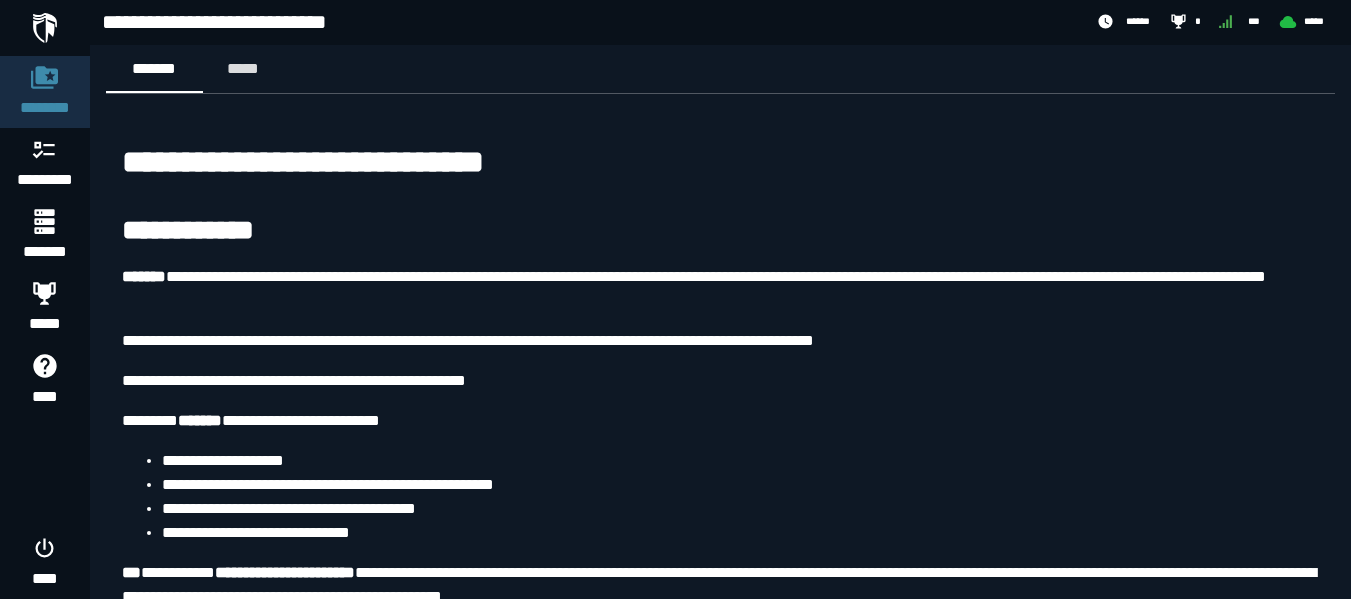 scroll, scrollTop: 0, scrollLeft: 0, axis: both 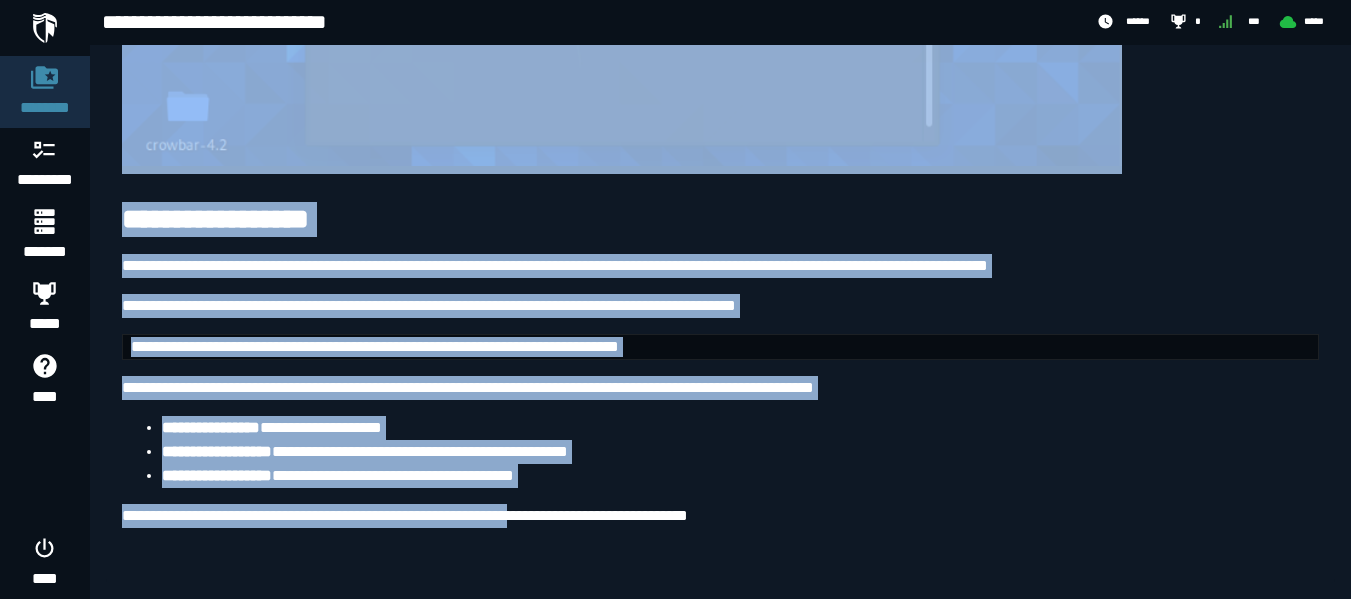 drag, startPoint x: 118, startPoint y: 160, endPoint x: 570, endPoint y: 629, distance: 651.35626 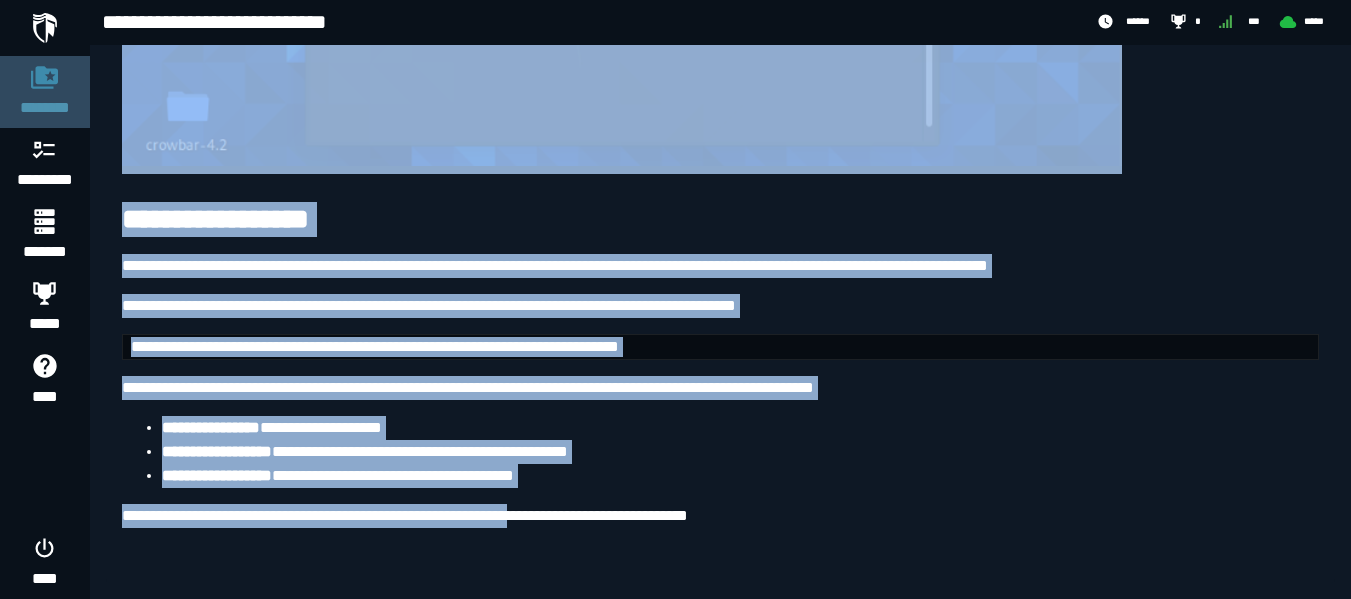 click on "********" 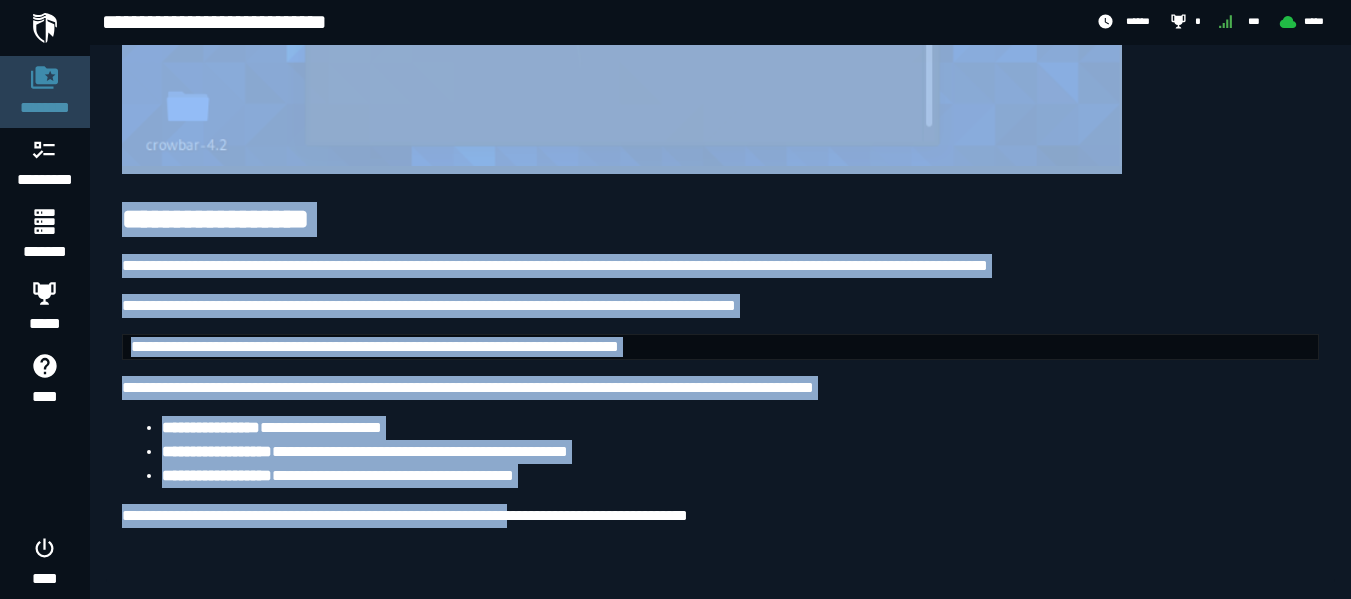 scroll, scrollTop: 0, scrollLeft: 0, axis: both 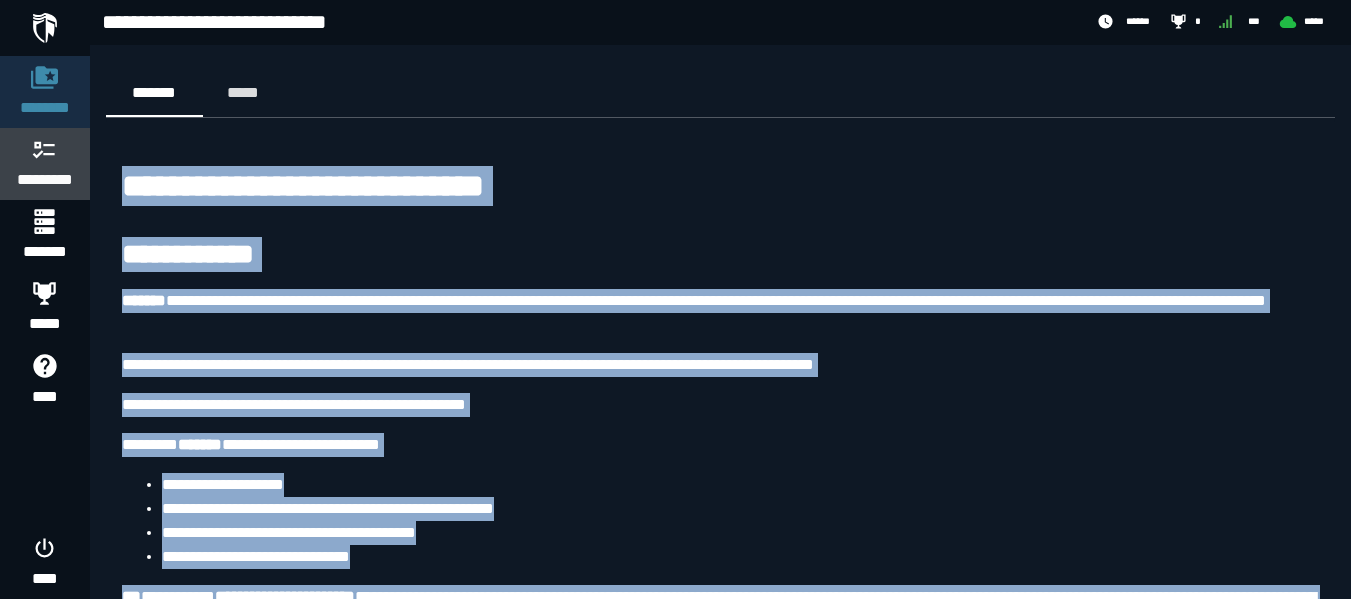 click 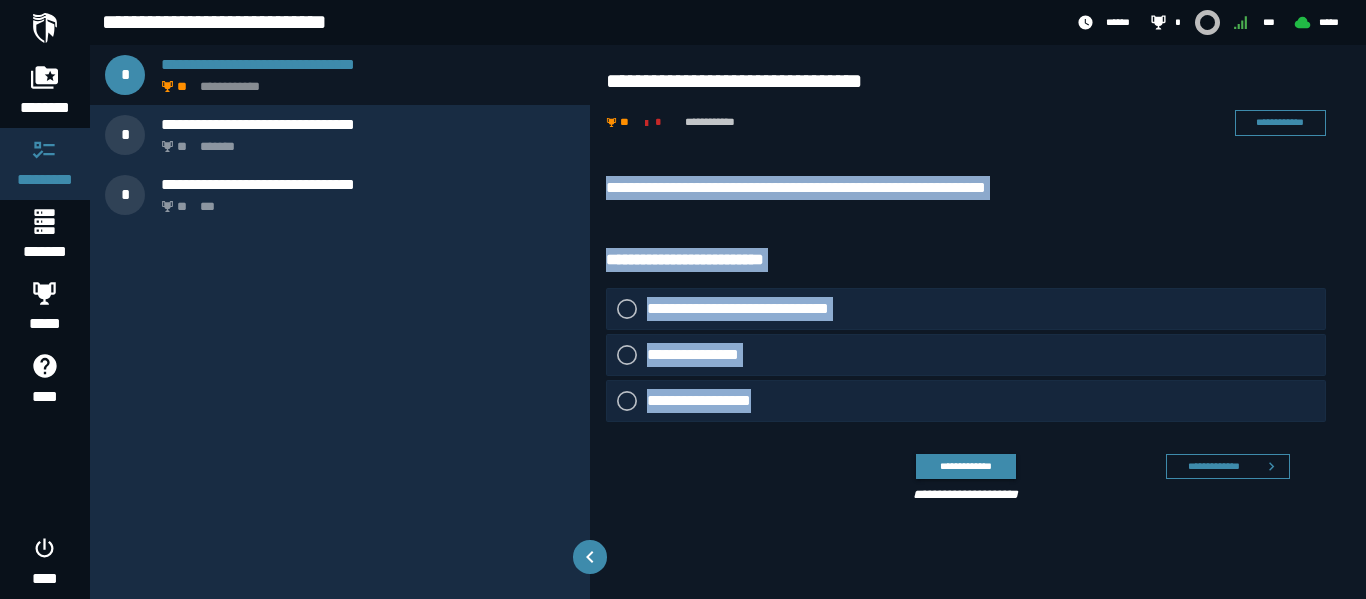 drag, startPoint x: 606, startPoint y: 172, endPoint x: 772, endPoint y: 398, distance: 280.41397 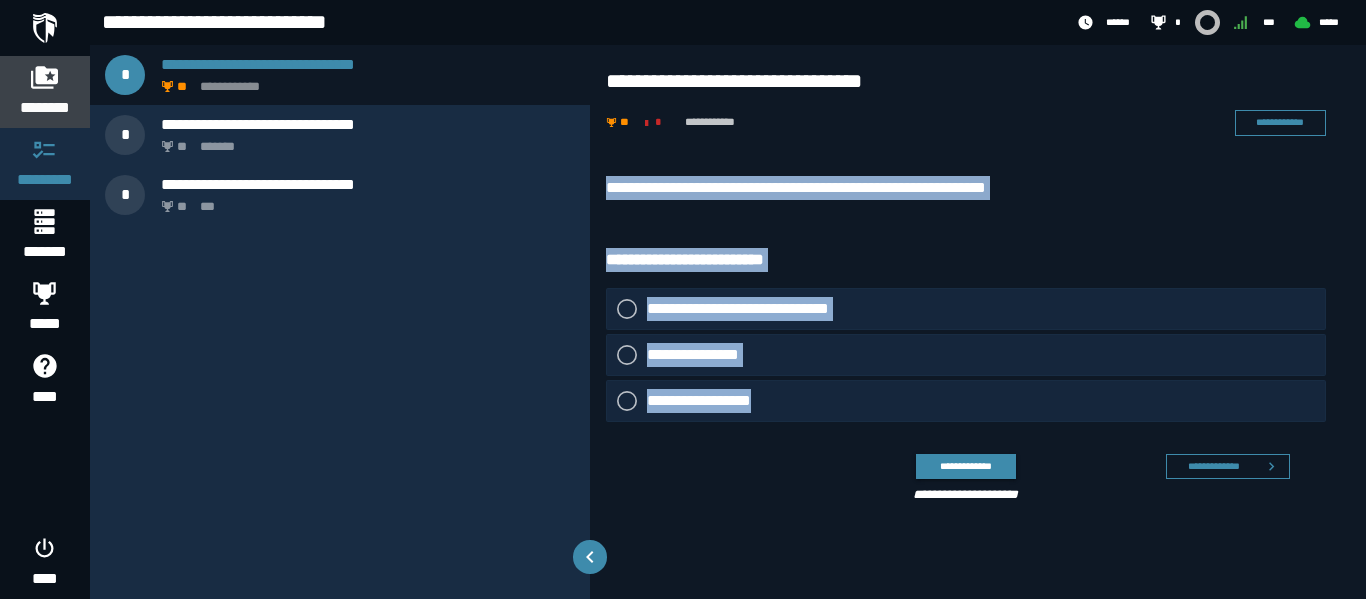 click 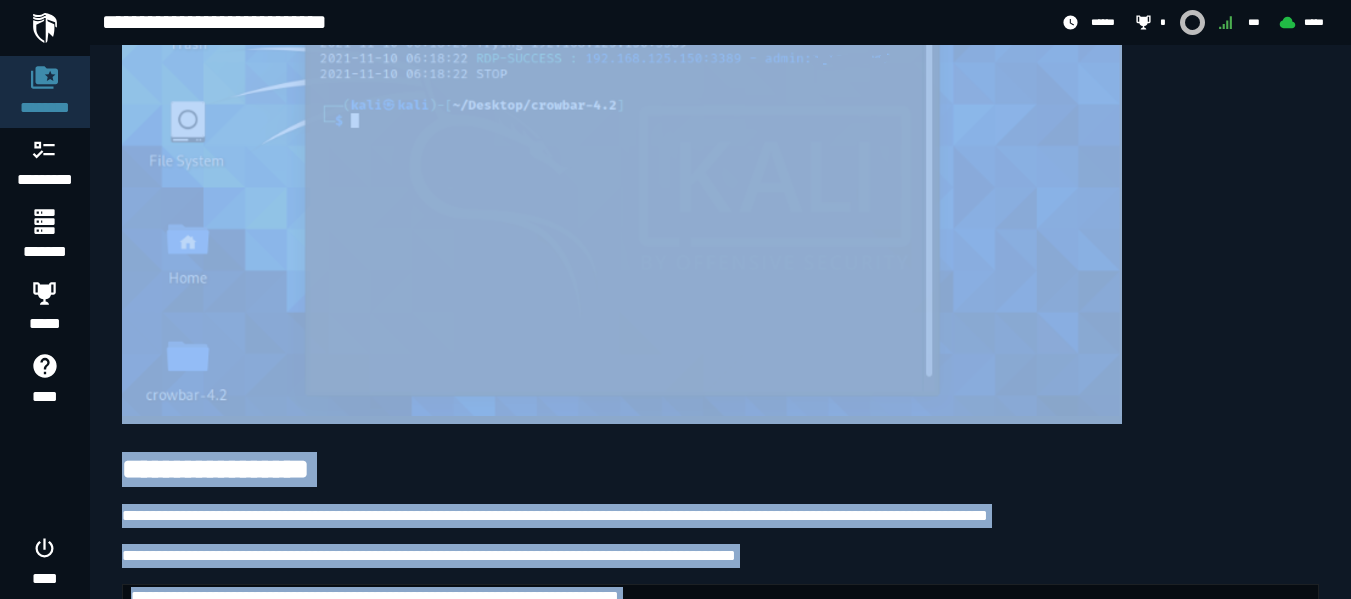 scroll, scrollTop: 3140, scrollLeft: 0, axis: vertical 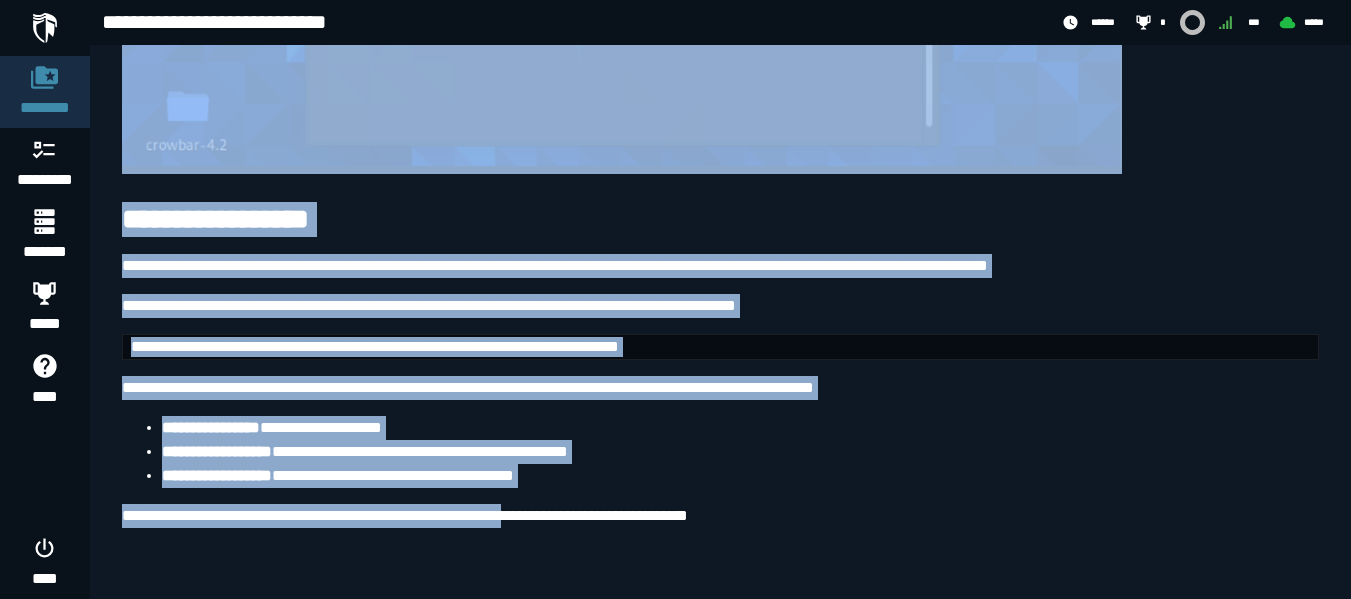 drag, startPoint x: 169, startPoint y: 174, endPoint x: 560, endPoint y: 646, distance: 612.91516 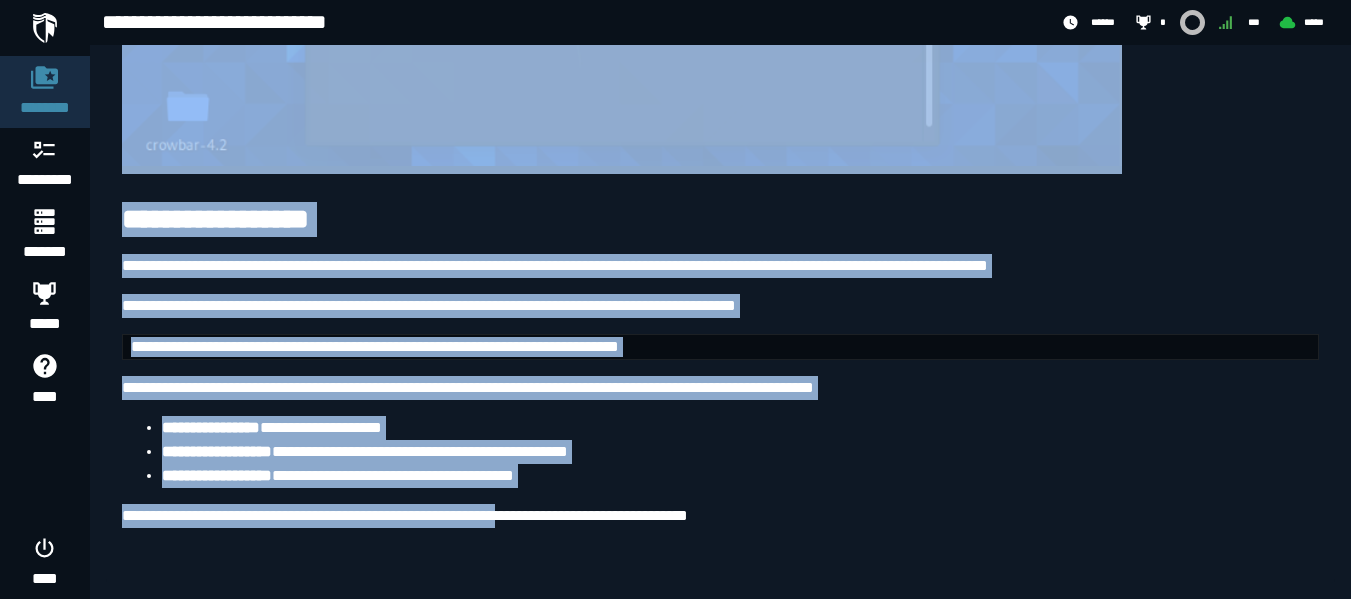 copy on "[FIRST] [LAST] [PHONE]" 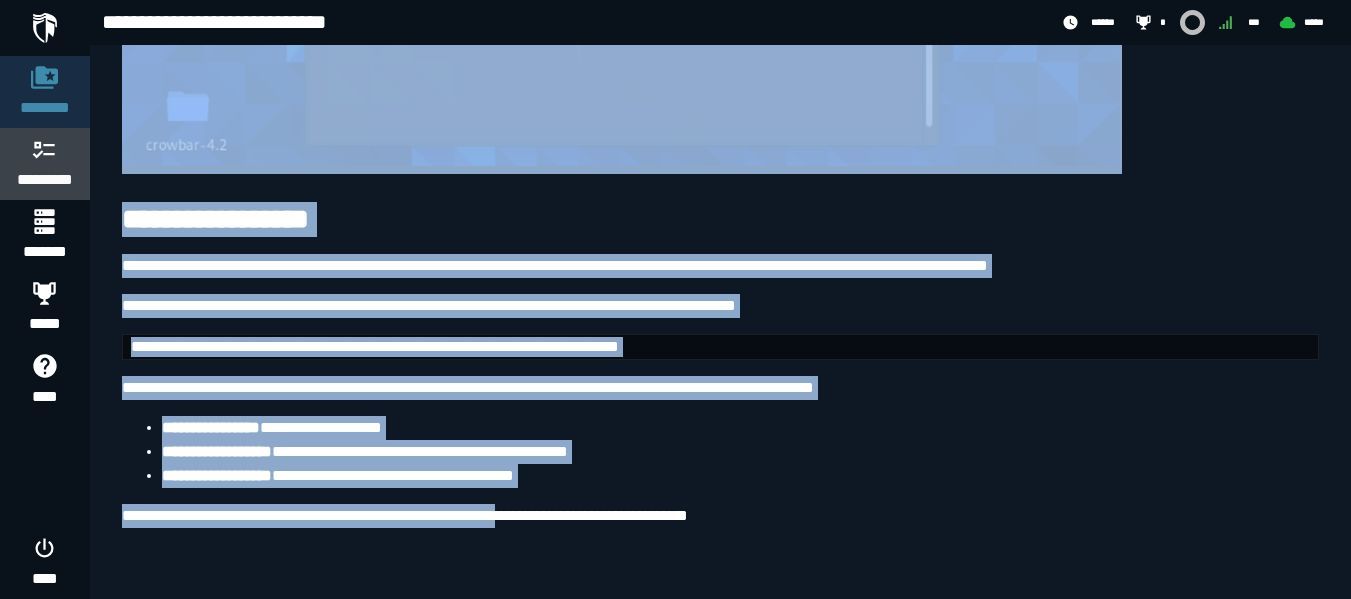 click on "*********" at bounding box center (45, 180) 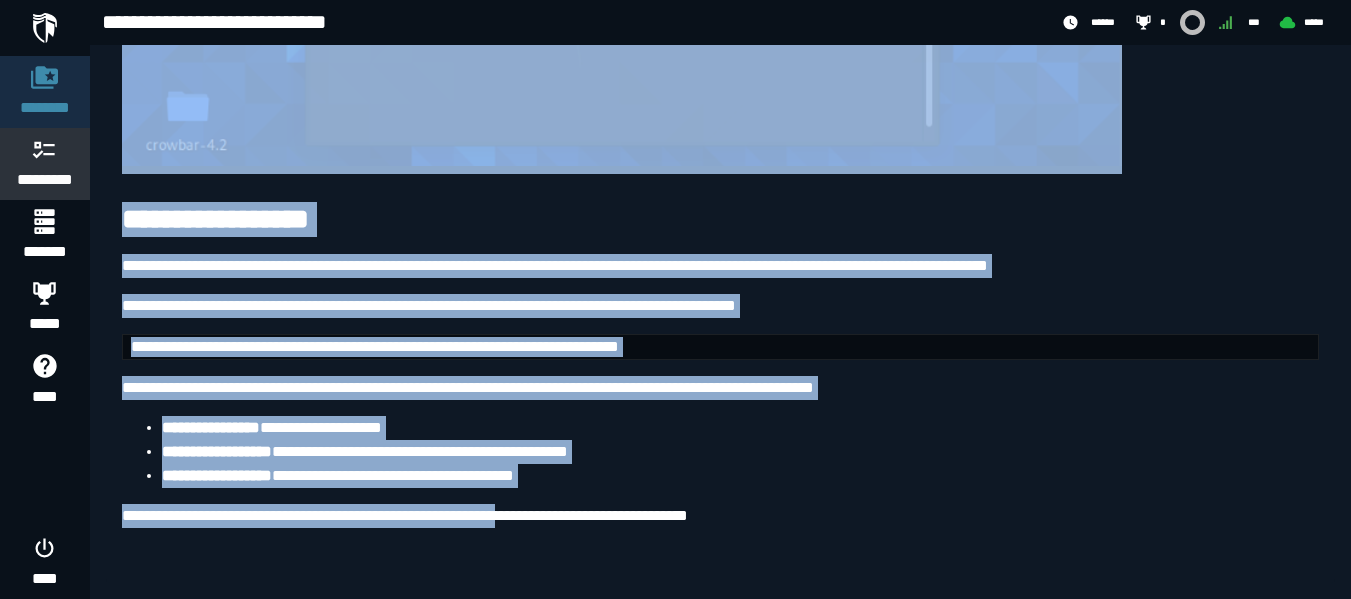 scroll, scrollTop: 0, scrollLeft: 0, axis: both 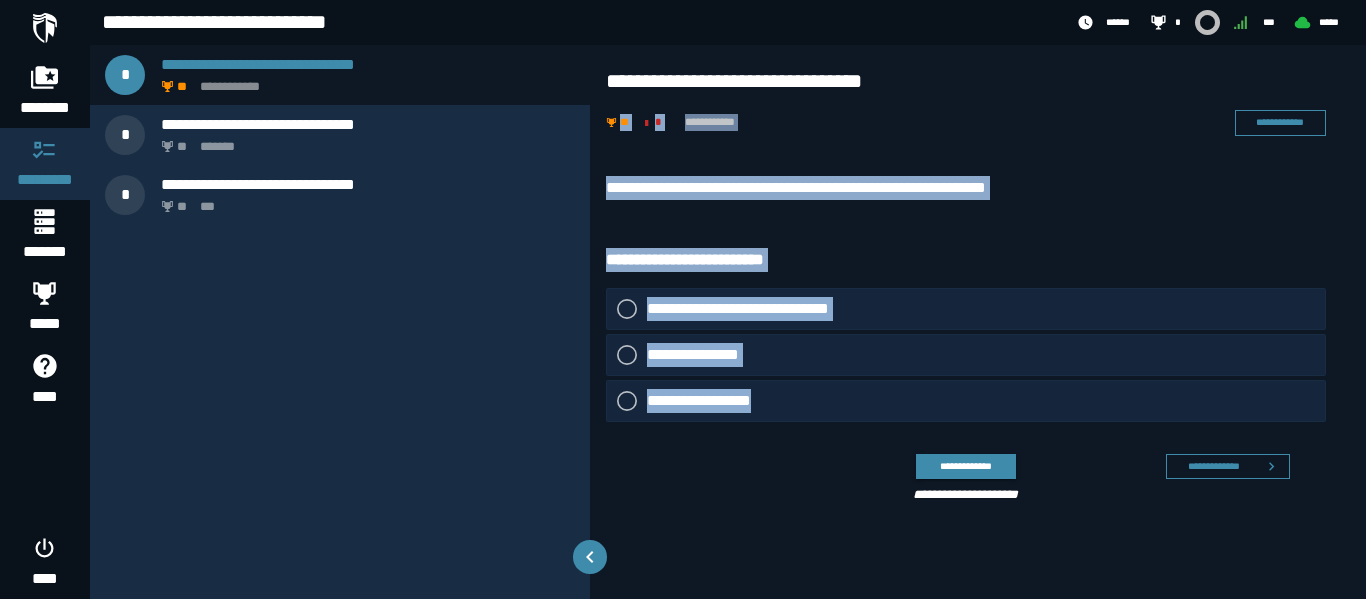 drag, startPoint x: 595, startPoint y: 138, endPoint x: 837, endPoint y: 415, distance: 367.82196 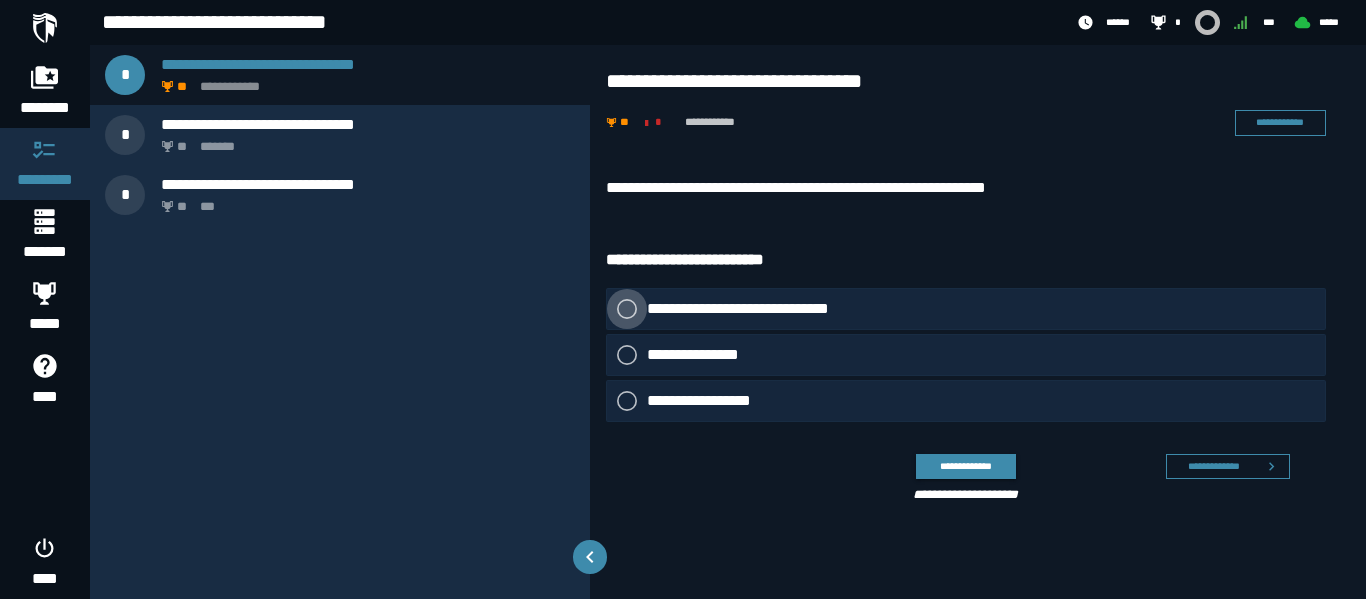 click on "**********" 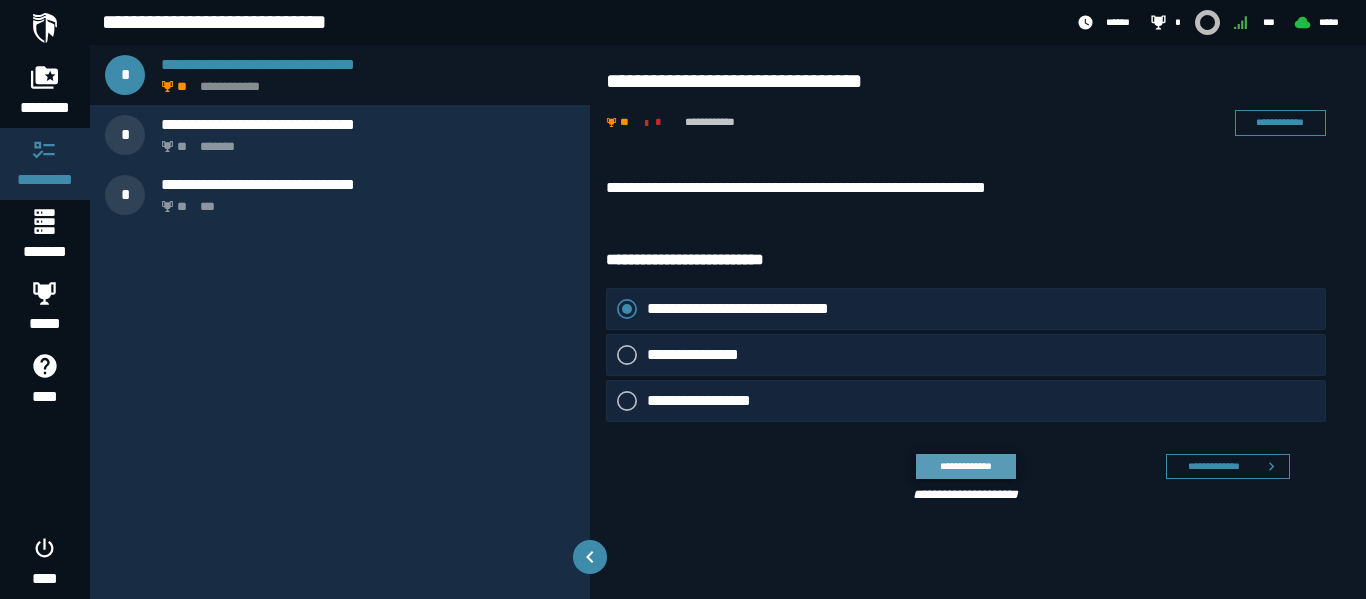 click on "**********" 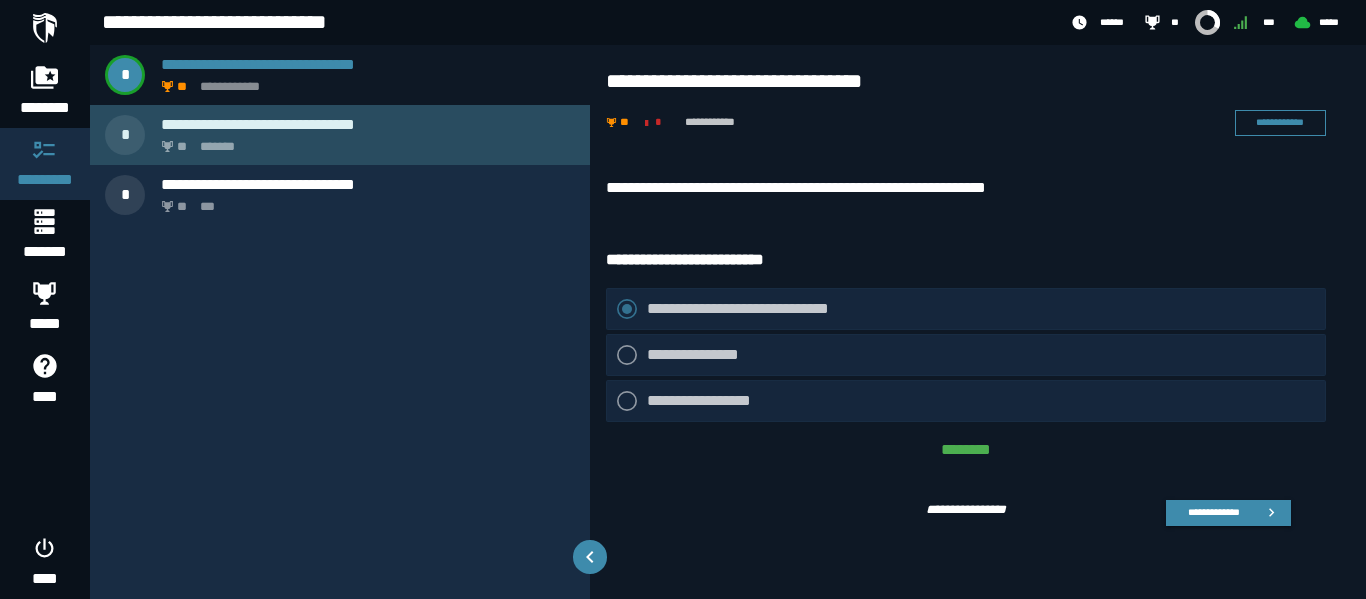 click on "** *******" at bounding box center [364, 141] 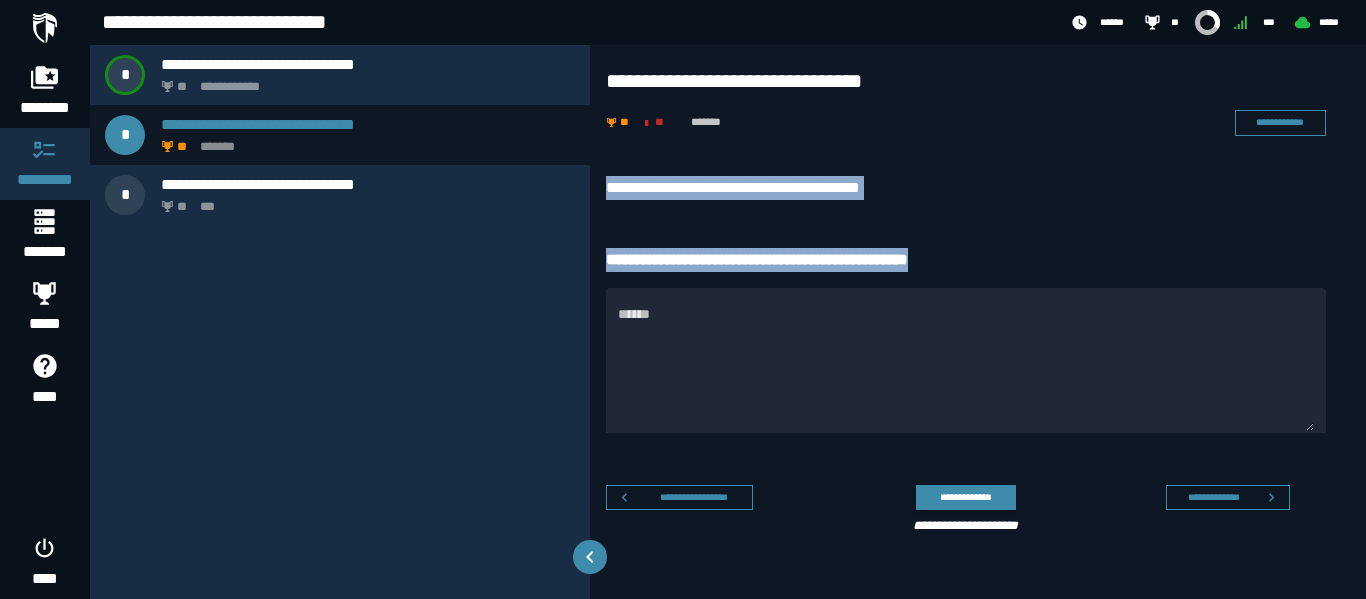 drag, startPoint x: 604, startPoint y: 166, endPoint x: 976, endPoint y: 251, distance: 381.58746 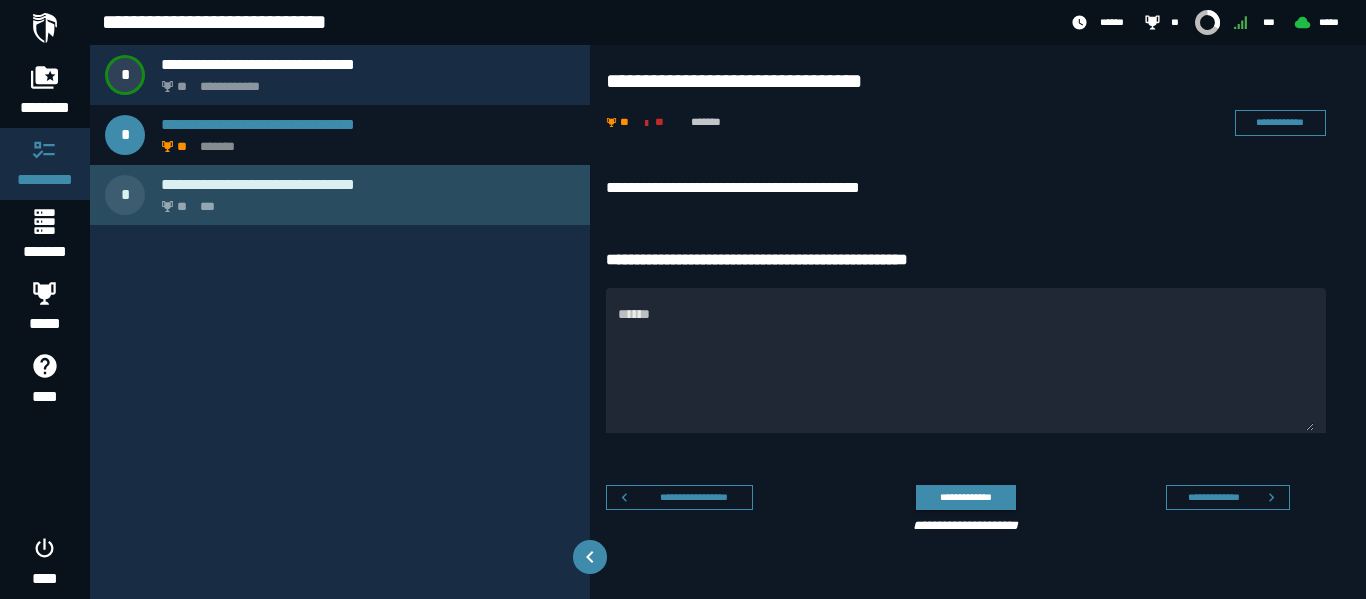 click on "** ***" at bounding box center (364, 201) 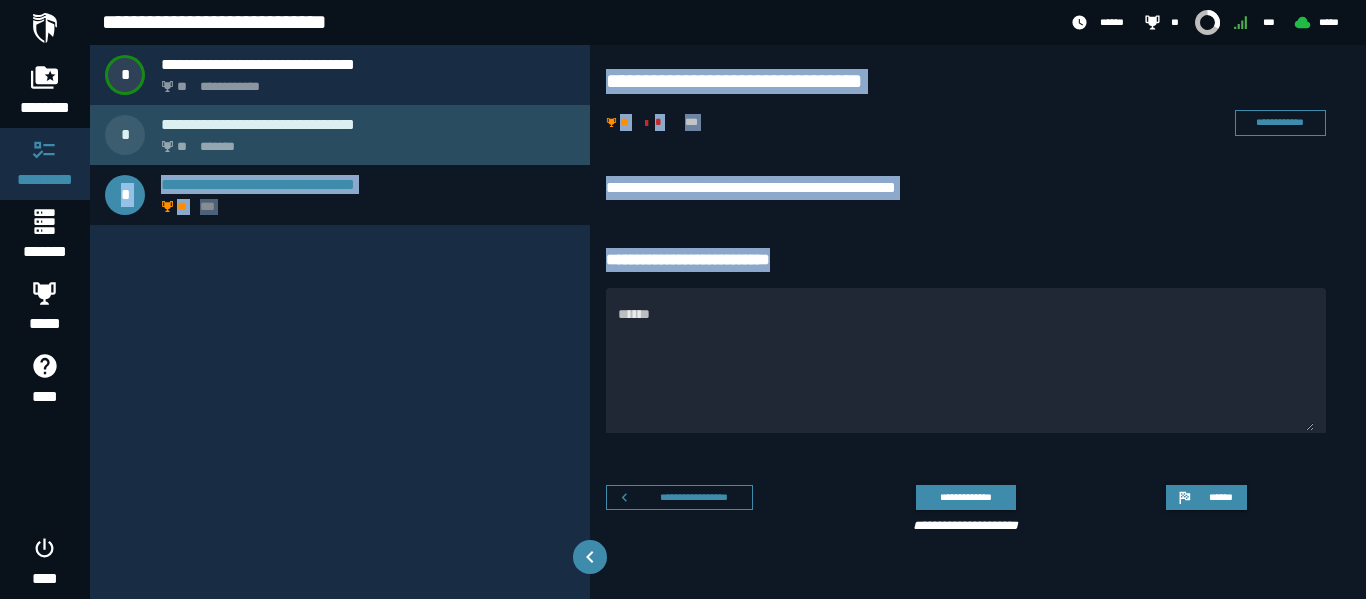 drag, startPoint x: 588, startPoint y: 163, endPoint x: 814, endPoint y: 273, distance: 251.34836 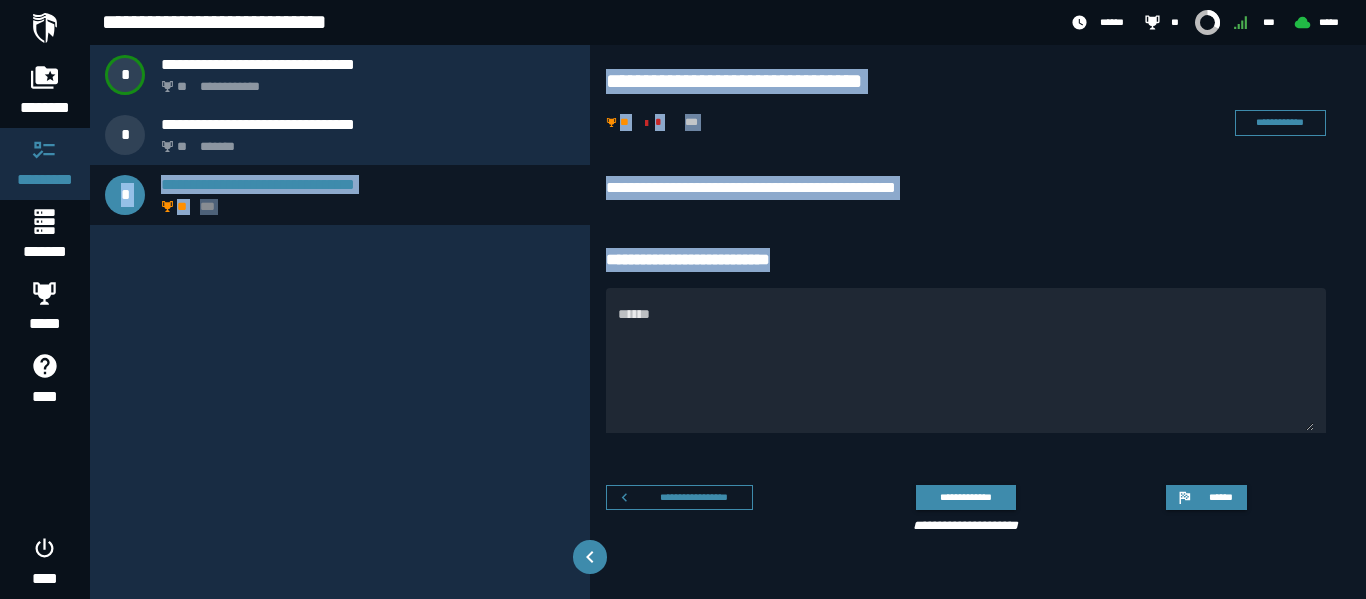 click on "**********" at bounding box center (966, 260) 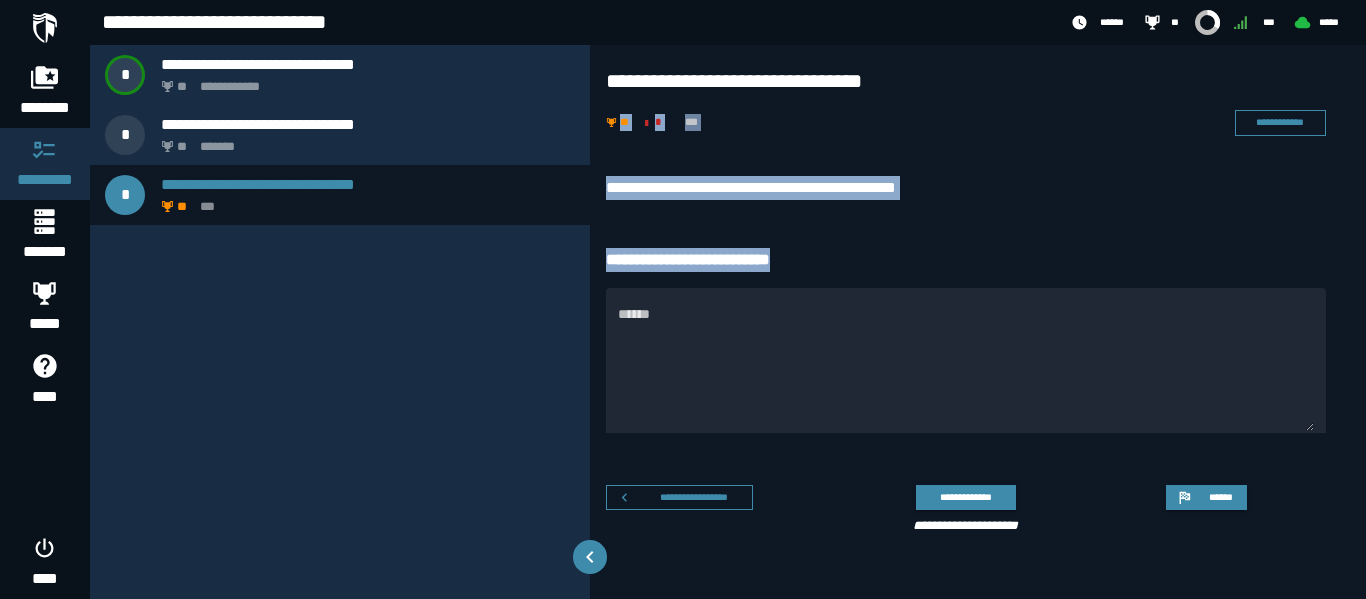 drag, startPoint x: 606, startPoint y: 154, endPoint x: 823, endPoint y: 262, distance: 242.39018 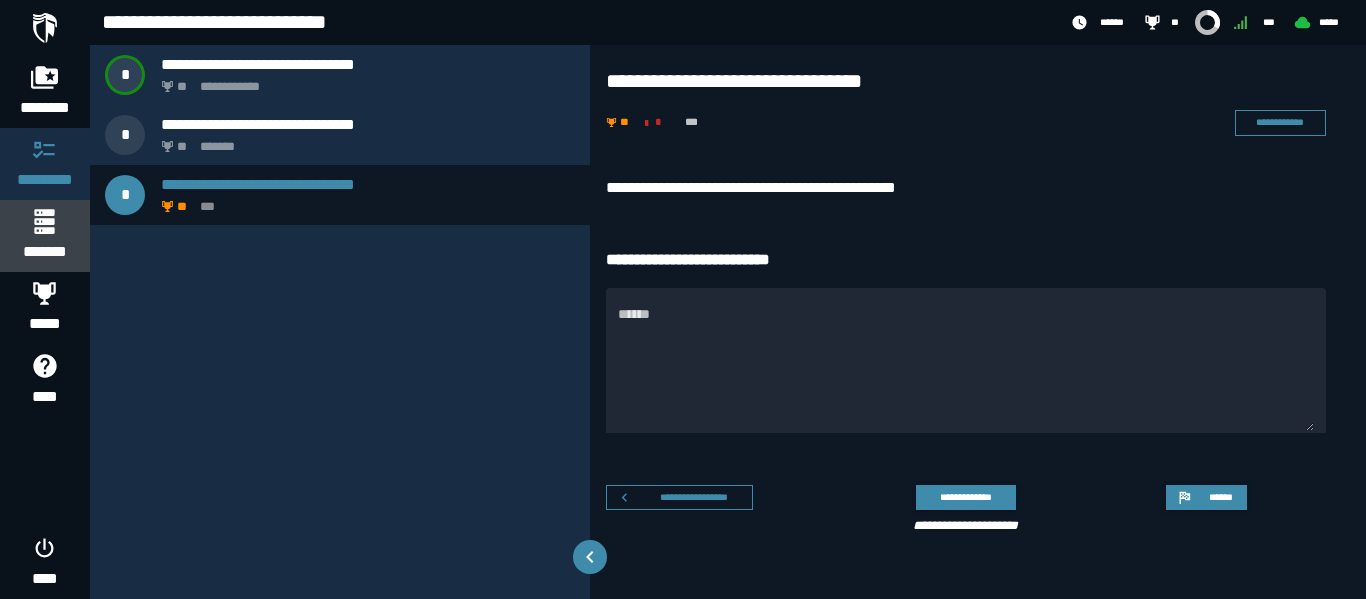 click 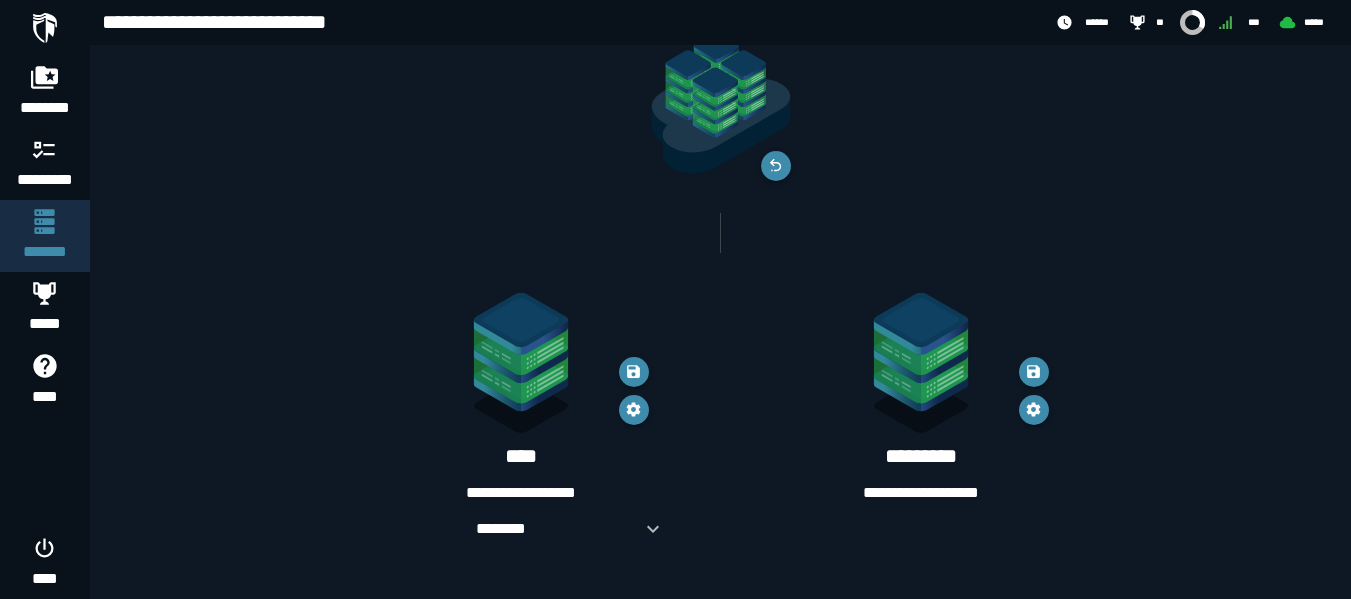 scroll, scrollTop: 0, scrollLeft: 0, axis: both 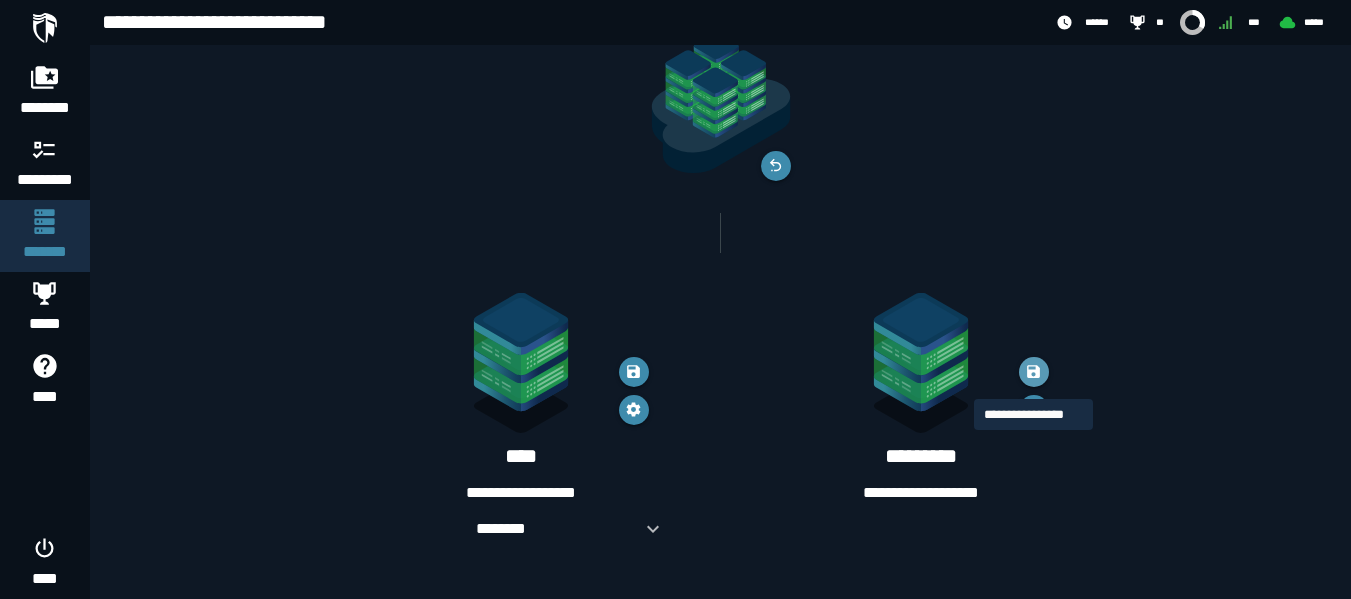 click 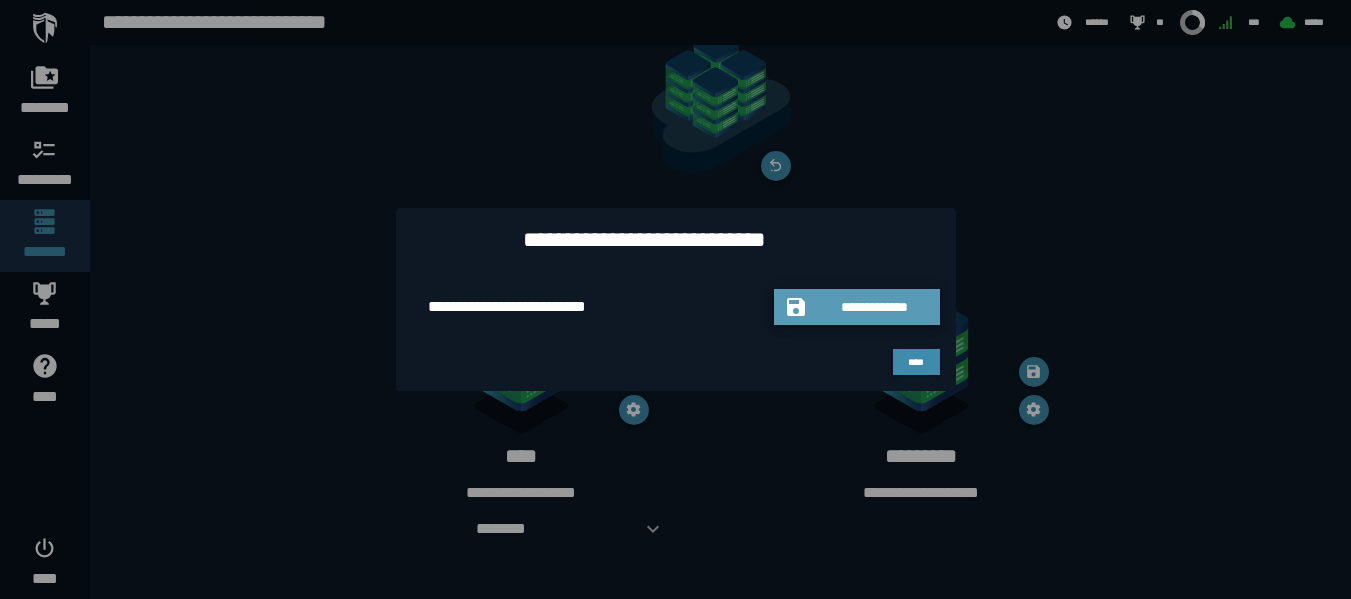 click on "**********" at bounding box center (875, 307) 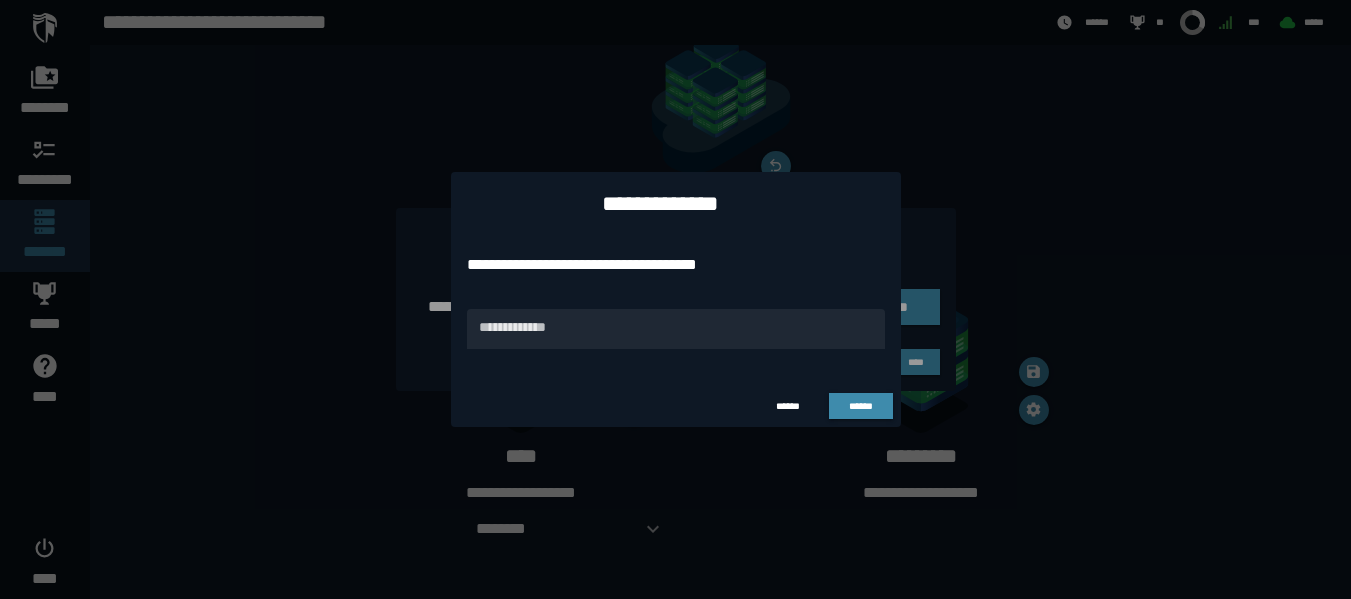 click at bounding box center [676, 359] 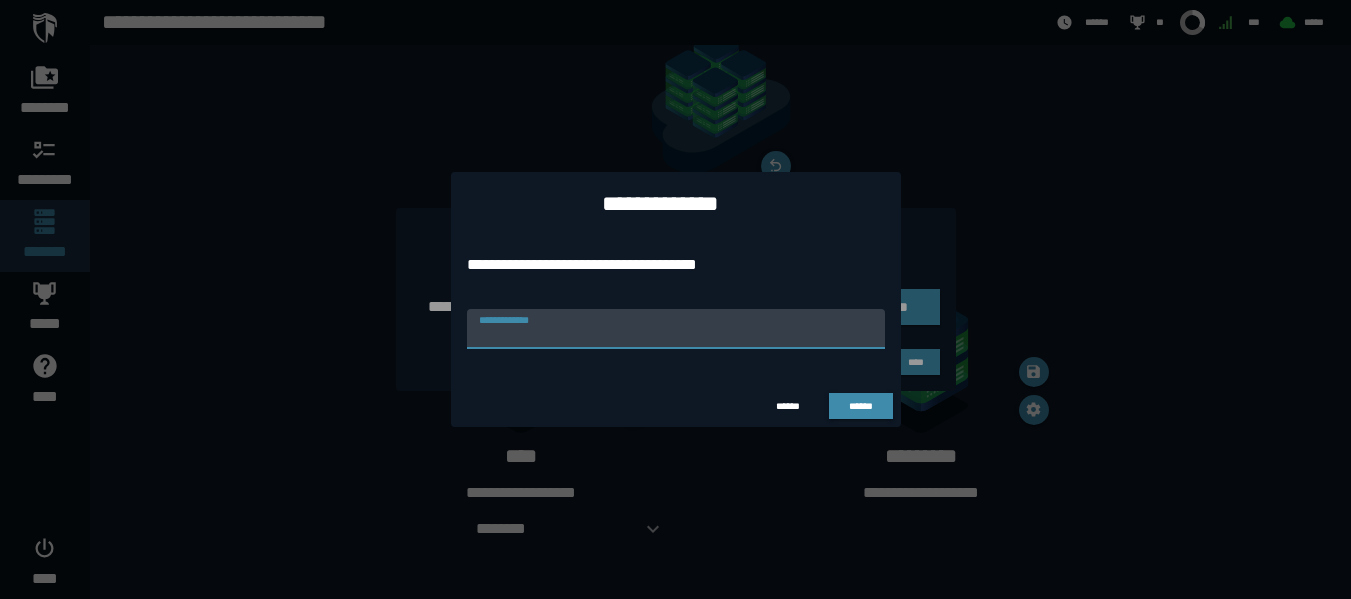 click on "**********" at bounding box center [676, 329] 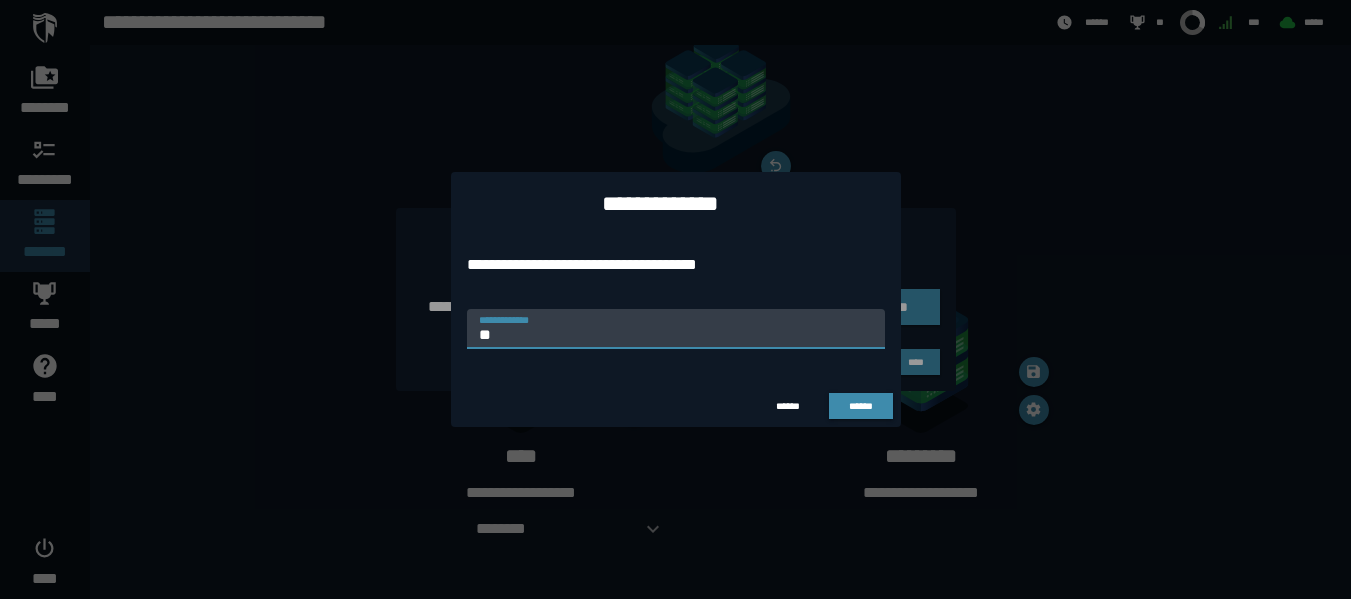 type on "**" 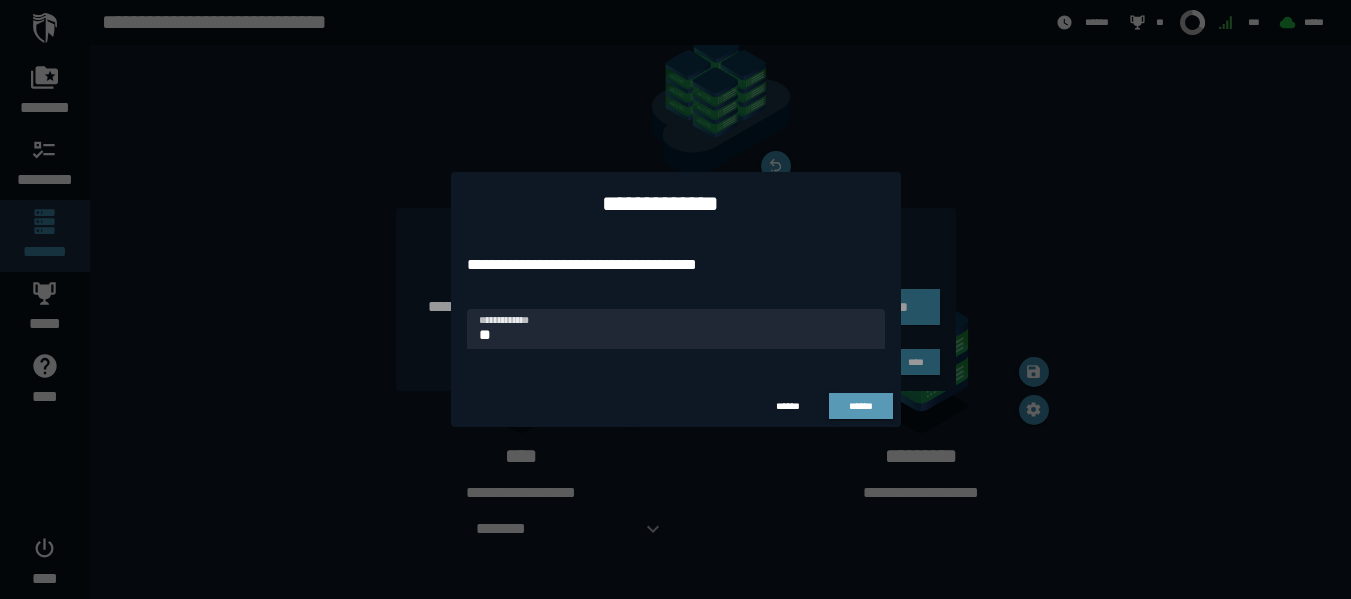 click on "******" at bounding box center (861, 406) 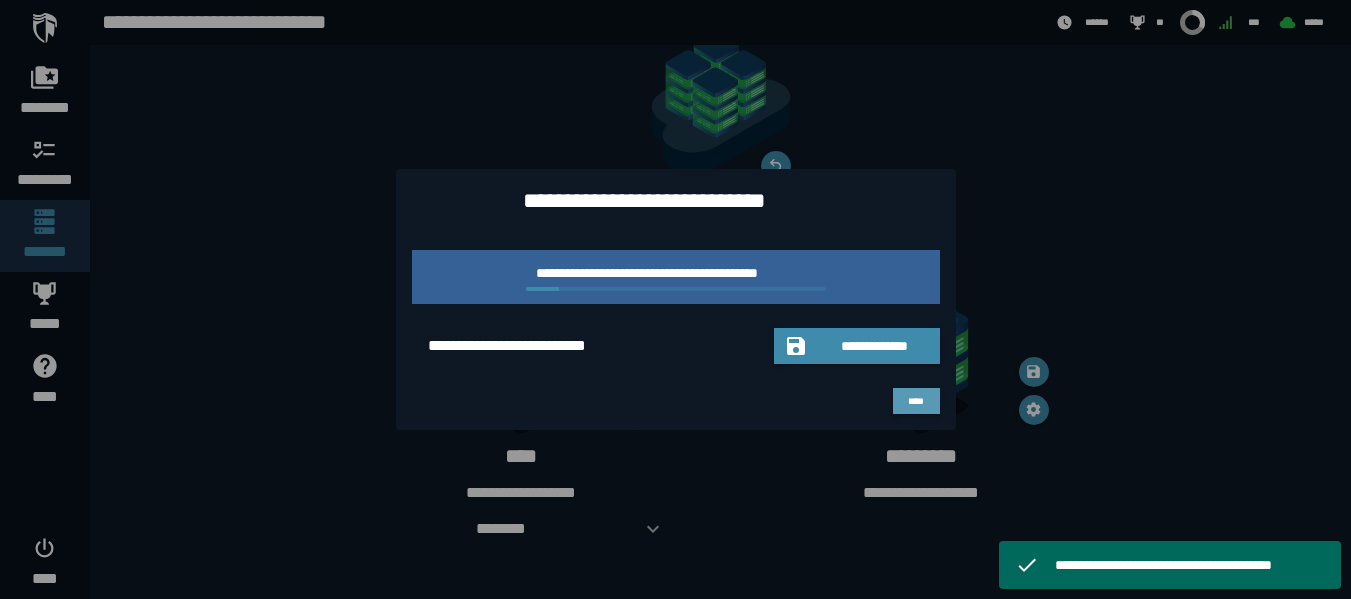 click on "****" at bounding box center (916, 401) 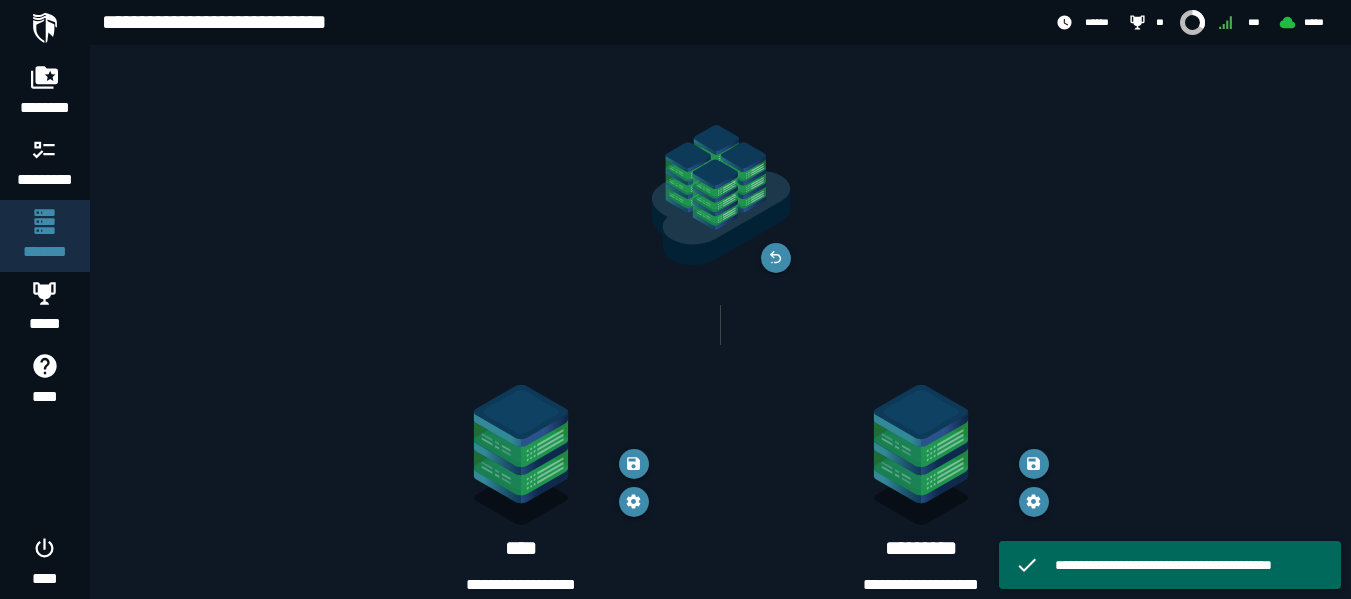scroll, scrollTop: 92, scrollLeft: 0, axis: vertical 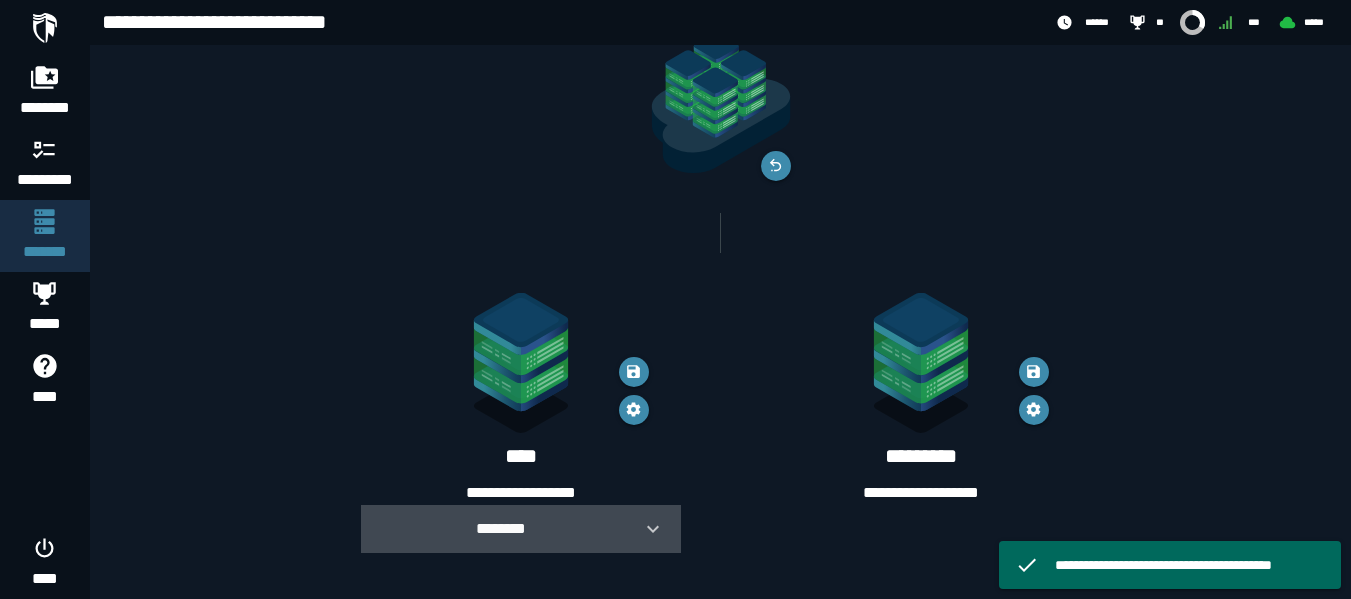 click on "********" at bounding box center (501, 528) 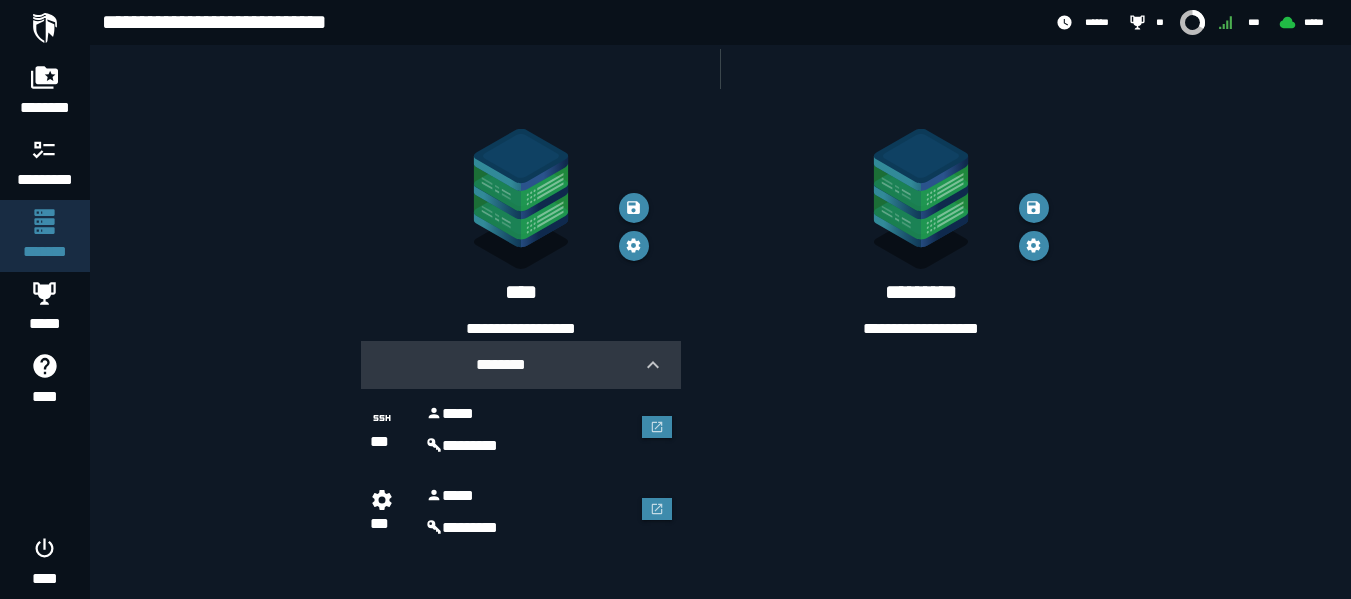 scroll, scrollTop: 255, scrollLeft: 0, axis: vertical 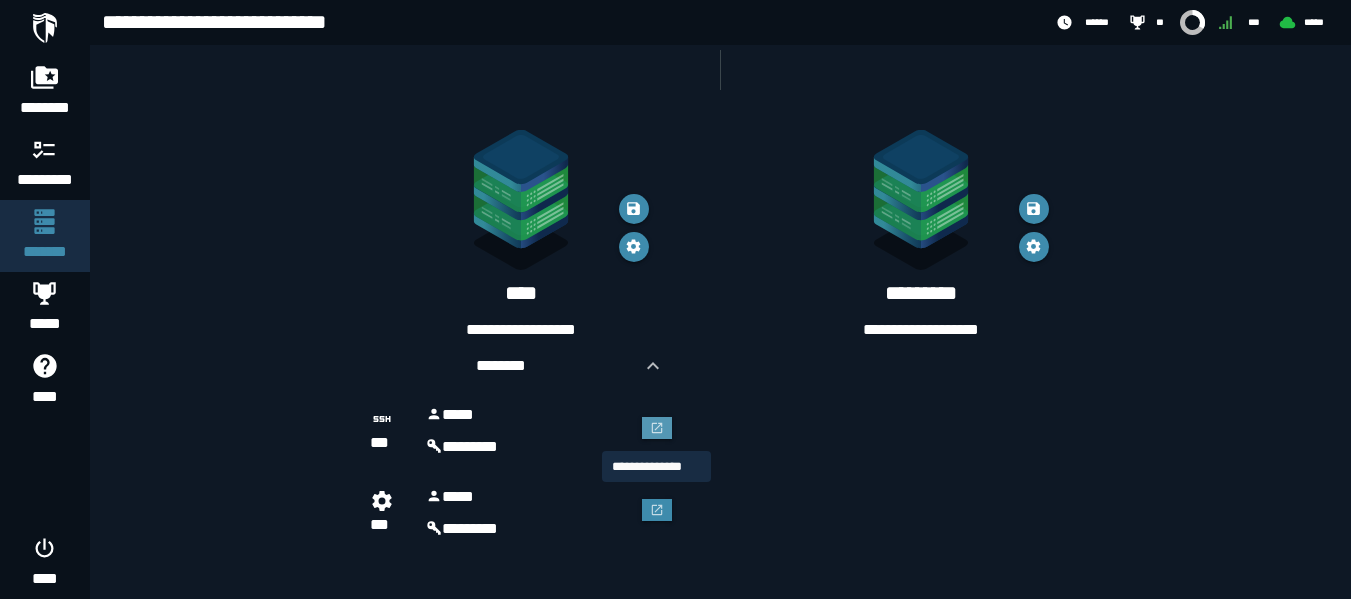 click 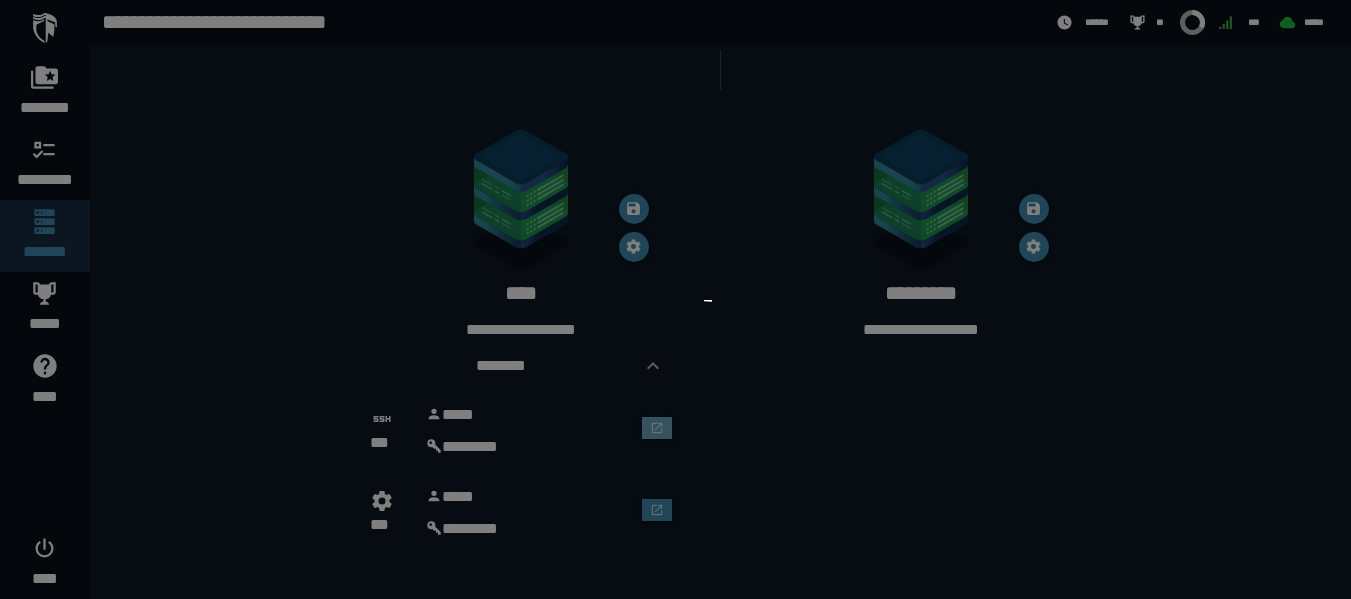 scroll, scrollTop: 0, scrollLeft: 0, axis: both 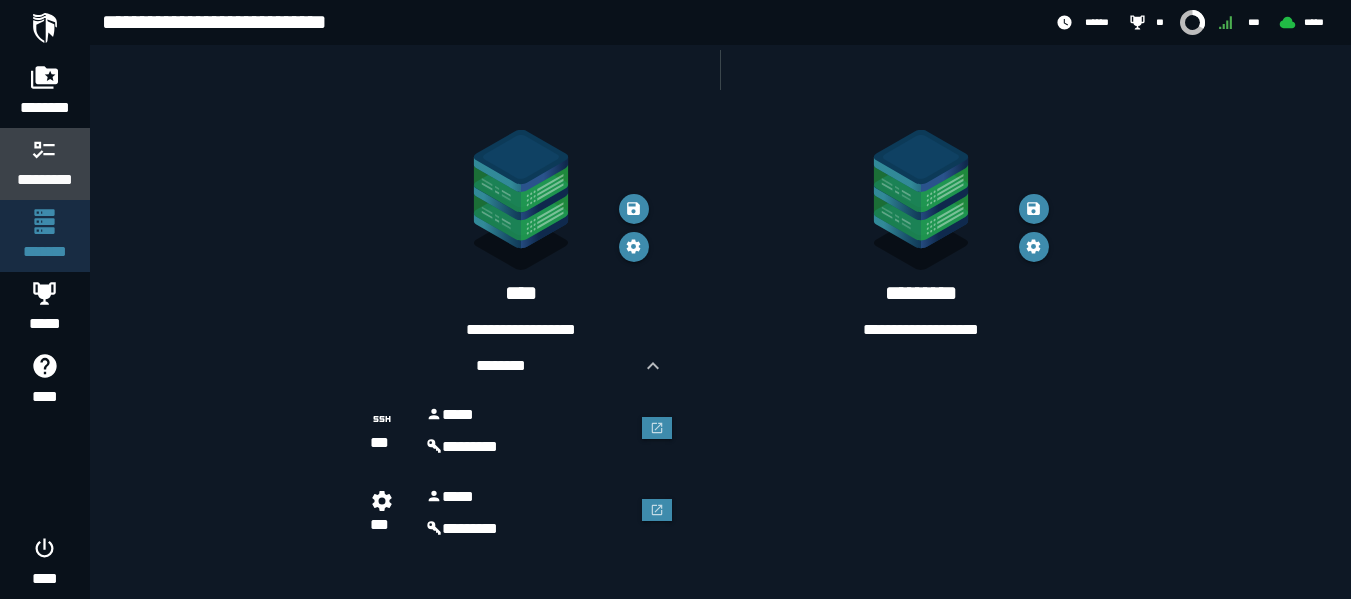 click at bounding box center (45, 149) 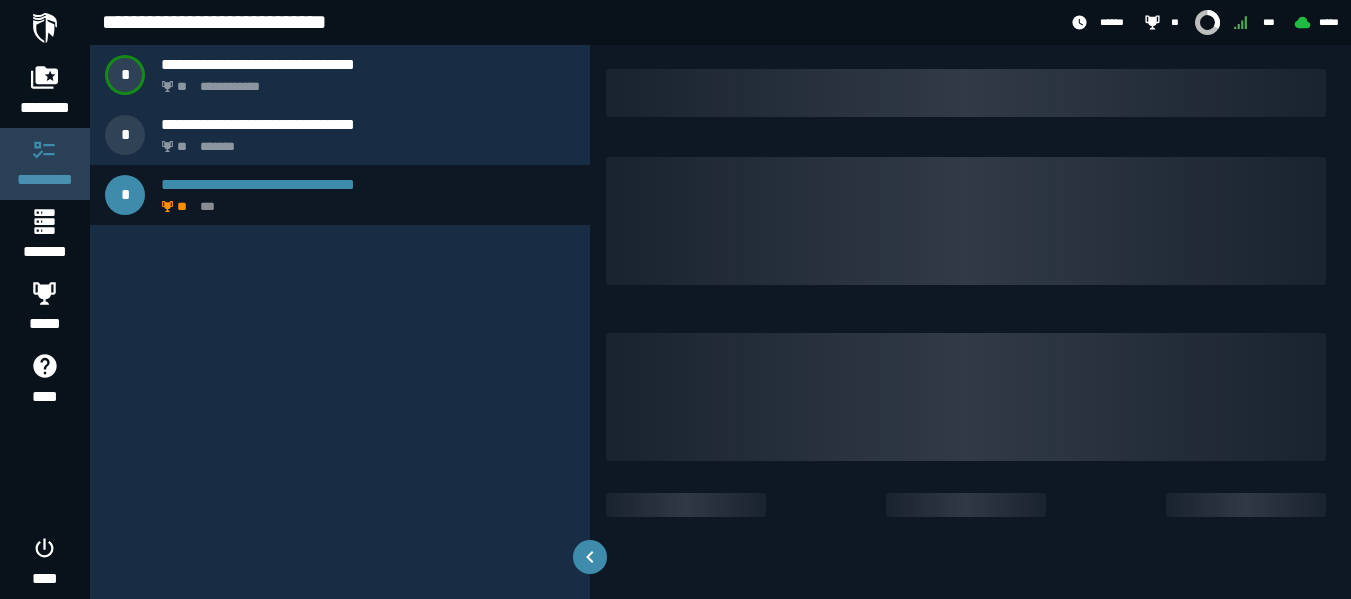scroll, scrollTop: 0, scrollLeft: 0, axis: both 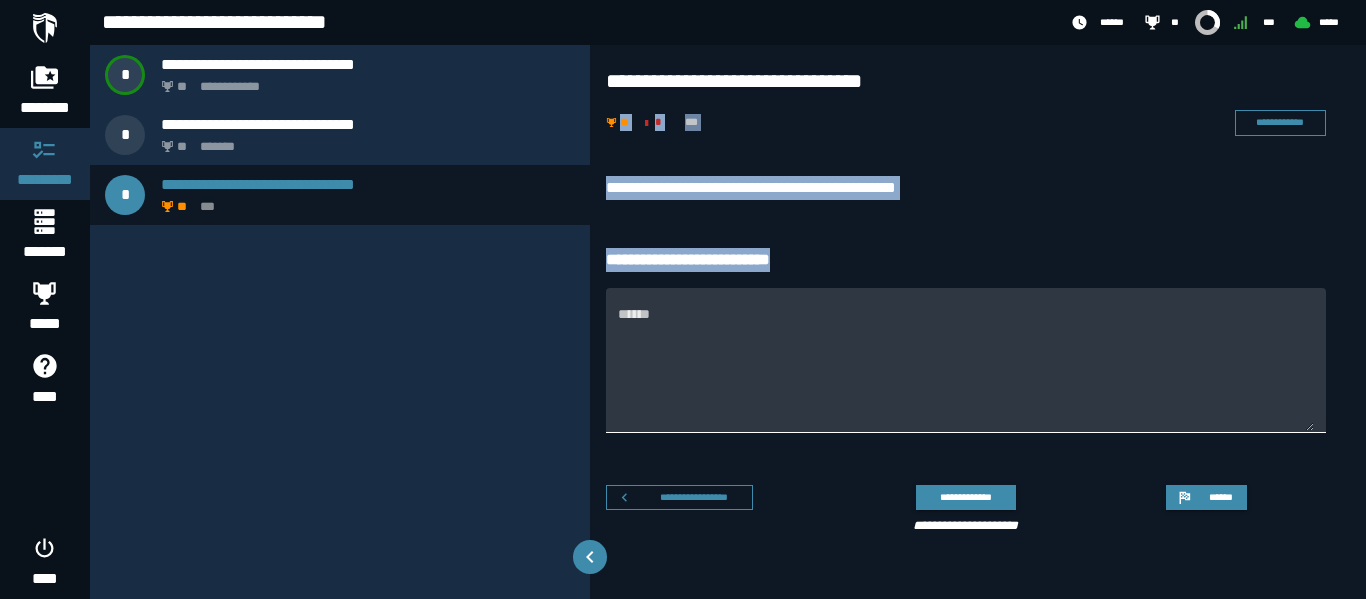 drag, startPoint x: 596, startPoint y: 142, endPoint x: 849, endPoint y: 323, distance: 311.07877 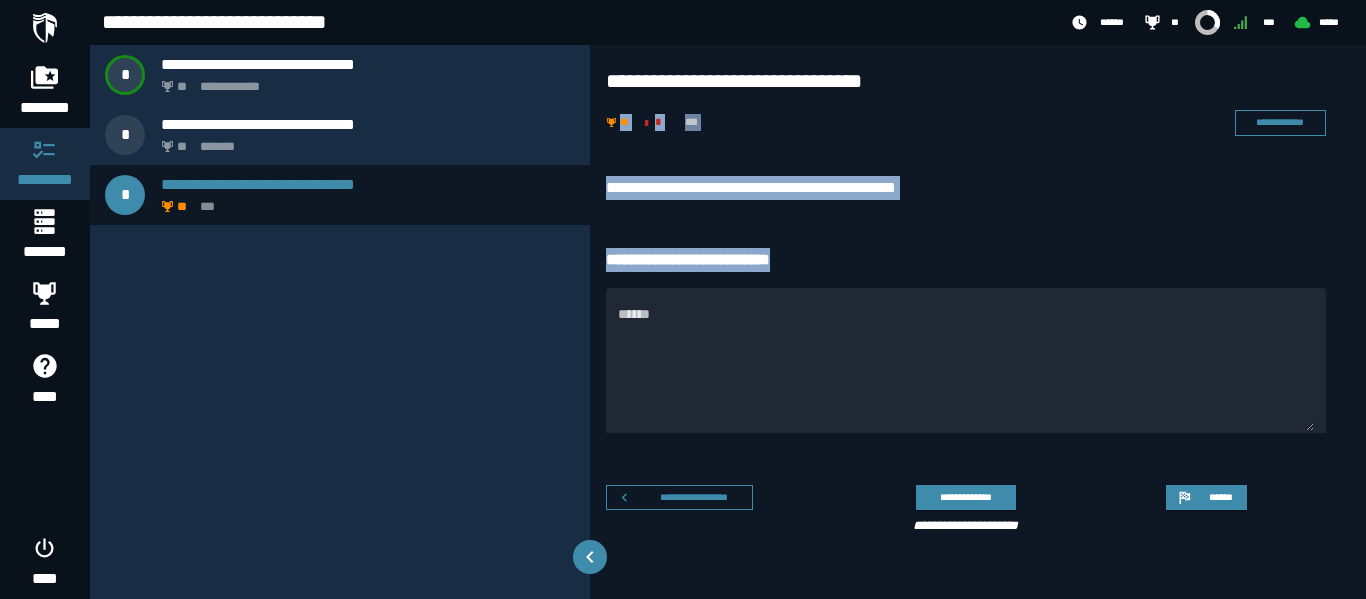 click on "**********" at bounding box center (966, 260) 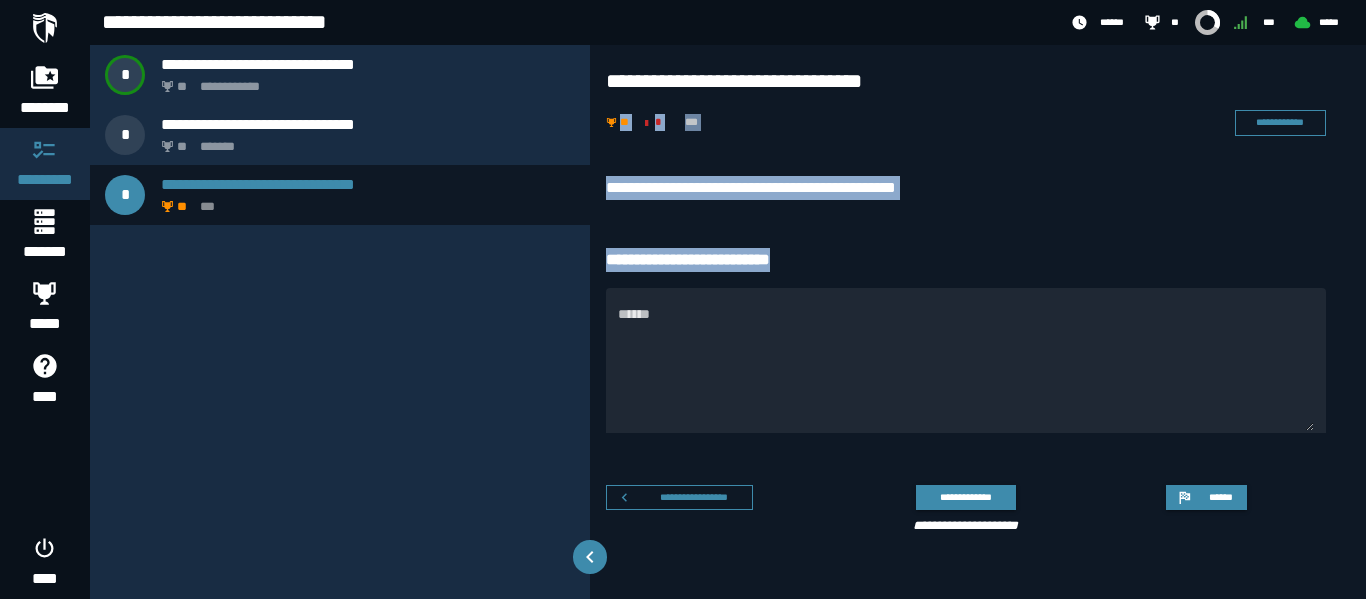 drag, startPoint x: 604, startPoint y: 154, endPoint x: 827, endPoint y: 246, distance: 241.23225 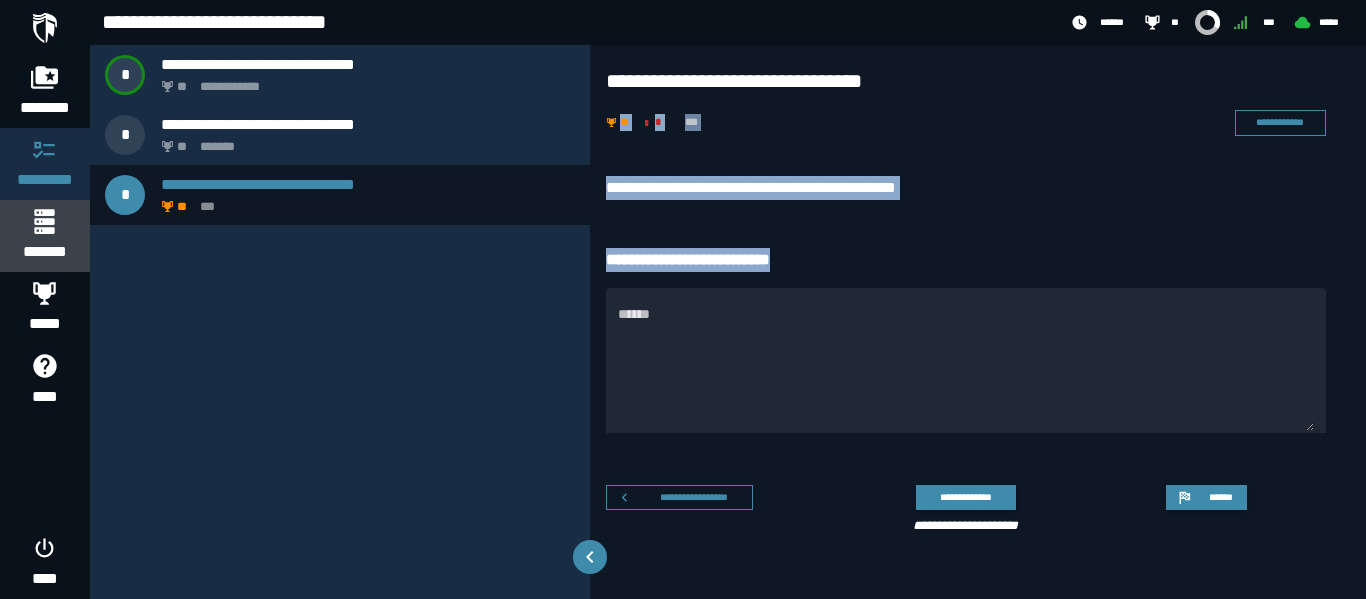 click at bounding box center [44, 221] 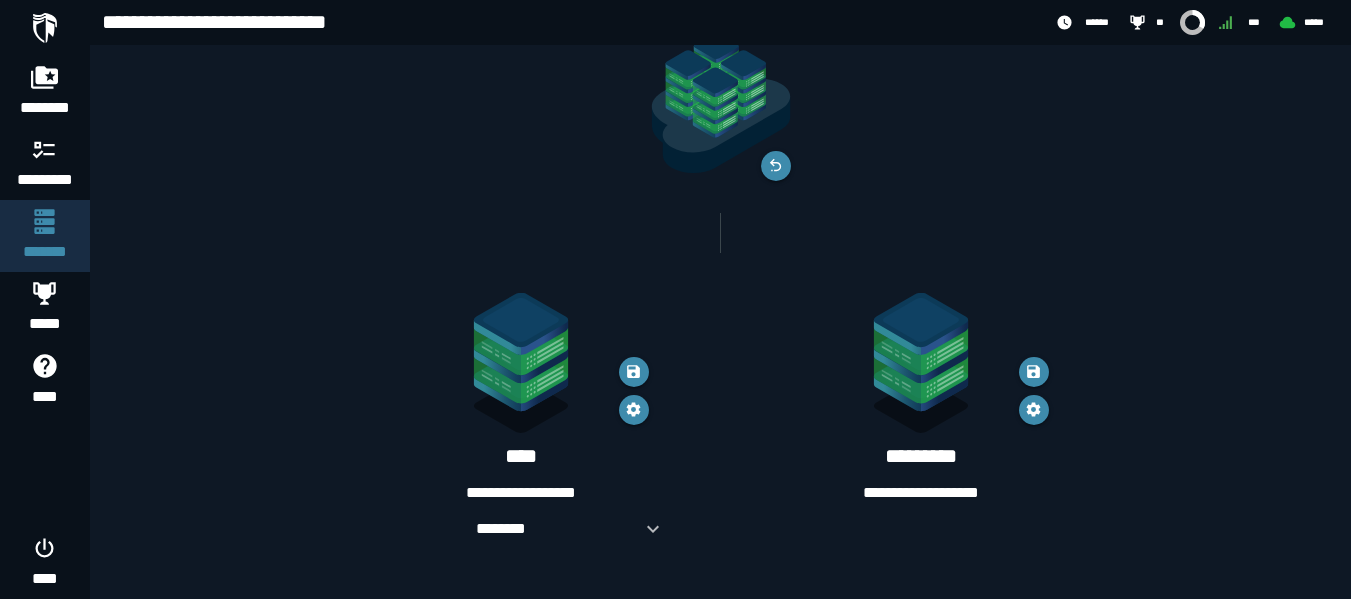 scroll, scrollTop: 91, scrollLeft: 0, axis: vertical 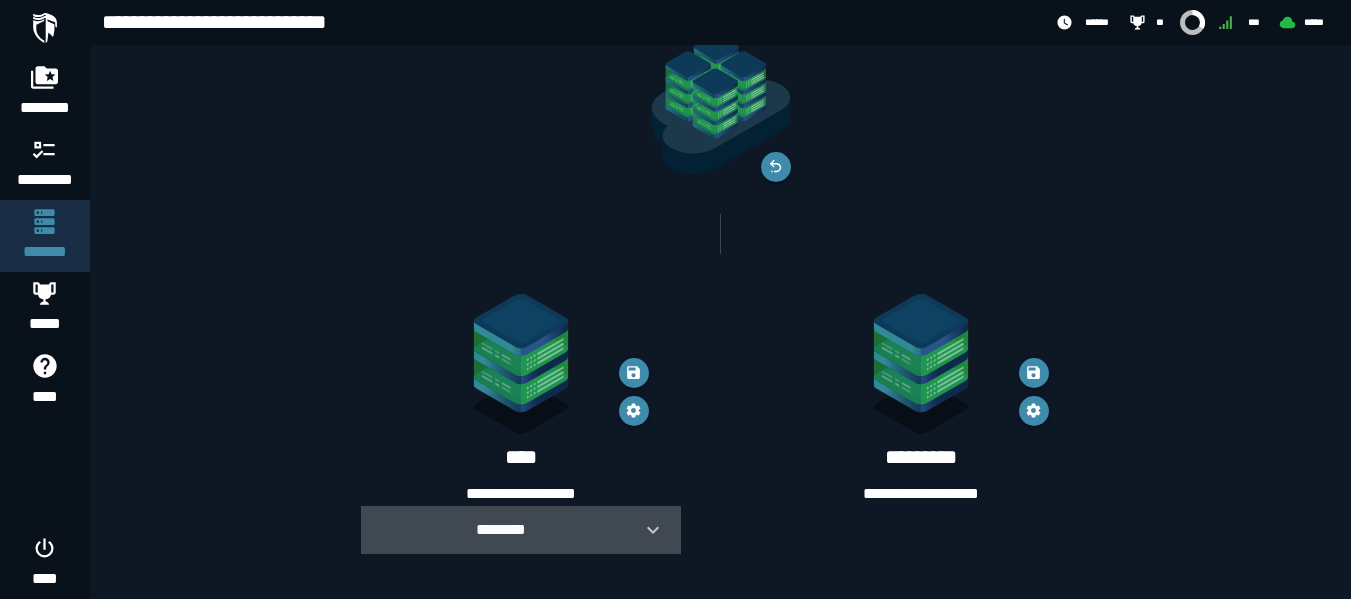 click on "********" at bounding box center (501, 529) 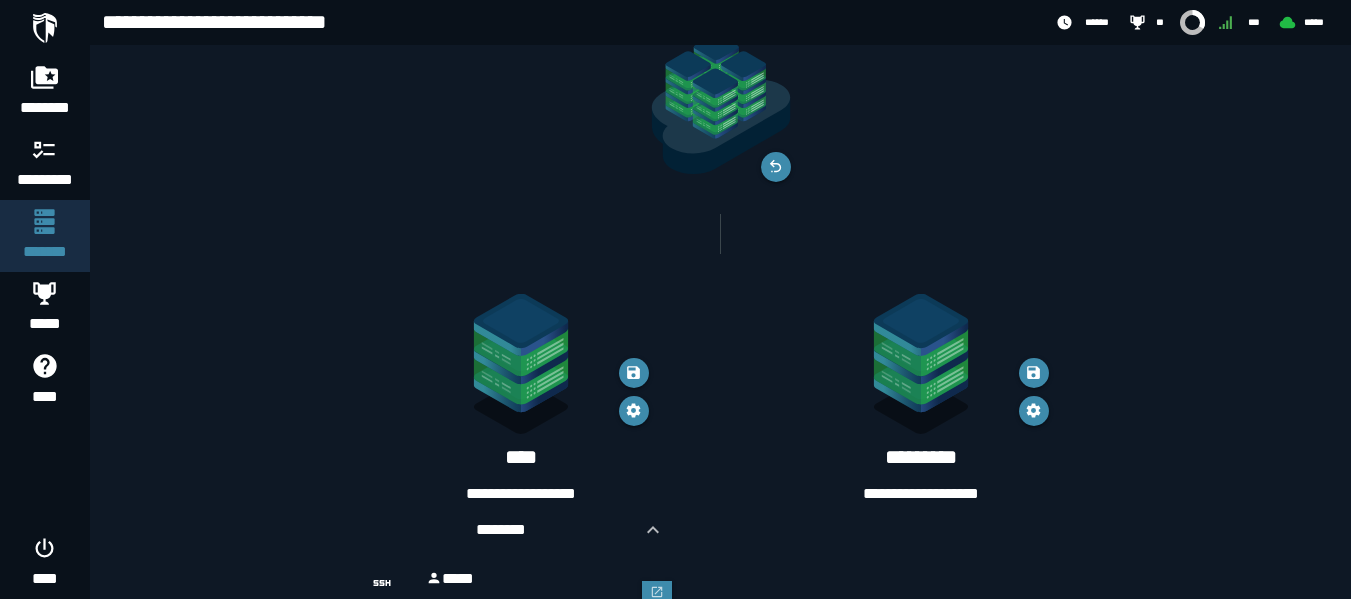 scroll, scrollTop: 236, scrollLeft: 0, axis: vertical 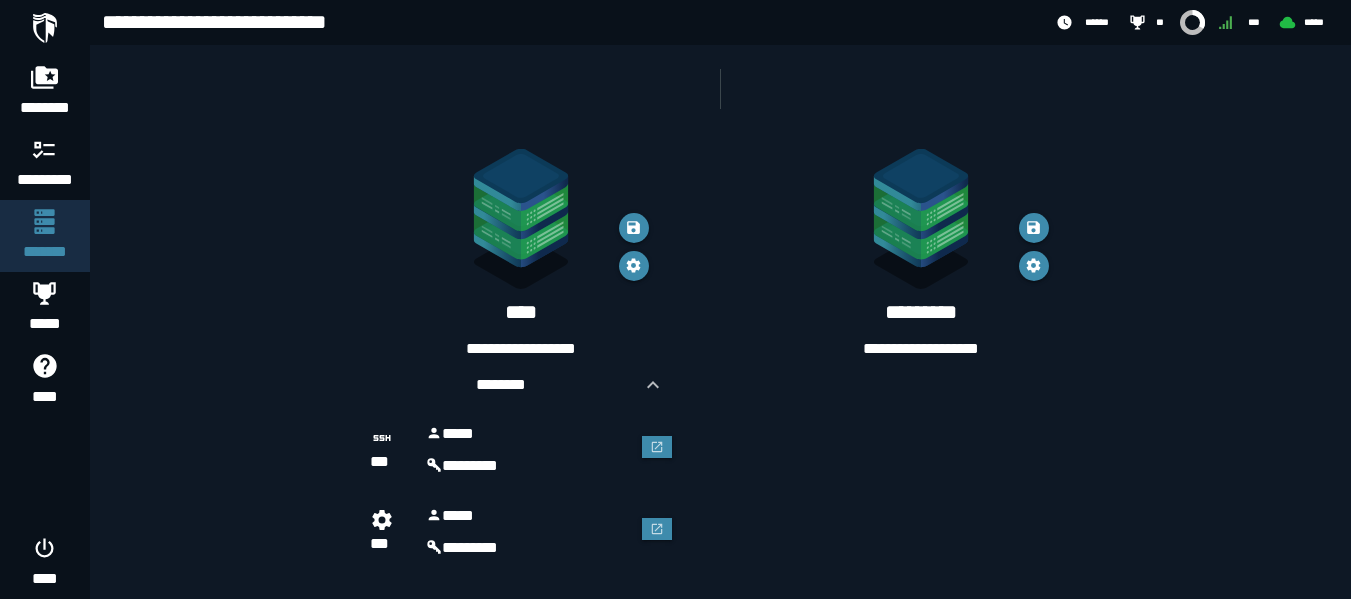 click on "**********" at bounding box center [921, 349] 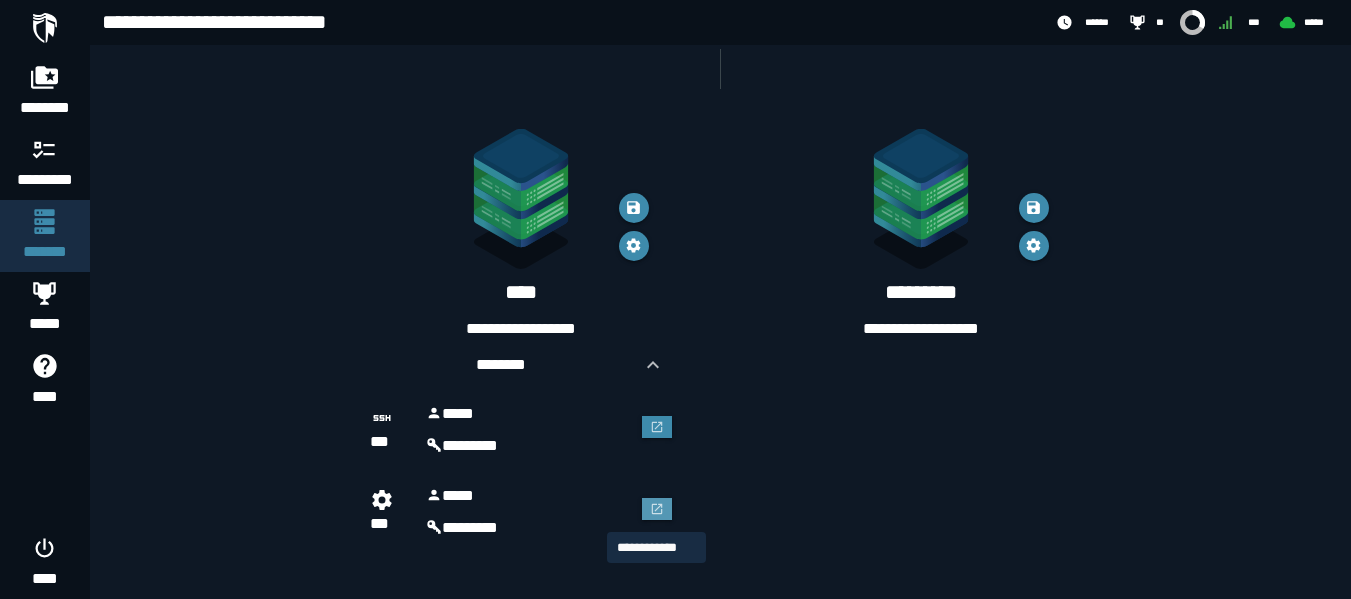 click 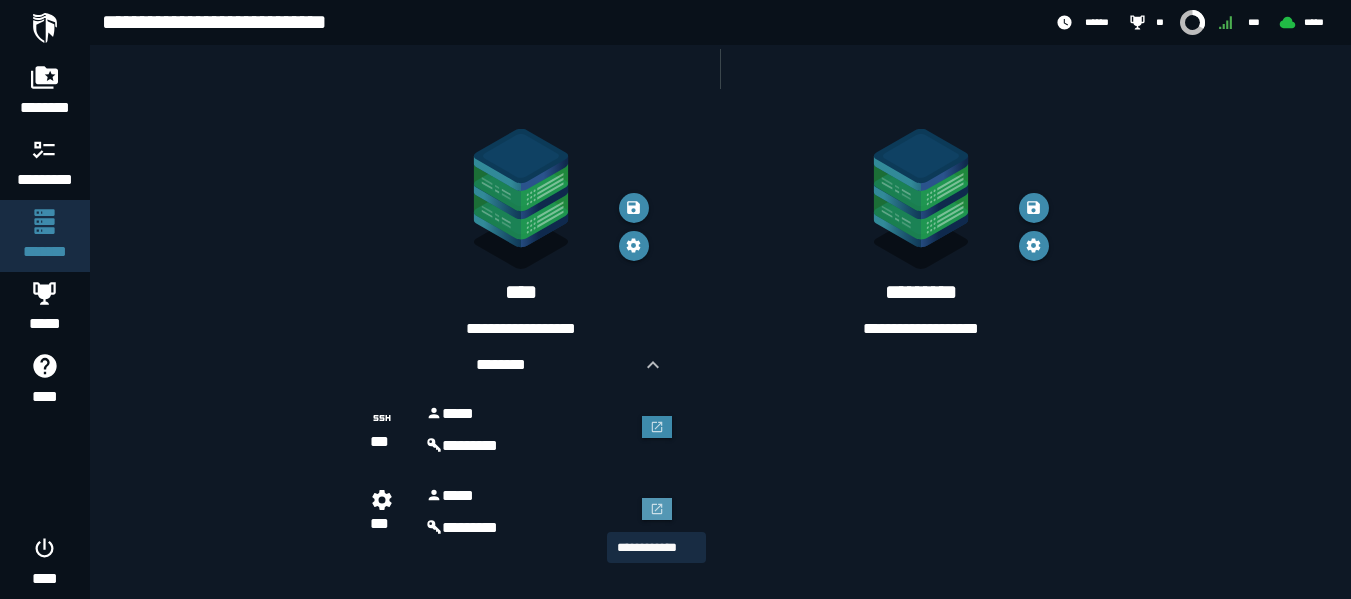 scroll, scrollTop: 0, scrollLeft: 0, axis: both 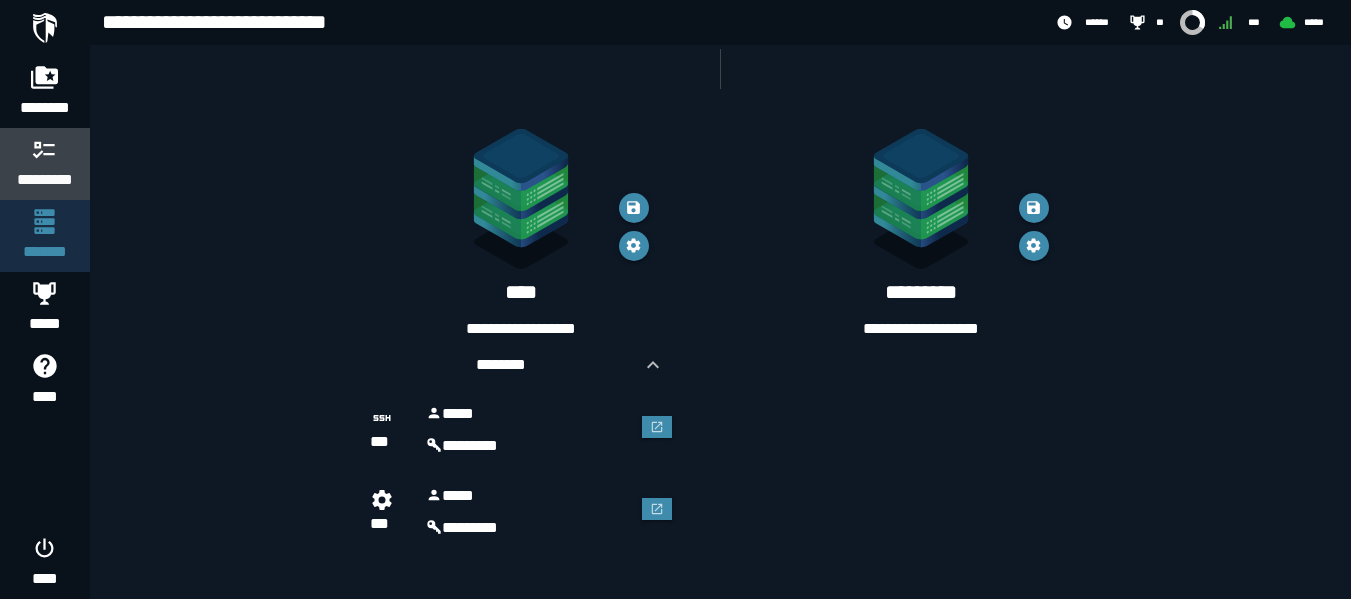 click on "*********" at bounding box center [45, 180] 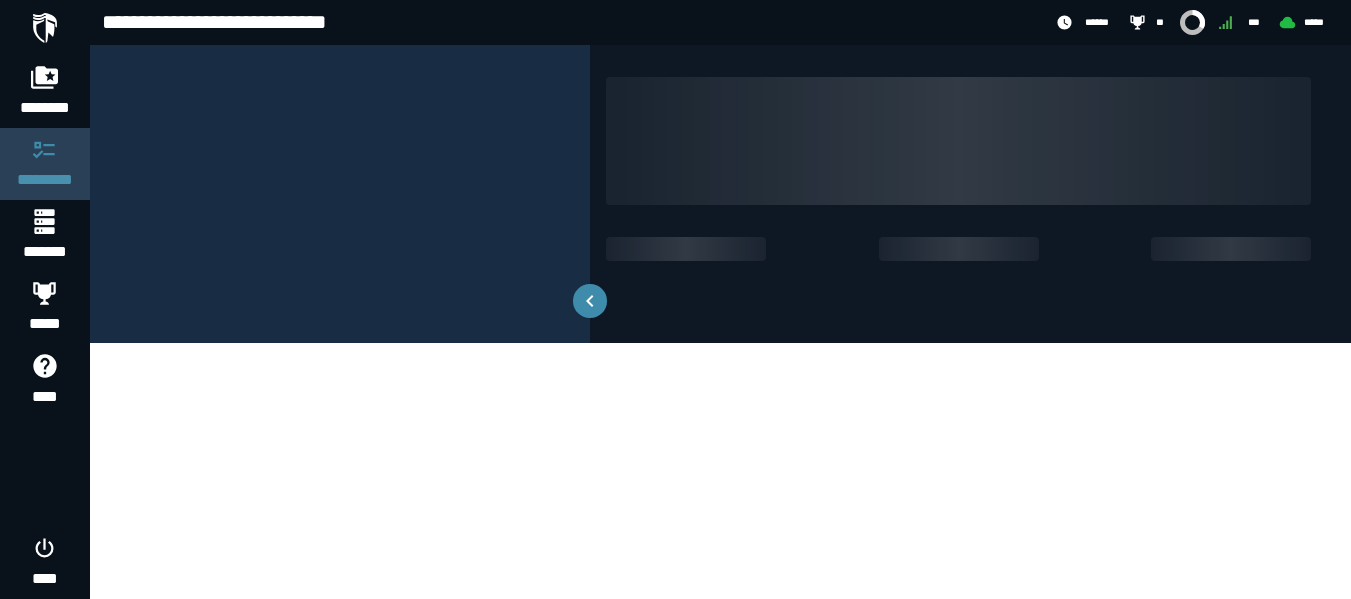 scroll, scrollTop: 0, scrollLeft: 0, axis: both 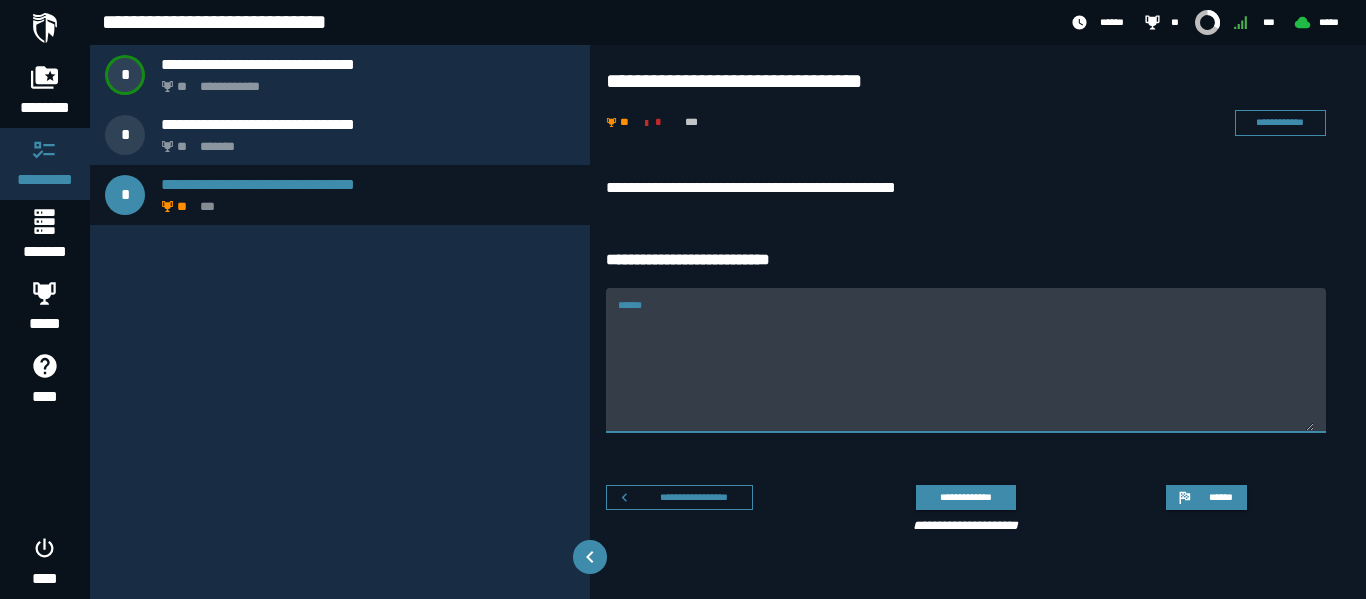 click on "******" at bounding box center (966, 372) 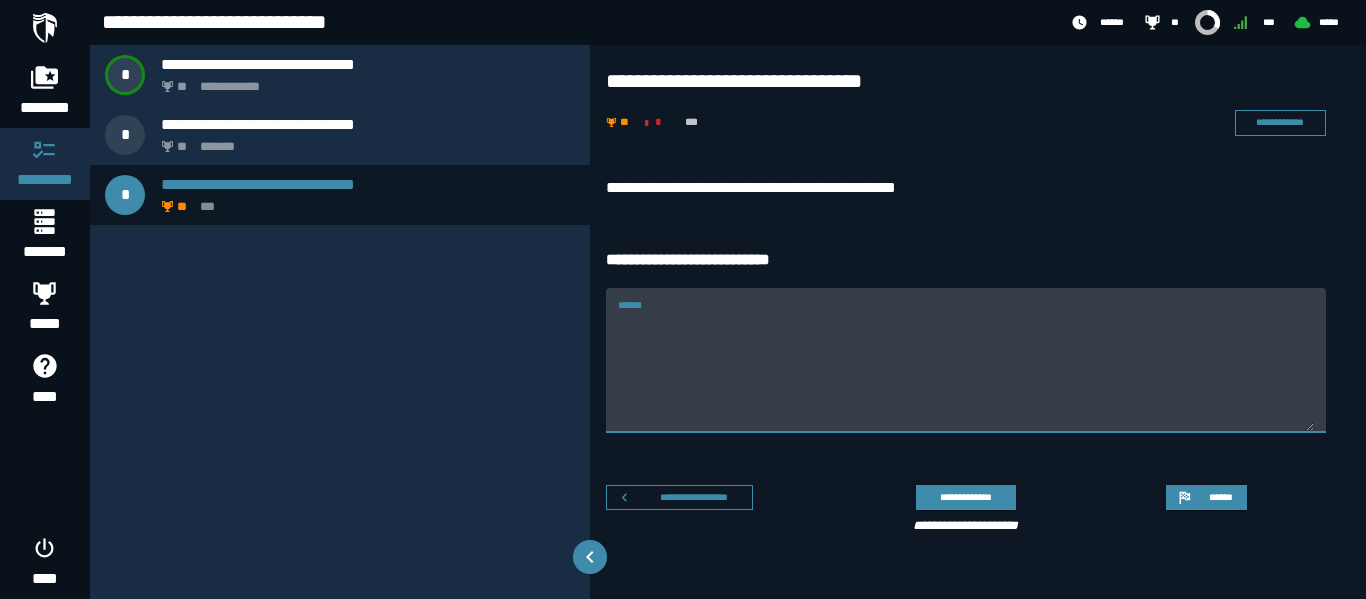 paste on "**********" 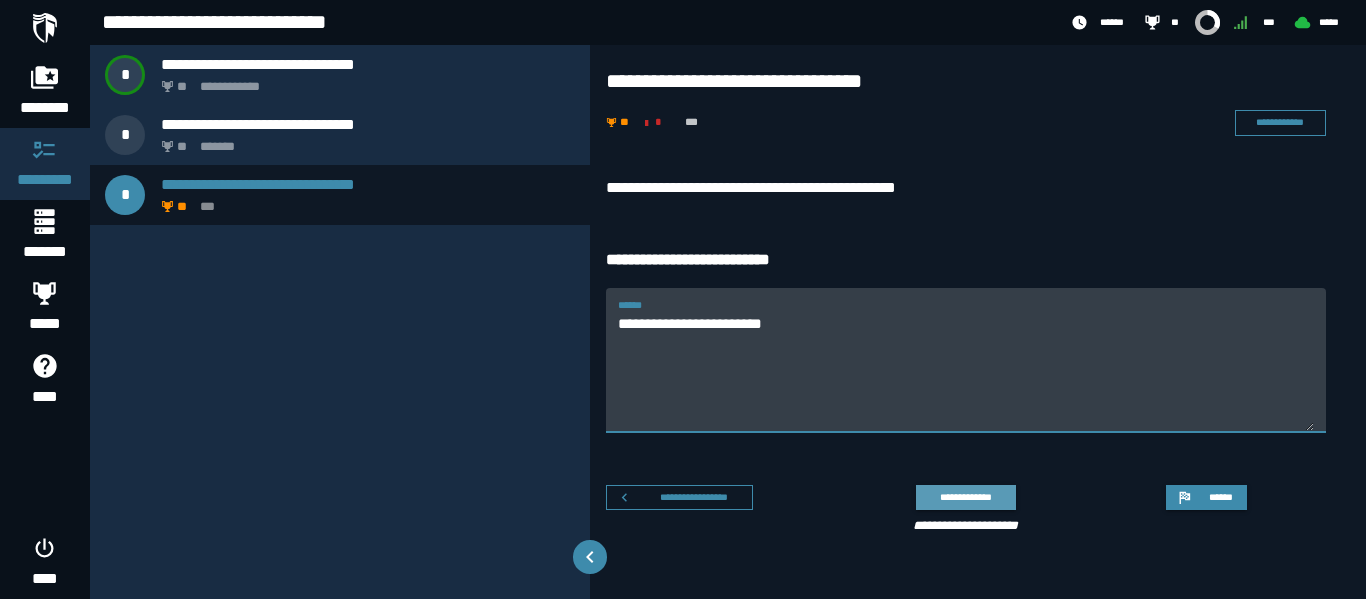 type on "**********" 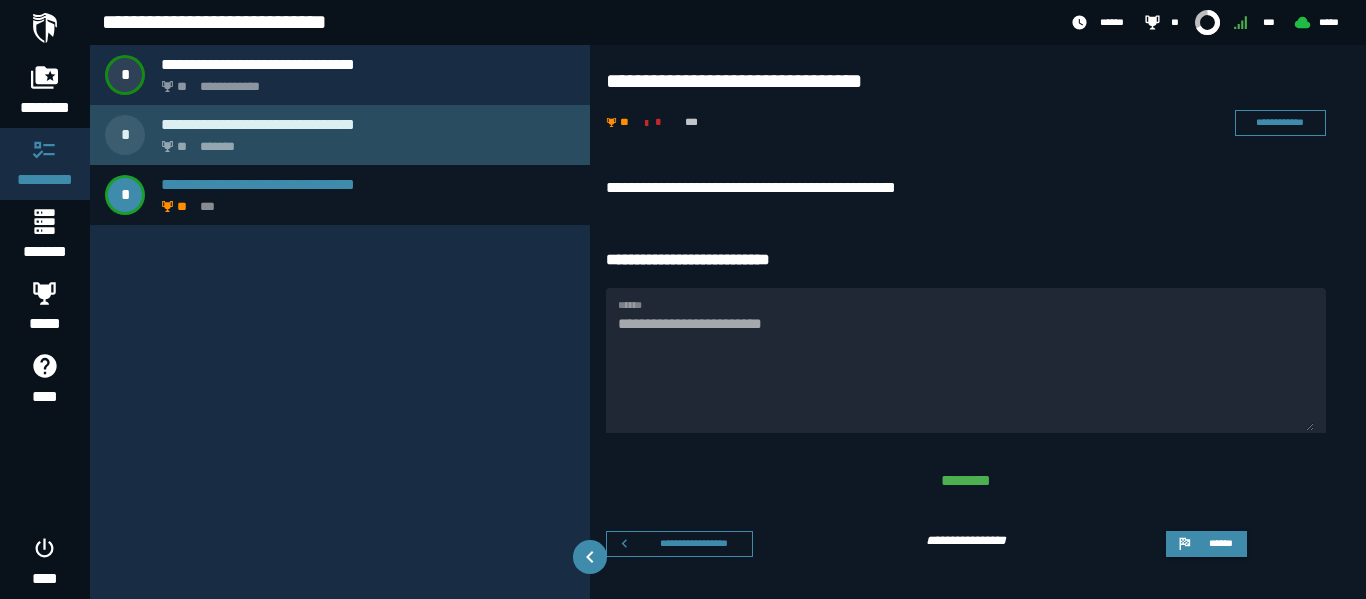 click on "** *******" at bounding box center [364, 141] 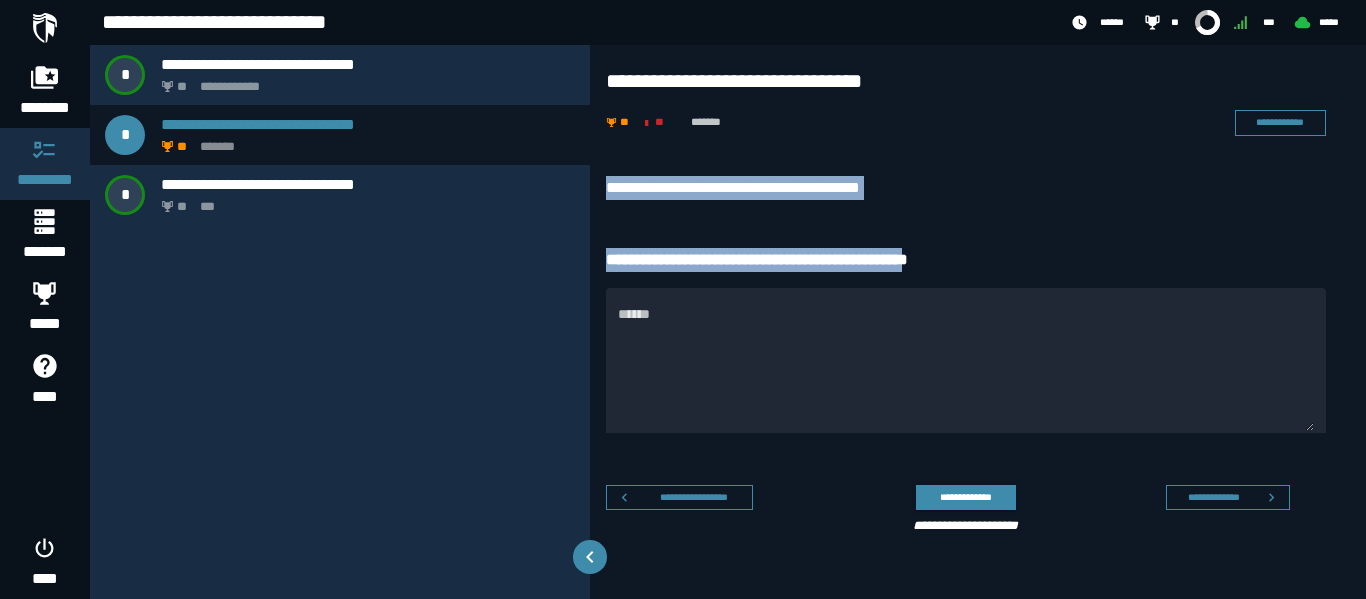 drag, startPoint x: 602, startPoint y: 169, endPoint x: 964, endPoint y: 261, distance: 373.5077 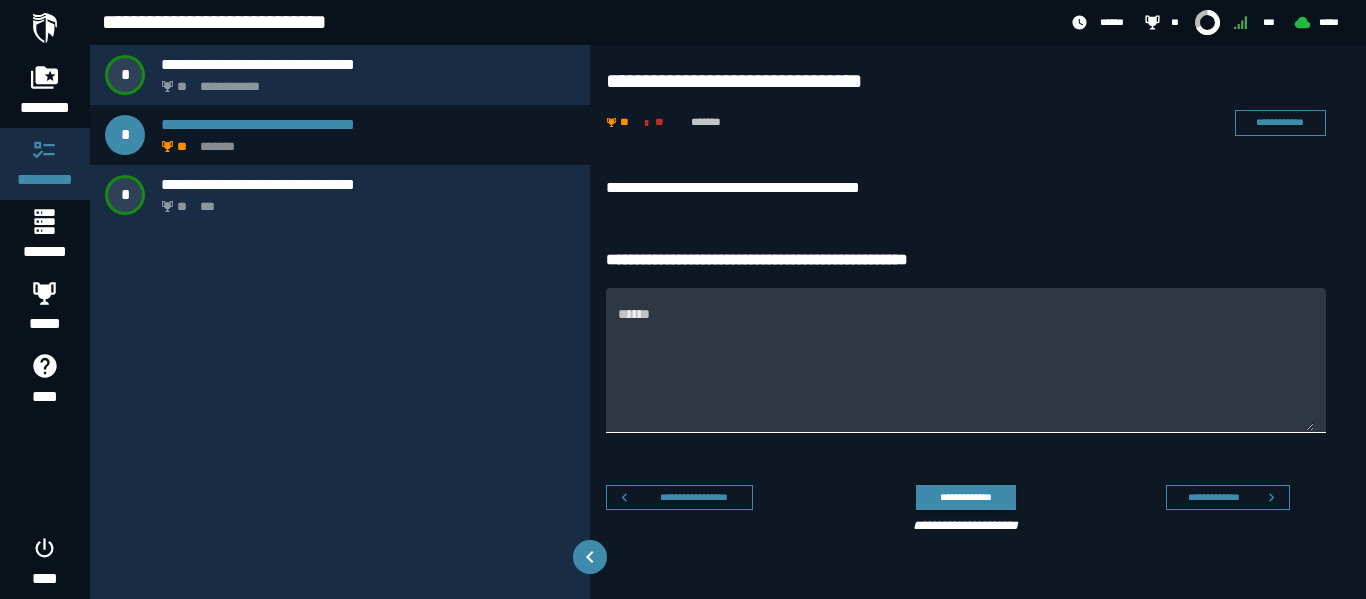 click on "******" at bounding box center [966, 372] 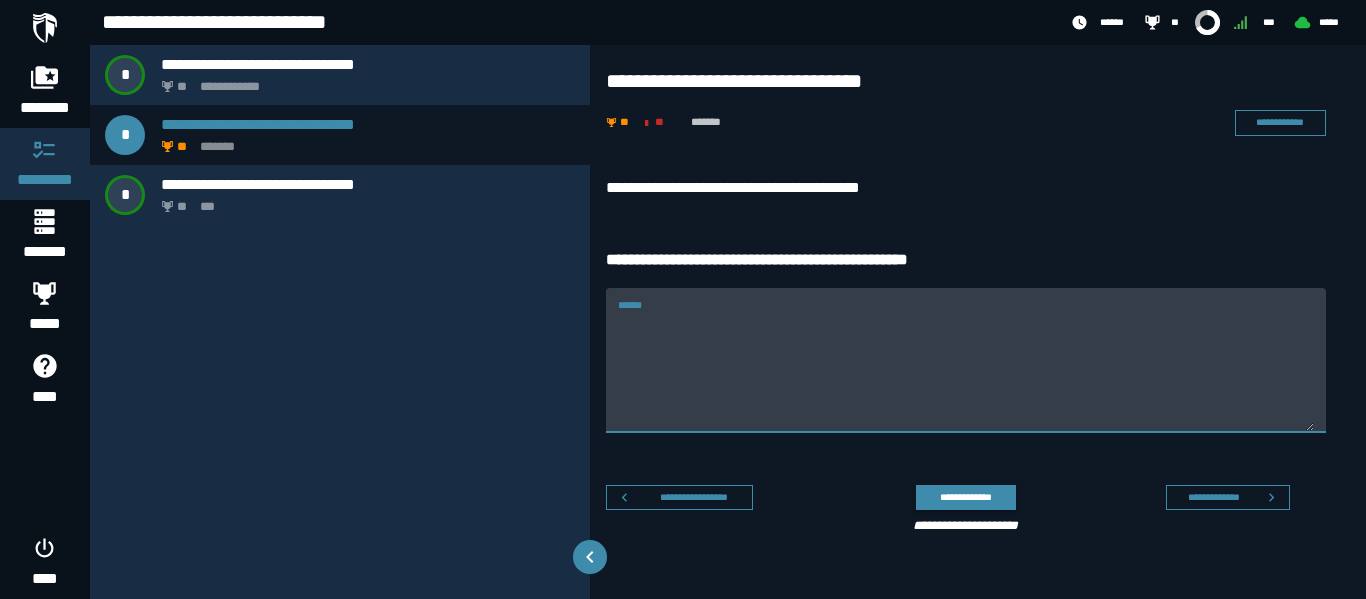 paste on "********" 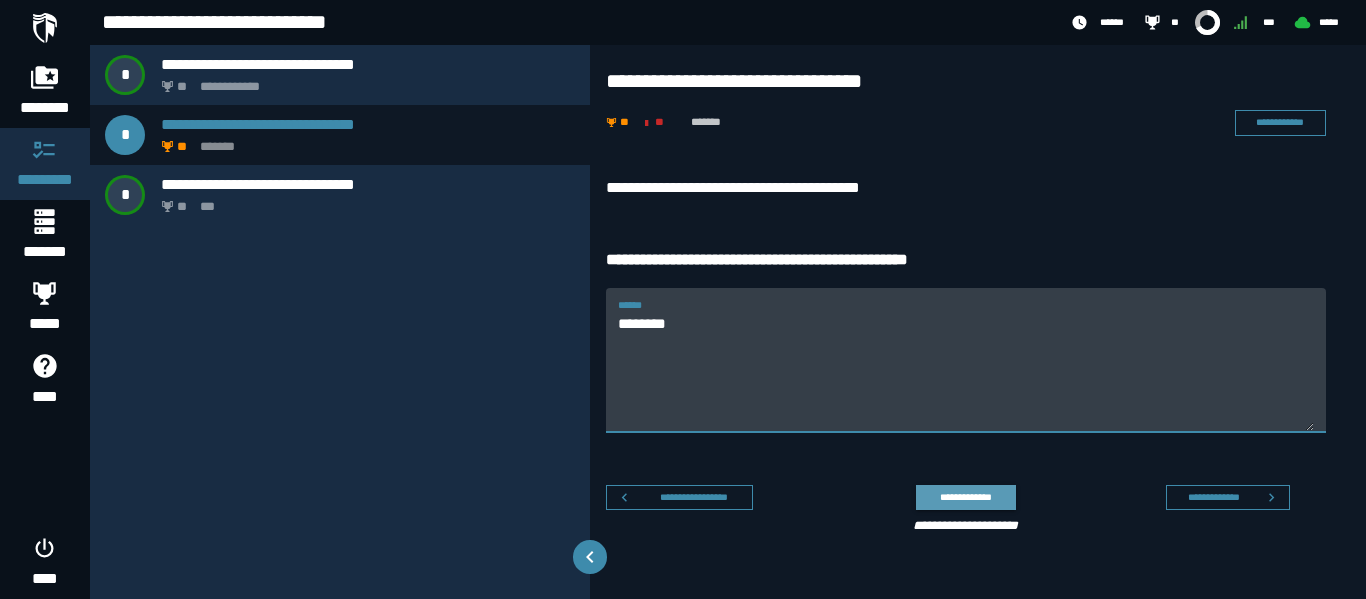 type on "********" 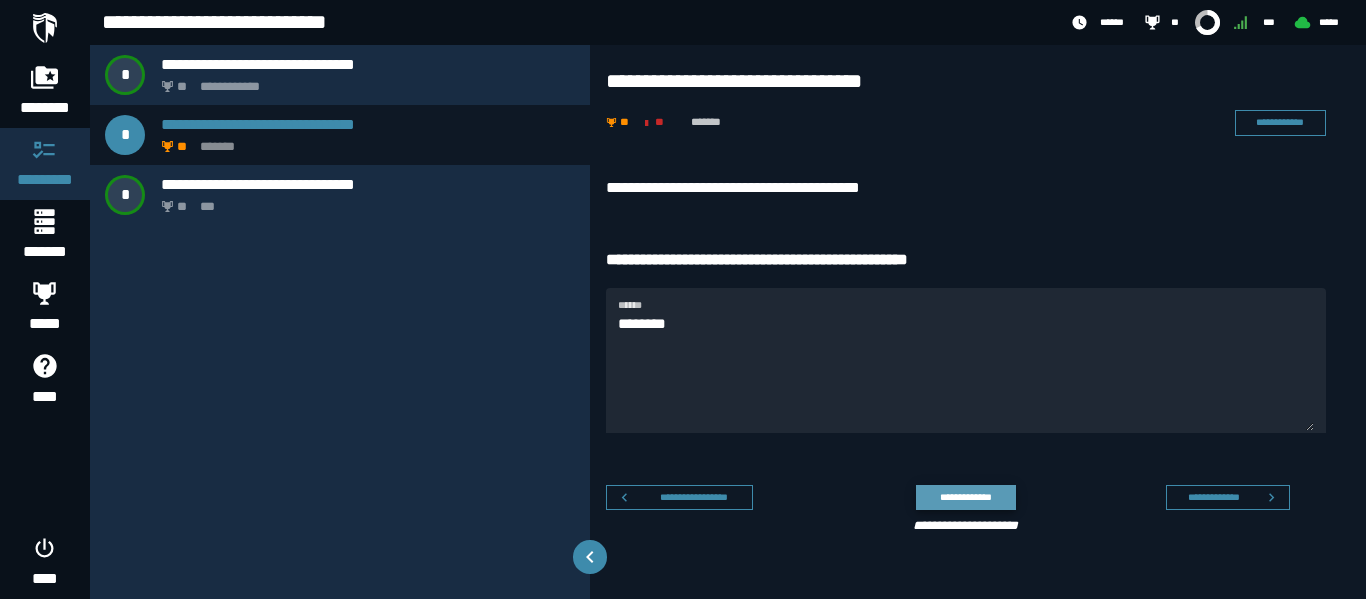 click on "**********" at bounding box center (965, 497) 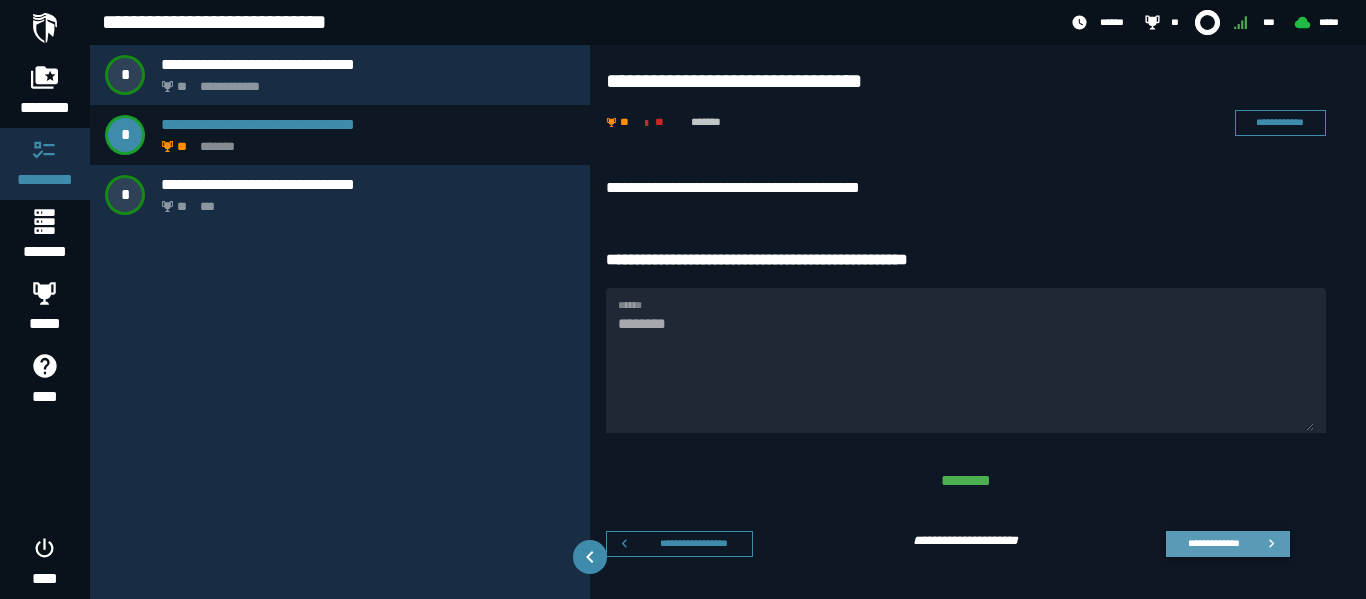 click on "**********" at bounding box center [1213, 543] 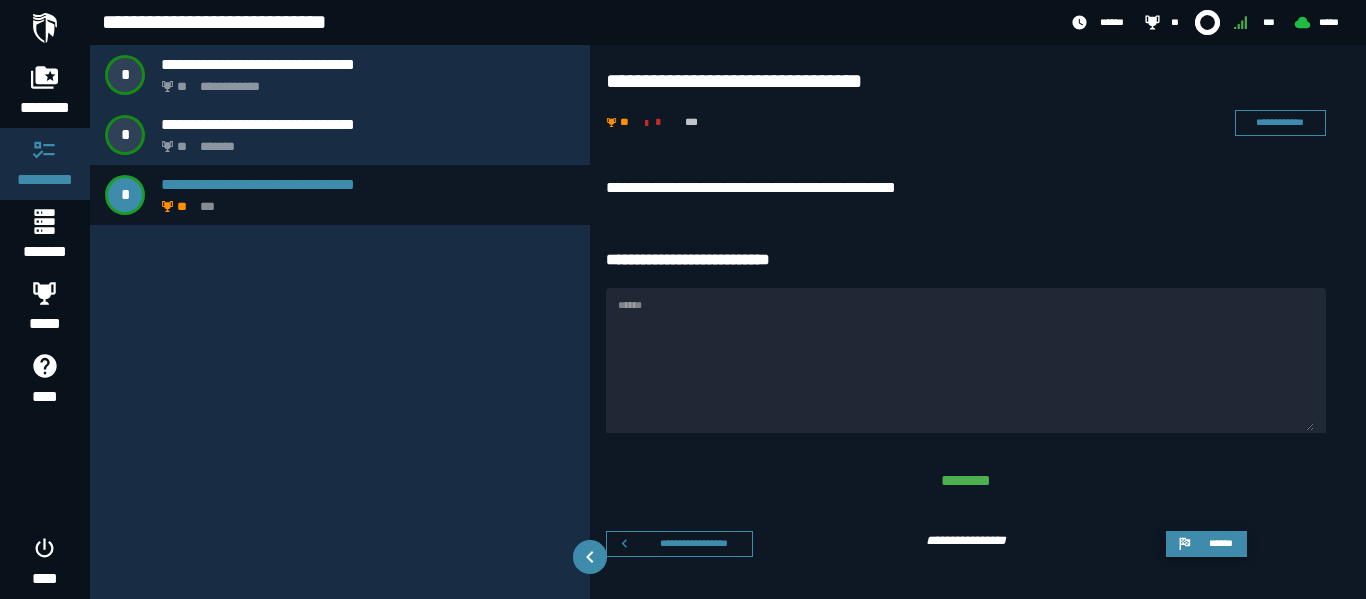 click 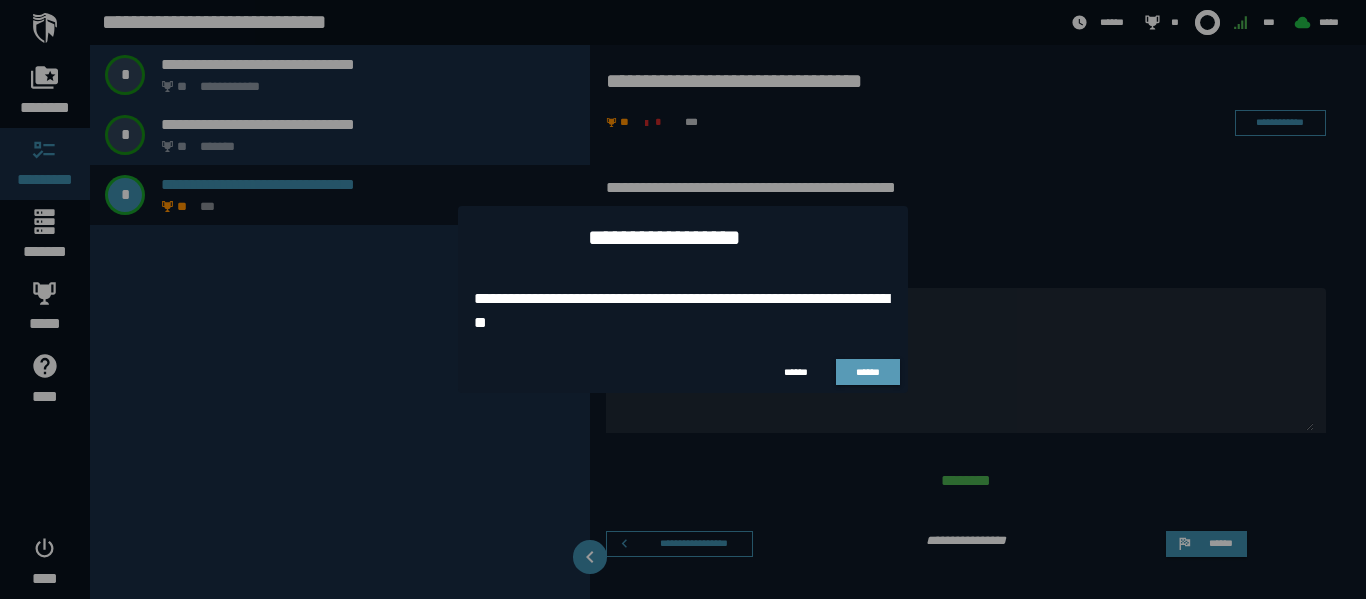click on "******" at bounding box center [868, 372] 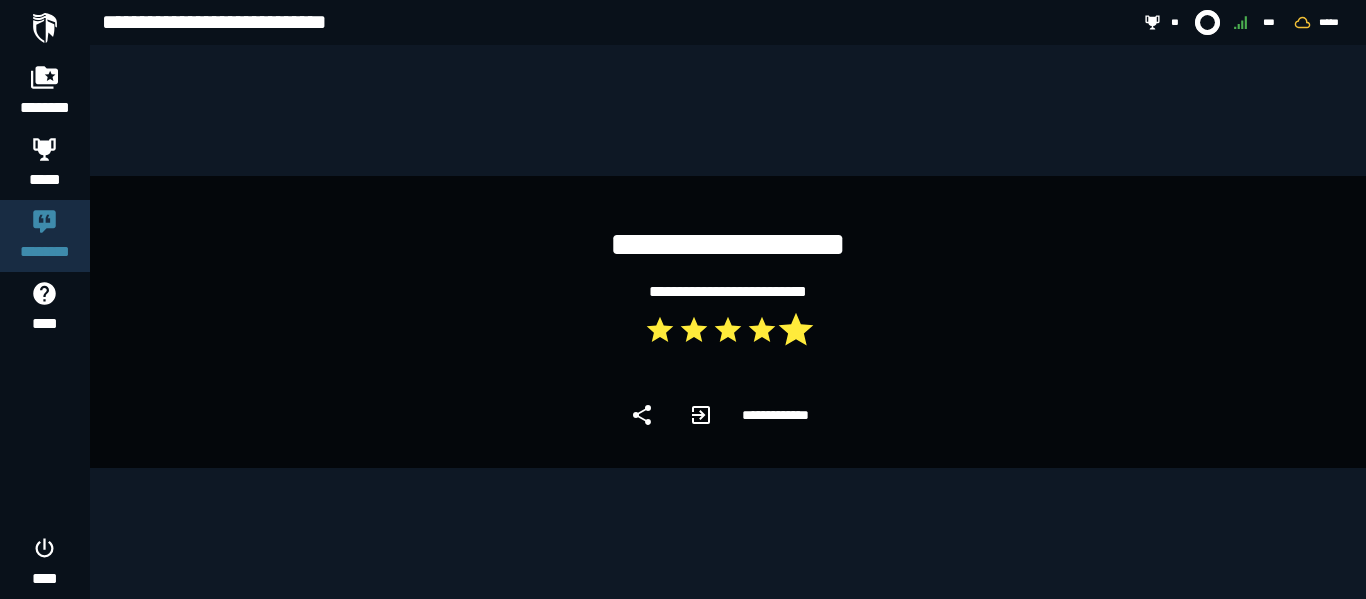click 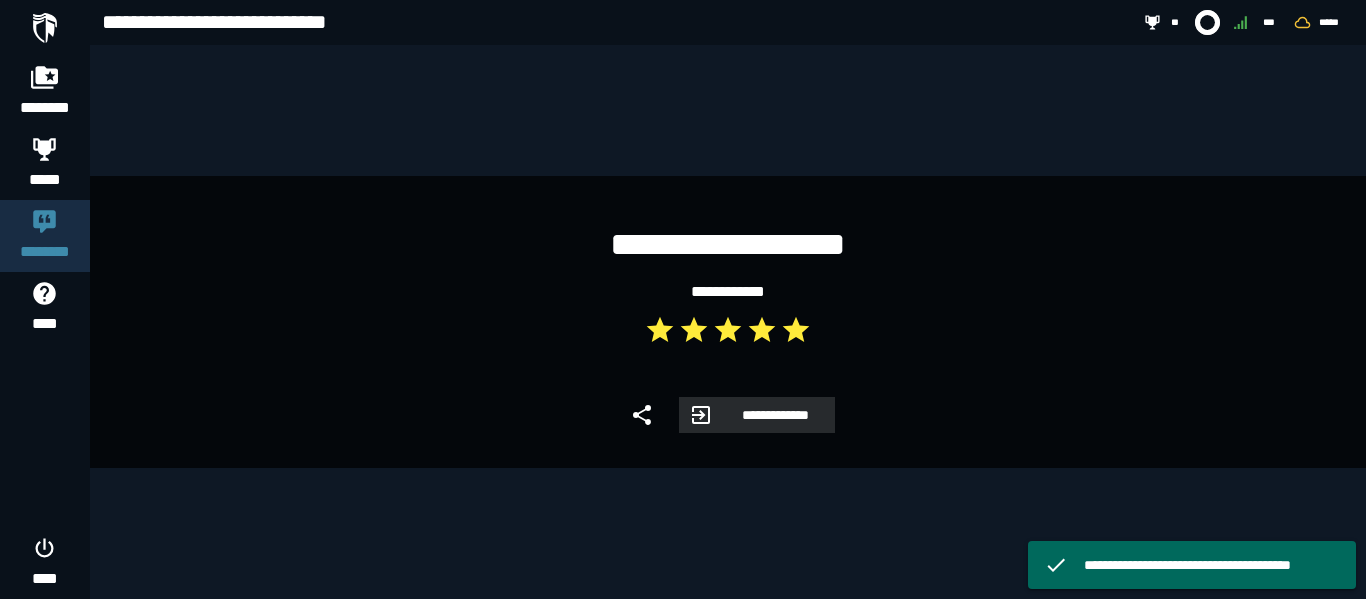 click on "**********" at bounding box center [756, 415] 